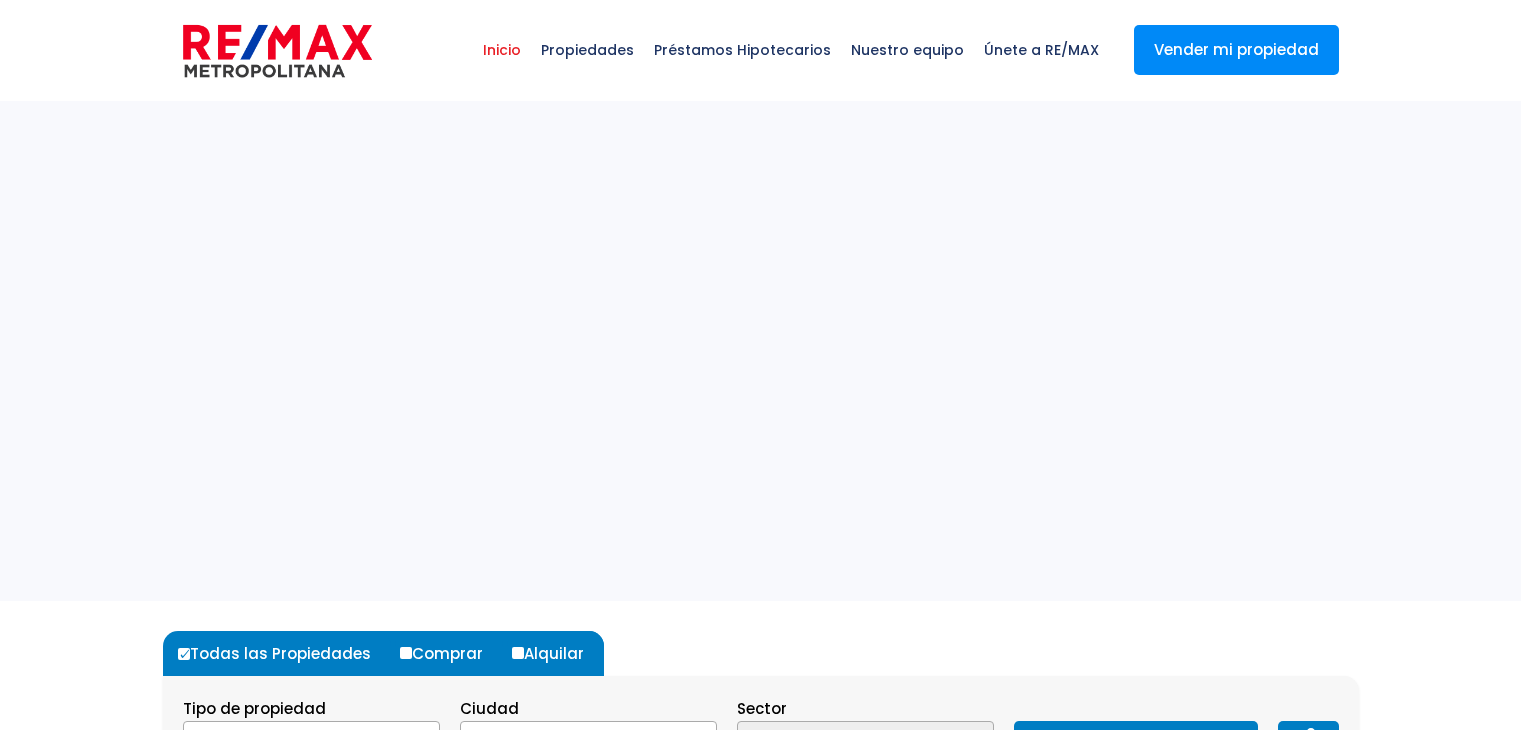 select 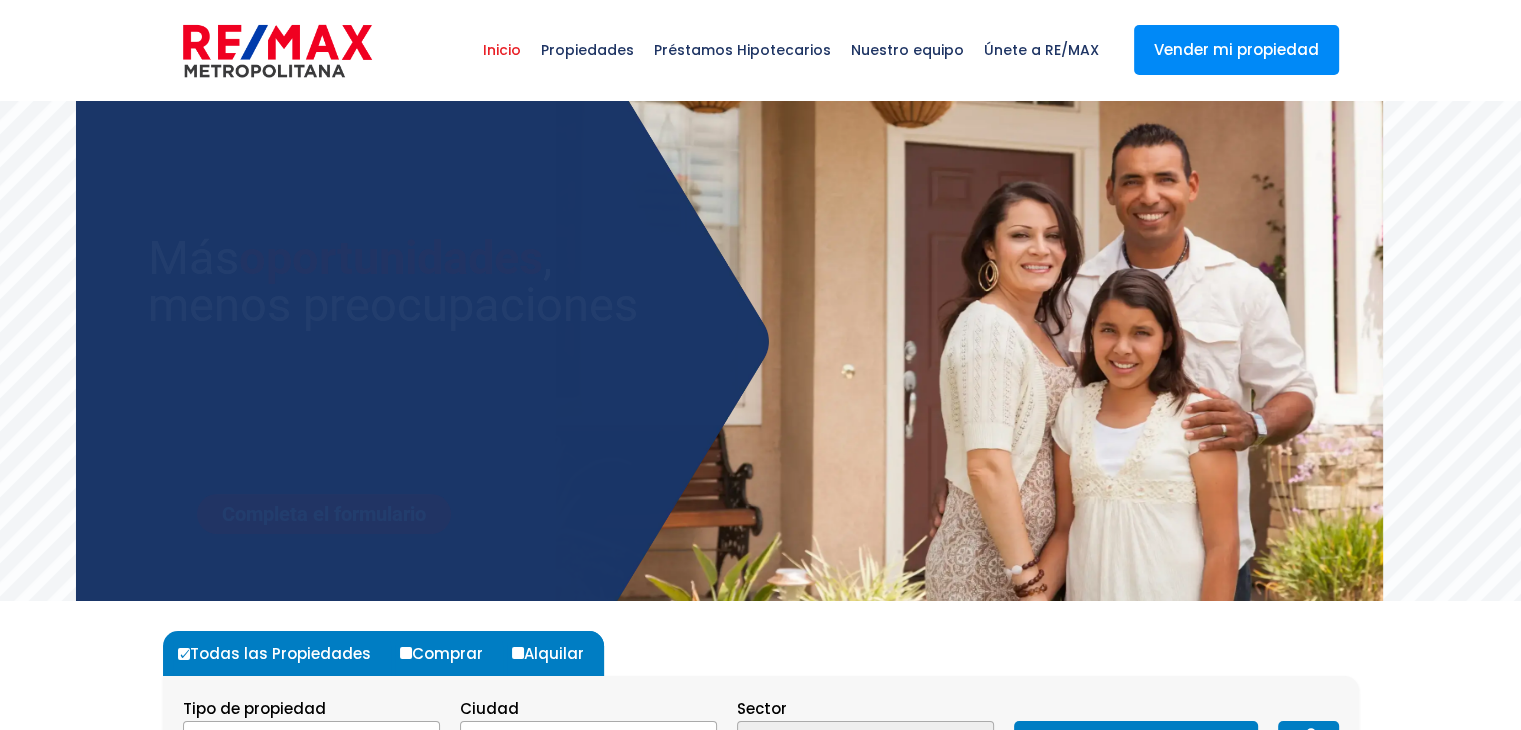 scroll, scrollTop: 0, scrollLeft: 0, axis: both 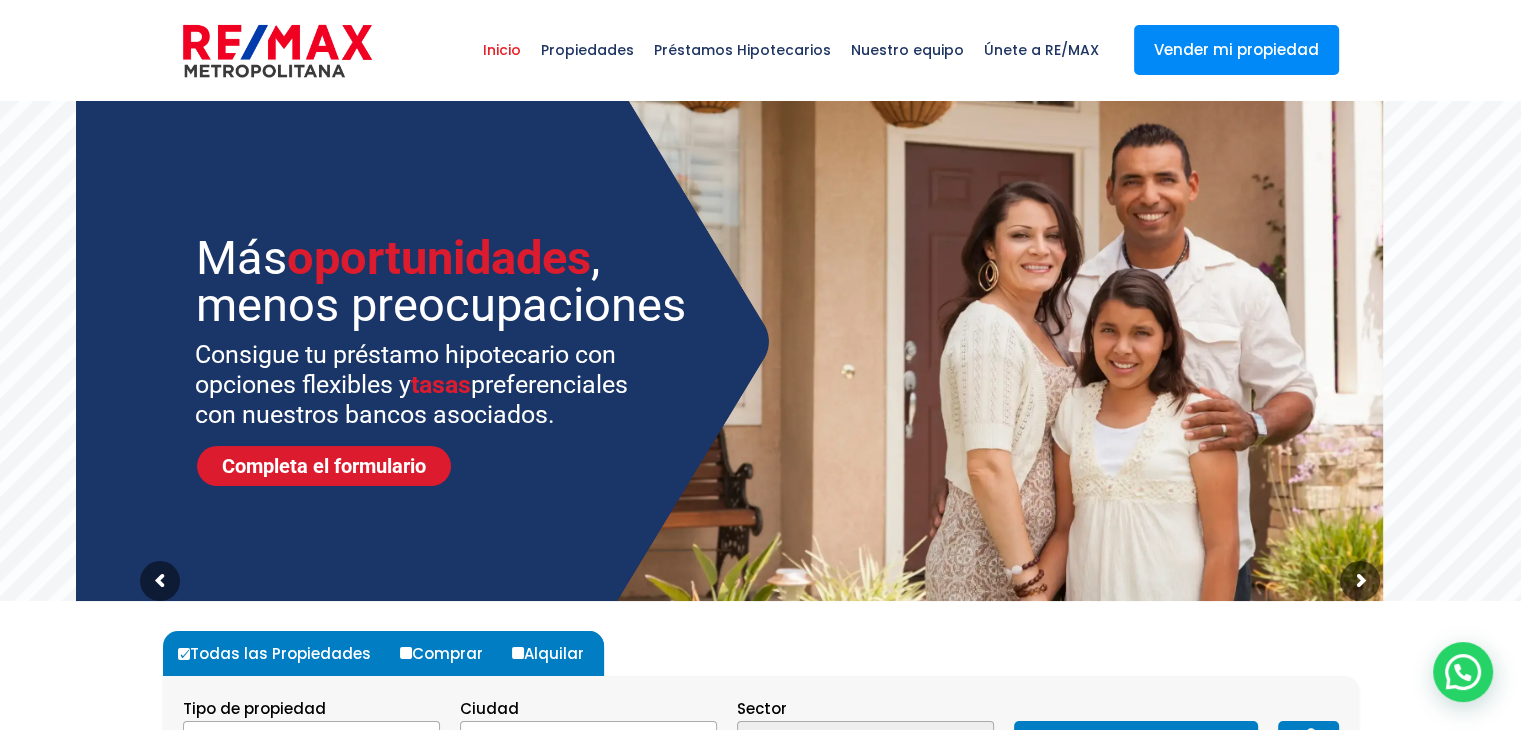 click on "Comprar" at bounding box center [449, 653] 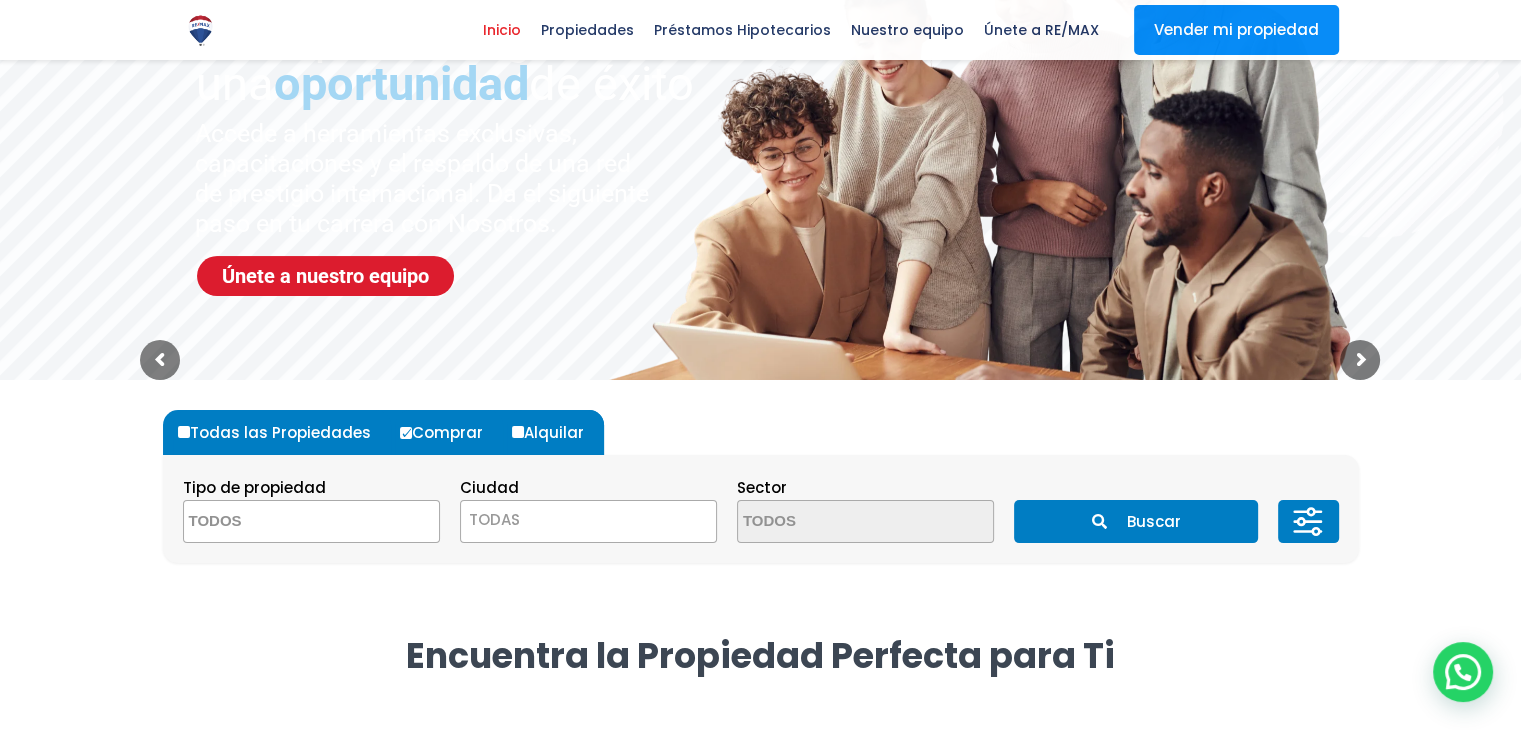 scroll, scrollTop: 253, scrollLeft: 0, axis: vertical 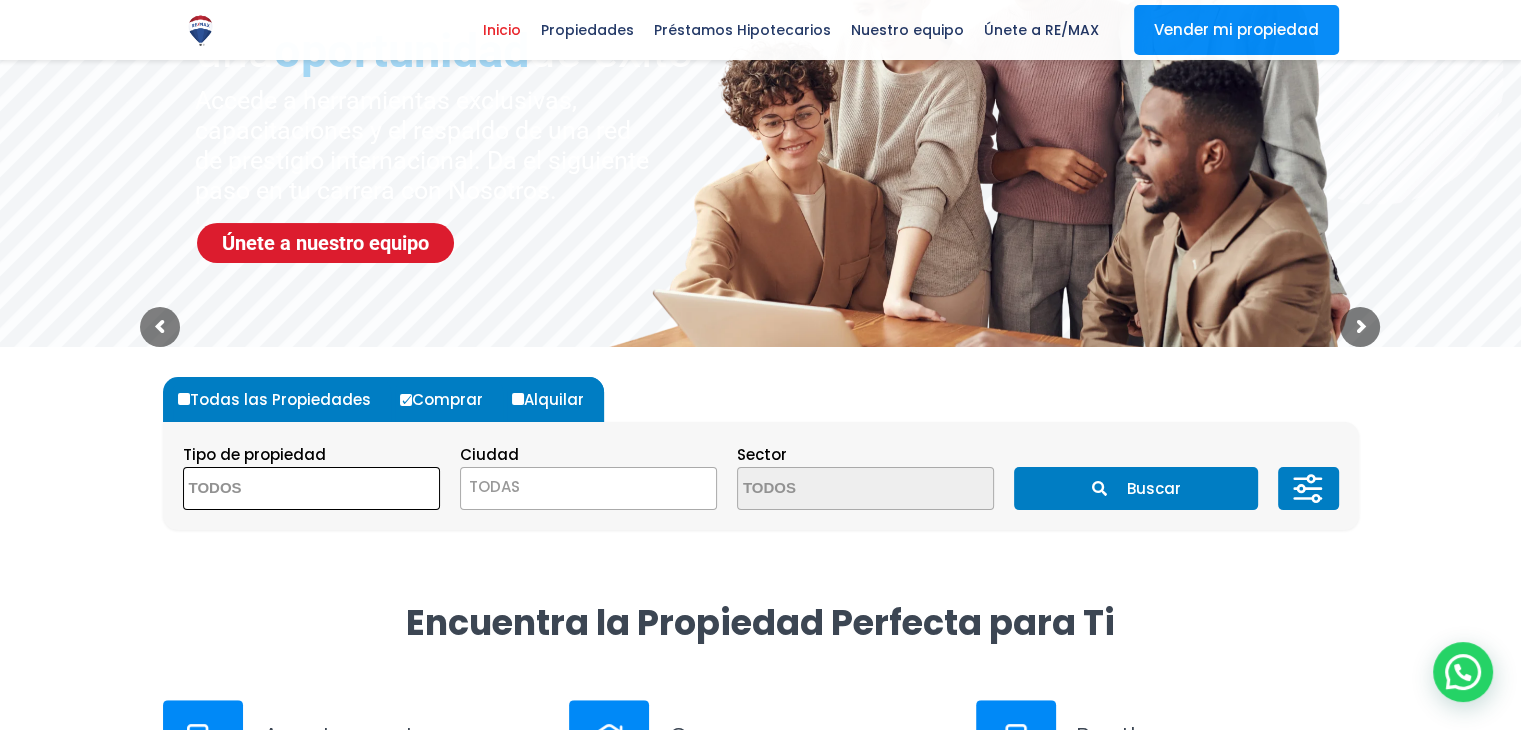 click at bounding box center (281, 489) 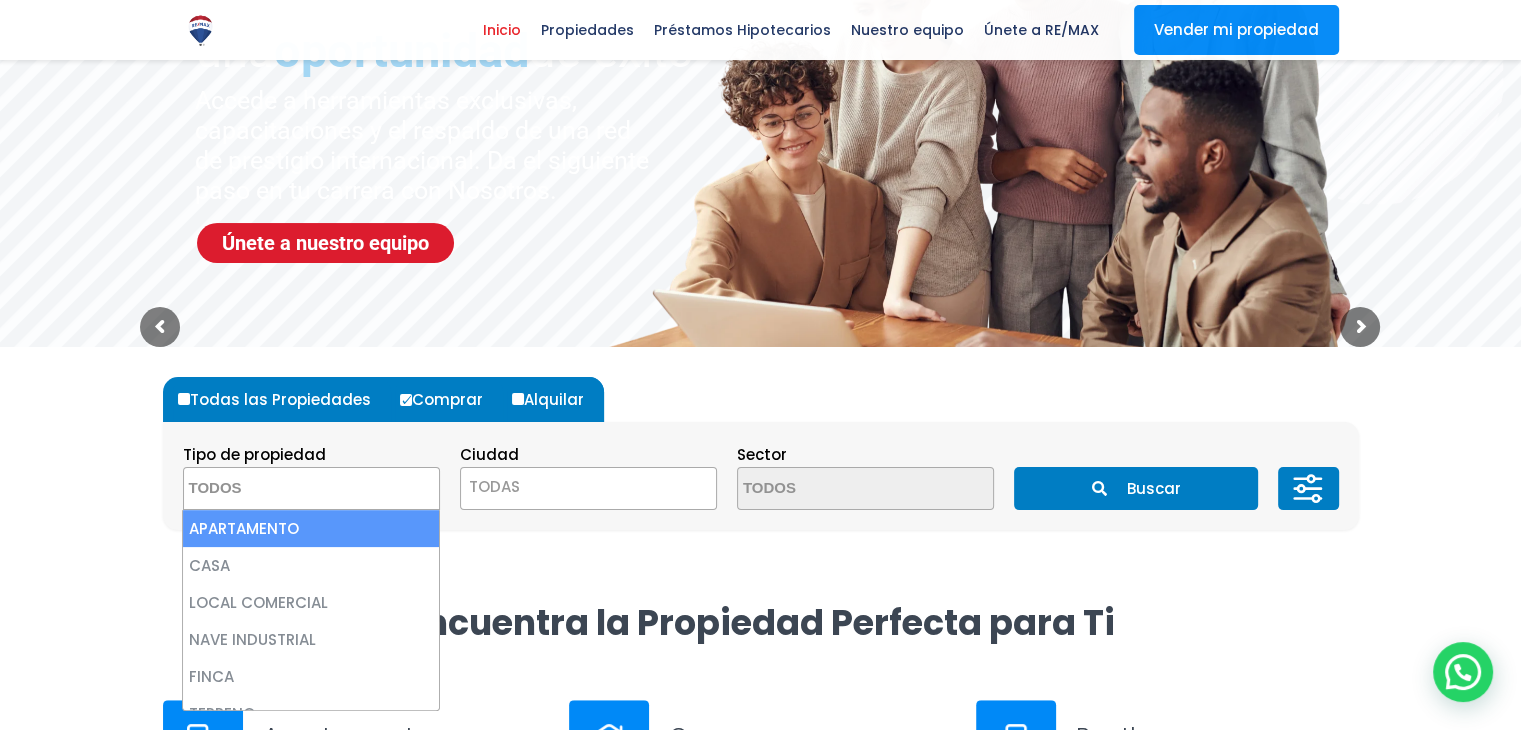 select on "apartment" 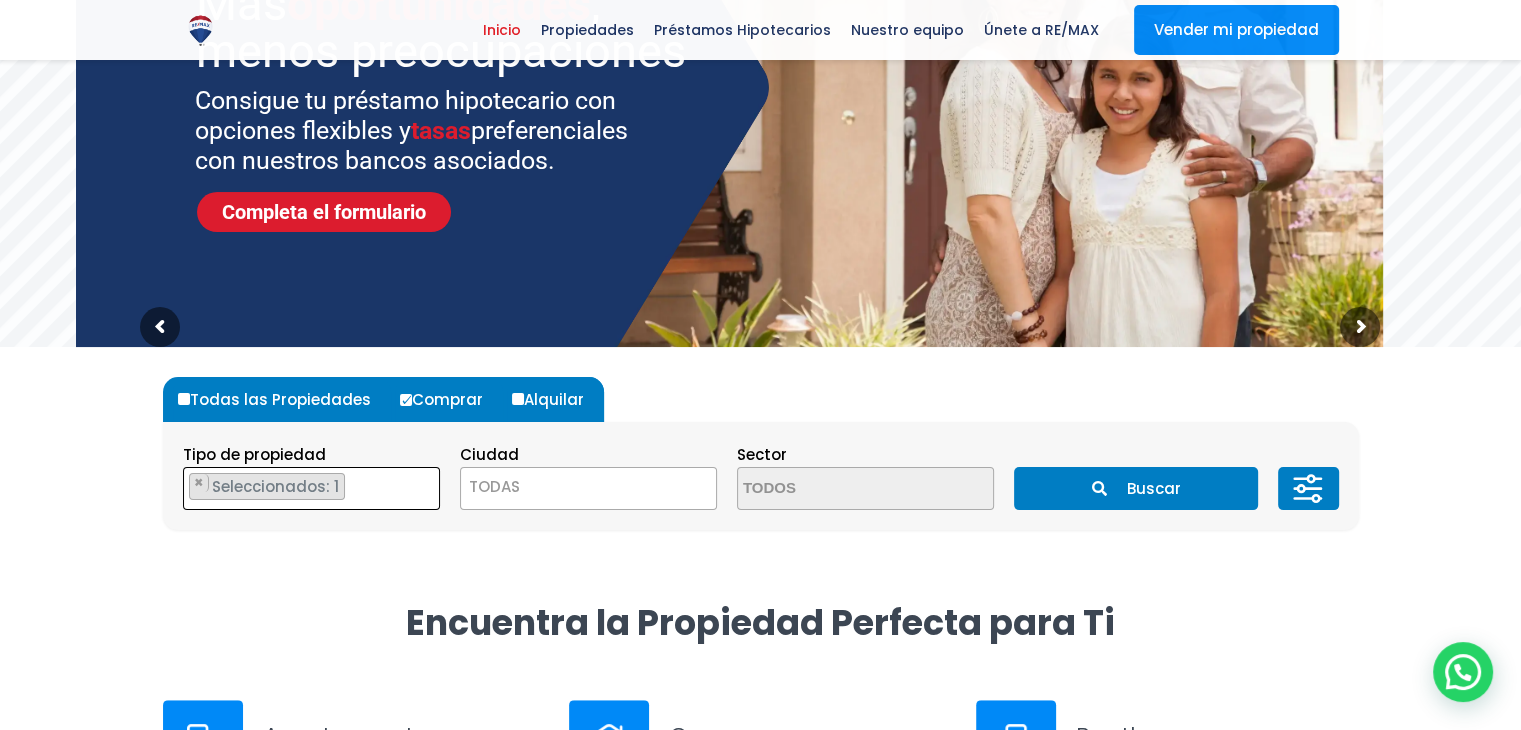 click on "× Seleccionados: 1" at bounding box center (299, 489) 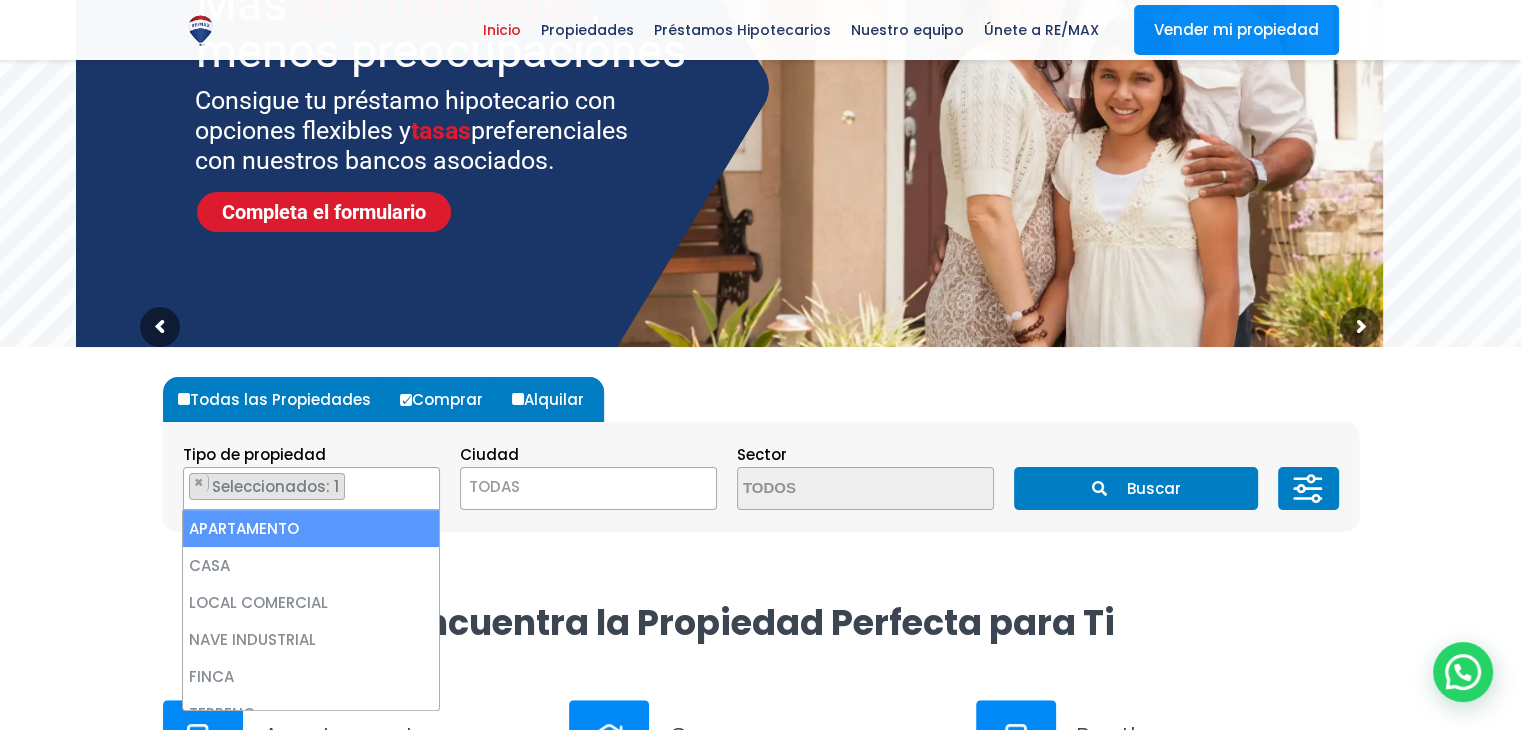 select 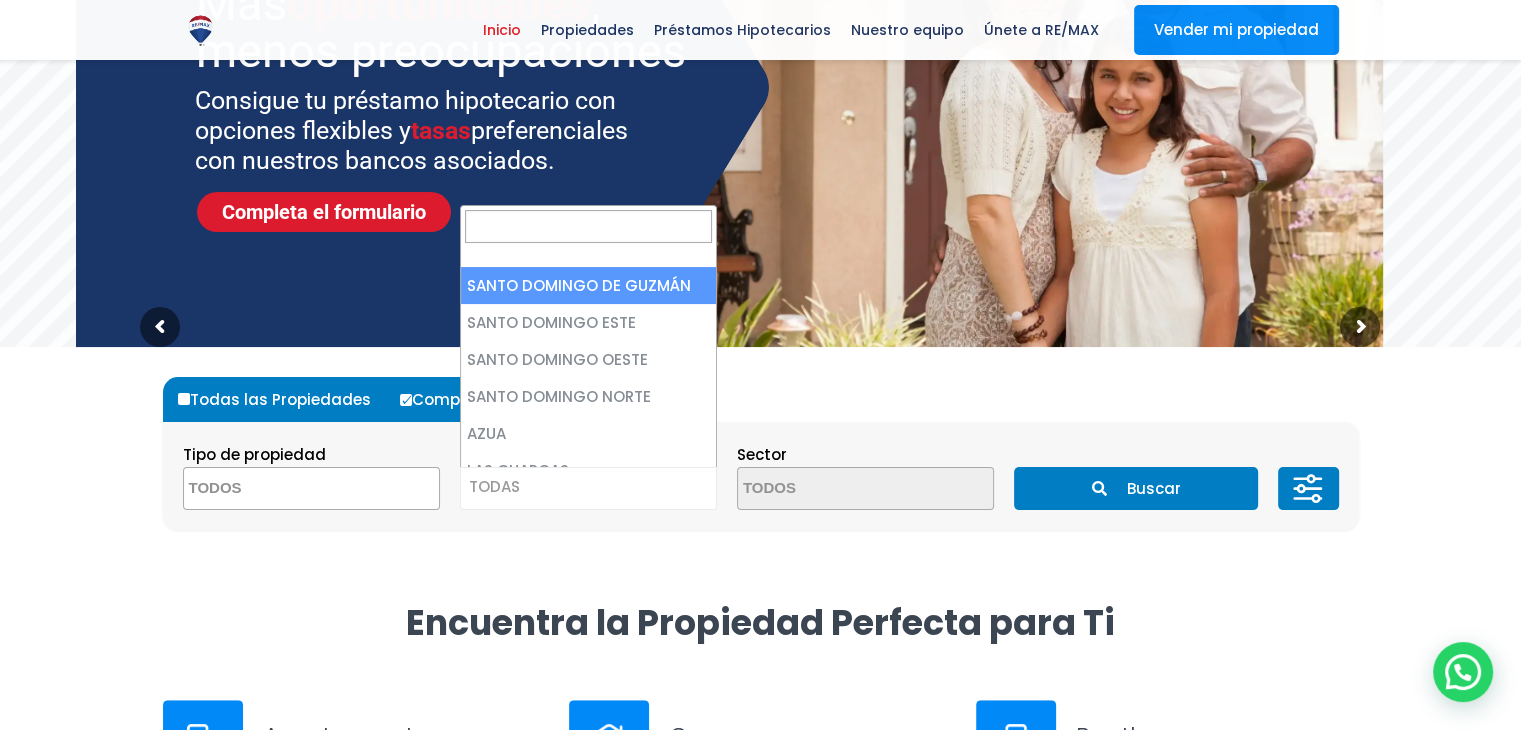 click on "TODAS" at bounding box center (588, 487) 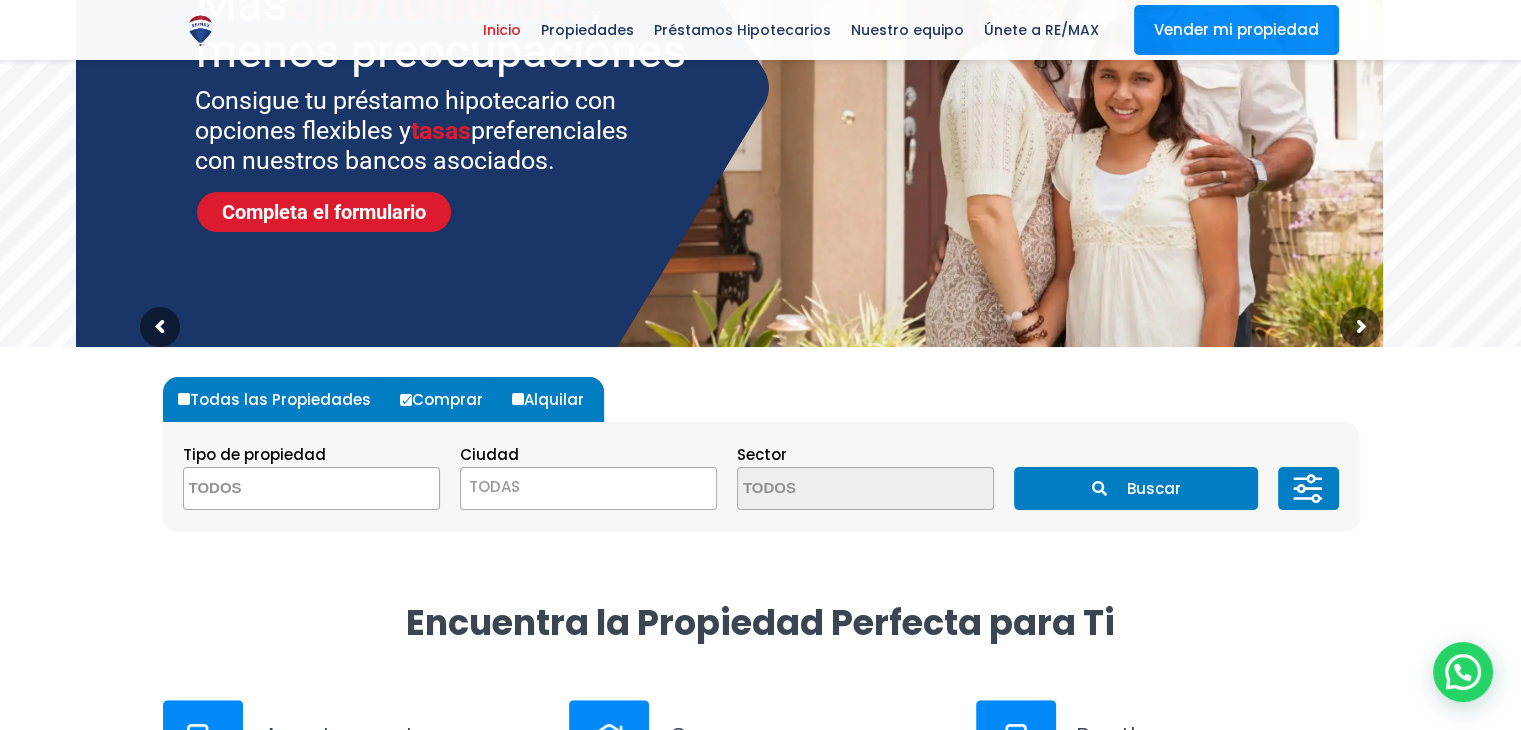 click on "TODAS" at bounding box center (588, 487) 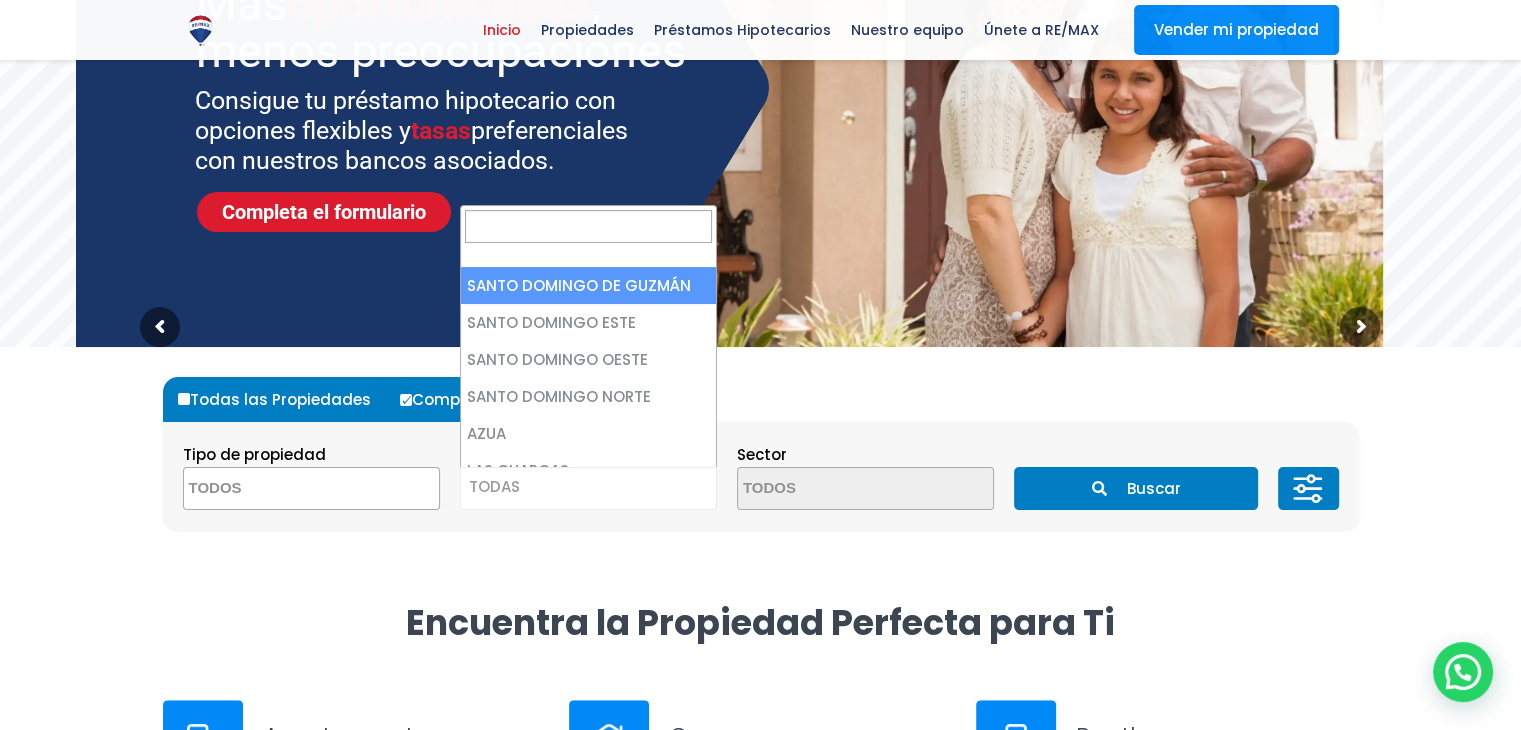 click on "TODAS" at bounding box center [588, 487] 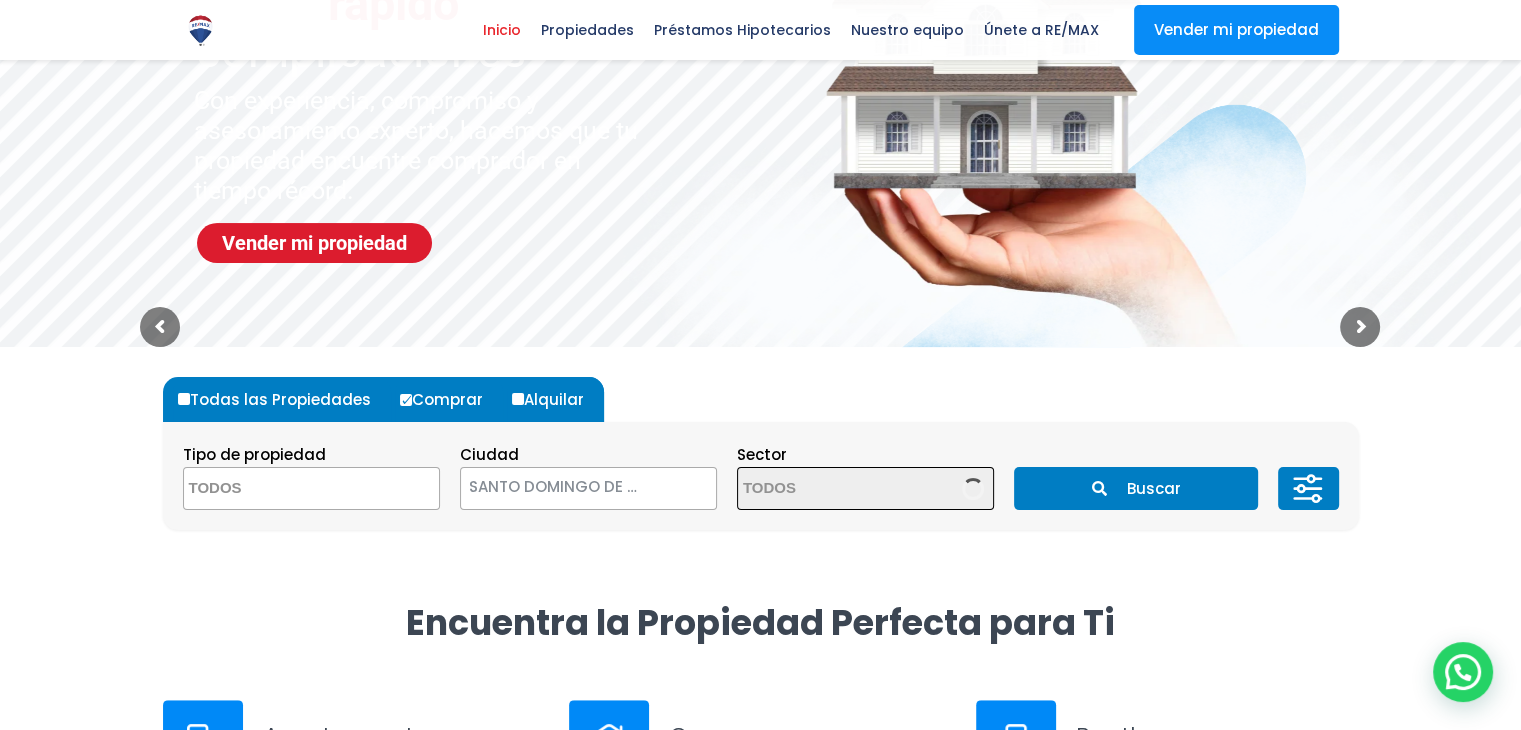 click at bounding box center [835, 489] 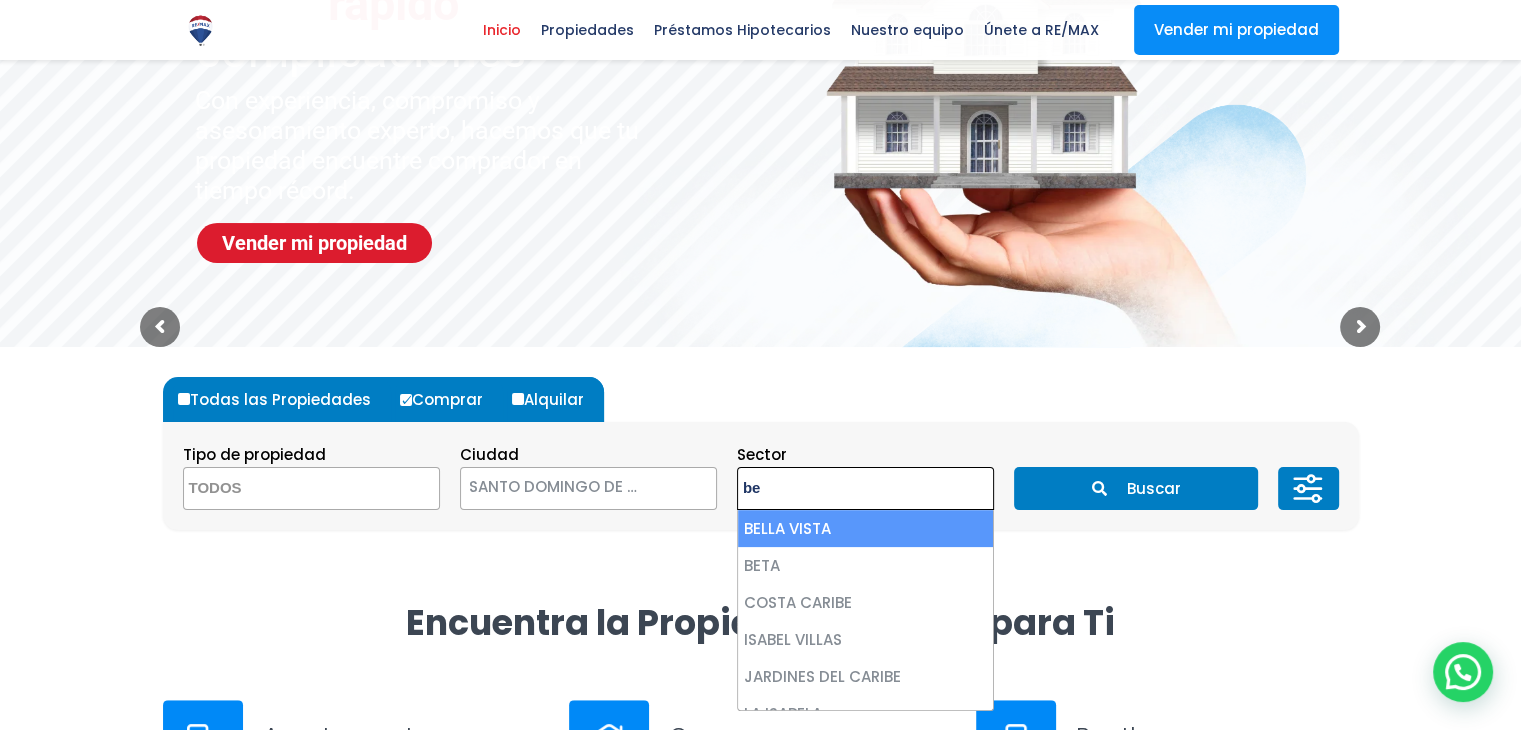 type on "be" 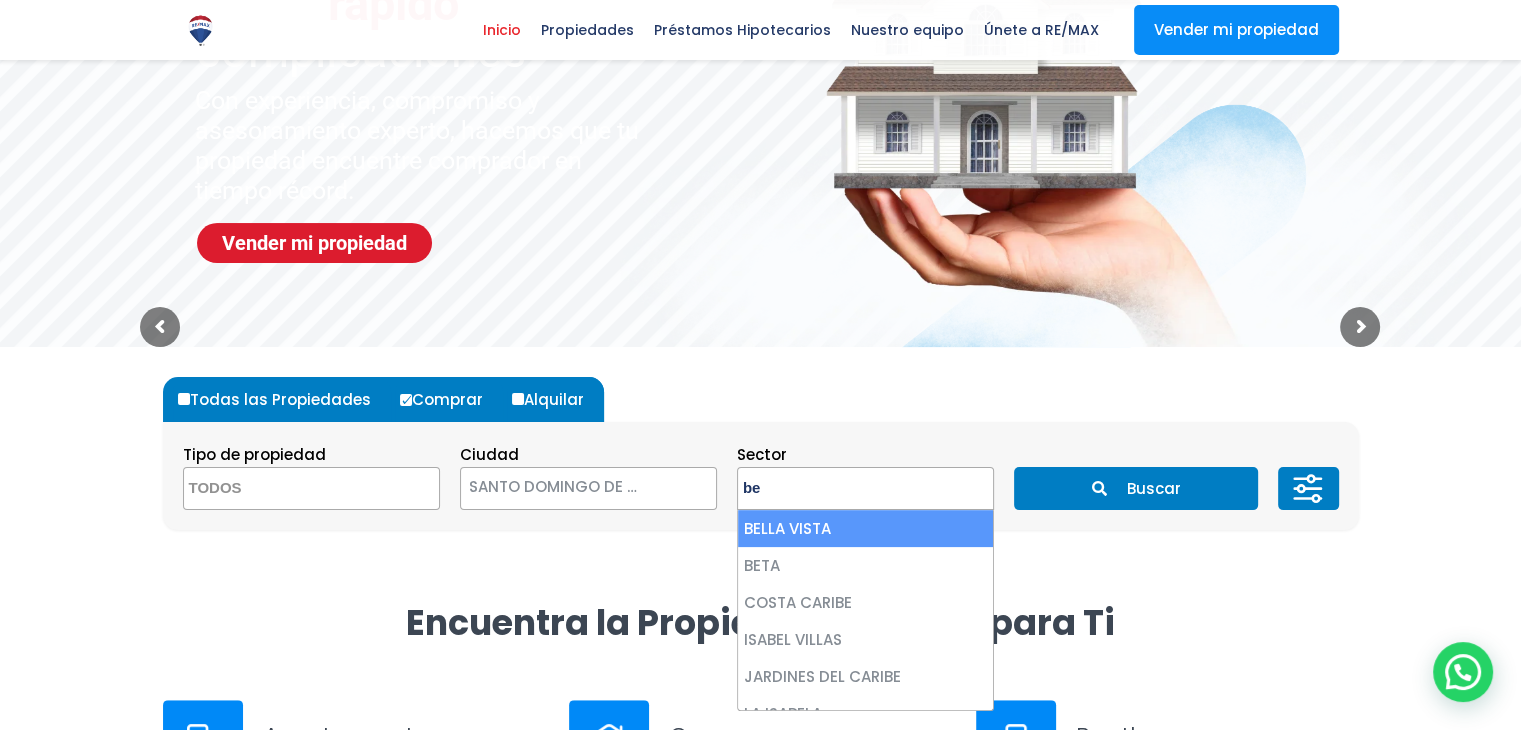select on "150" 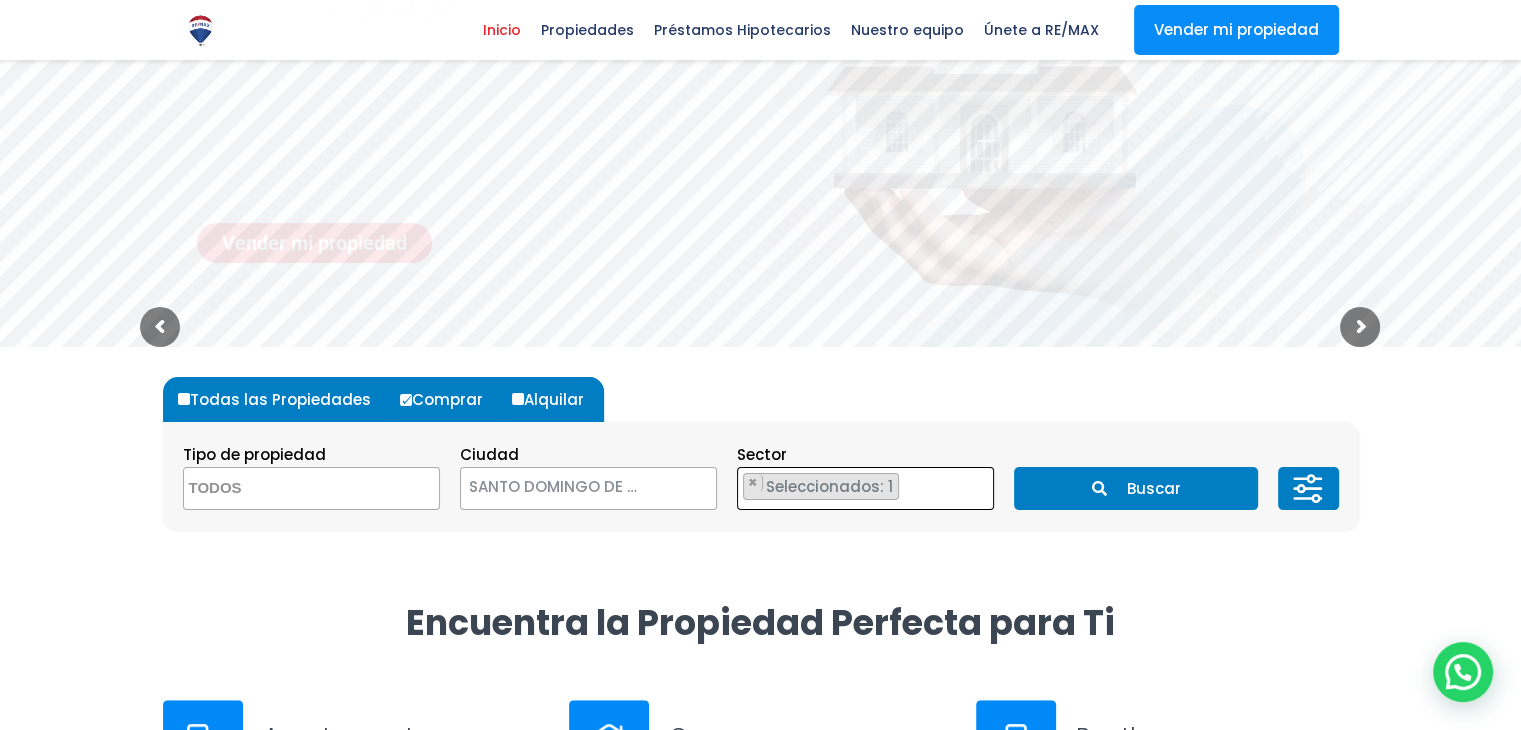 scroll, scrollTop: 417, scrollLeft: 0, axis: vertical 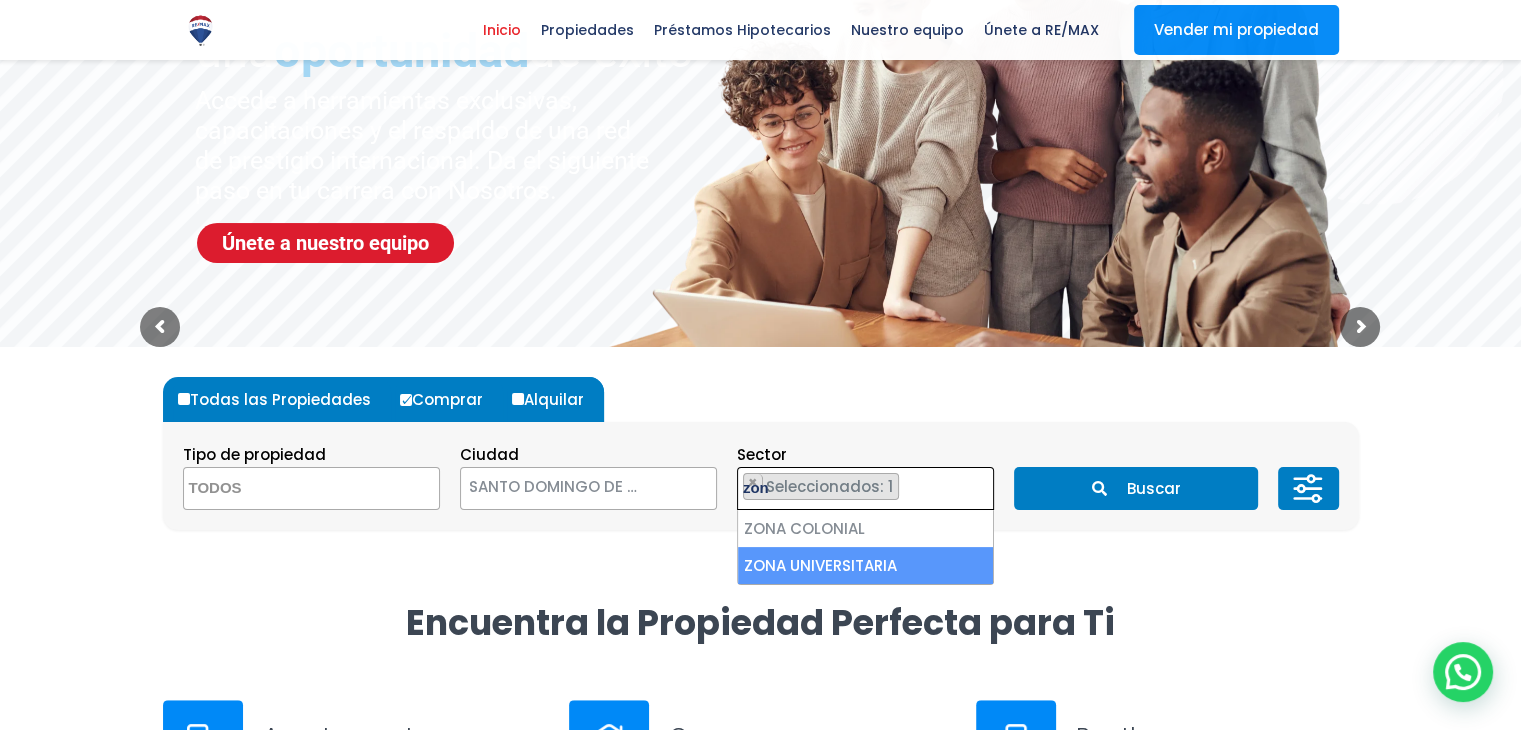 type on "zon" 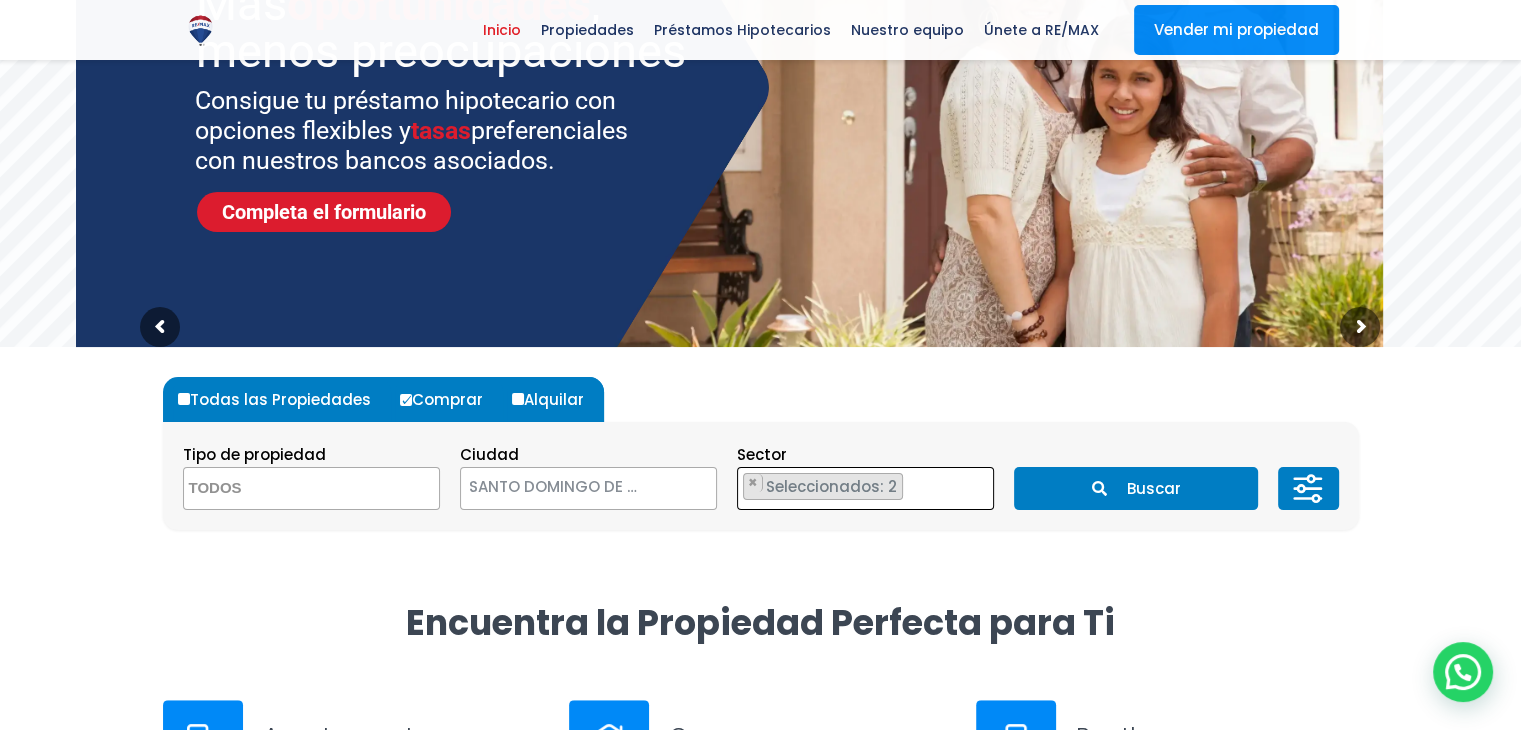 click on "× Seleccionados: 2 × Seleccionados: 2" at bounding box center [853, 489] 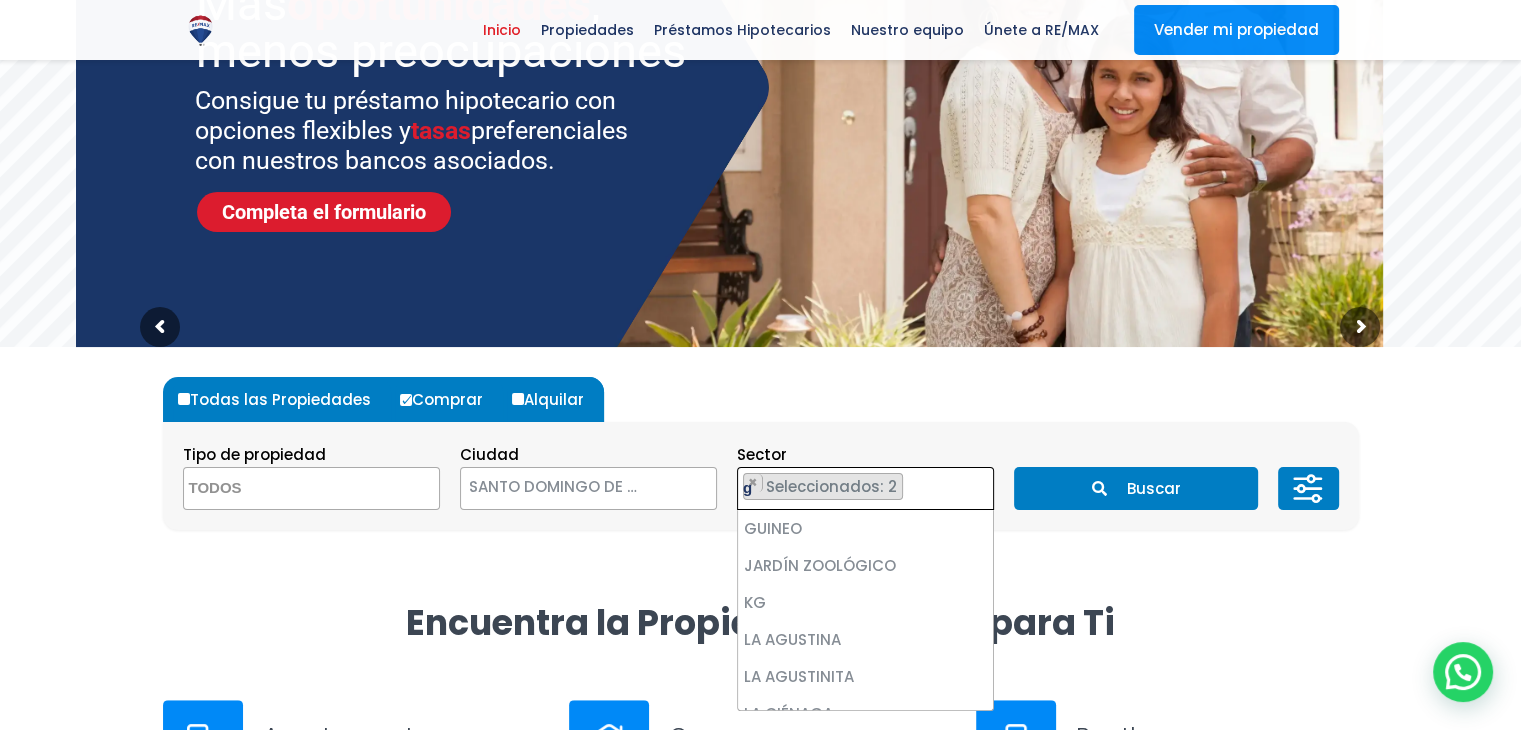 scroll, scrollTop: 0, scrollLeft: 0, axis: both 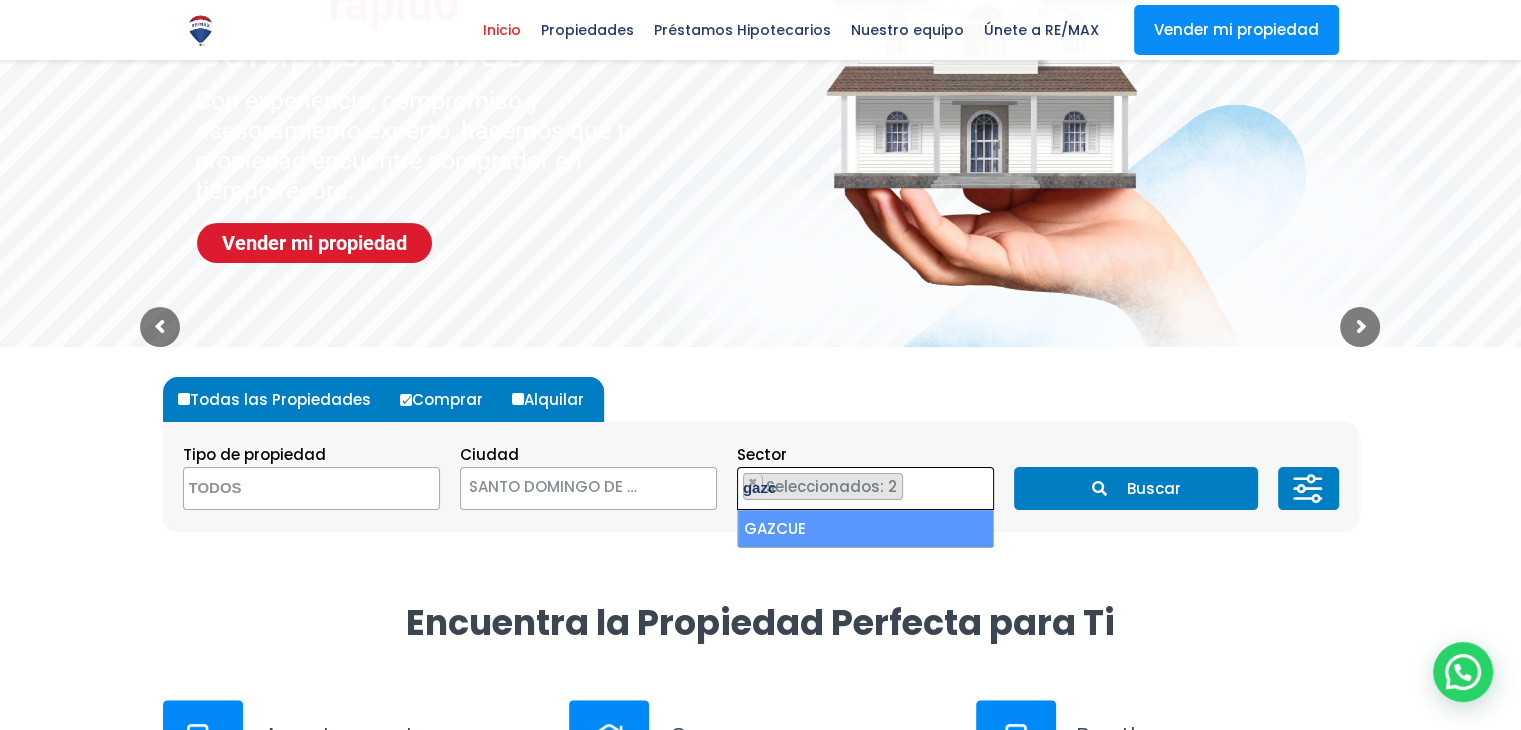 type on "gazc" 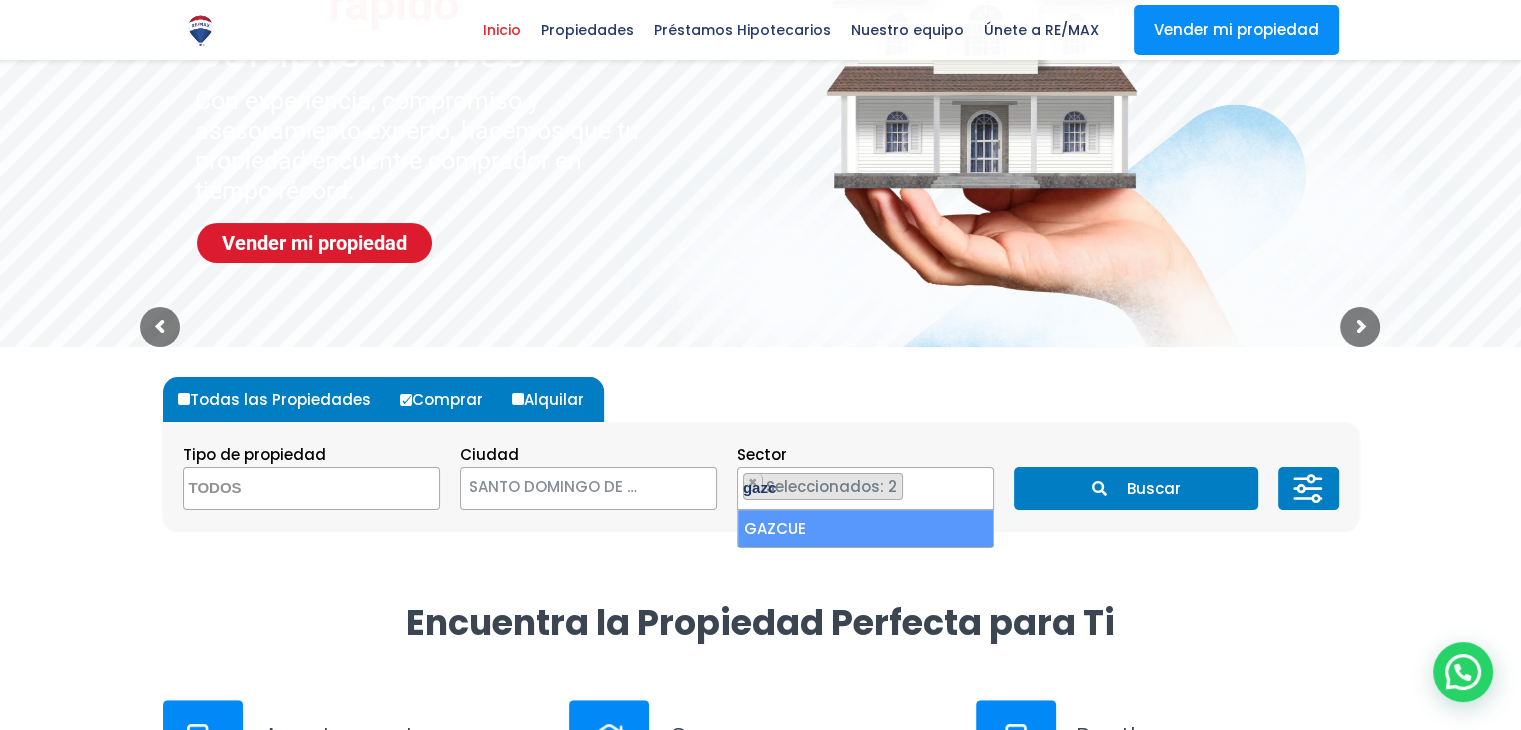 type 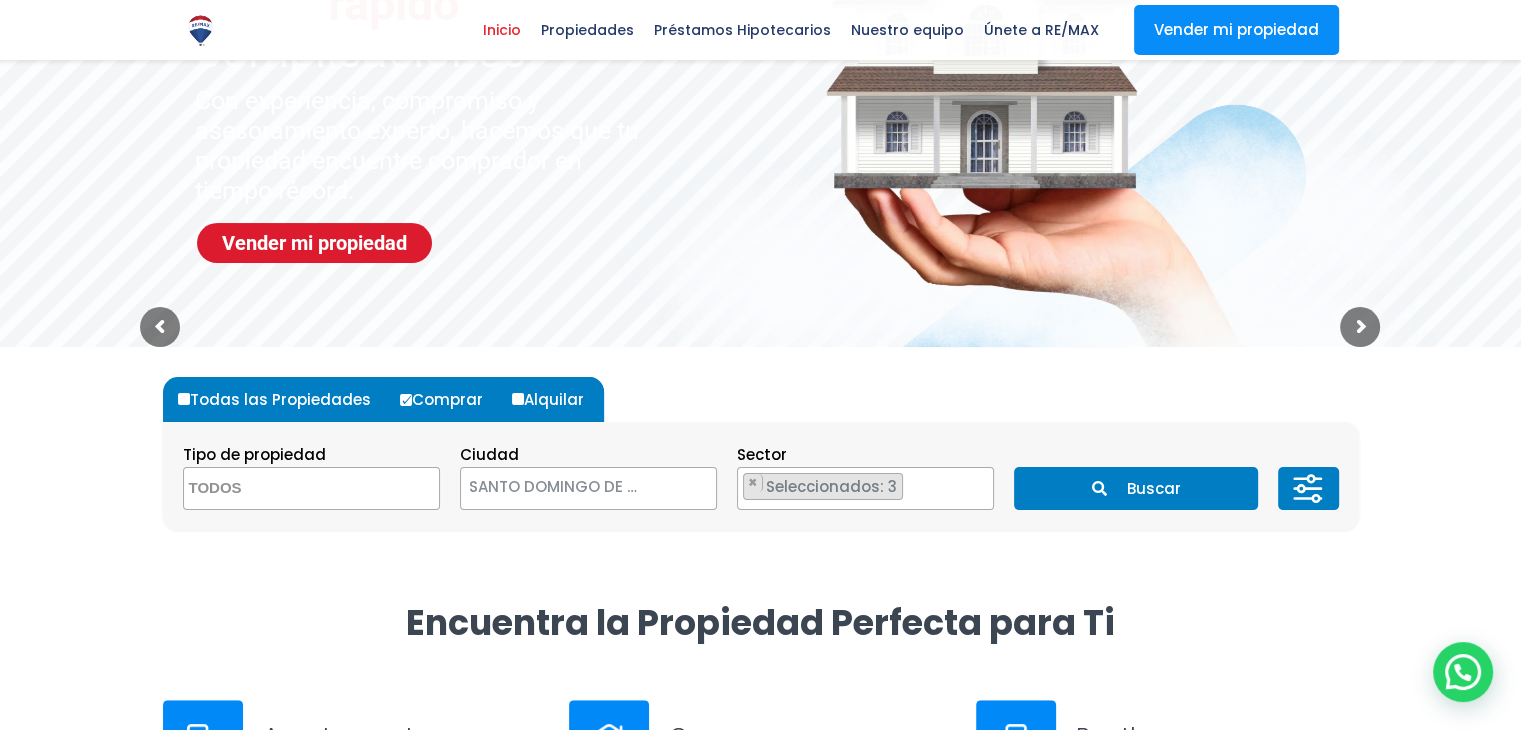 click on "Buscar" at bounding box center [1136, 488] 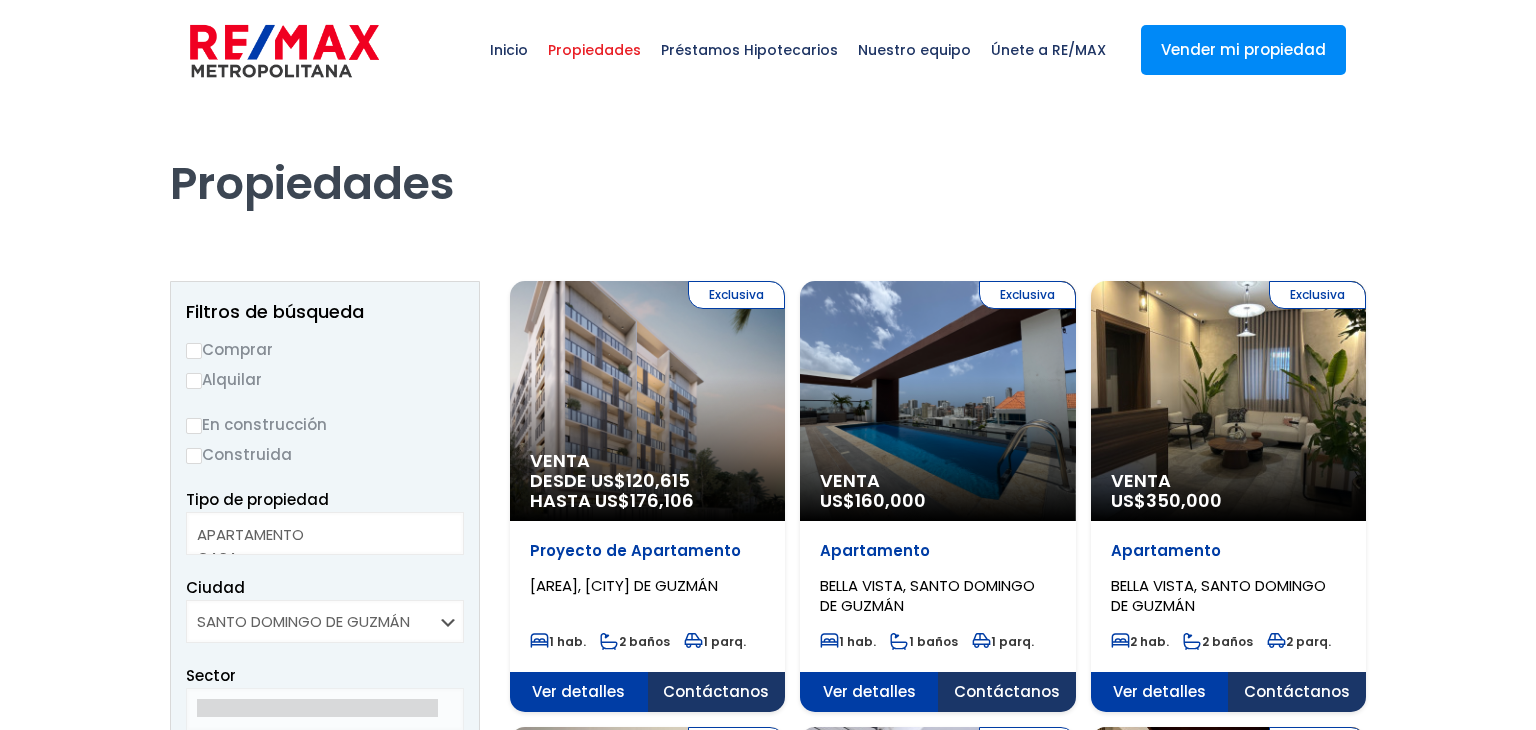 select 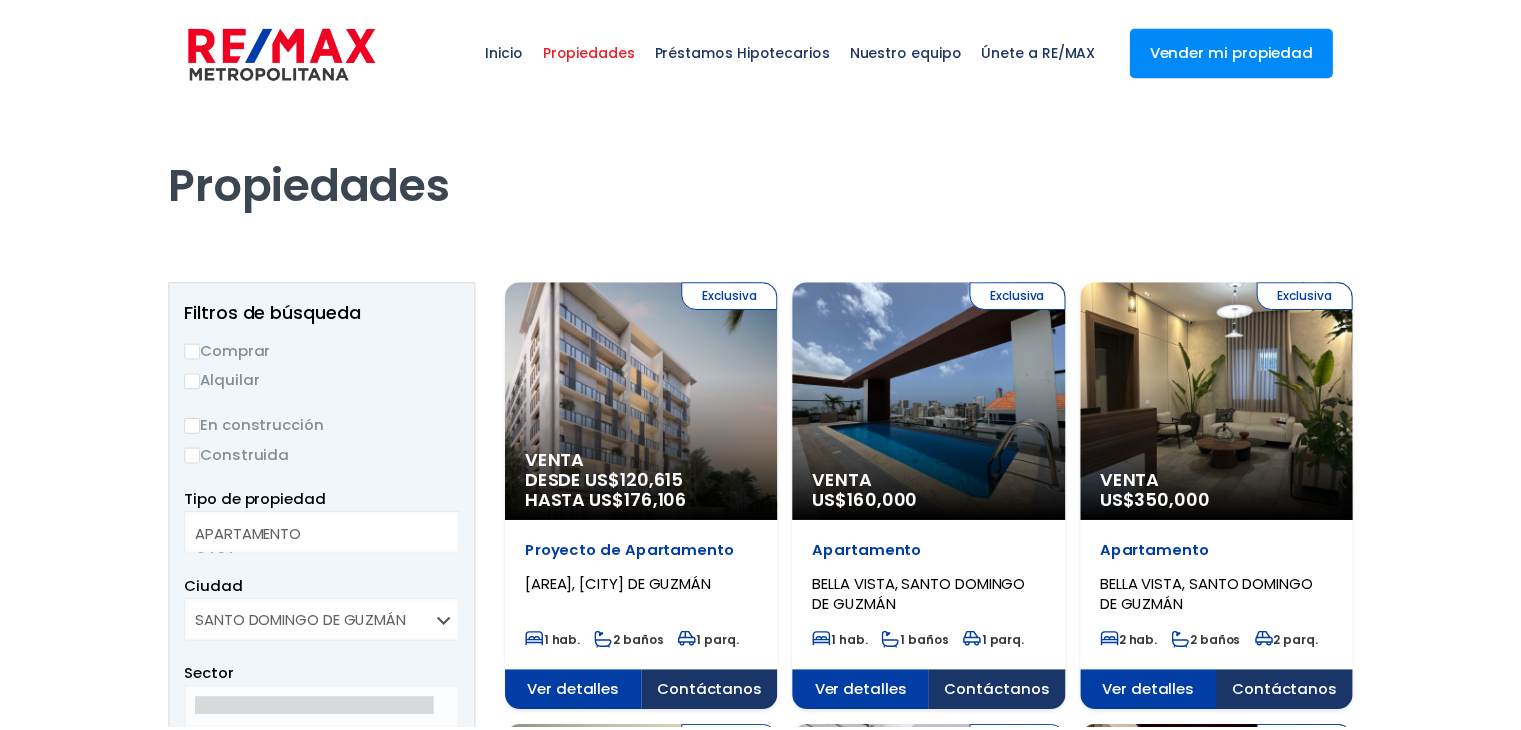 scroll, scrollTop: 0, scrollLeft: 0, axis: both 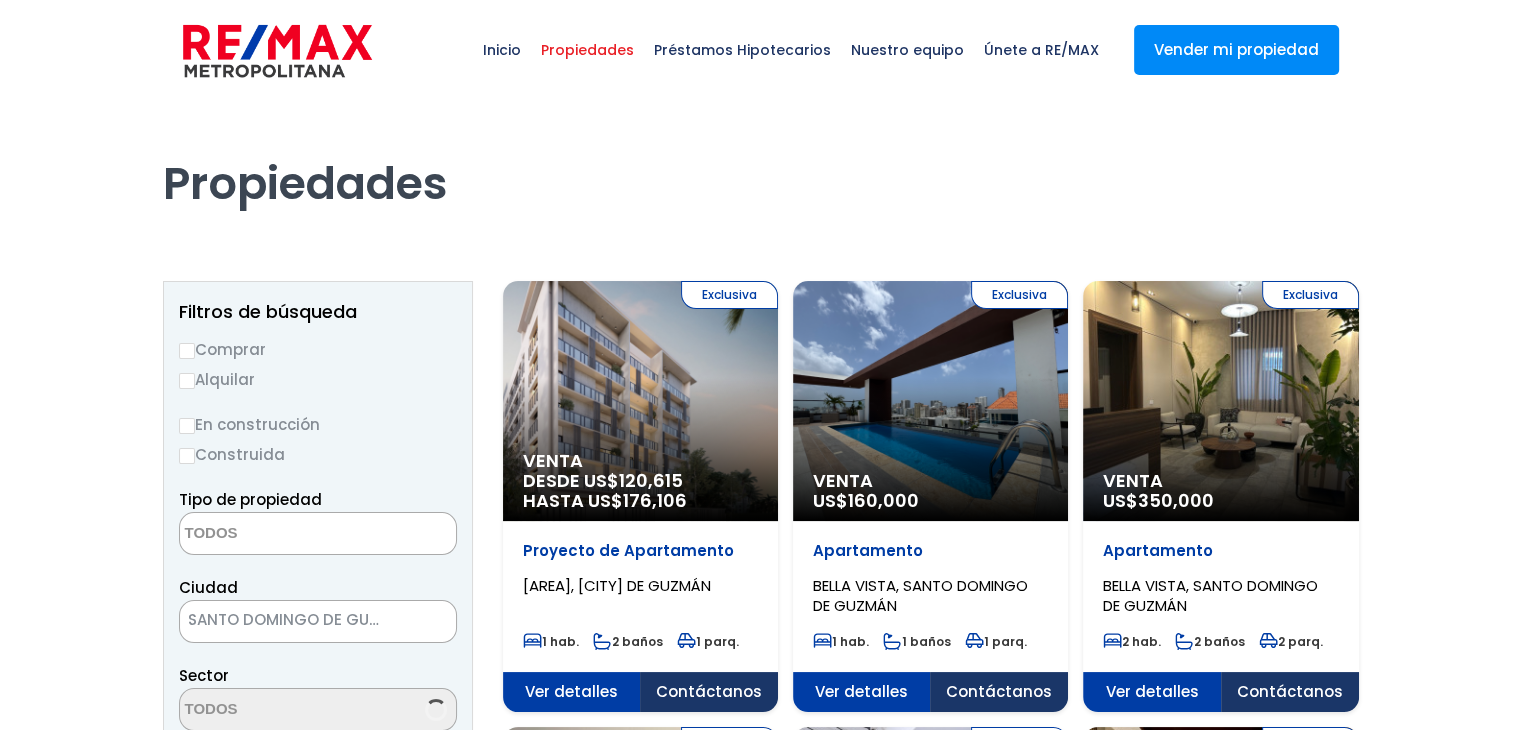 select on "150" 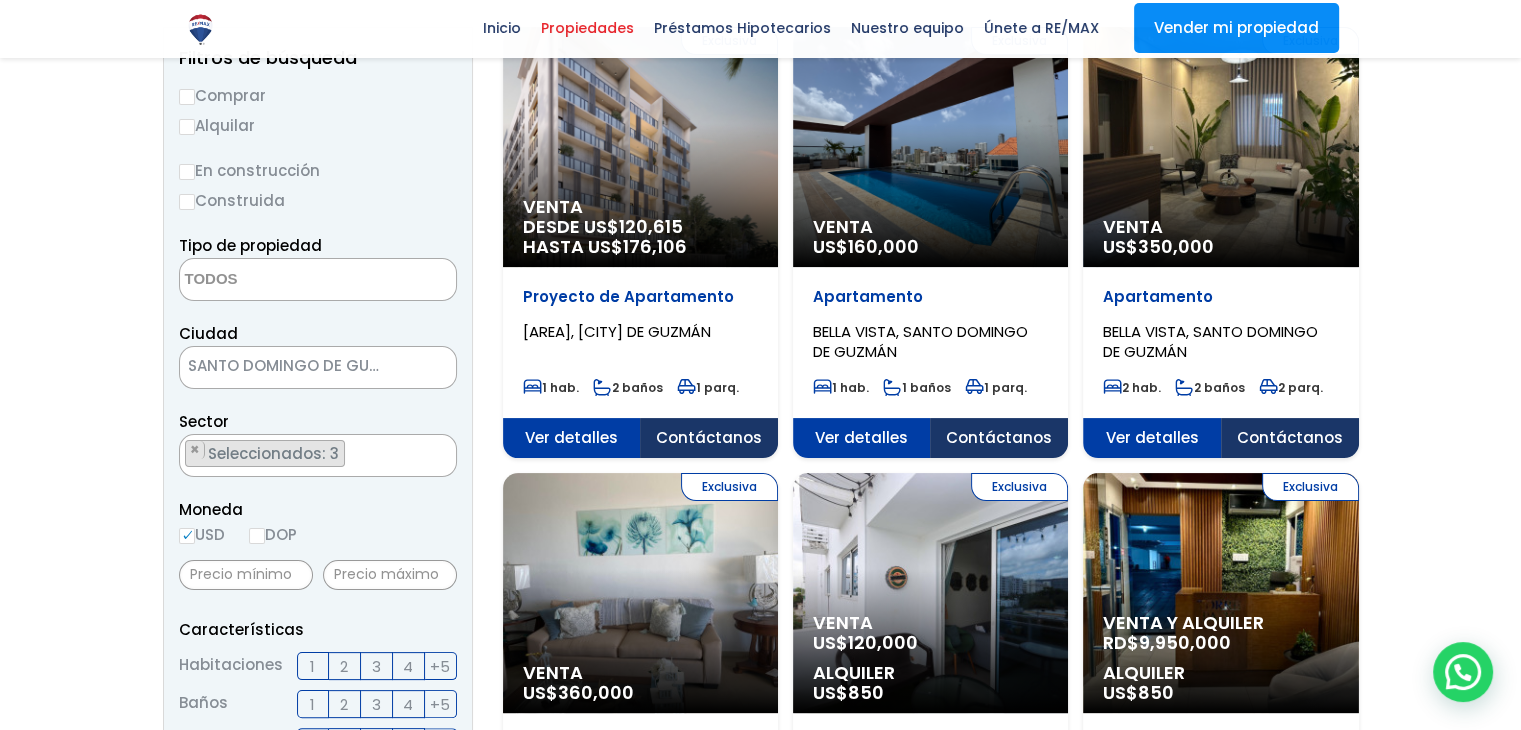 scroll, scrollTop: 393, scrollLeft: 0, axis: vertical 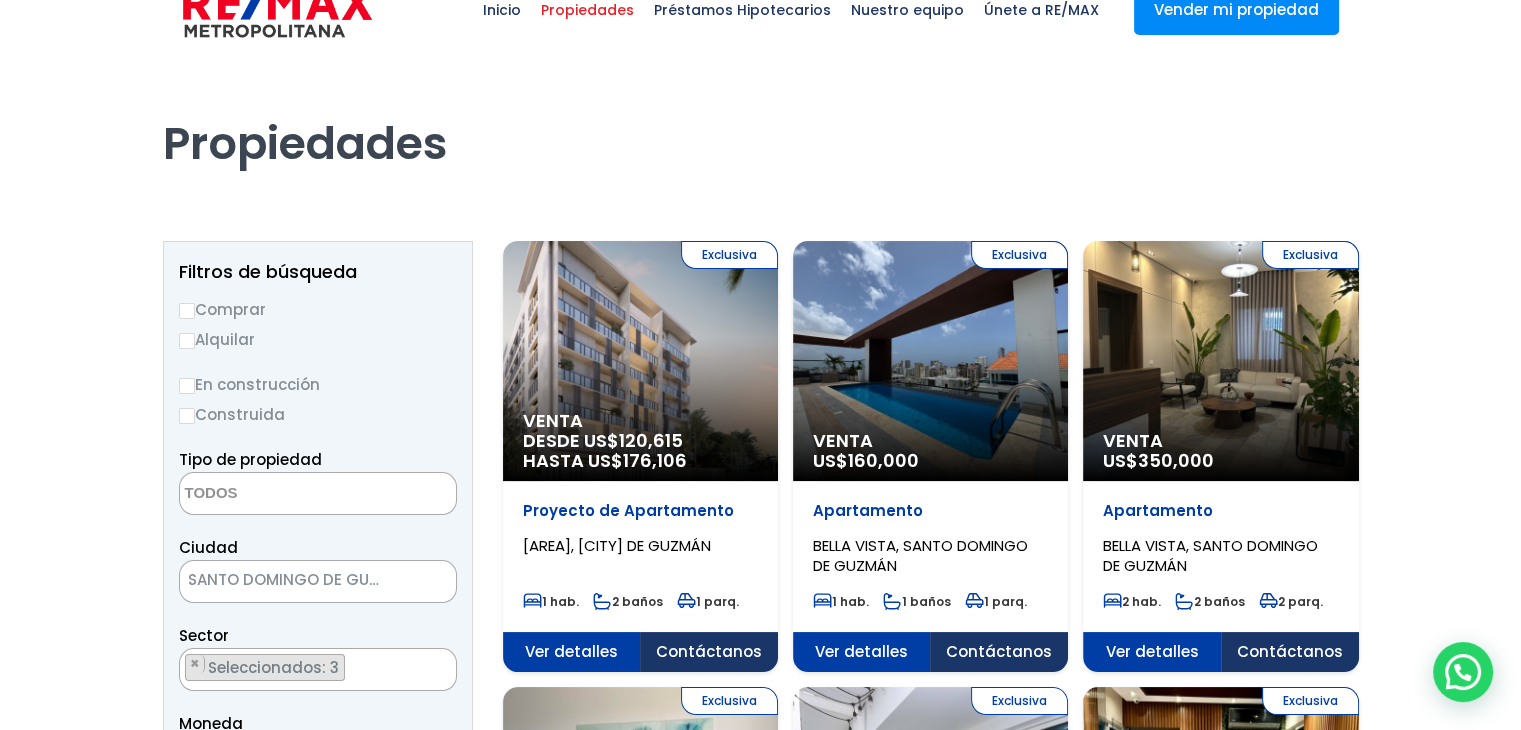 click on "Comprar" at bounding box center (187, 311) 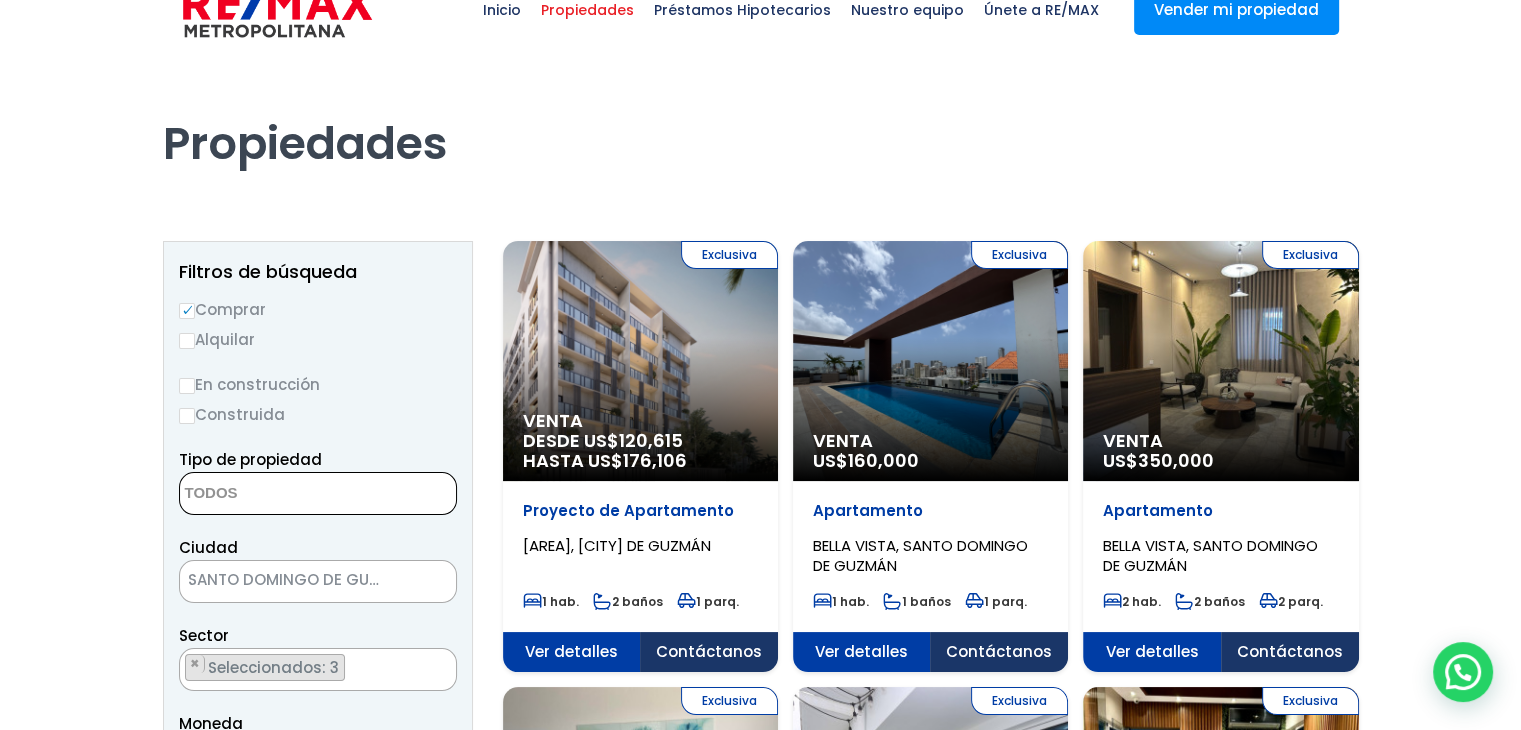 click at bounding box center (277, 494) 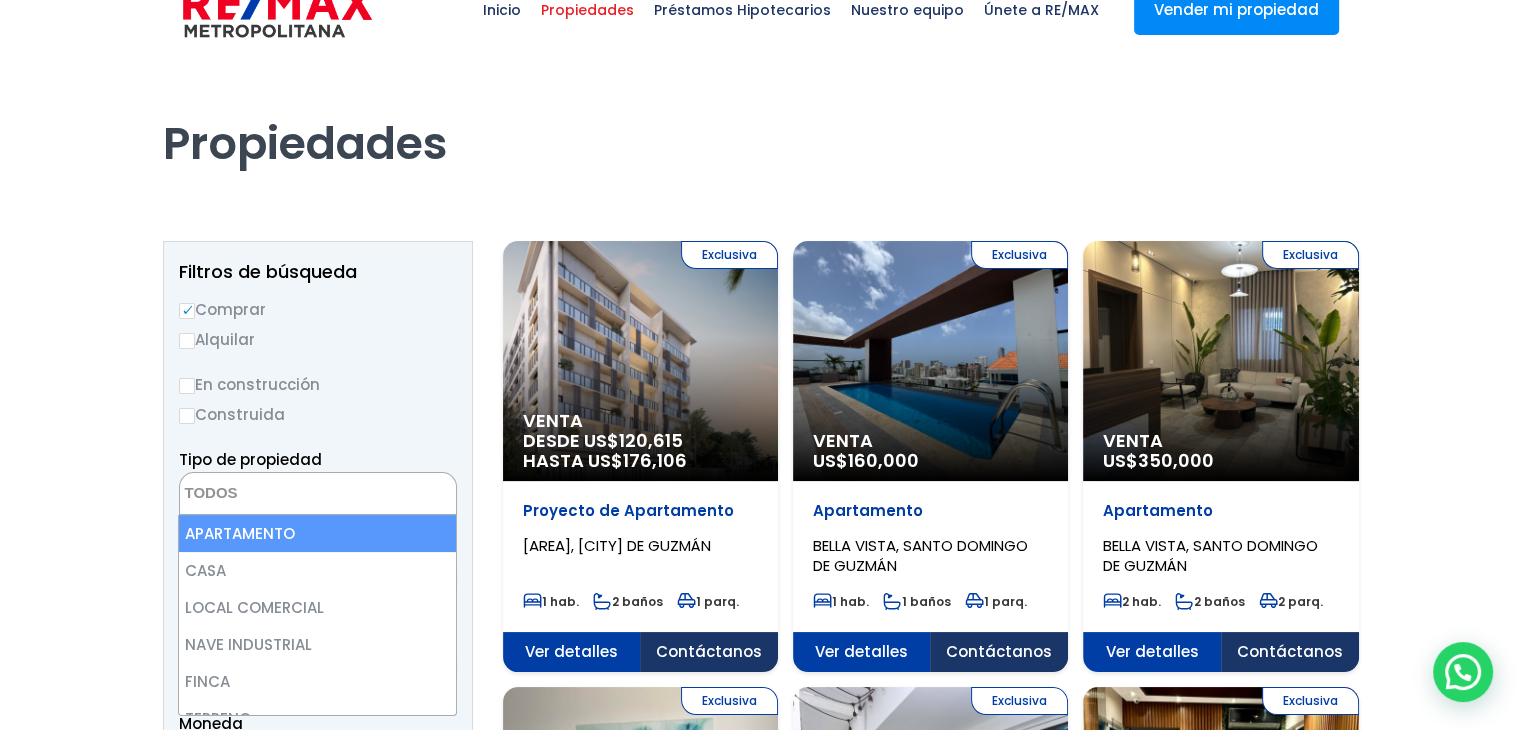 select on "apartment" 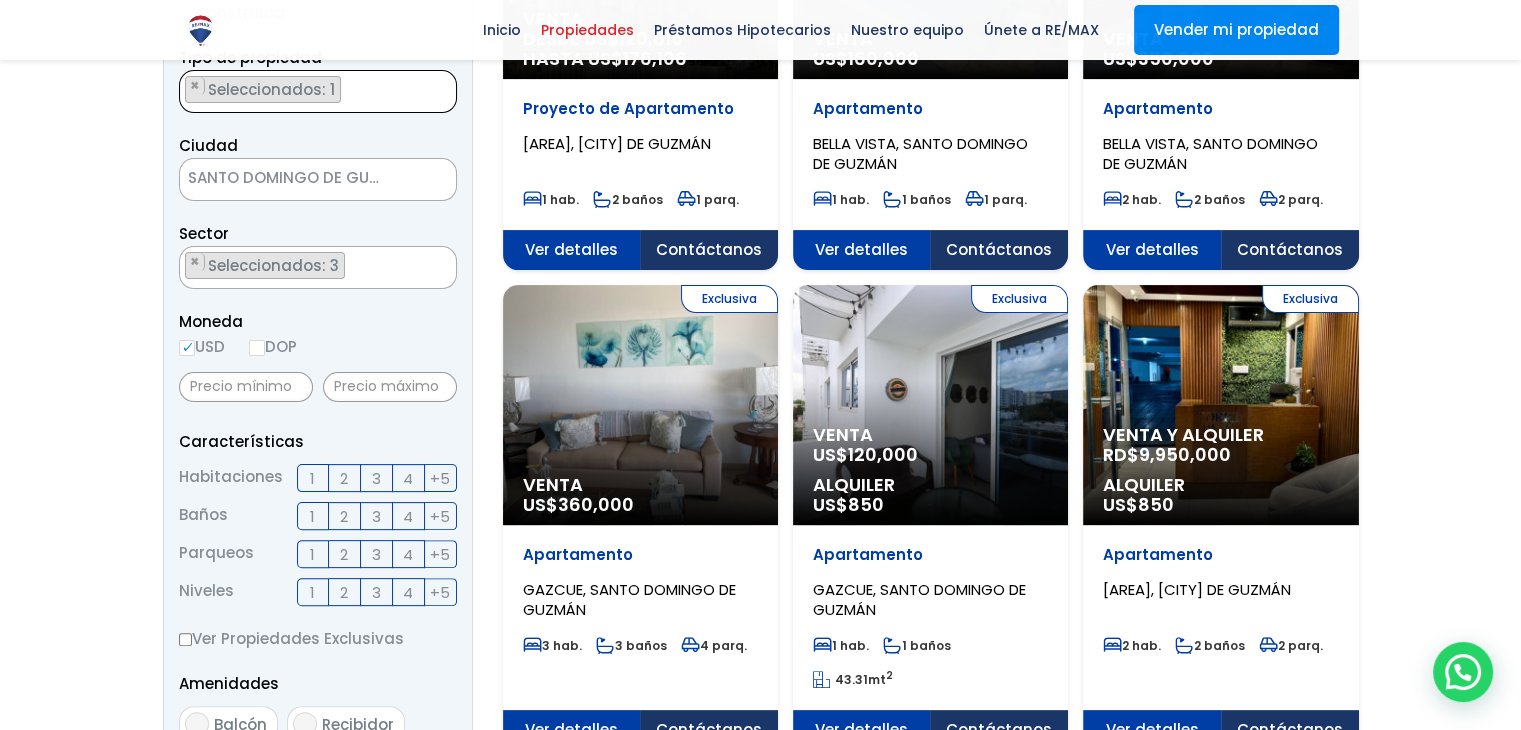 scroll, scrollTop: 480, scrollLeft: 0, axis: vertical 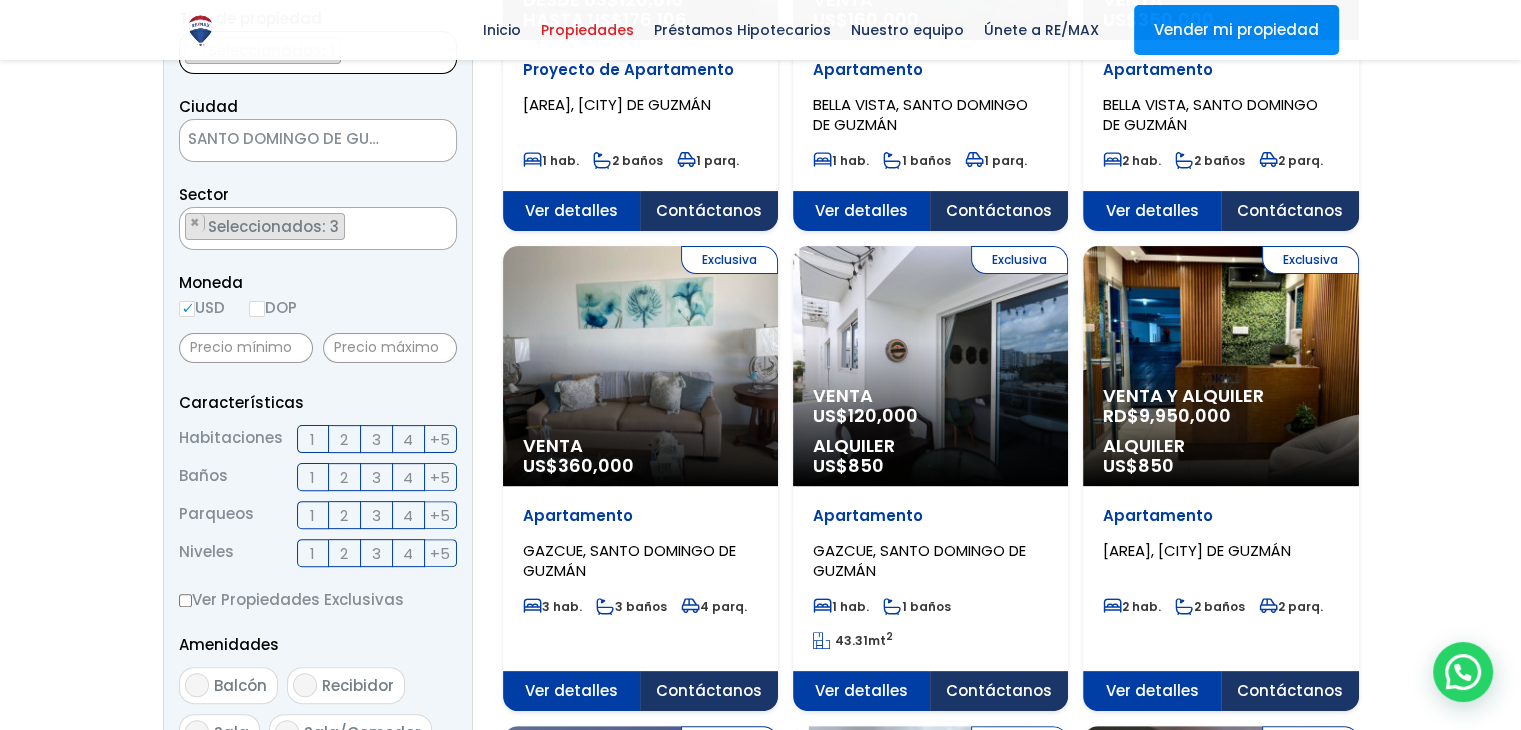 click on "2" at bounding box center (345, 439) 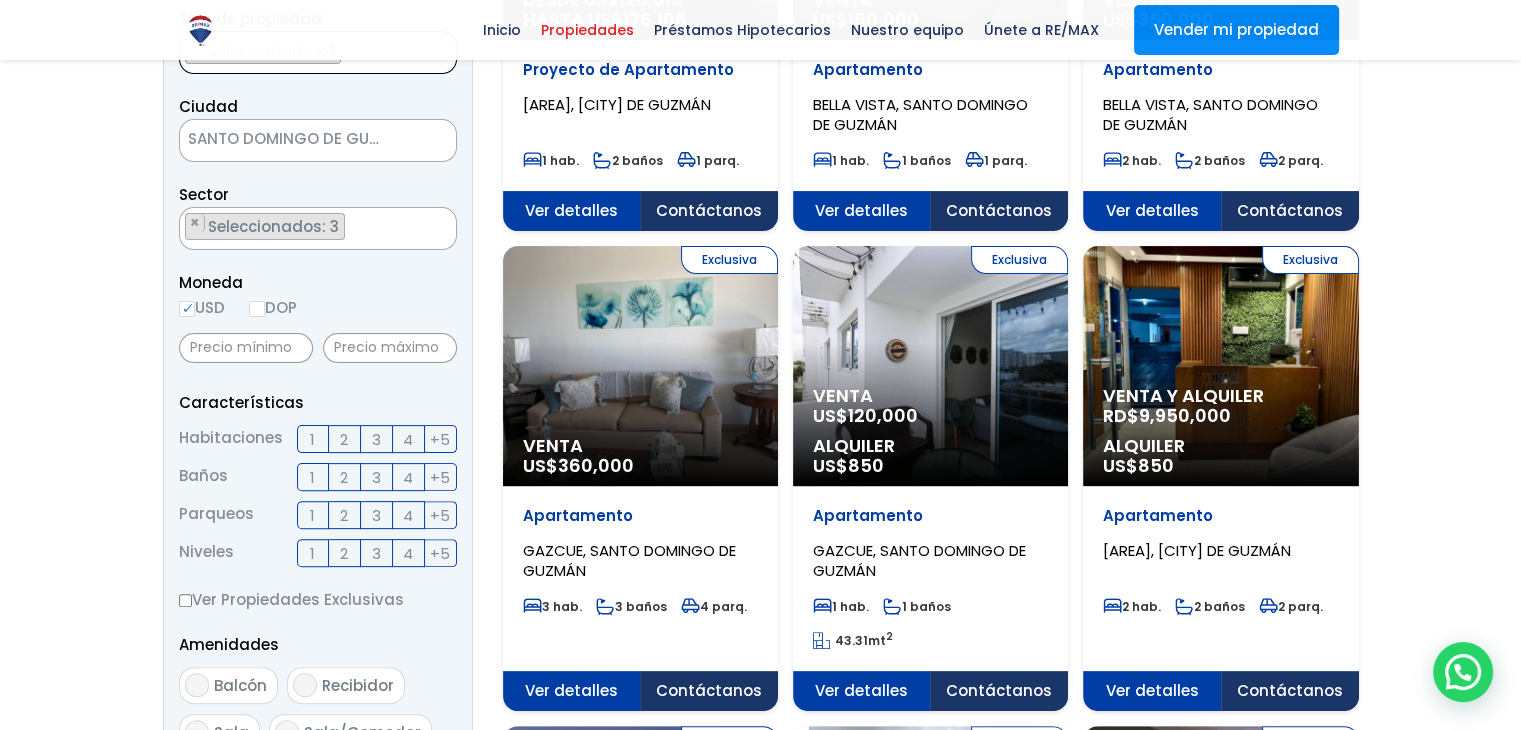 click on "2" at bounding box center [0, 0] 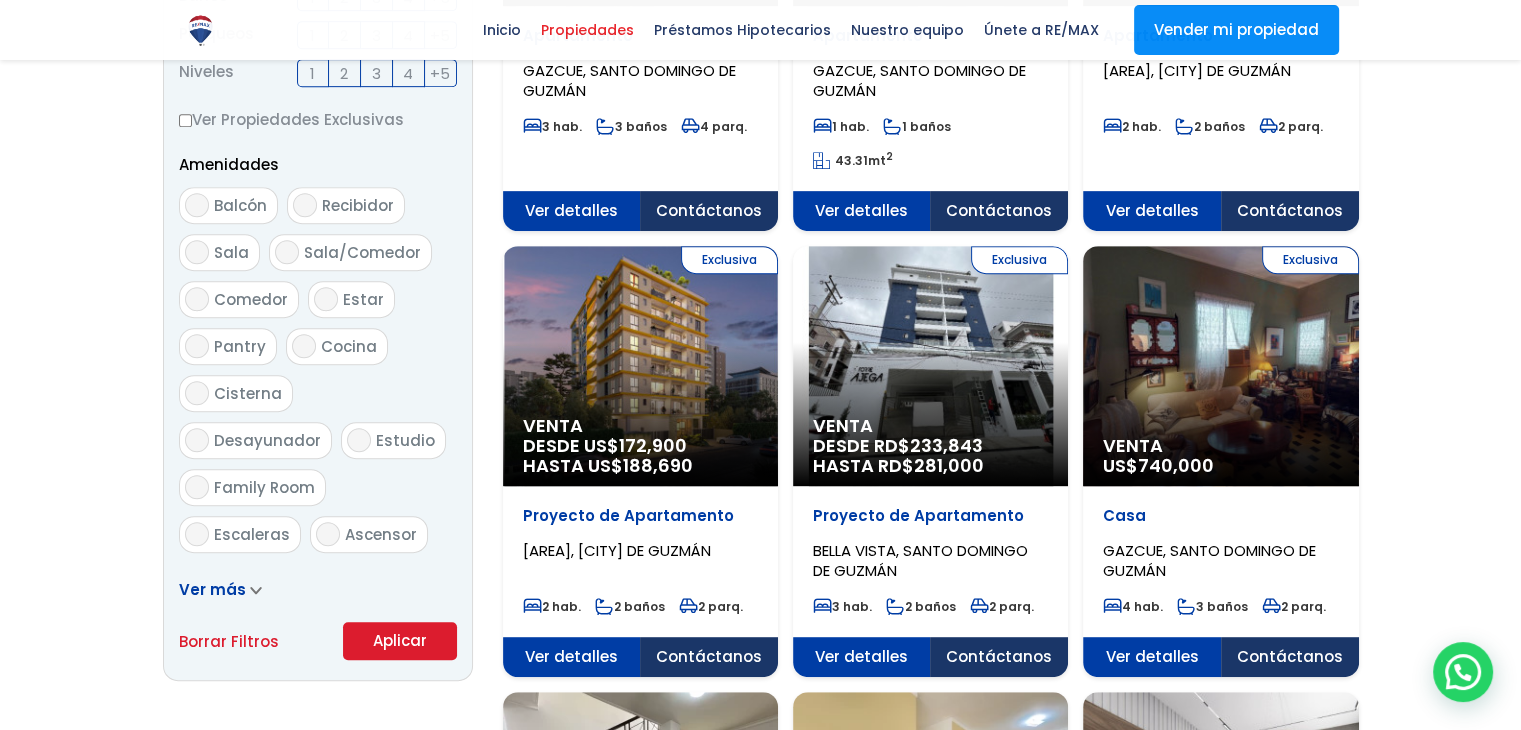 scroll, scrollTop: 960, scrollLeft: 0, axis: vertical 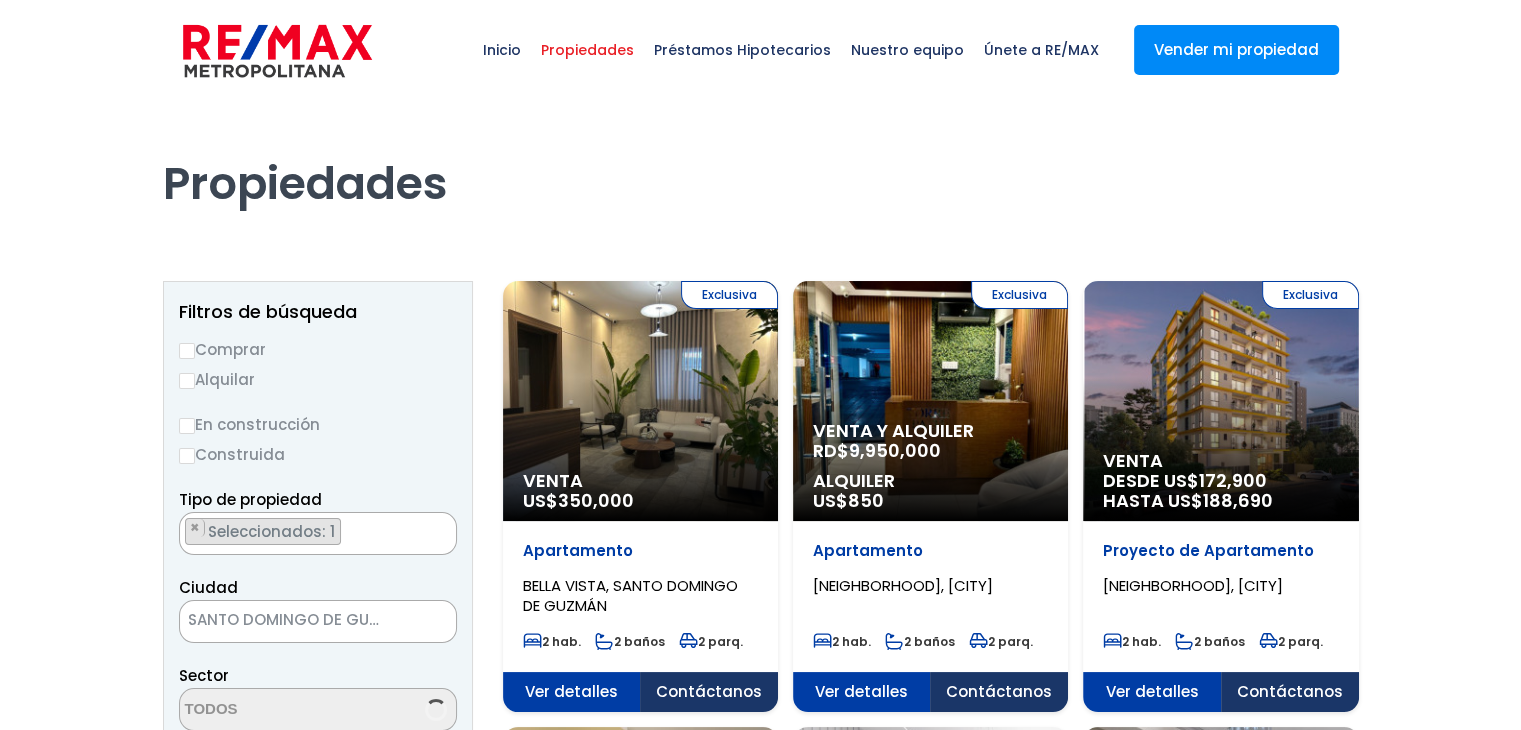 select on "150" 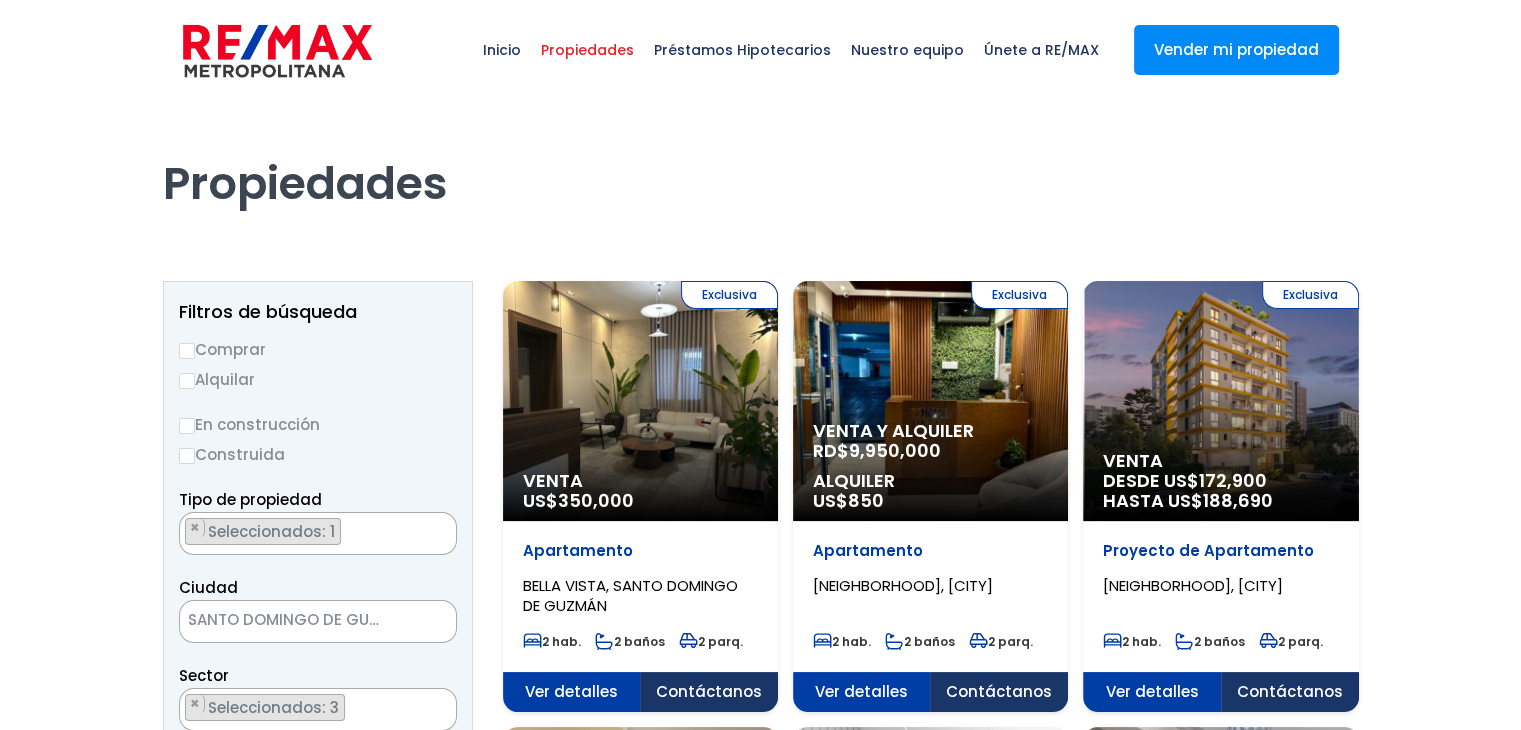 scroll, scrollTop: 6008, scrollLeft: 0, axis: vertical 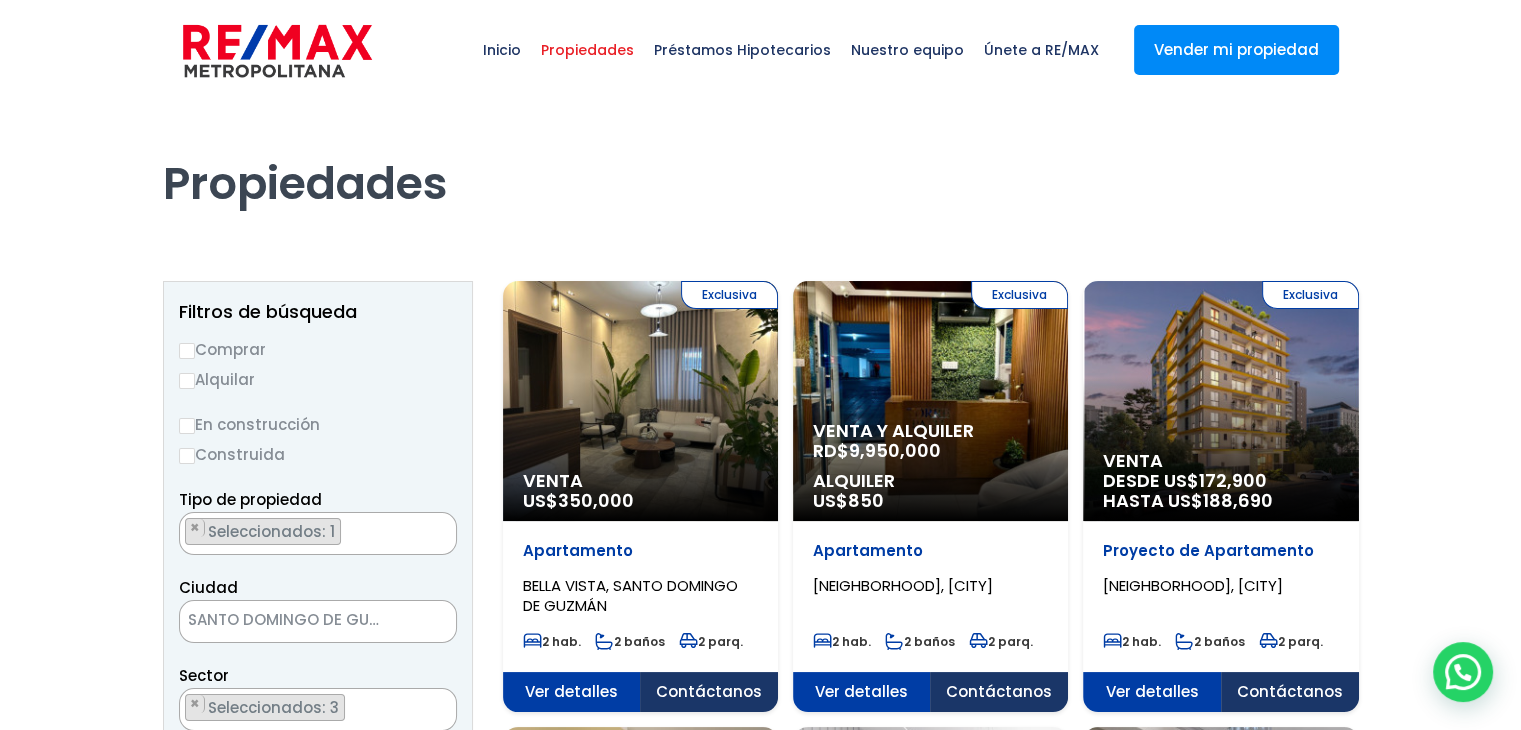 click on "Comprar" at bounding box center [187, 351] 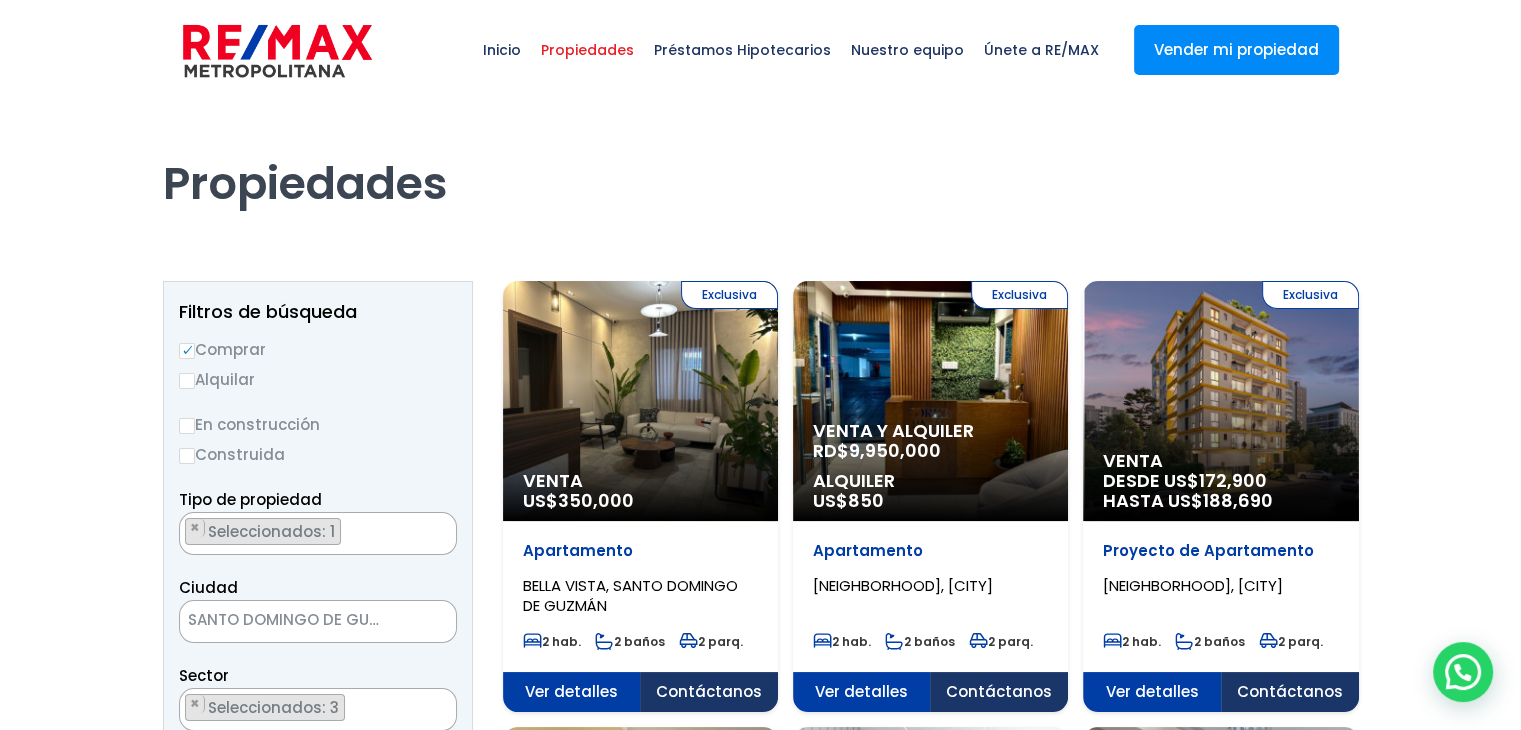 click on "Exclusiva
Venta y Alquiler
RD$  9,950,000
Alquiler
US$  850" at bounding box center (640, 401) 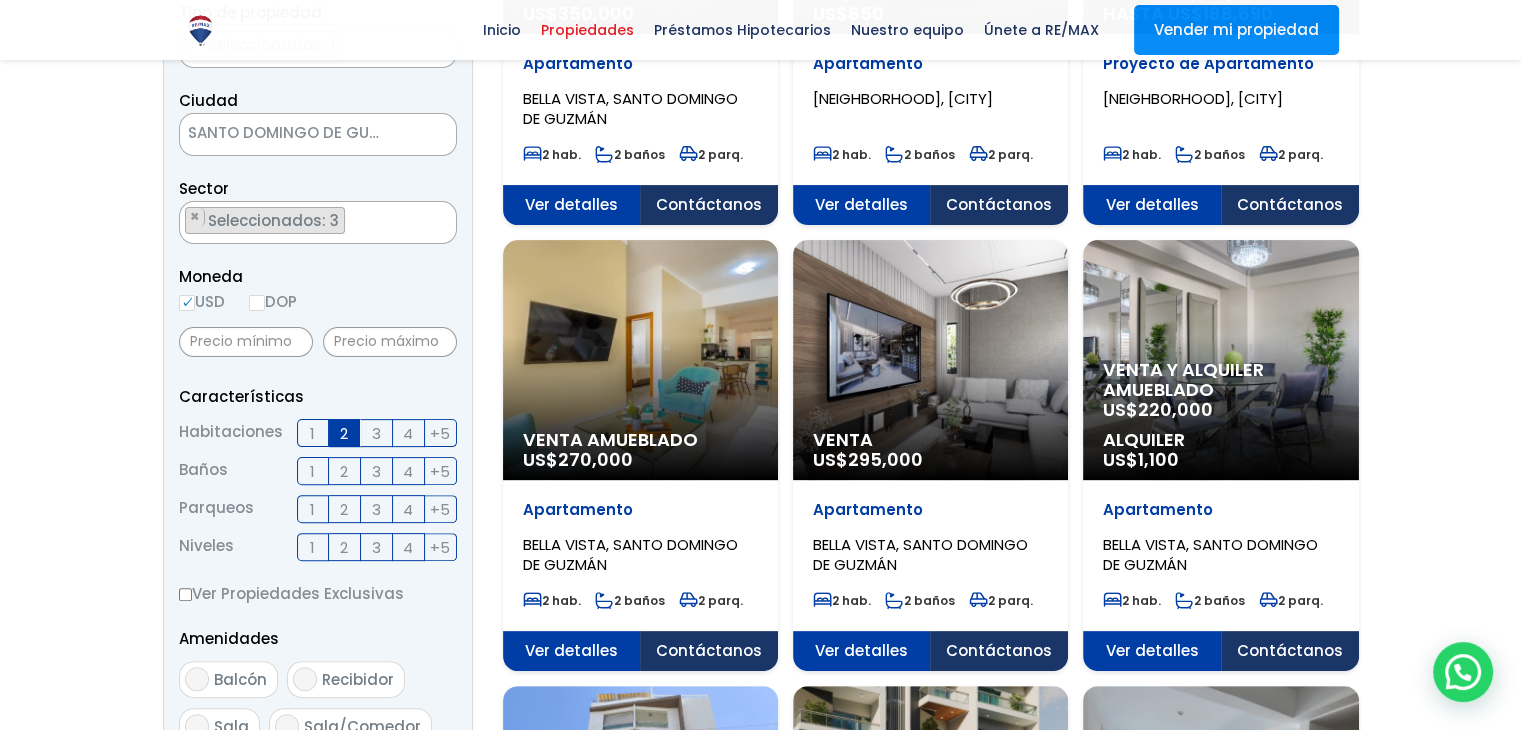 scroll, scrollTop: 553, scrollLeft: 0, axis: vertical 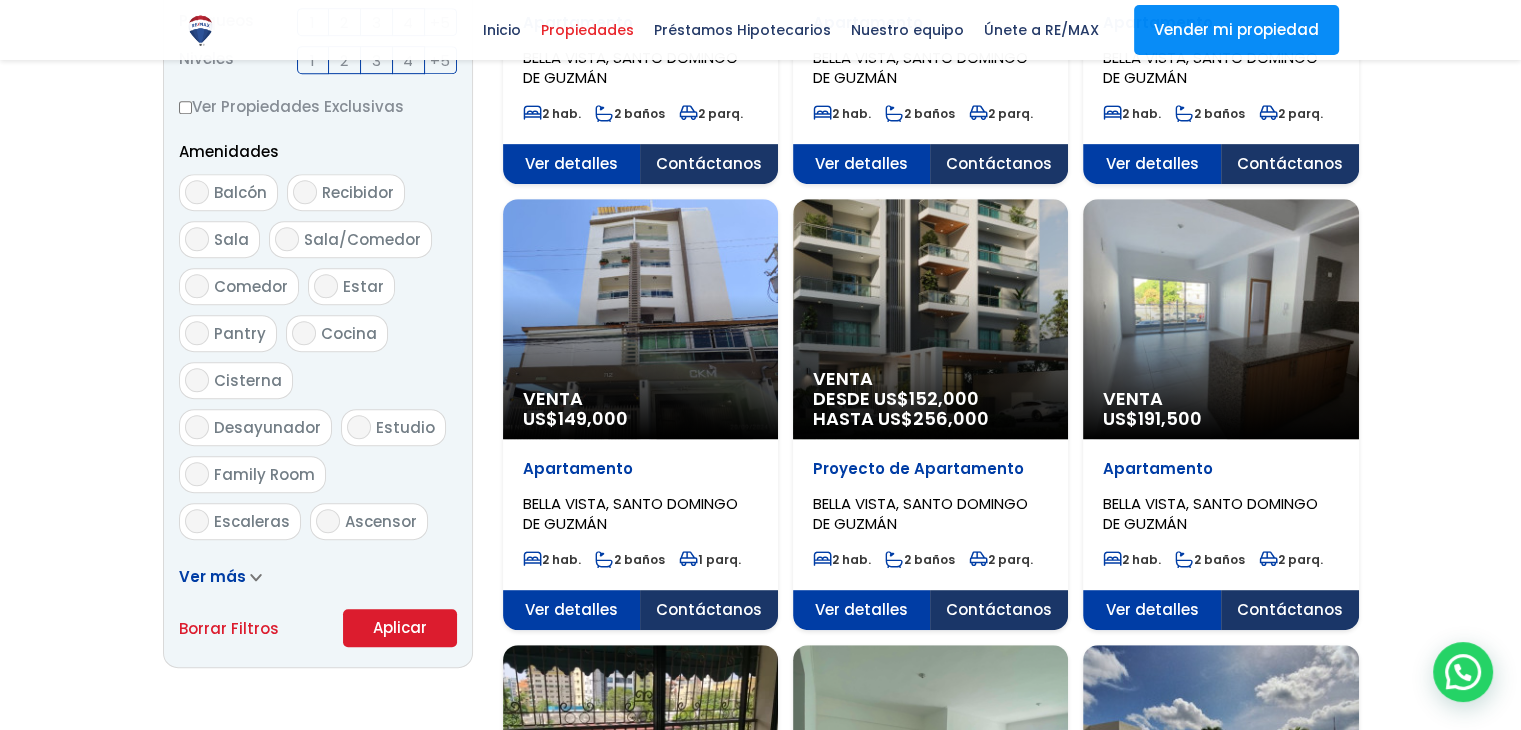 click on "Venta
US$  149,000" at bounding box center [640, -573] 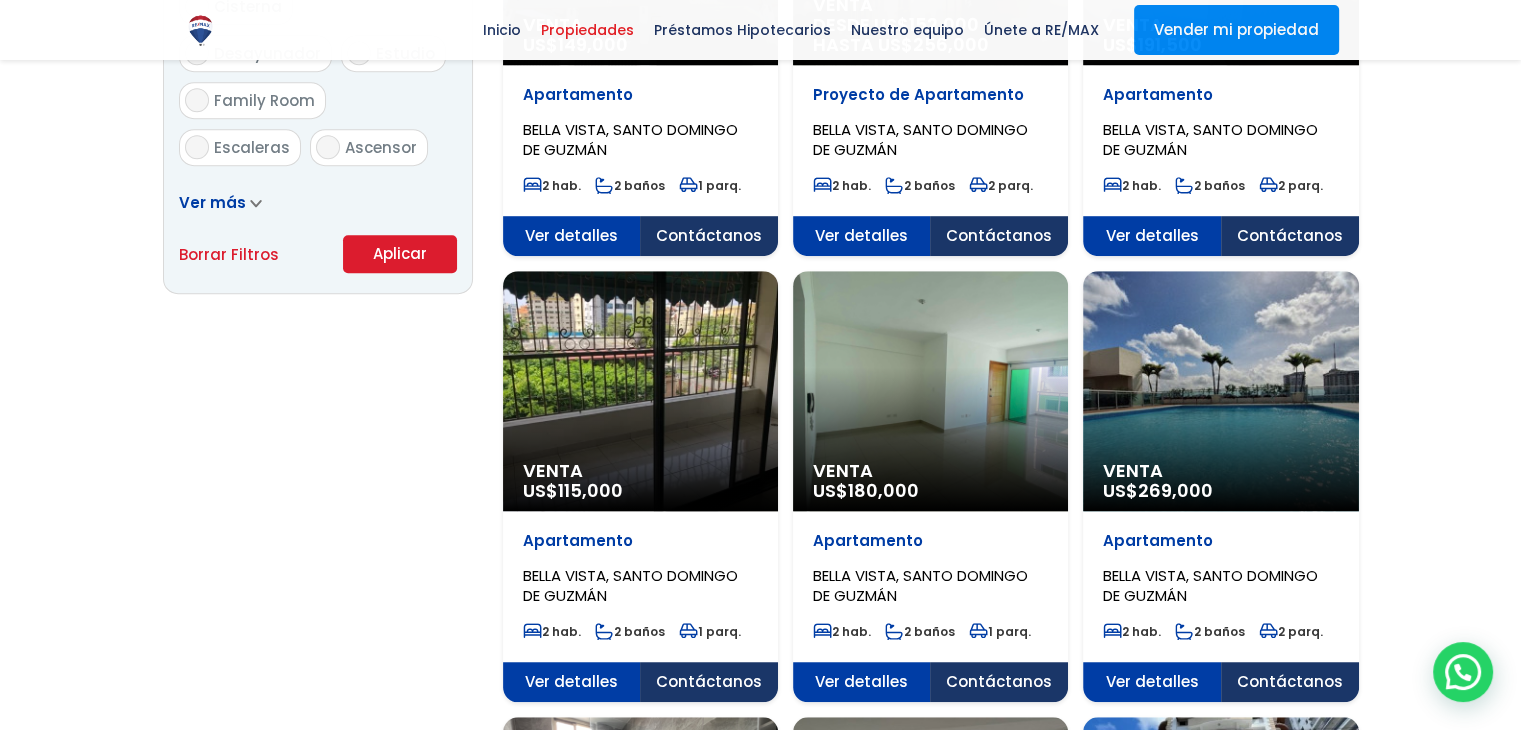 scroll, scrollTop: 1380, scrollLeft: 0, axis: vertical 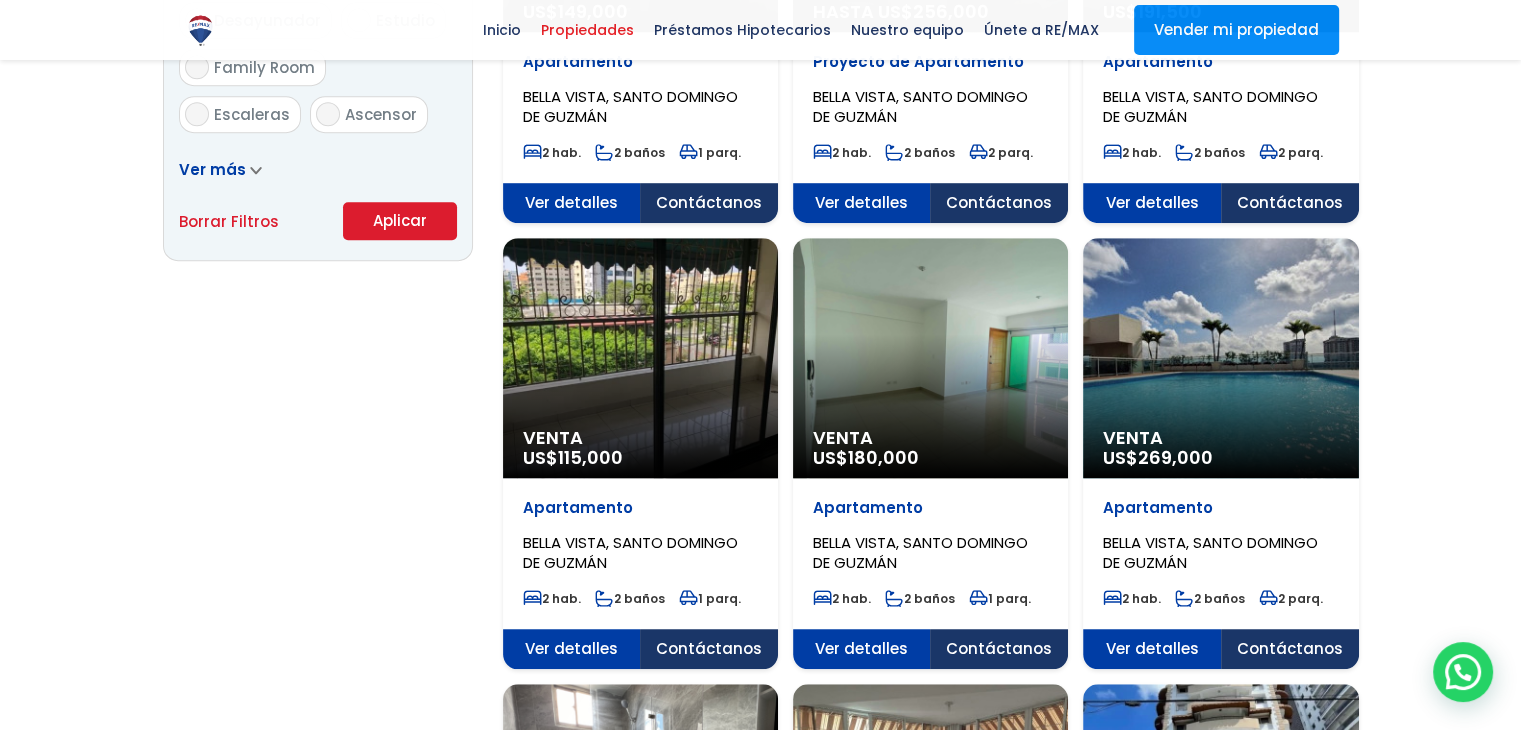 click on "Venta
US$  115,000" at bounding box center [640, -980] 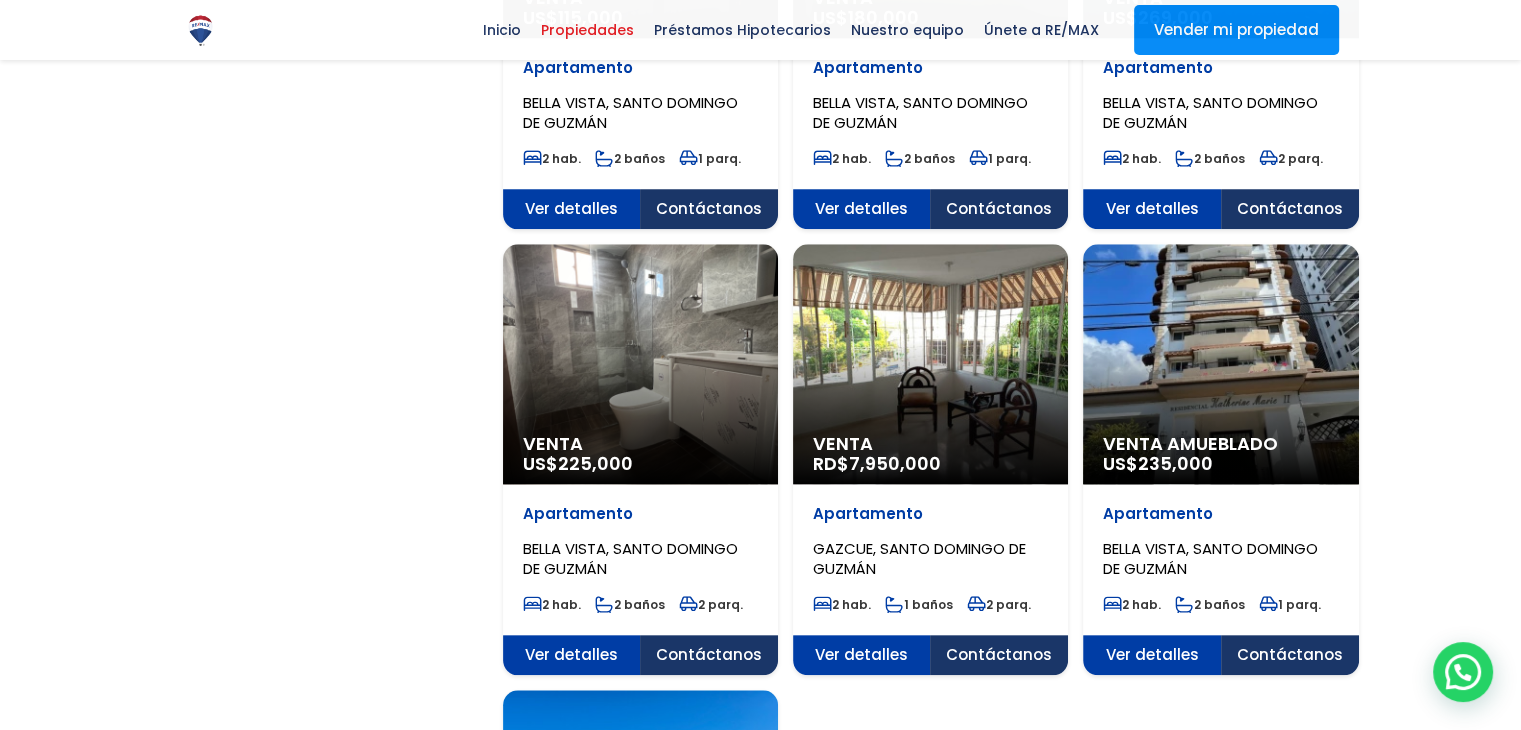 scroll, scrollTop: 1853, scrollLeft: 0, axis: vertical 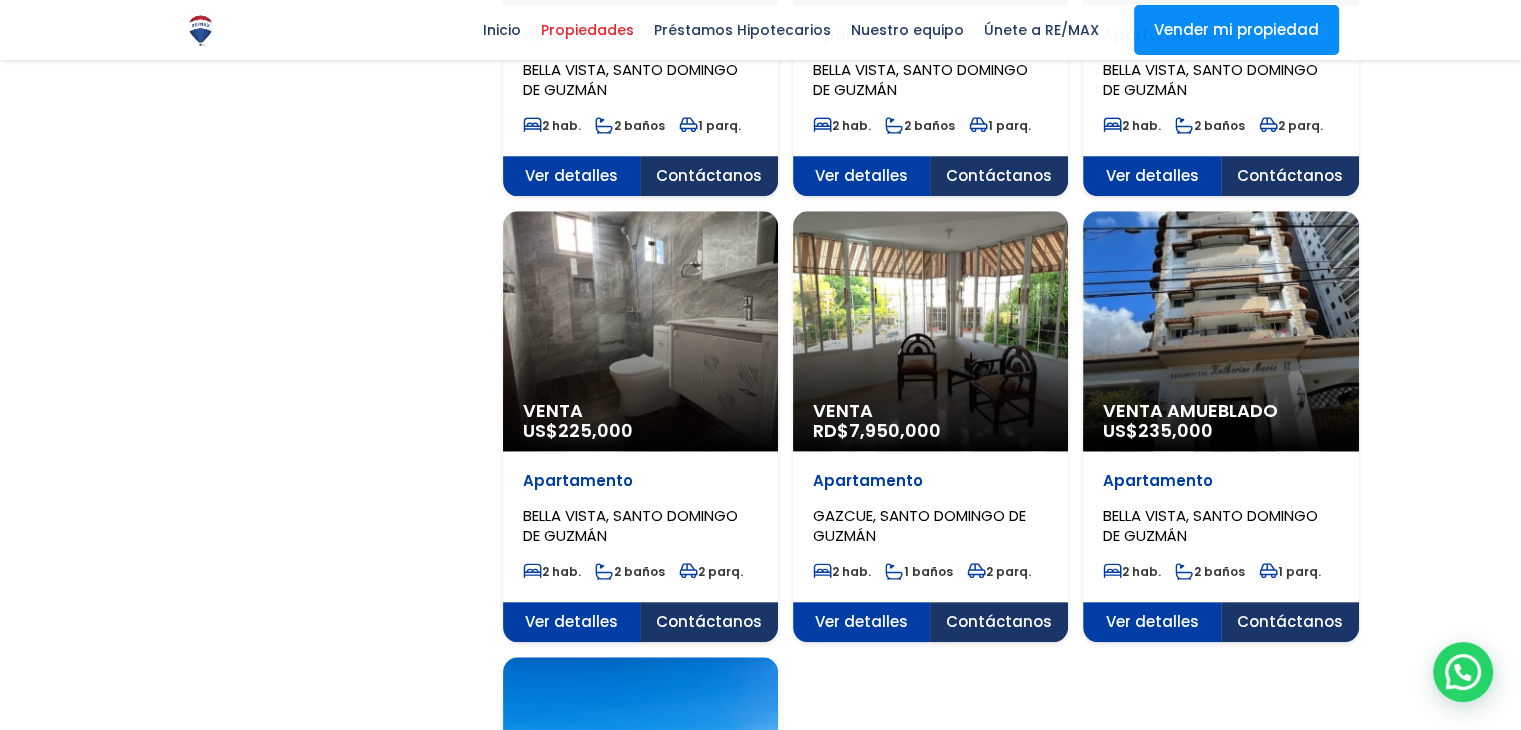 click on "Venta
RD$  7,950,000" at bounding box center [640, -1453] 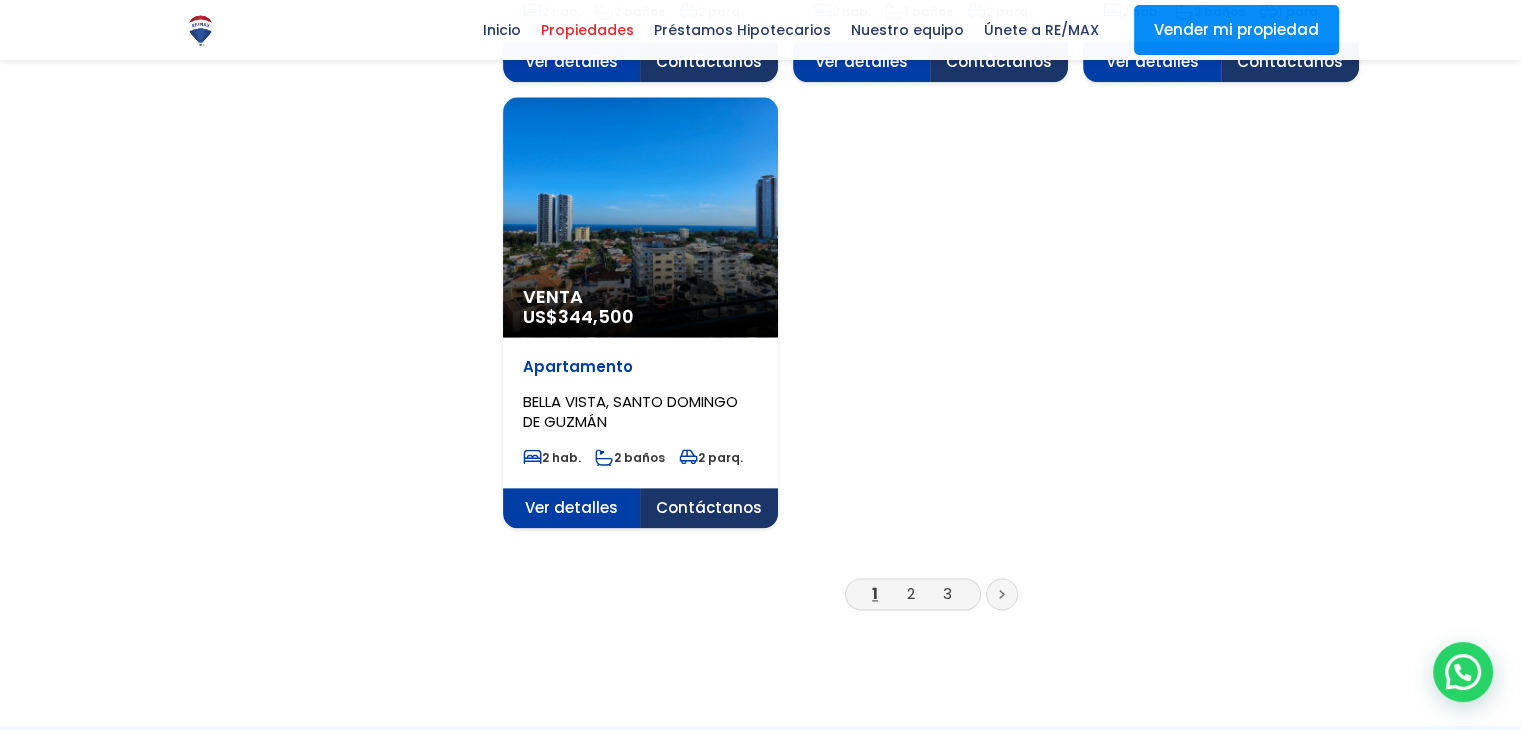 scroll, scrollTop: 2467, scrollLeft: 0, axis: vertical 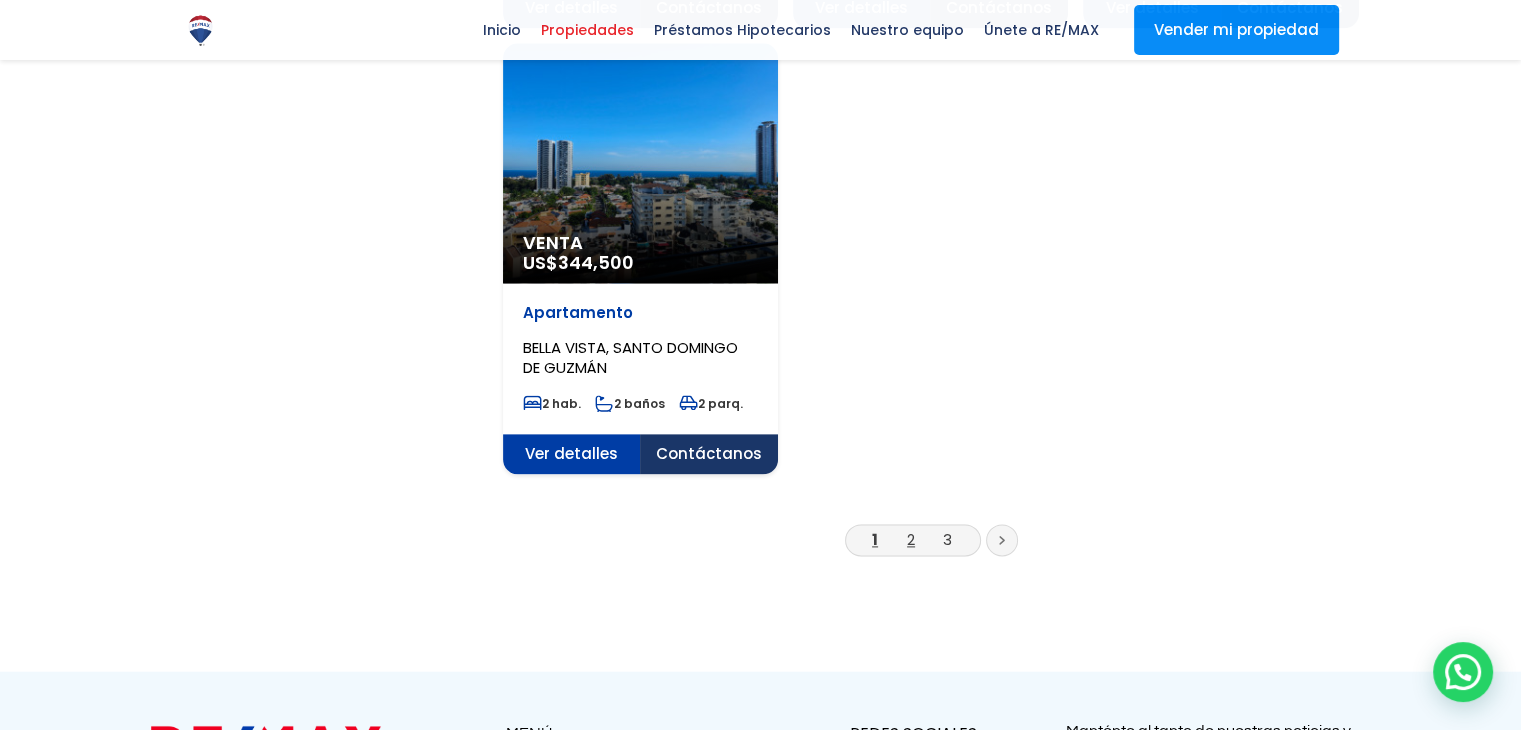 click on "2" at bounding box center [911, 539] 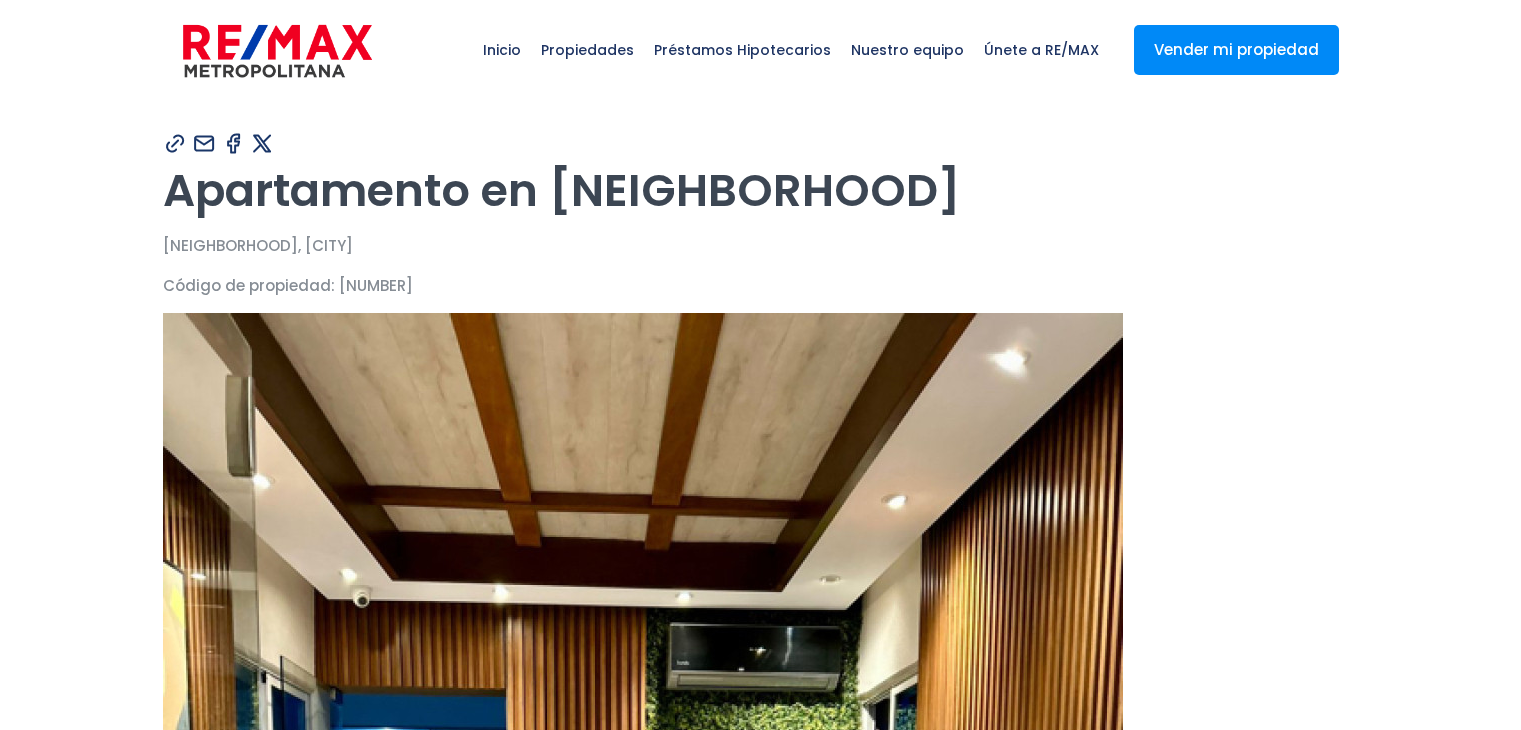 scroll, scrollTop: 0, scrollLeft: 0, axis: both 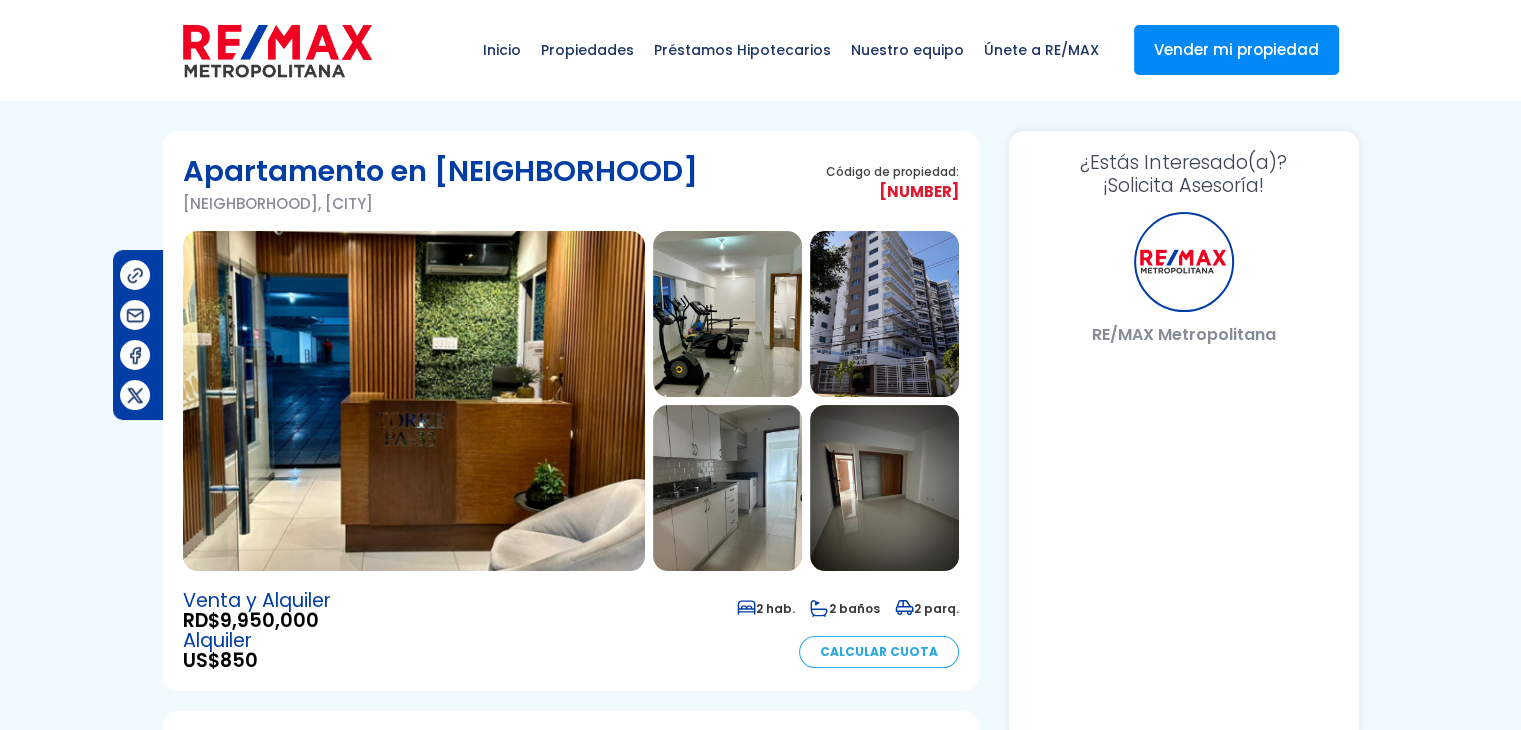 select on "DO" 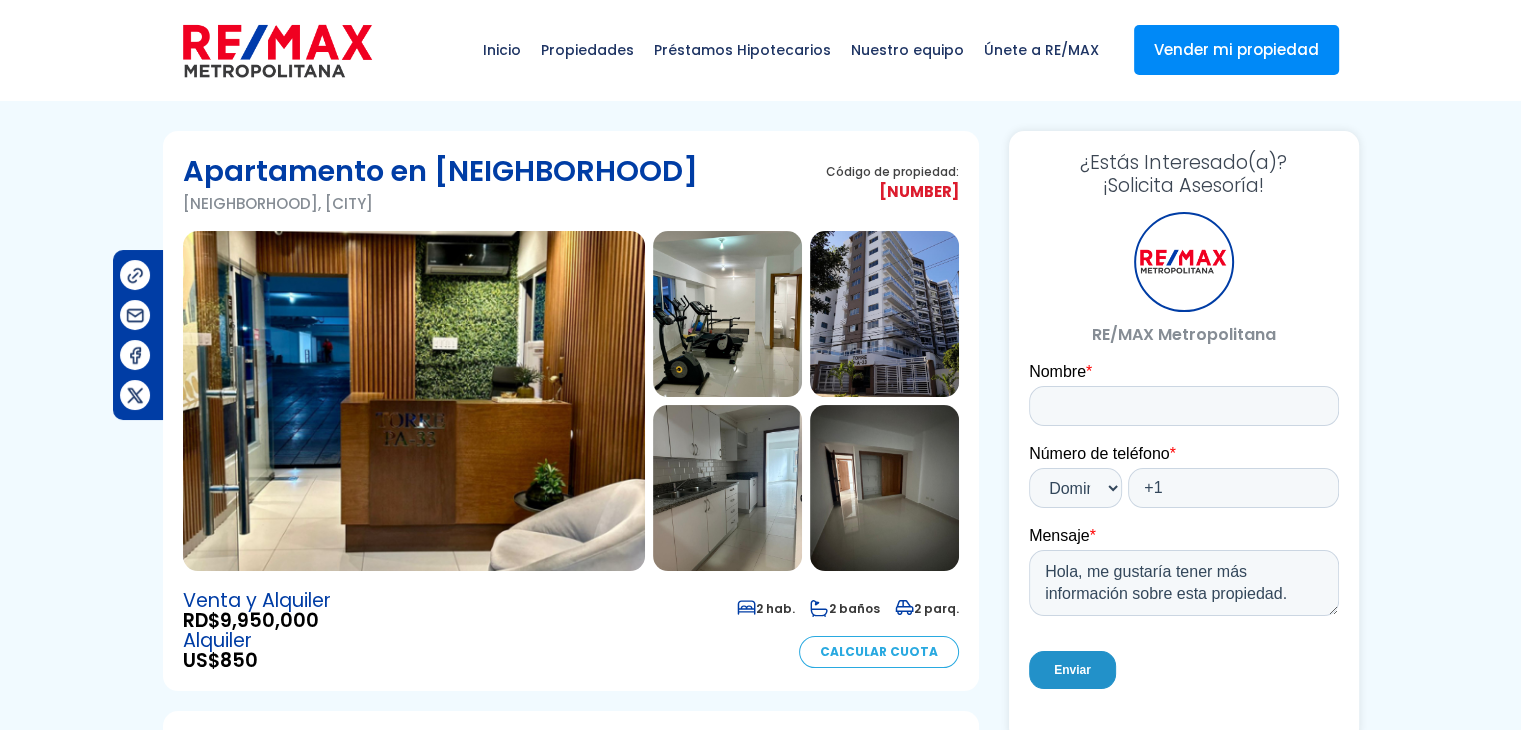 scroll, scrollTop: 0, scrollLeft: 0, axis: both 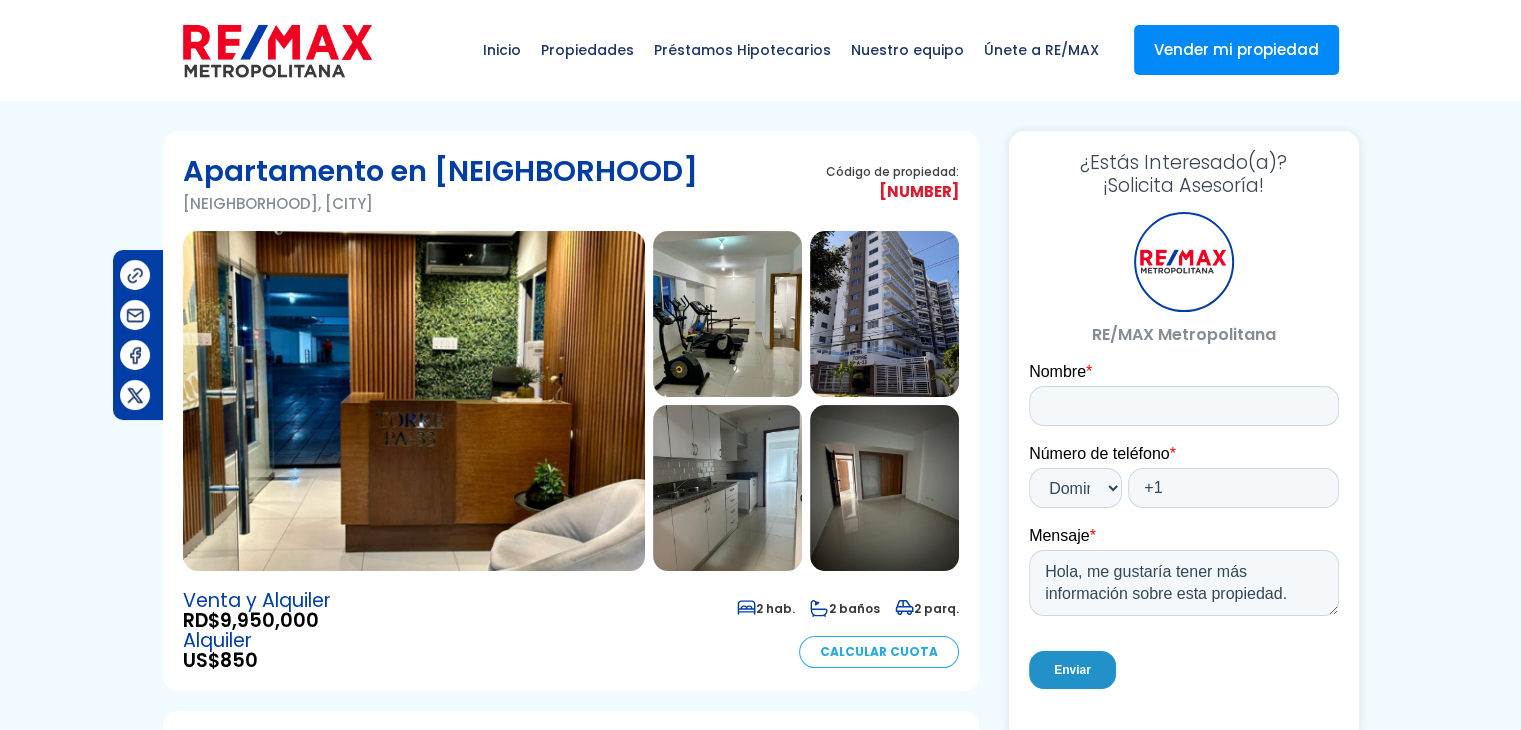 click at bounding box center (727, 314) 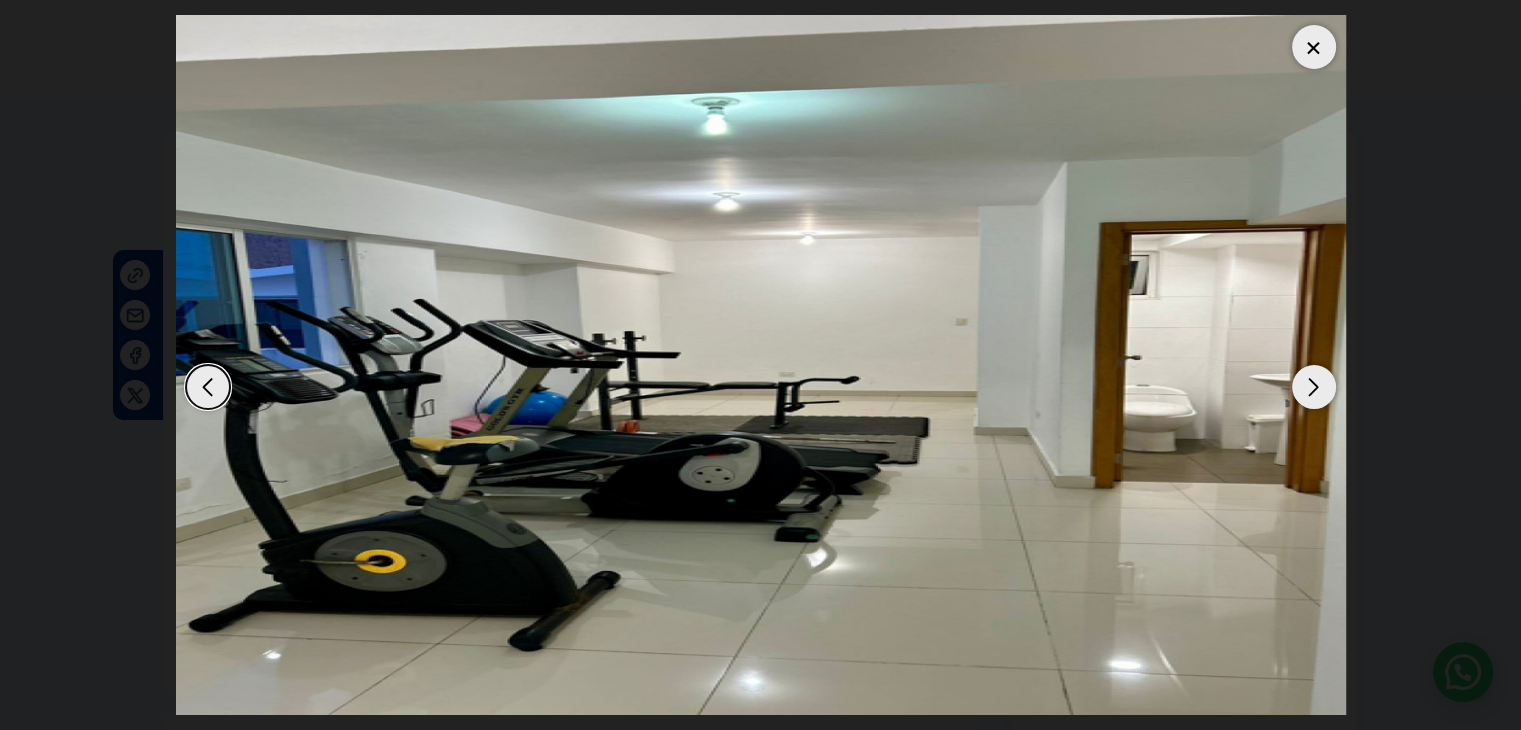 click at bounding box center (1314, 387) 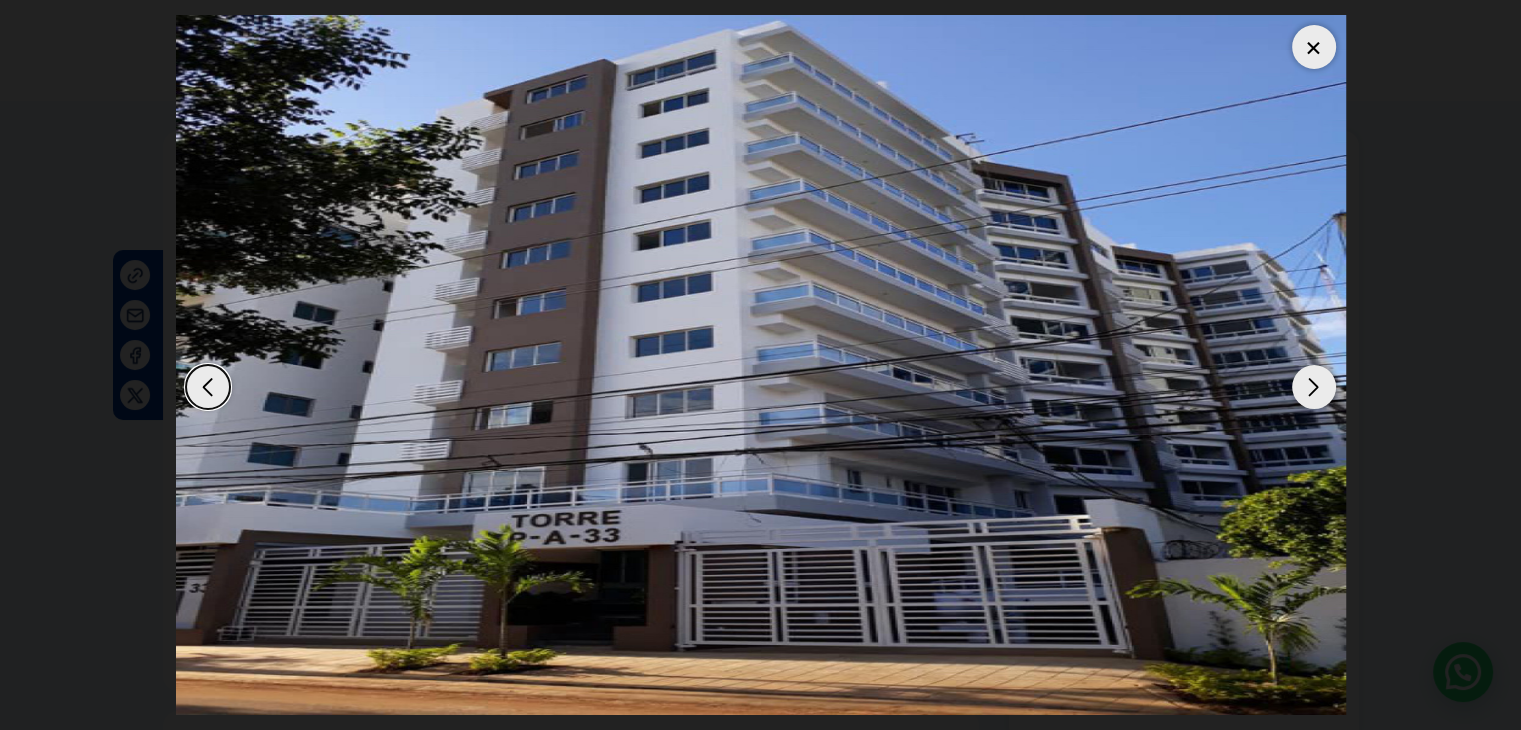 click at bounding box center [1314, 387] 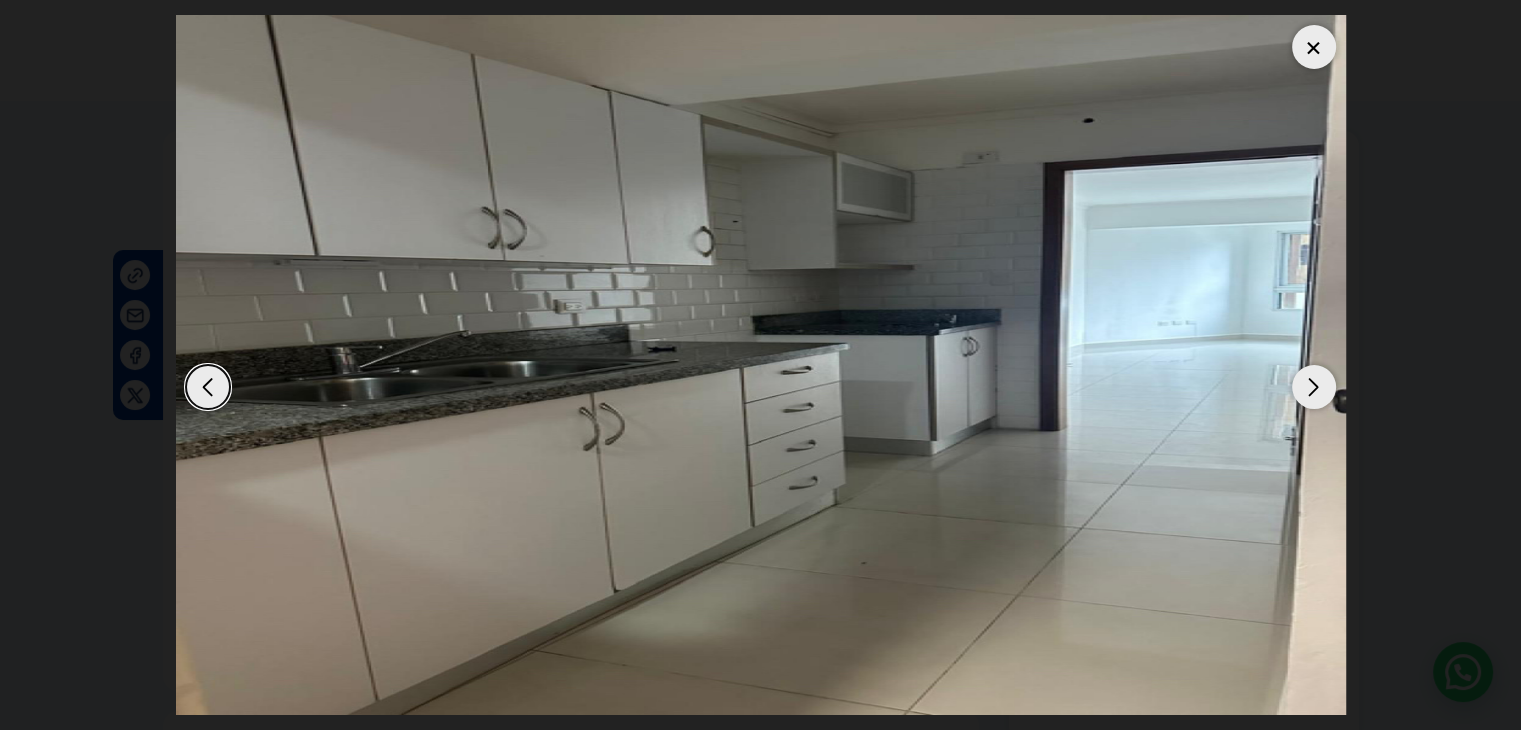click at bounding box center [1314, 387] 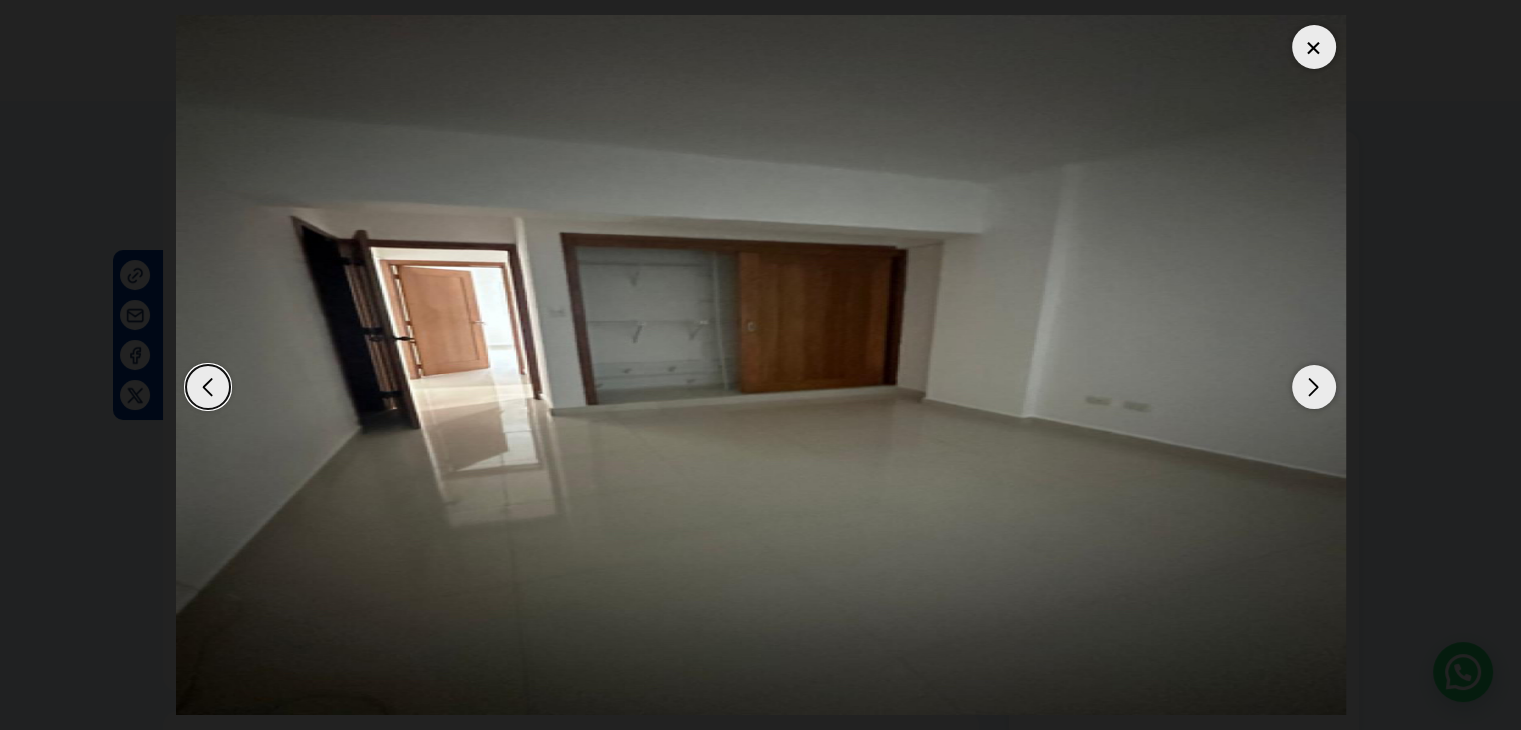 click at bounding box center [1314, 387] 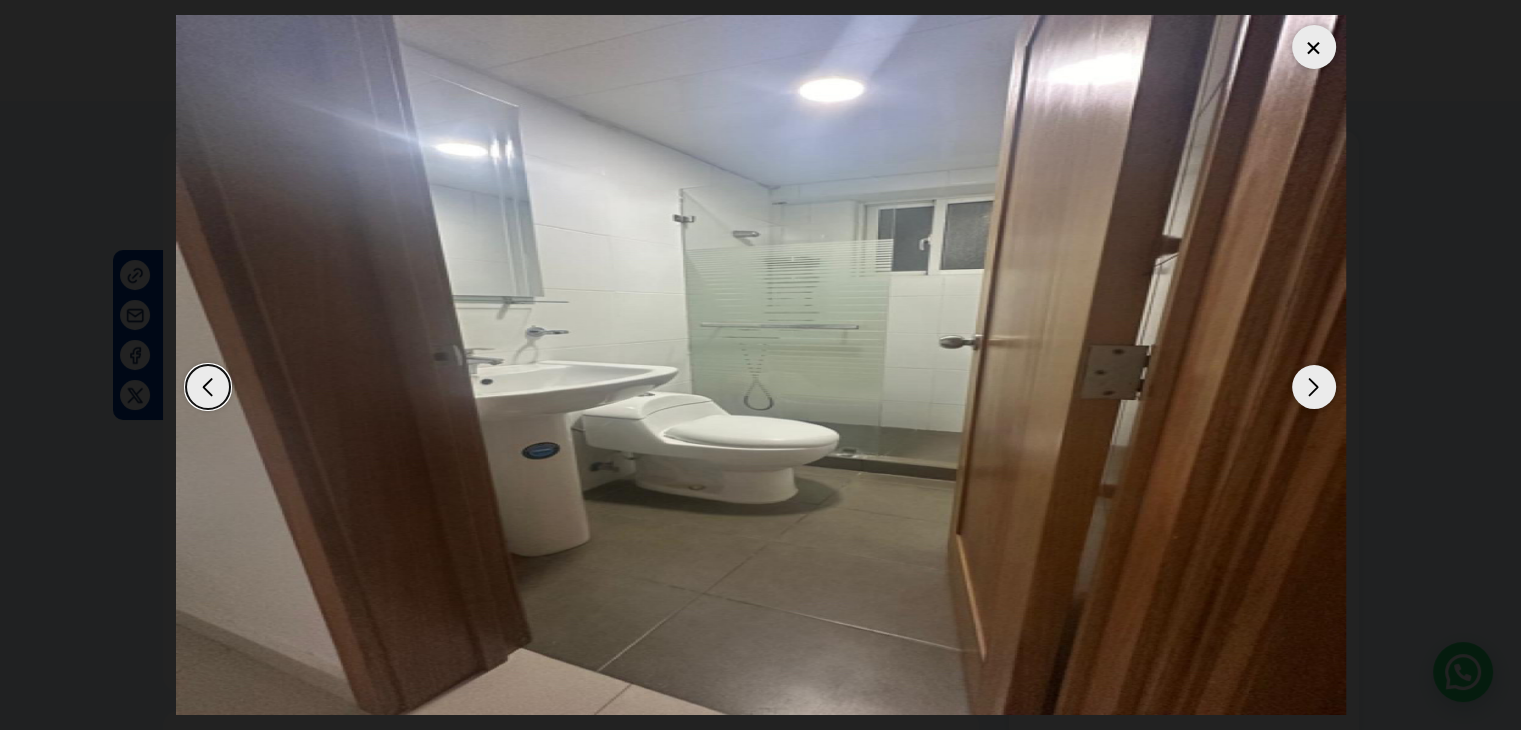 click at bounding box center [1314, 387] 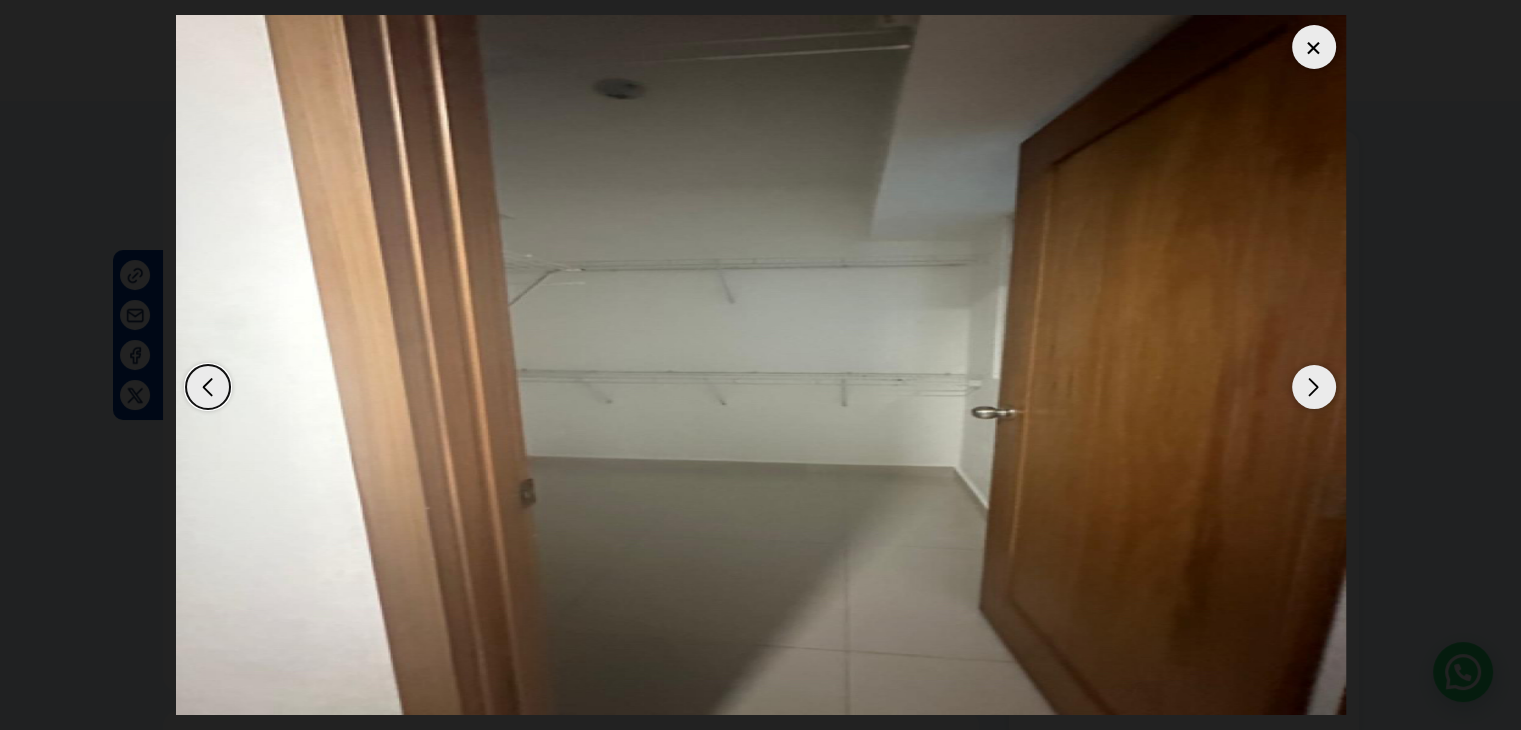 click at bounding box center (1314, 387) 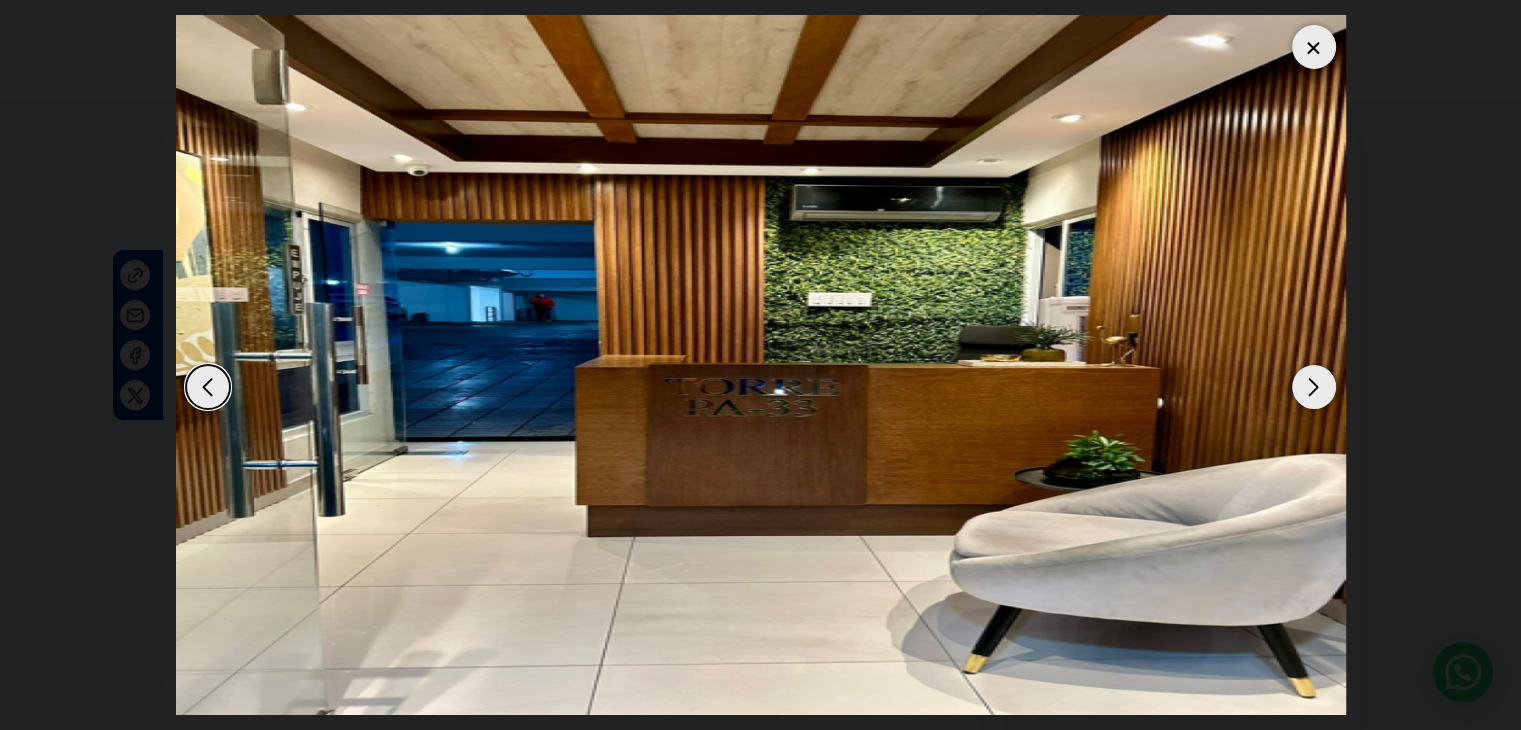 click at bounding box center (1314, 387) 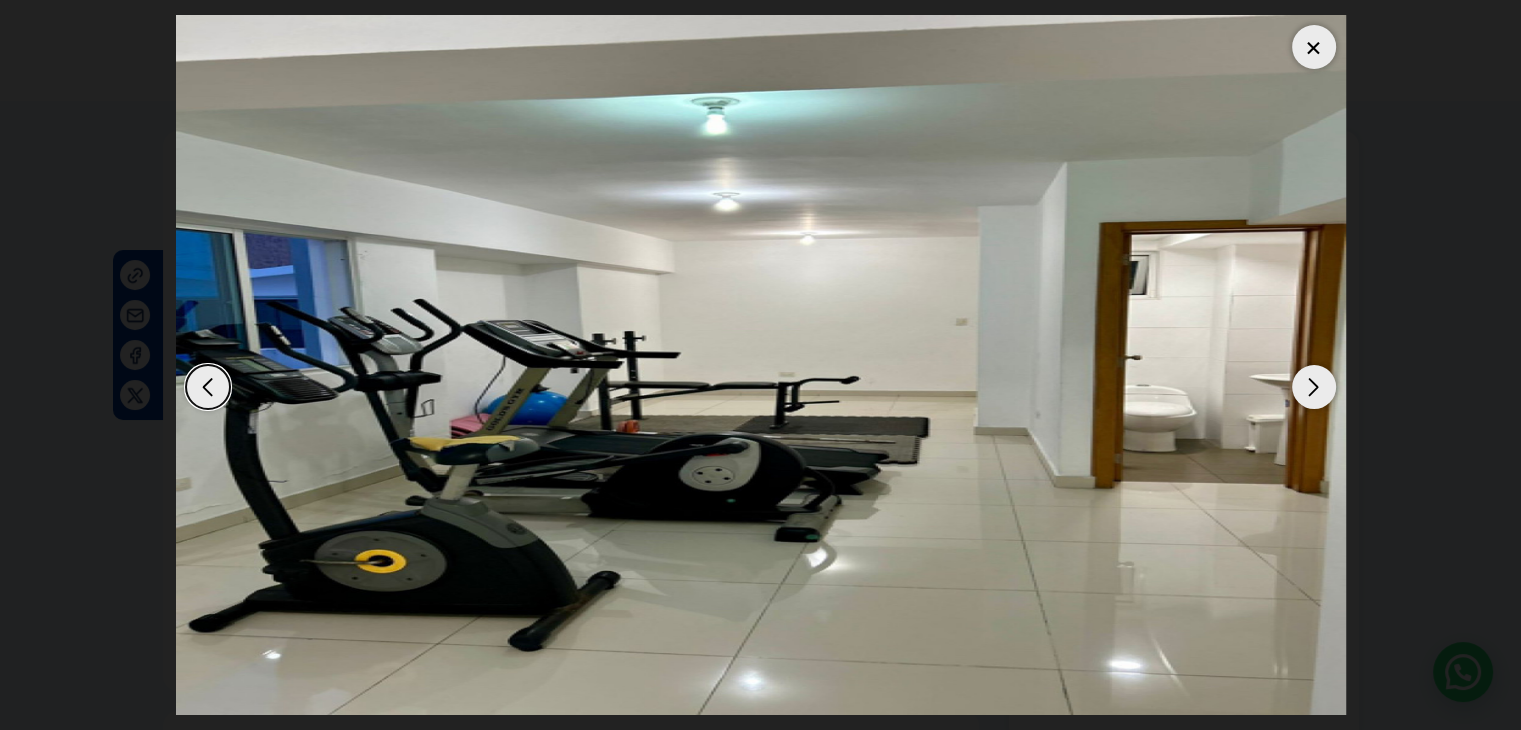 click at bounding box center [1314, 387] 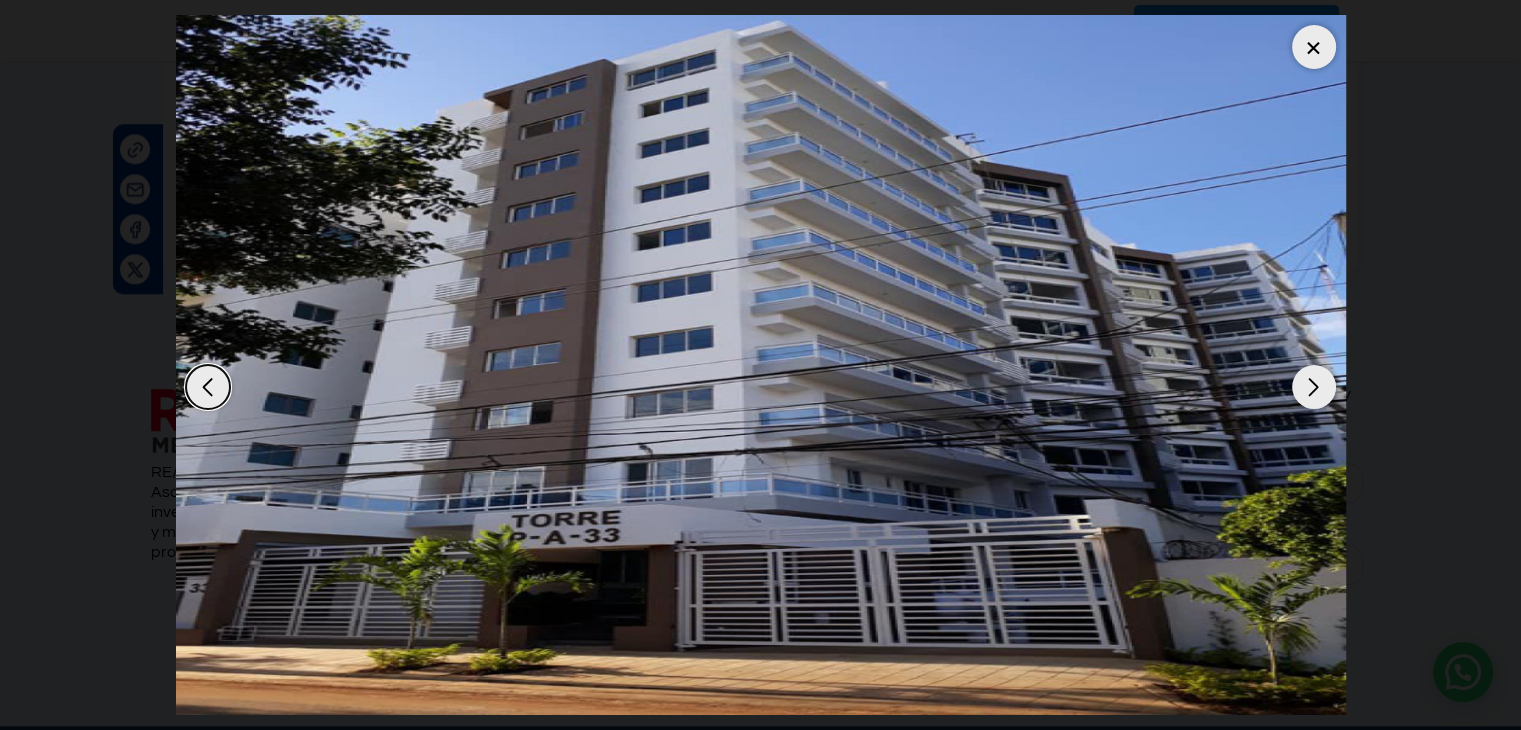scroll, scrollTop: 1925, scrollLeft: 0, axis: vertical 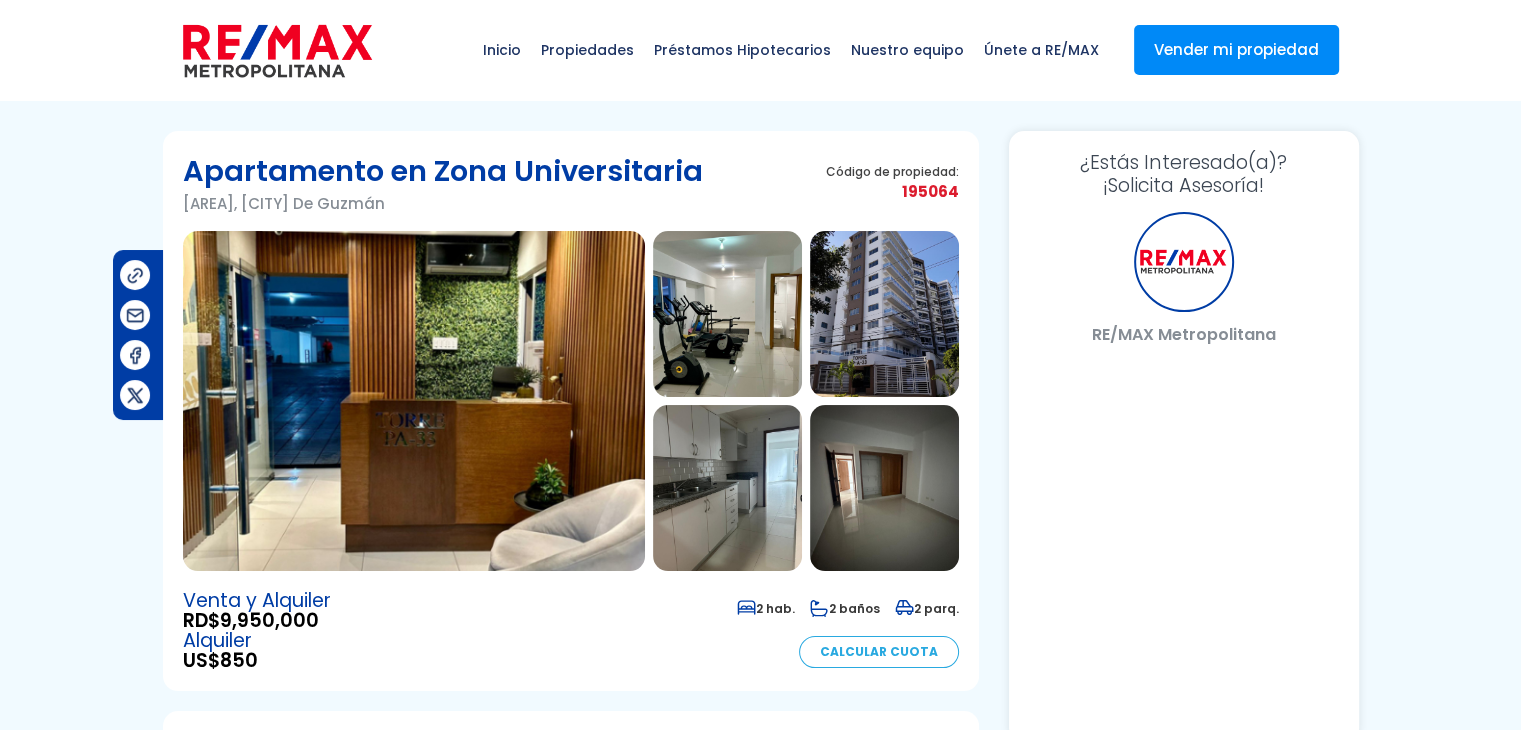 select on "DO" 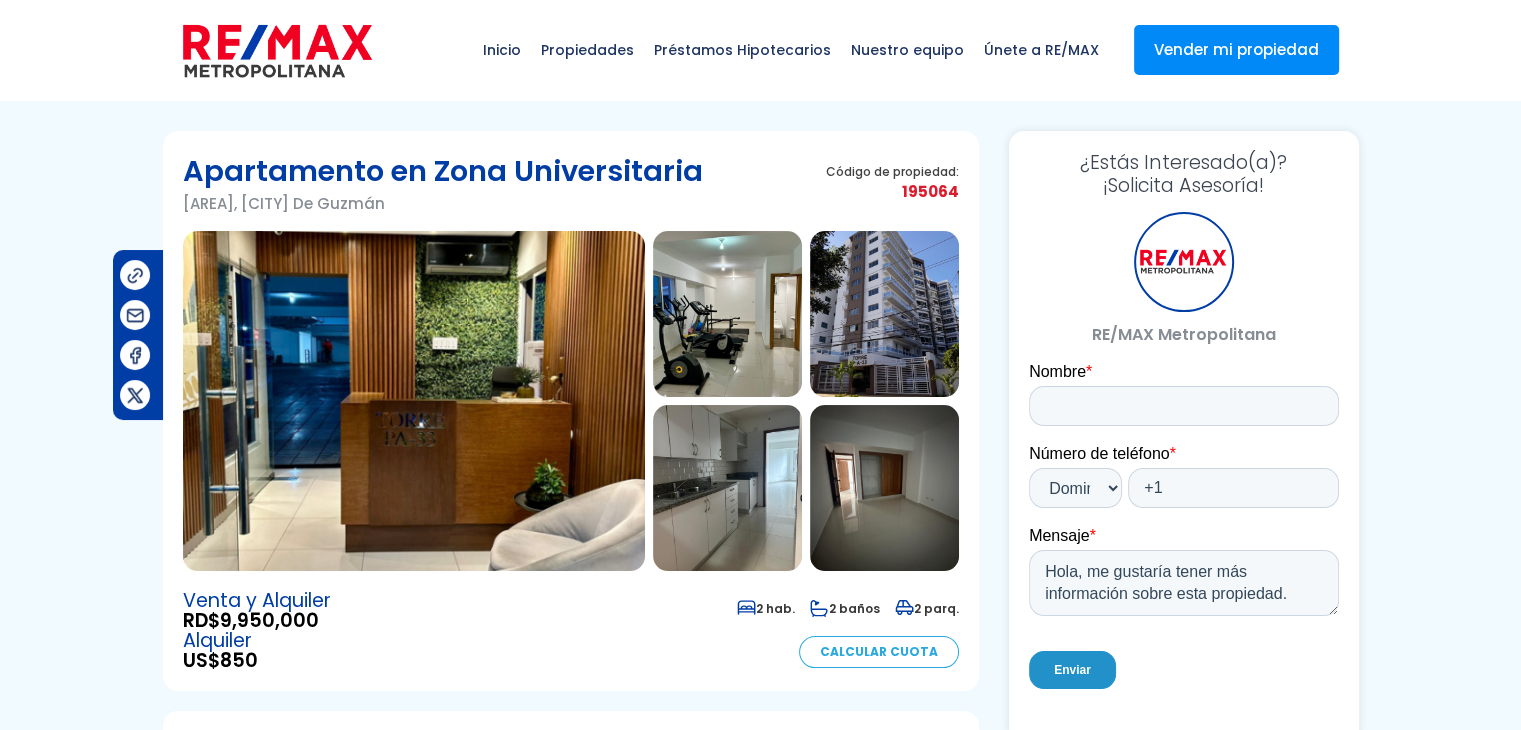 scroll, scrollTop: 0, scrollLeft: 0, axis: both 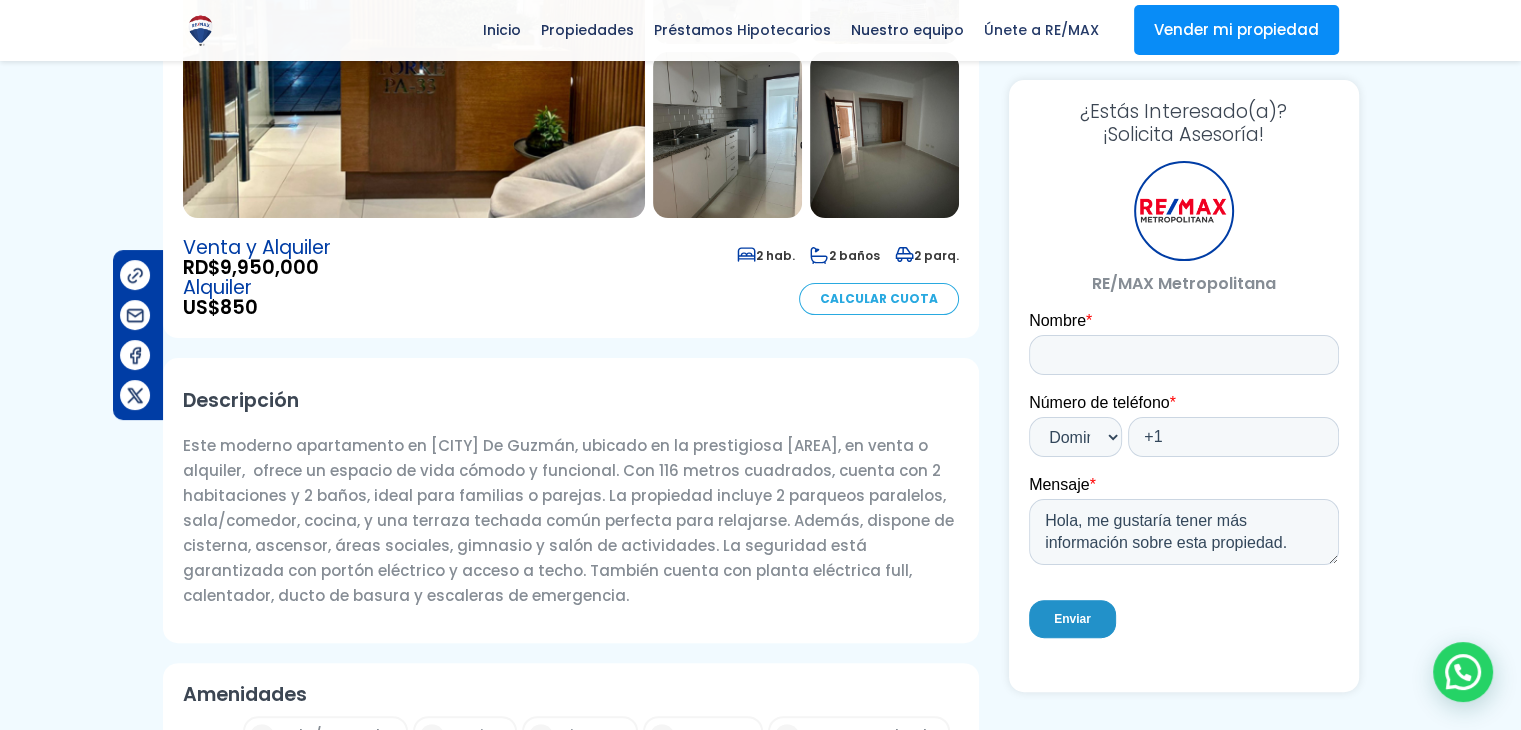 click at bounding box center [727, 135] 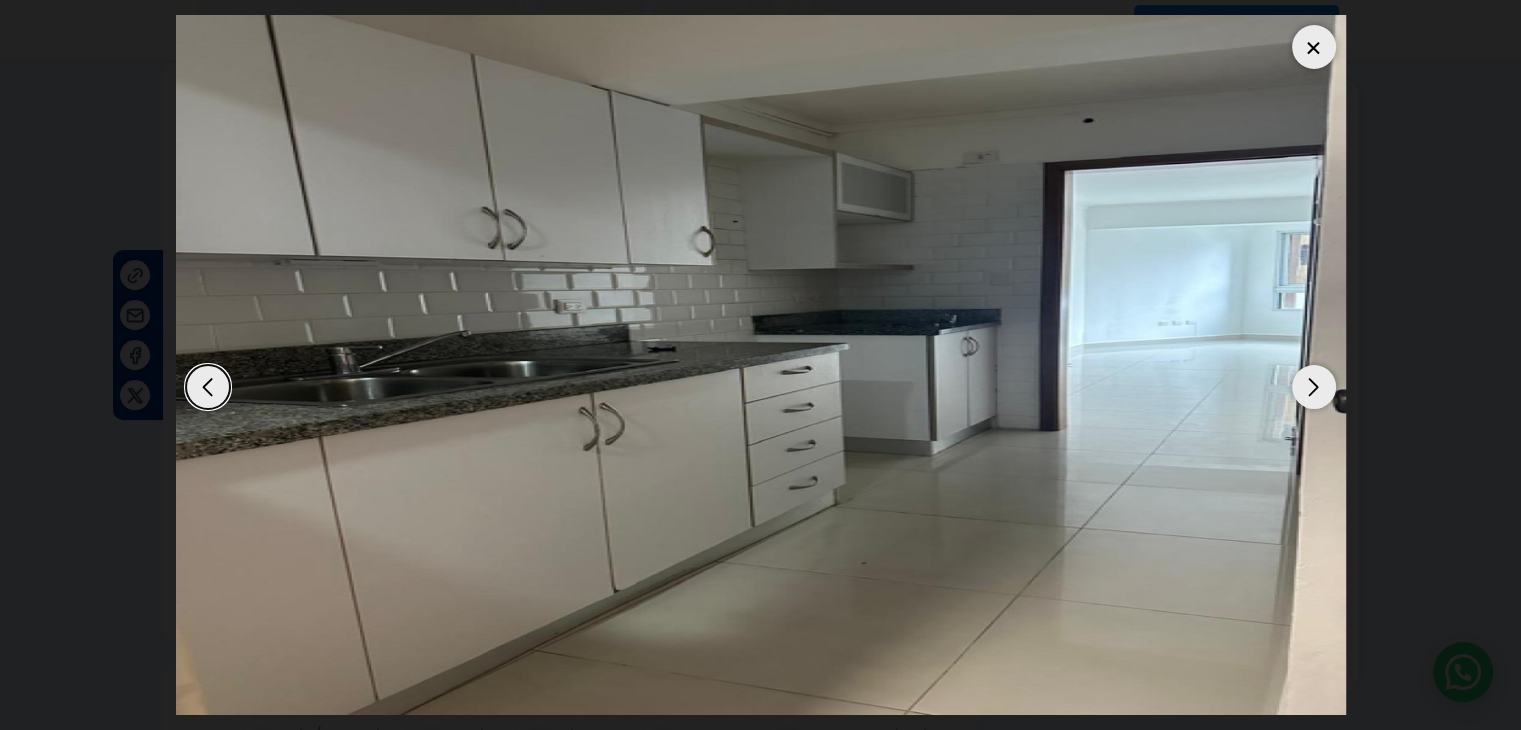 click at bounding box center (1314, 387) 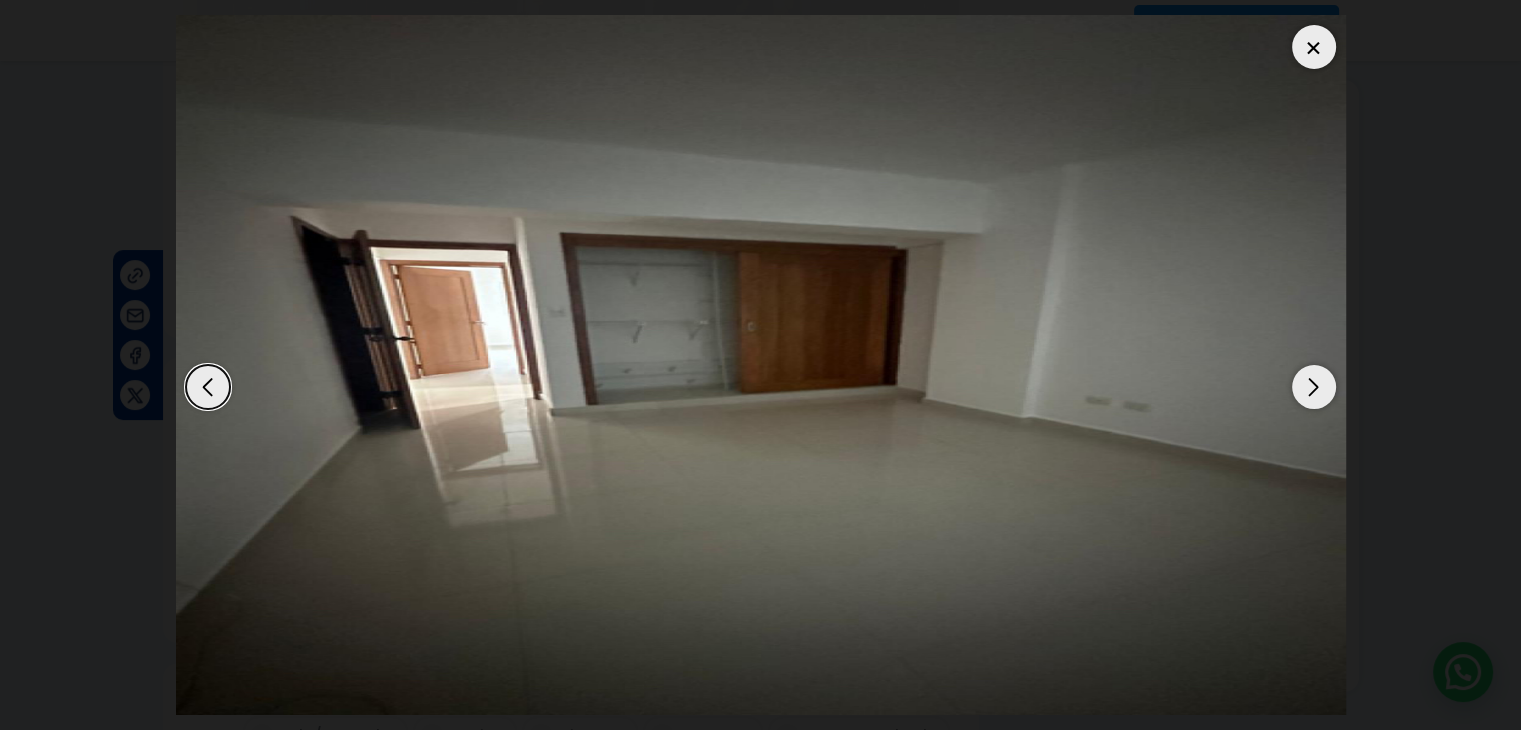 click at bounding box center [1314, 387] 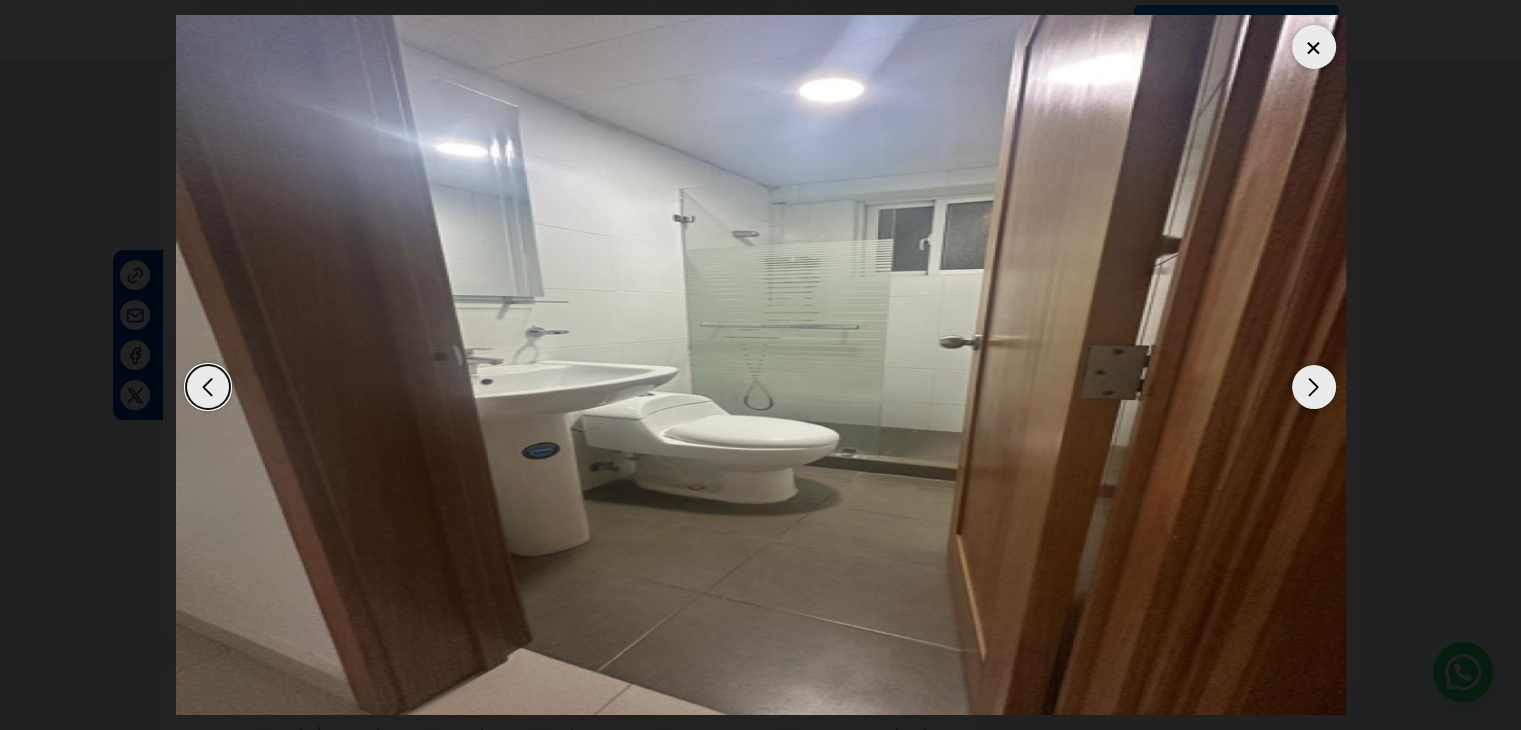 click at bounding box center [1314, 387] 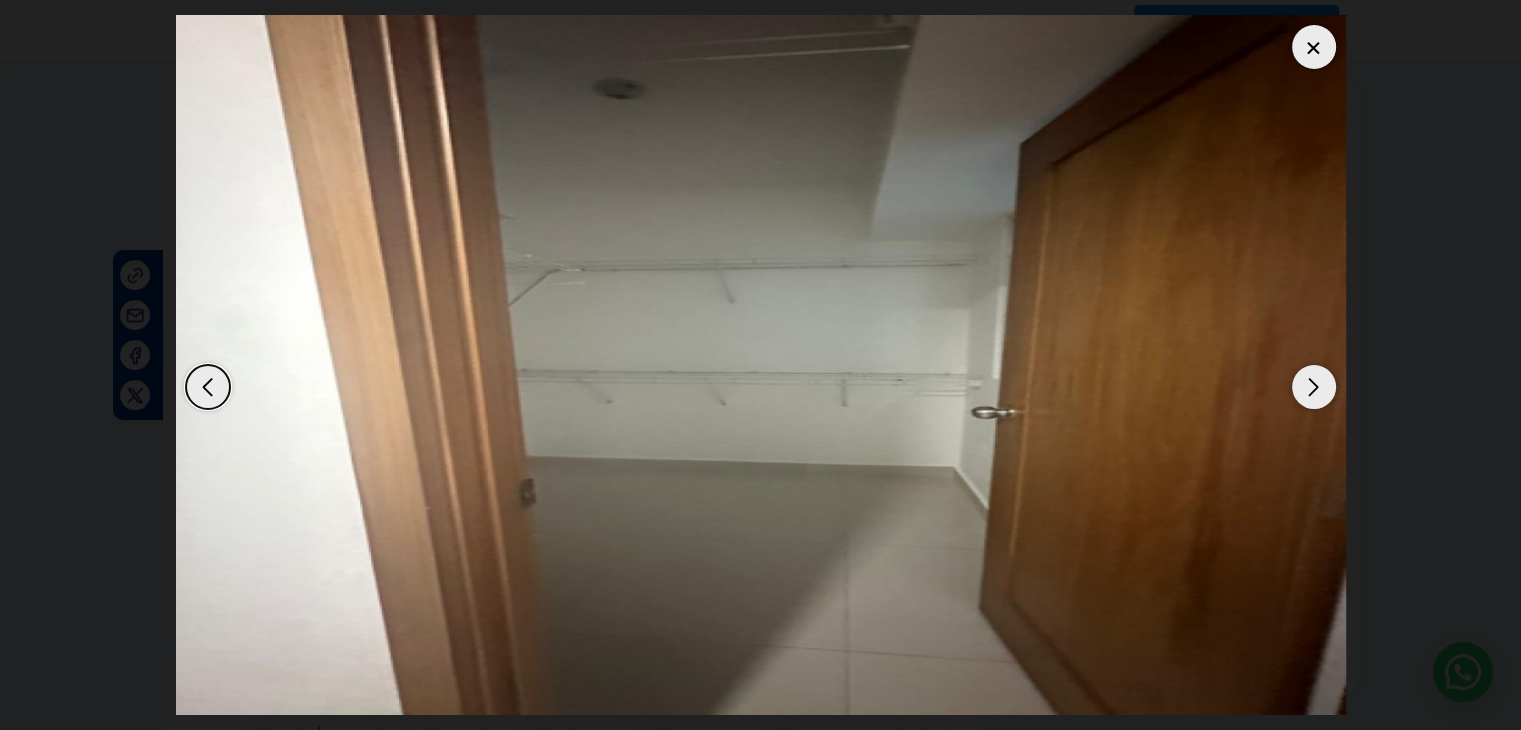 click at bounding box center (1314, 387) 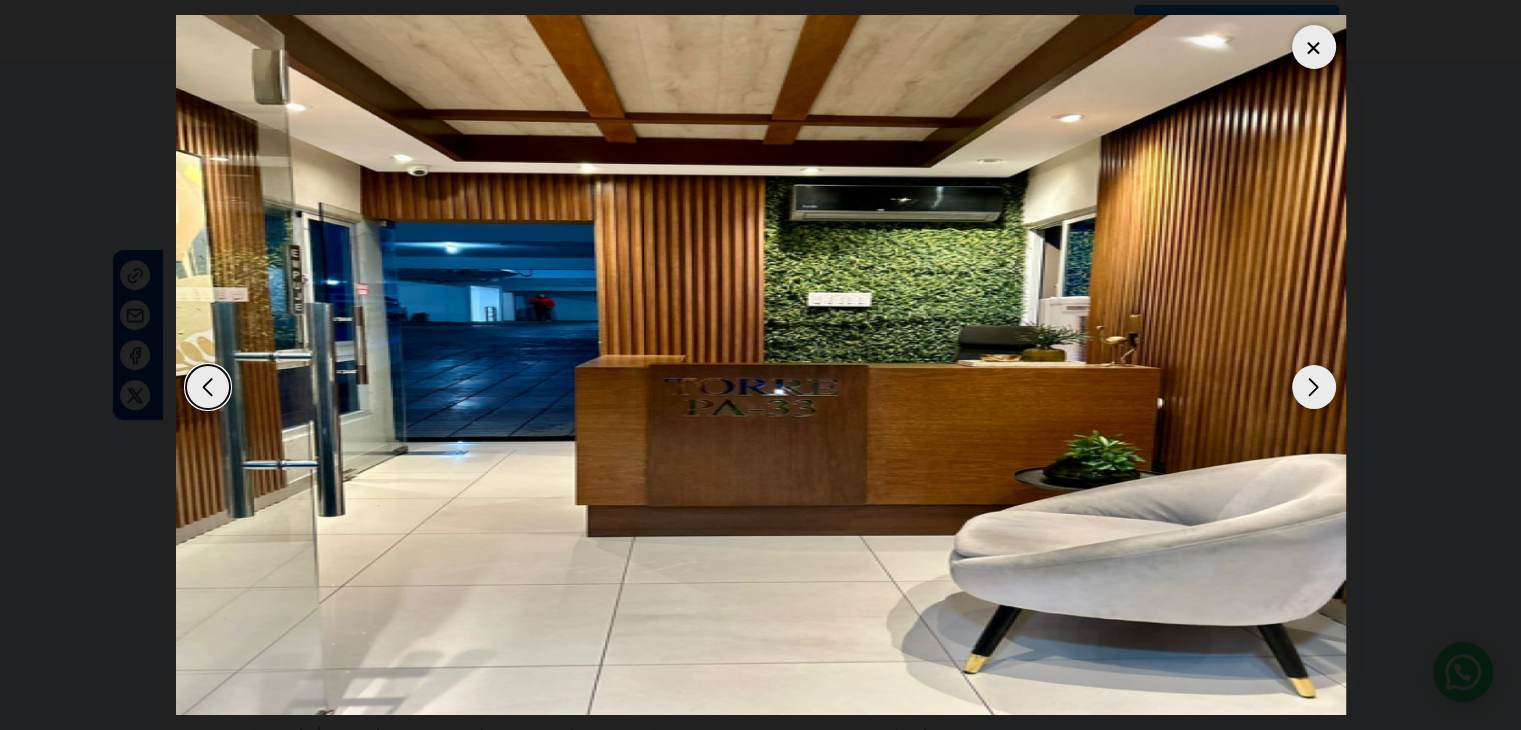 click at bounding box center (1314, 387) 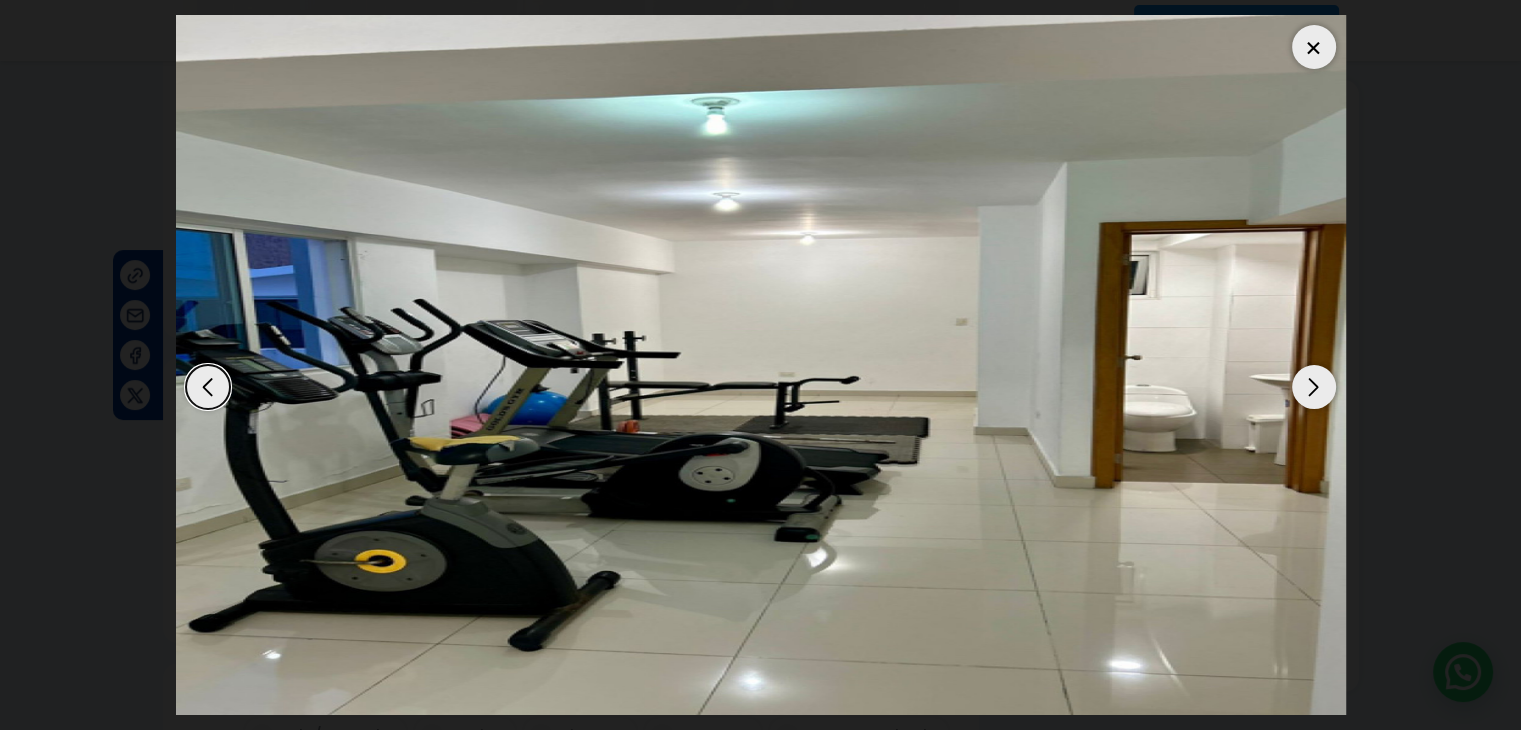 click at bounding box center (1314, 387) 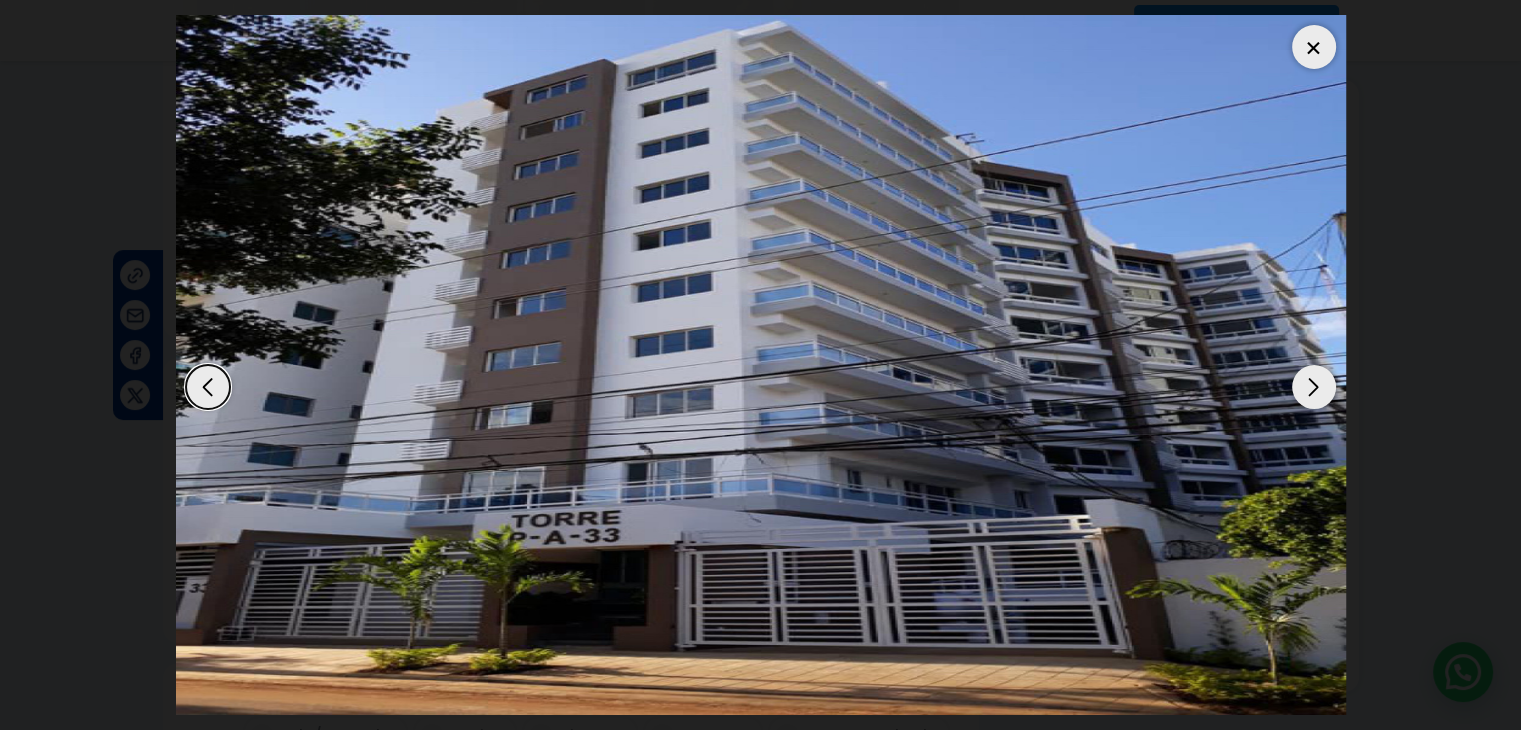 click at bounding box center [1314, 387] 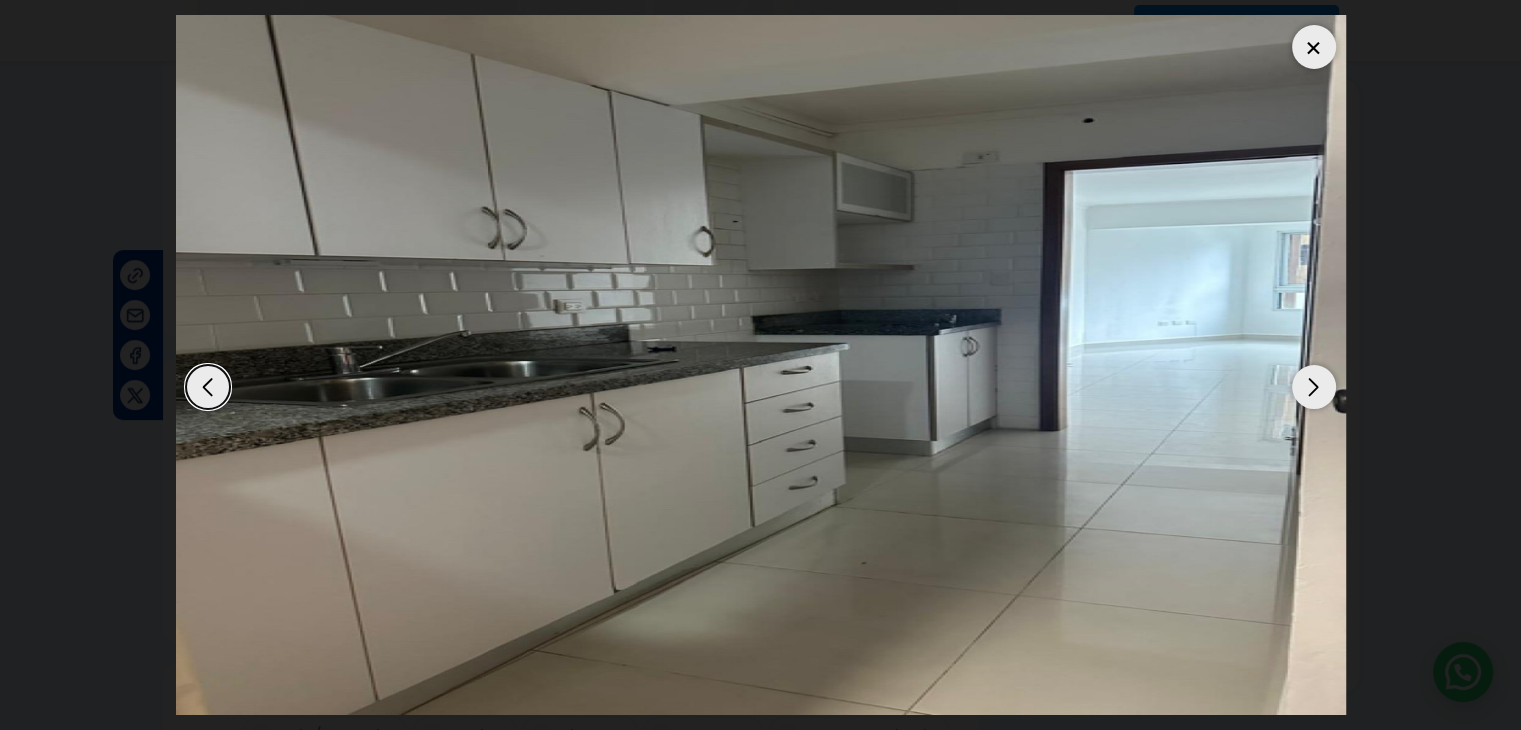 click at bounding box center (1314, 387) 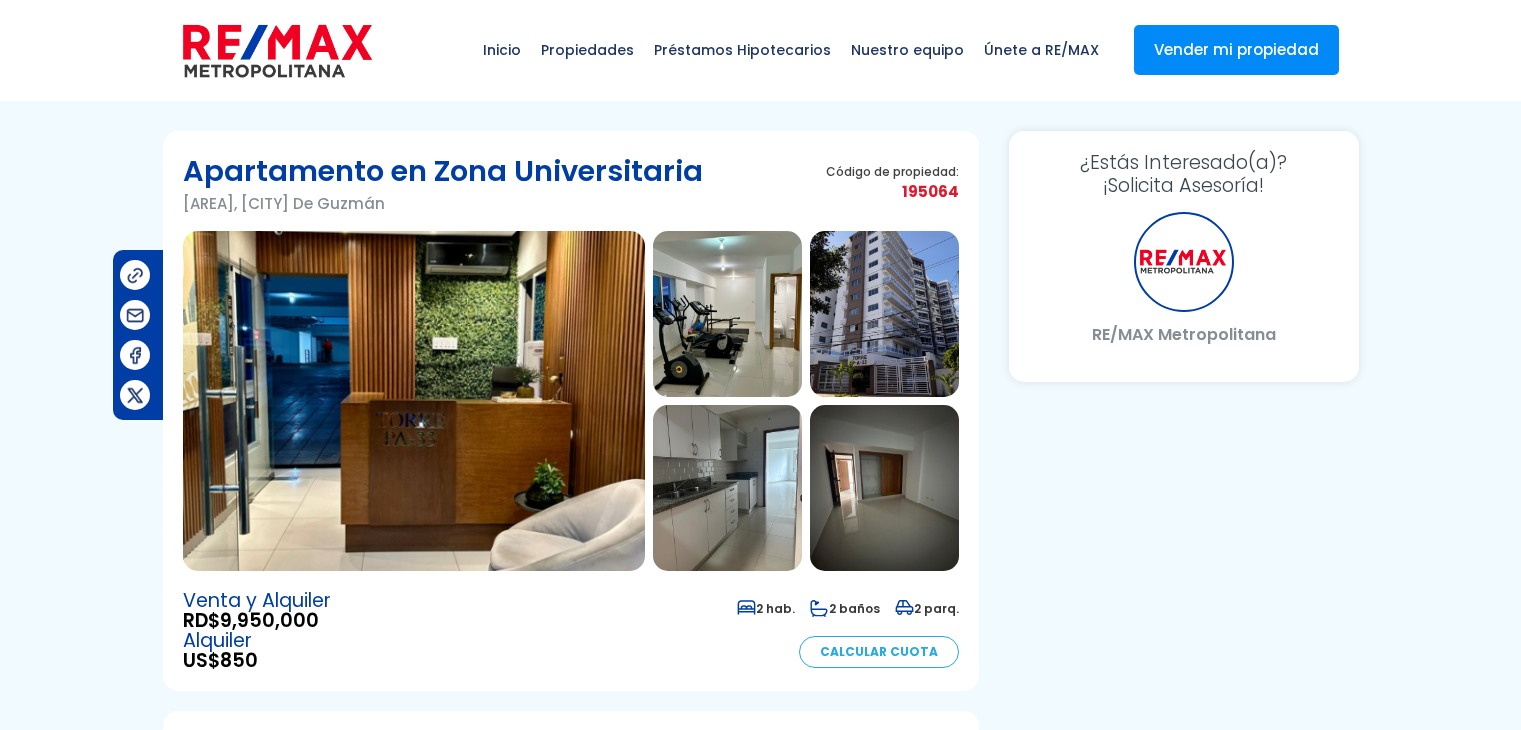 scroll, scrollTop: 0, scrollLeft: 0, axis: both 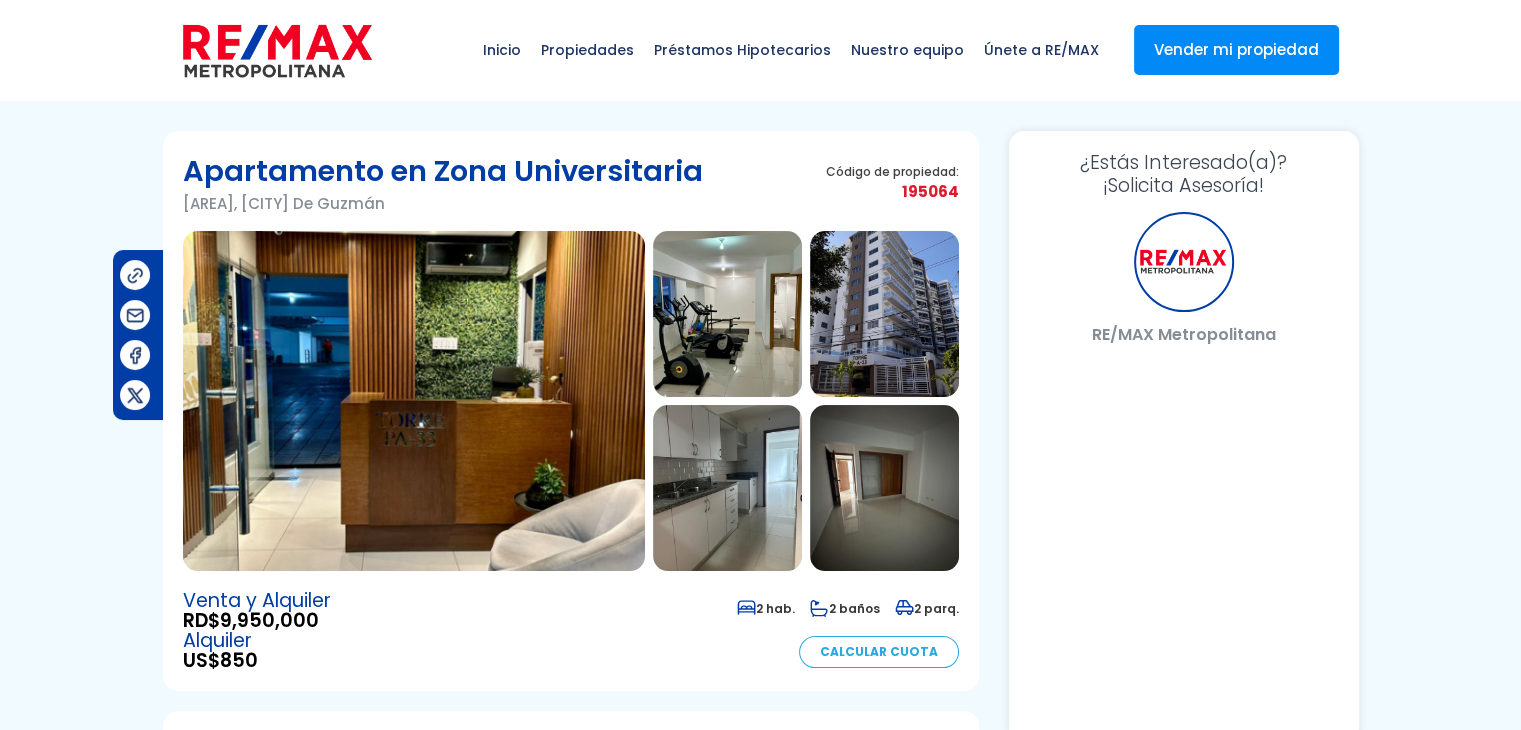 select on "DO" 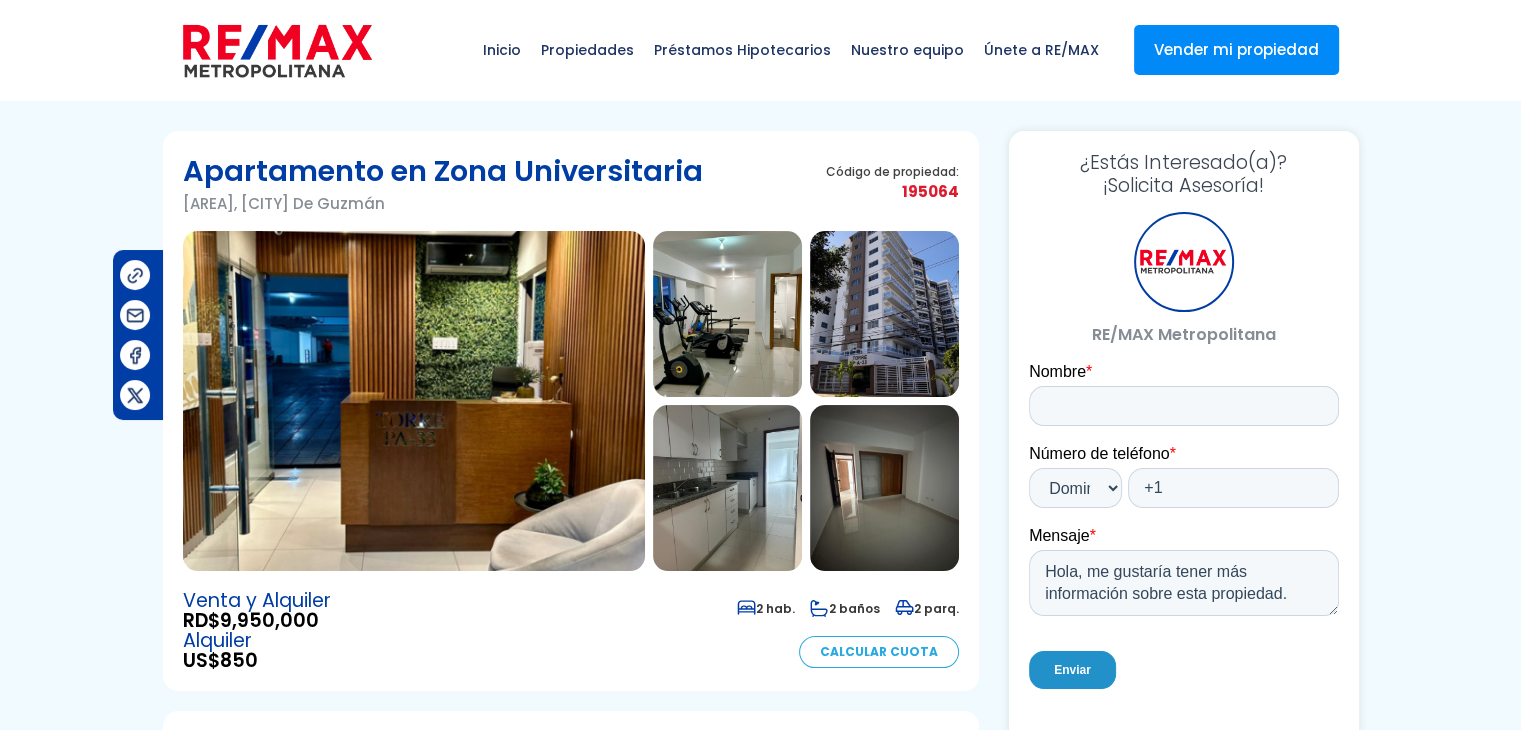 scroll, scrollTop: 0, scrollLeft: 0, axis: both 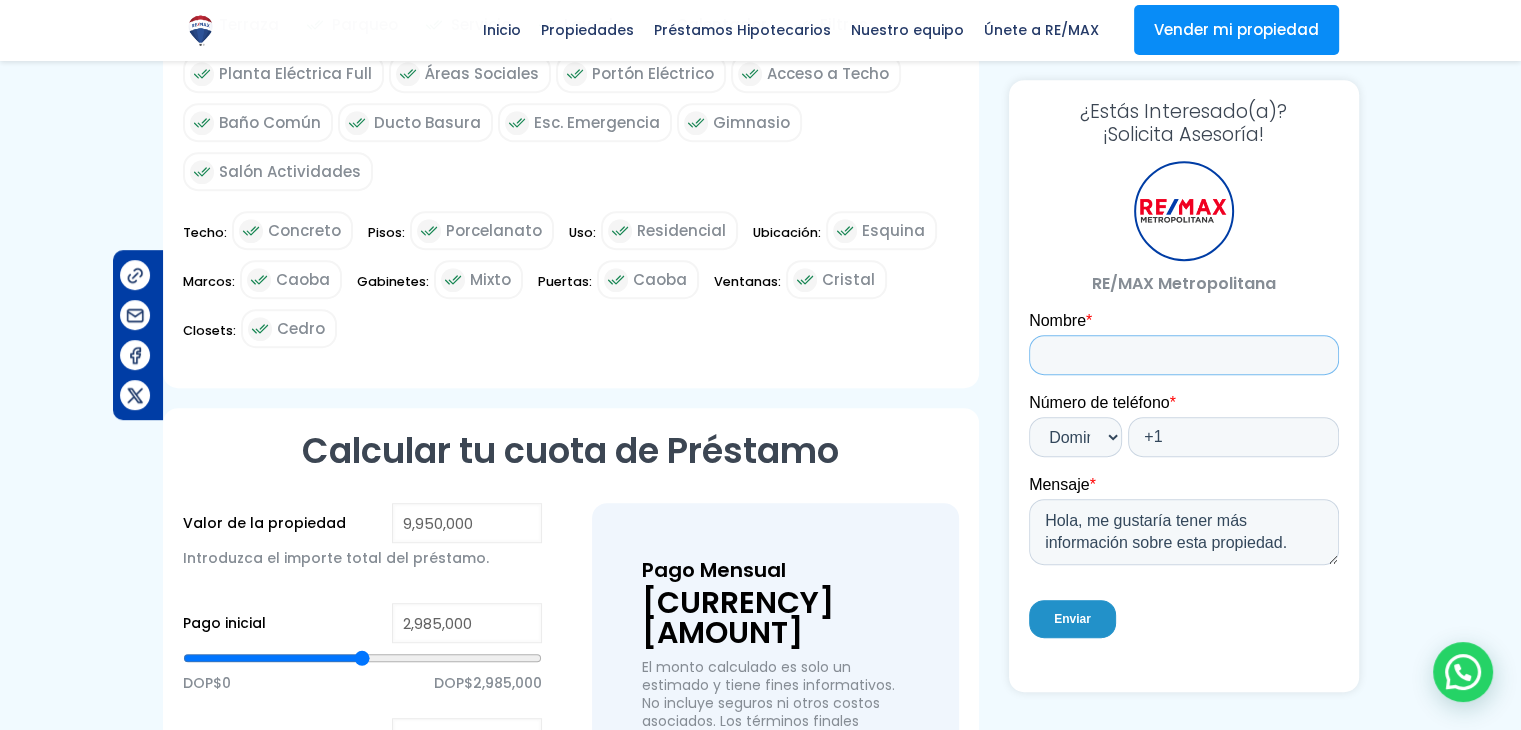 click on "Nombre *" at bounding box center (1183, 355) 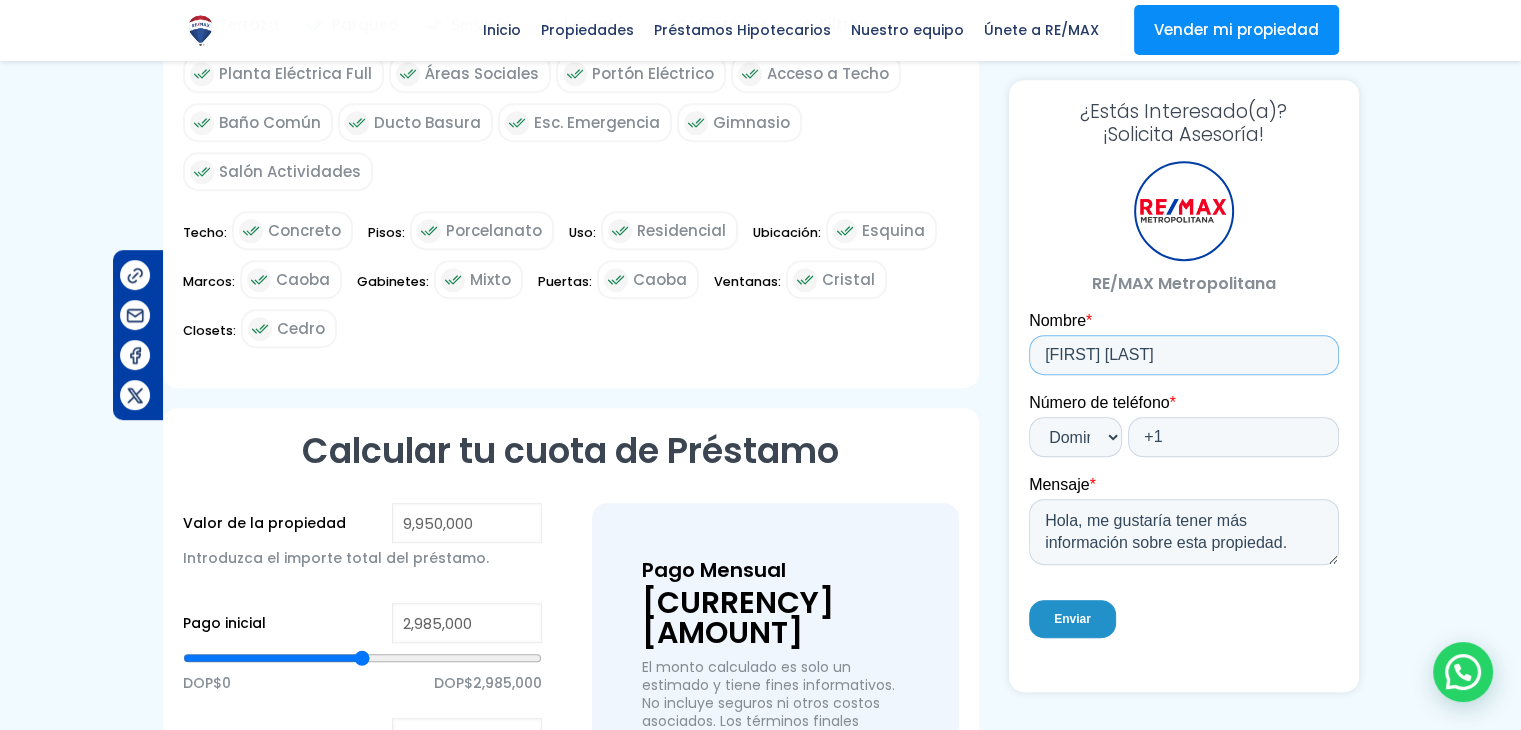 type on "[FIRST] [LAST]" 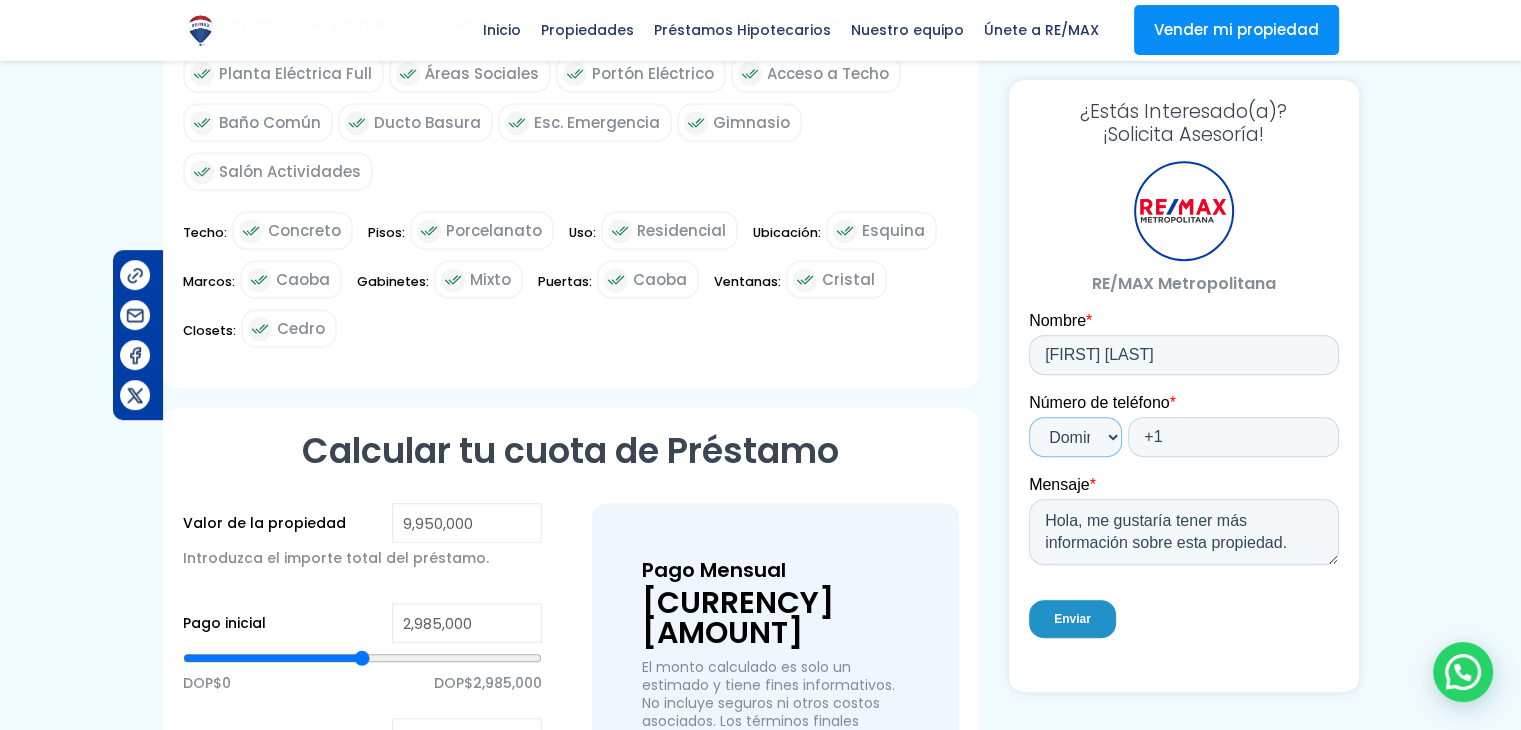 click on "* Afghanistan (‫افغانستان‬‎) Albania (Shqipëri) Algeria (‫الجزائر‬‎) American Samoa Andorra Angola Anguilla Antigua and Barbuda Argentina Armenia (Հայաստան) Aruba Australia Austria (Österreich) Azerbaijan (Azərbaycan) Bahamas Bahrain (‫البحرين‬‎) Bangladesh (বাংলাদেশ) Barbados Belarus (Беларусь) Belgium (België) Belize Benin (Bénin) Bermuda Bhutan (འབྲུག) Bolivia Bosnia and Herzegovina (Босна и Херцеговина) Botswana Brazil (Brasil) British Indian Ocean Territory British Virgin Islands Brunei Bulgaria (България) Burkina Faso Burundi (Uburundi) Cambodia (កម្ពុជា) Cameroon (Cameroun) Canada Cape Verde (Kabu Verdi) Caribbean Netherlands Cayman Islands Central African Republic (République centrafricaine) Chad (Tchad) Chile China (中国) Colombia Comoros (‫جزر القمر‬‎) Congo (DRC) (Jamhuri ya Kidemokrasia ya Kongo) Congo (Republic) (Congo-Brazzaville) Cook Islands Costa Rica" at bounding box center [1074, 437] 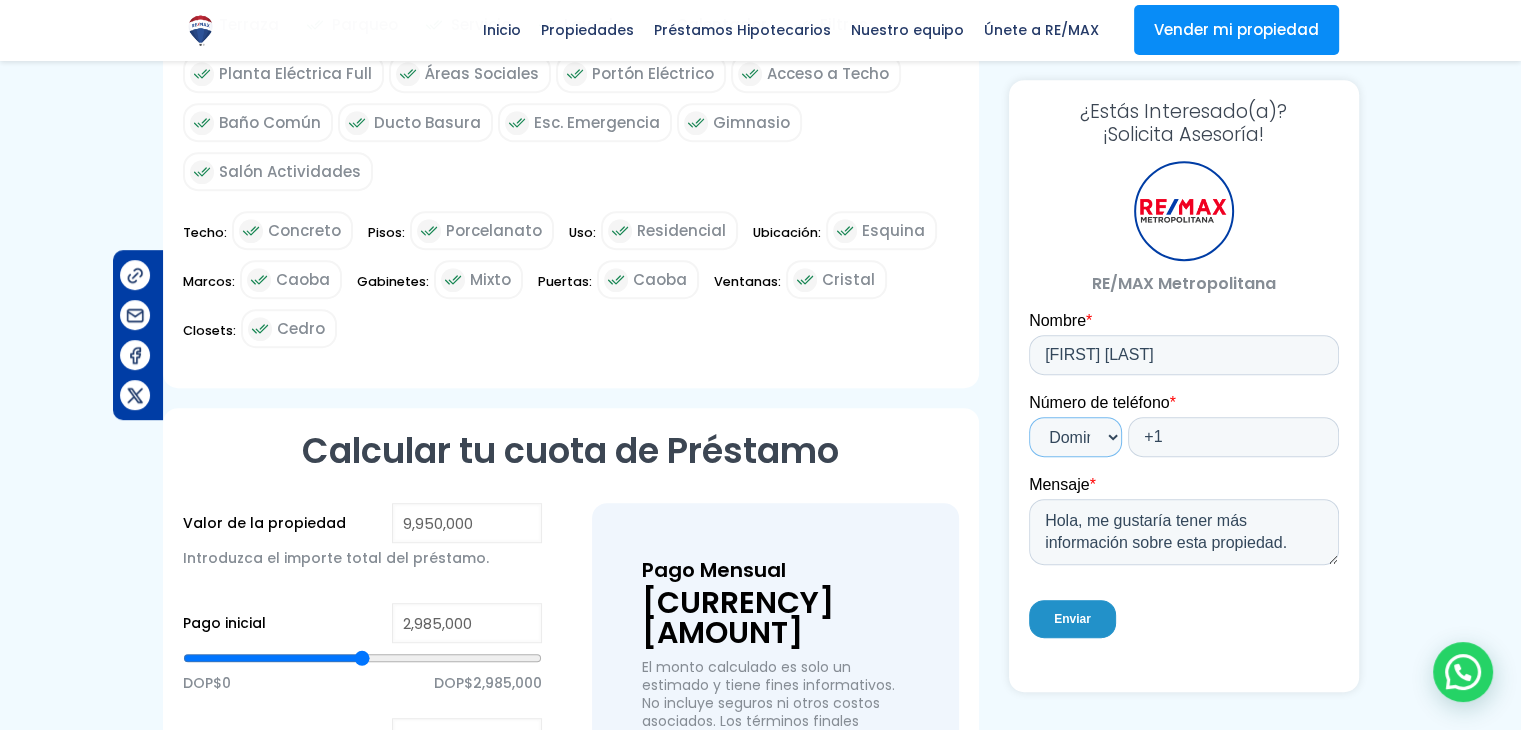click on "* Afghanistan (‫افغانستان‬‎) Albania (Shqipëri) Algeria (‫الجزائر‬‎) American Samoa Andorra Angola Anguilla Antigua and Barbuda Argentina Armenia (Հայաստան) Aruba Australia Austria (Österreich) Azerbaijan (Azərbaycan) Bahamas Bahrain (‫البحرين‬‎) Bangladesh (বাংলাদেশ) Barbados Belarus (Беларусь) Belgium (België) Belize Benin (Bénin) Bermuda Bhutan (འབྲུག) Bolivia Bosnia and Herzegovina (Босна и Херцеговина) Botswana Brazil (Brasil) British Indian Ocean Territory British Virgin Islands Brunei Bulgaria (България) Burkina Faso Burundi (Uburundi) Cambodia (កម្ពុជា) Cameroon (Cameroun) Canada Cape Verde (Kabu Verdi) Caribbean Netherlands Cayman Islands Central African Republic (République centrafricaine) Chad (Tchad) Chile China (中国) Colombia Comoros (‫جزر القمر‬‎) Congo (DRC) (Jamhuri ya Kidemokrasia ya Kongo) Congo (Republic) (Congo-Brazzaville) Cook Islands Costa Rica" at bounding box center [1074, 437] 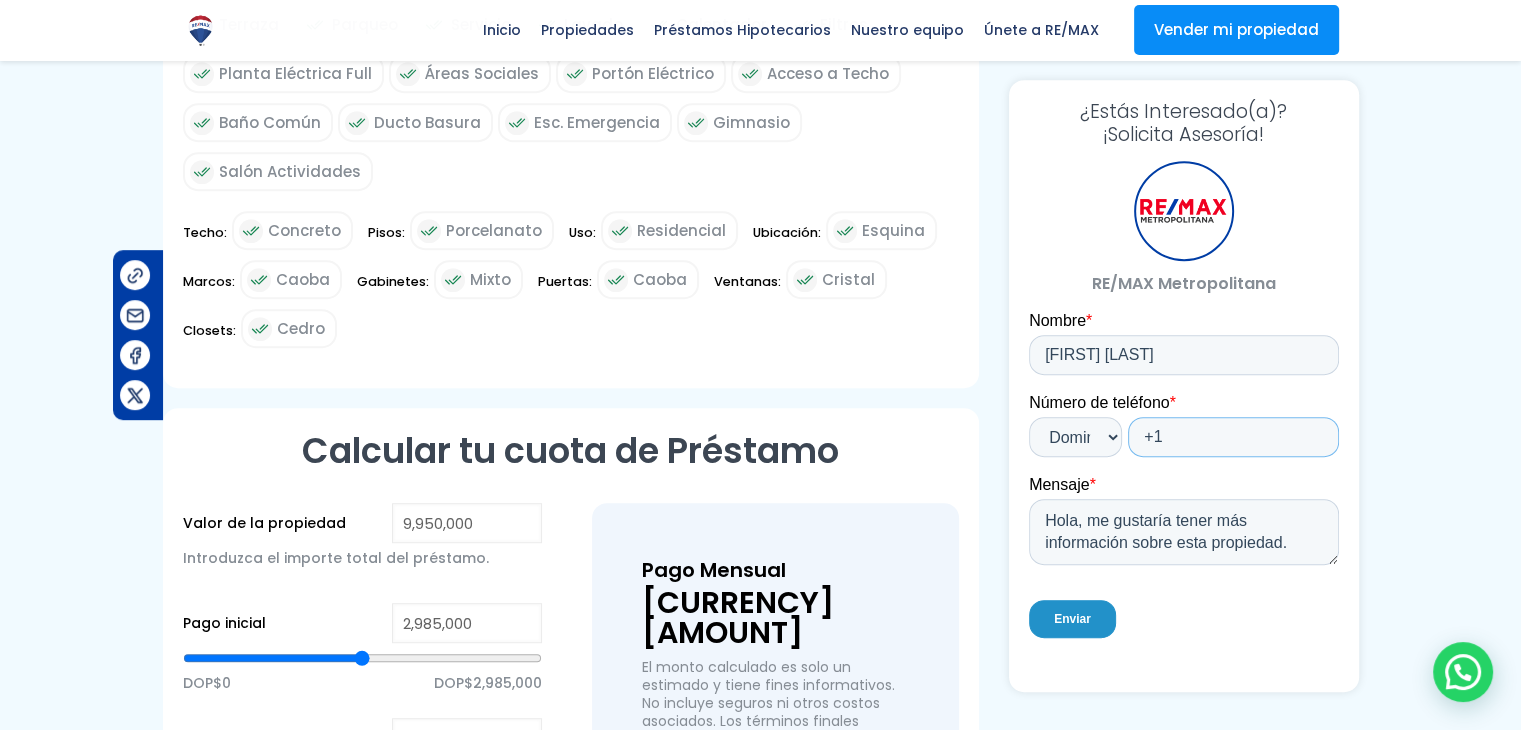 click on "+1" at bounding box center (1232, 437) 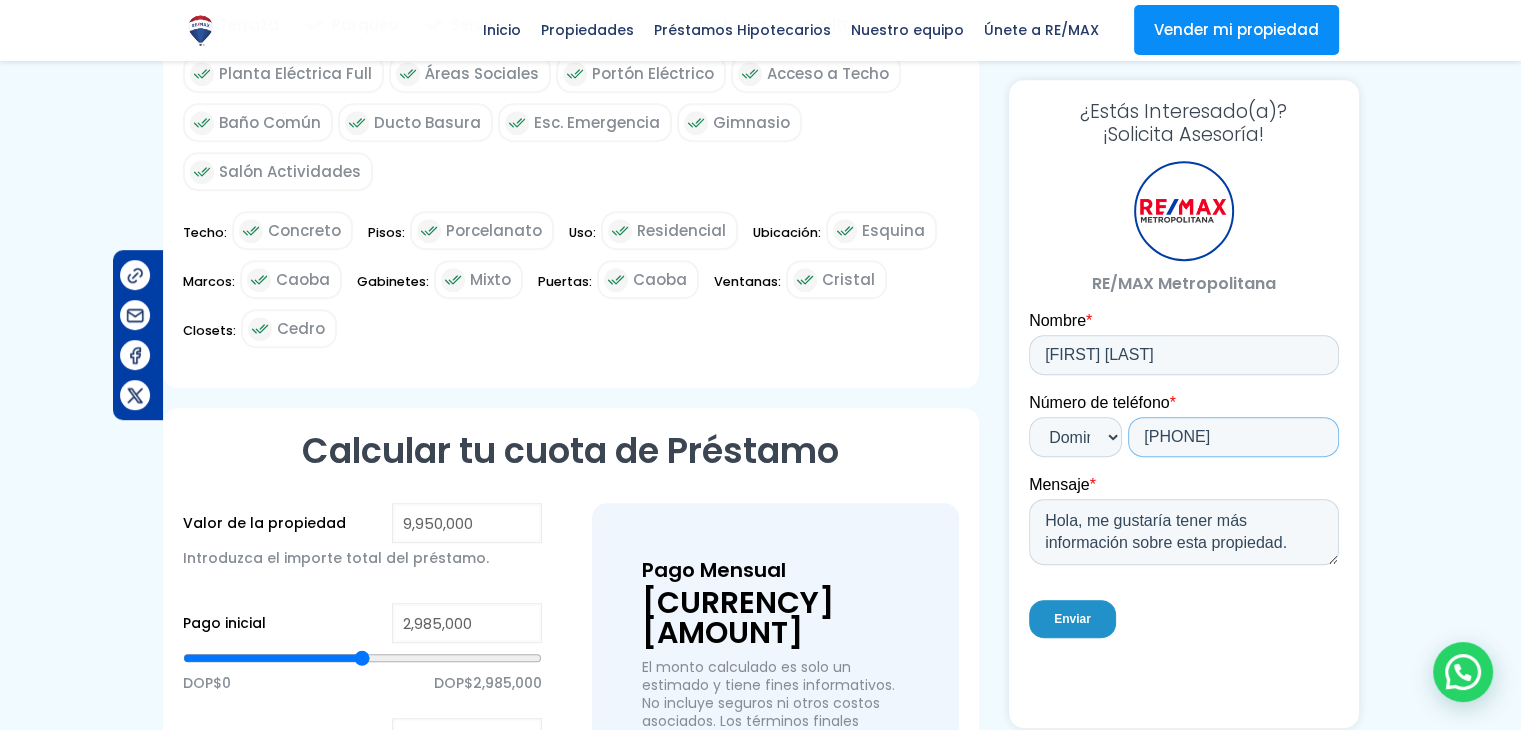 type on "[PHONE]" 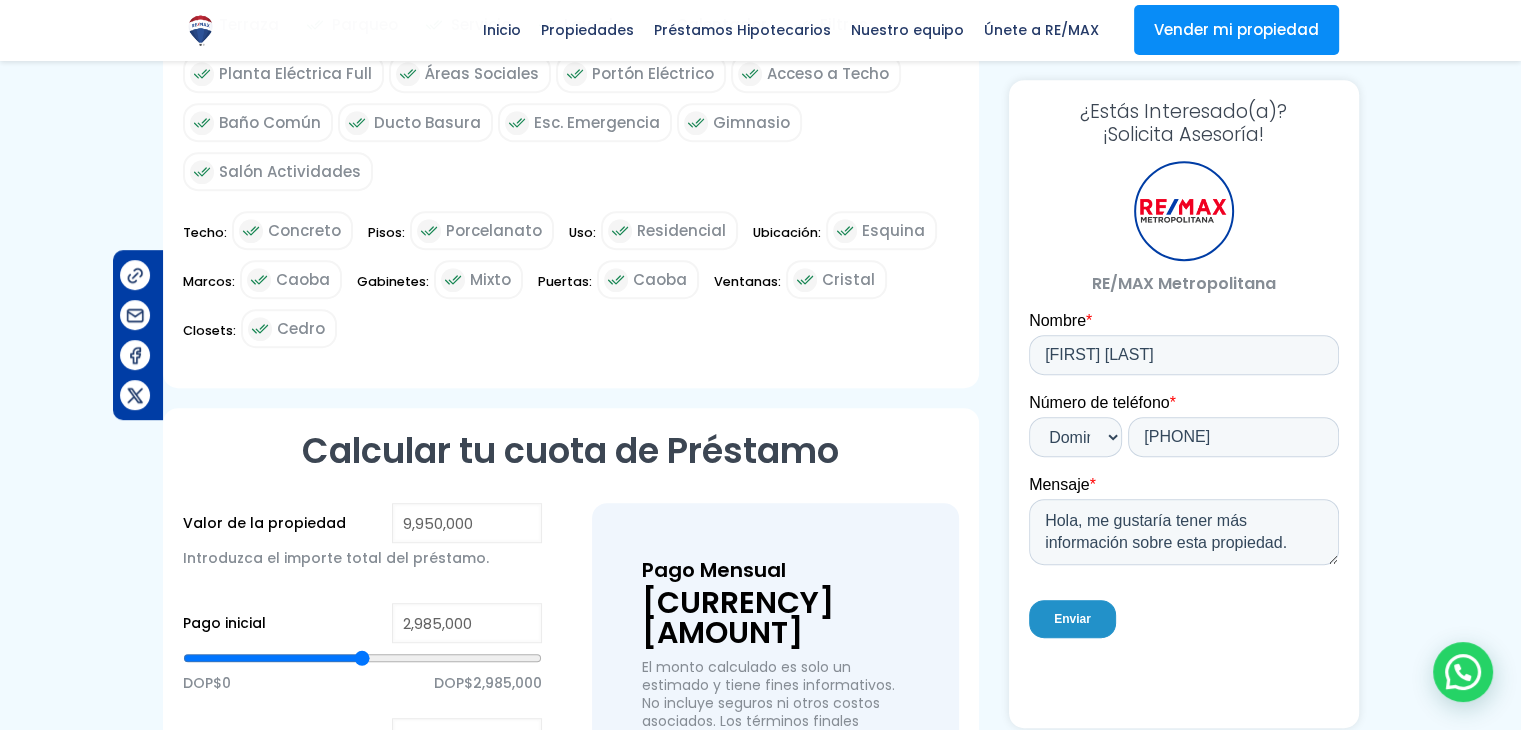 click on "Enviar" at bounding box center (1071, 619) 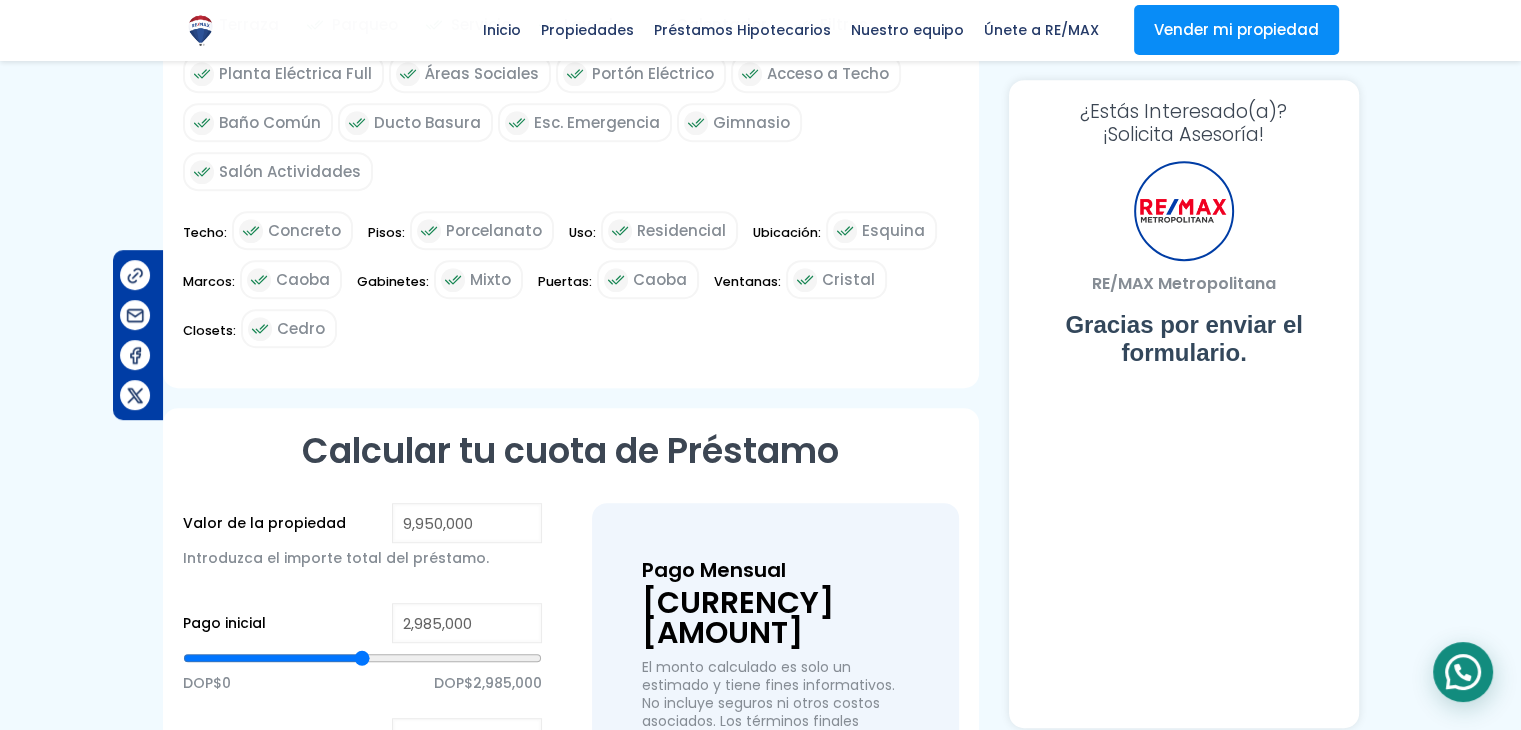 click at bounding box center (1463, 672) 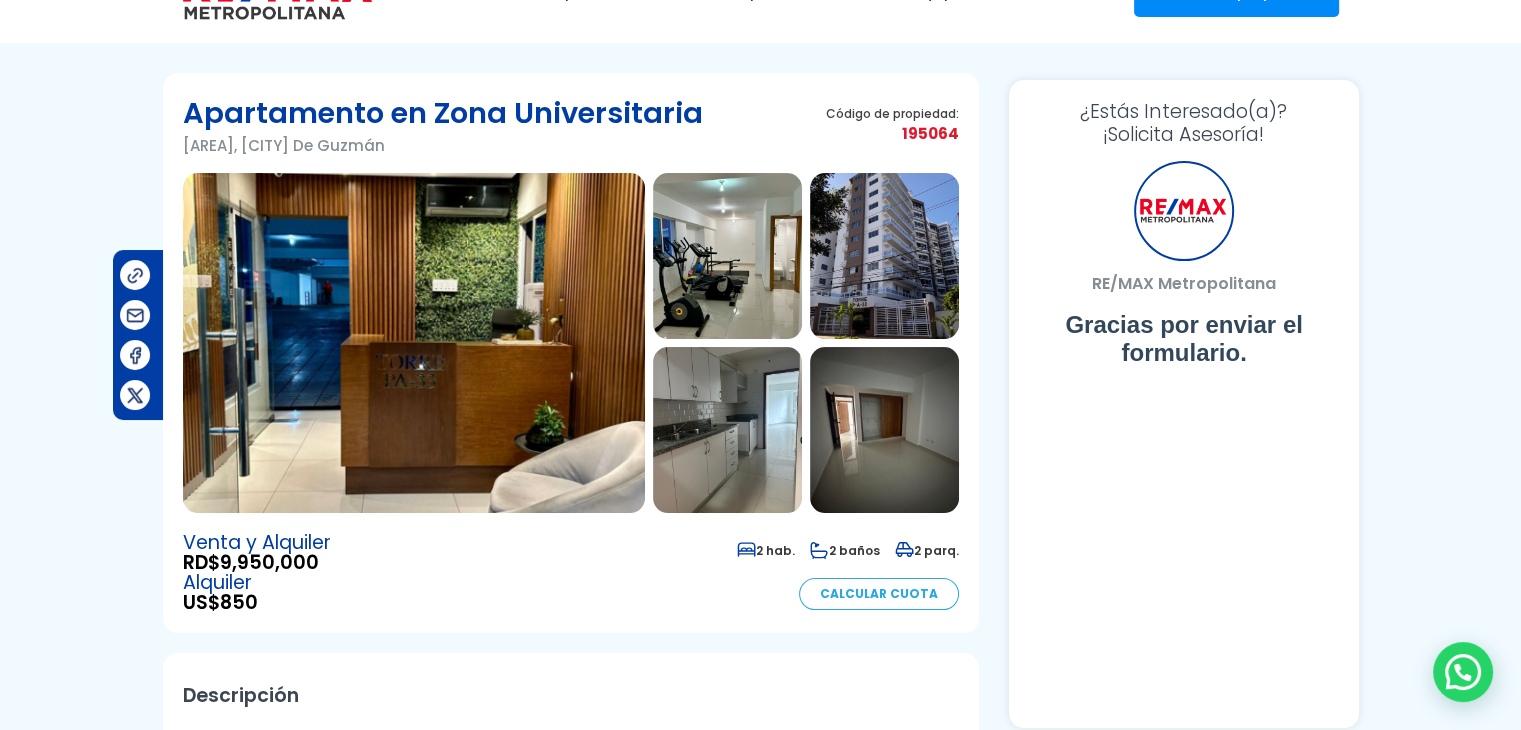 scroll, scrollTop: 19, scrollLeft: 0, axis: vertical 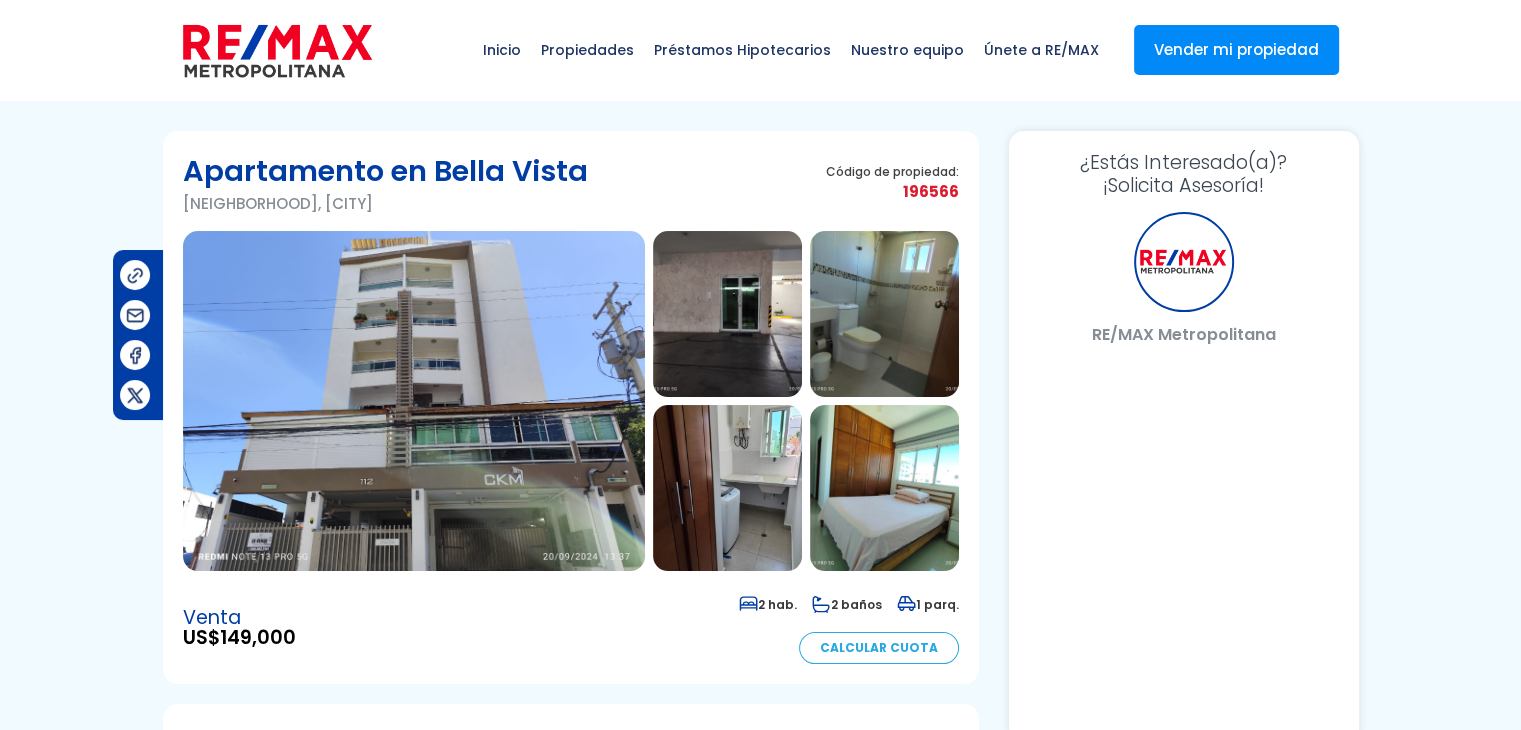 select on "DO" 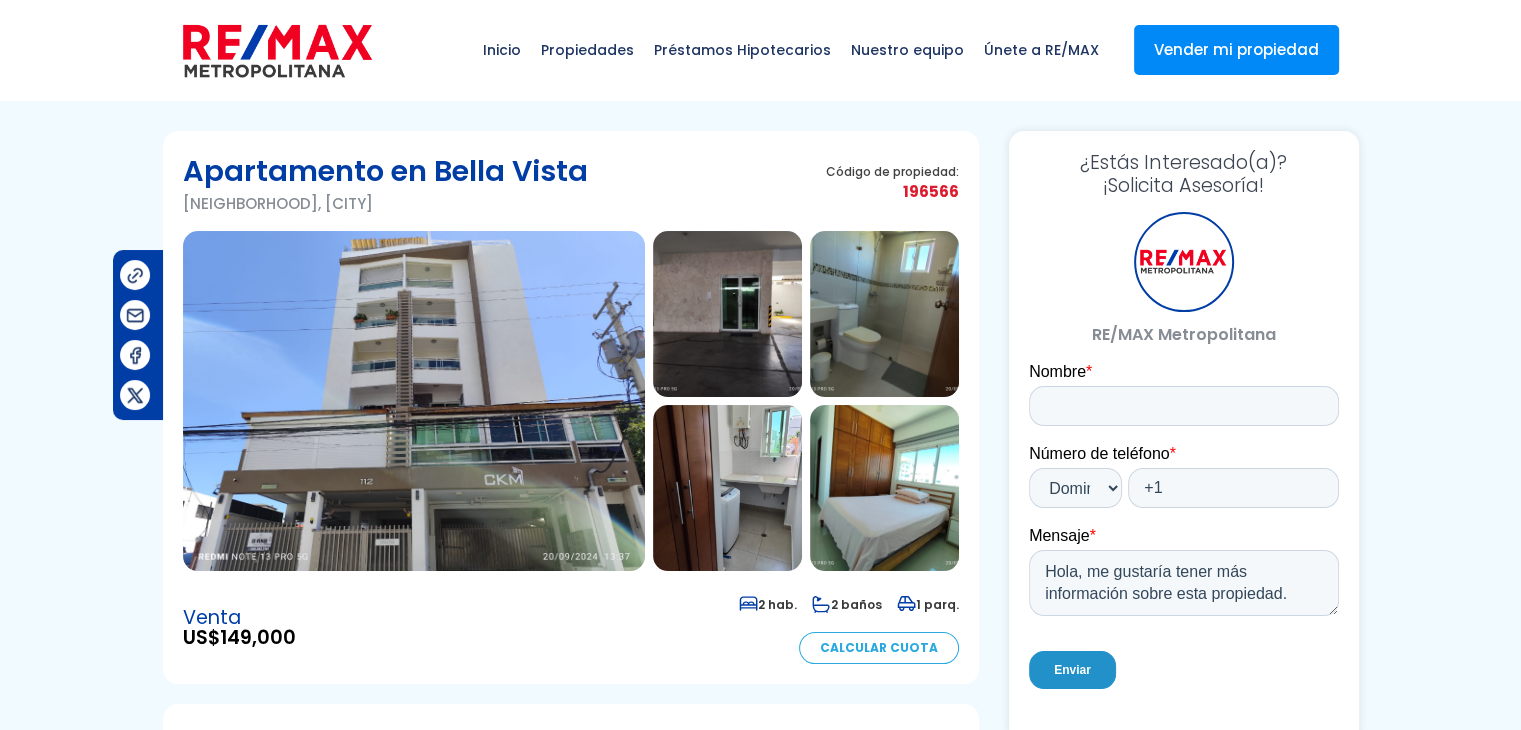 scroll, scrollTop: 0, scrollLeft: 0, axis: both 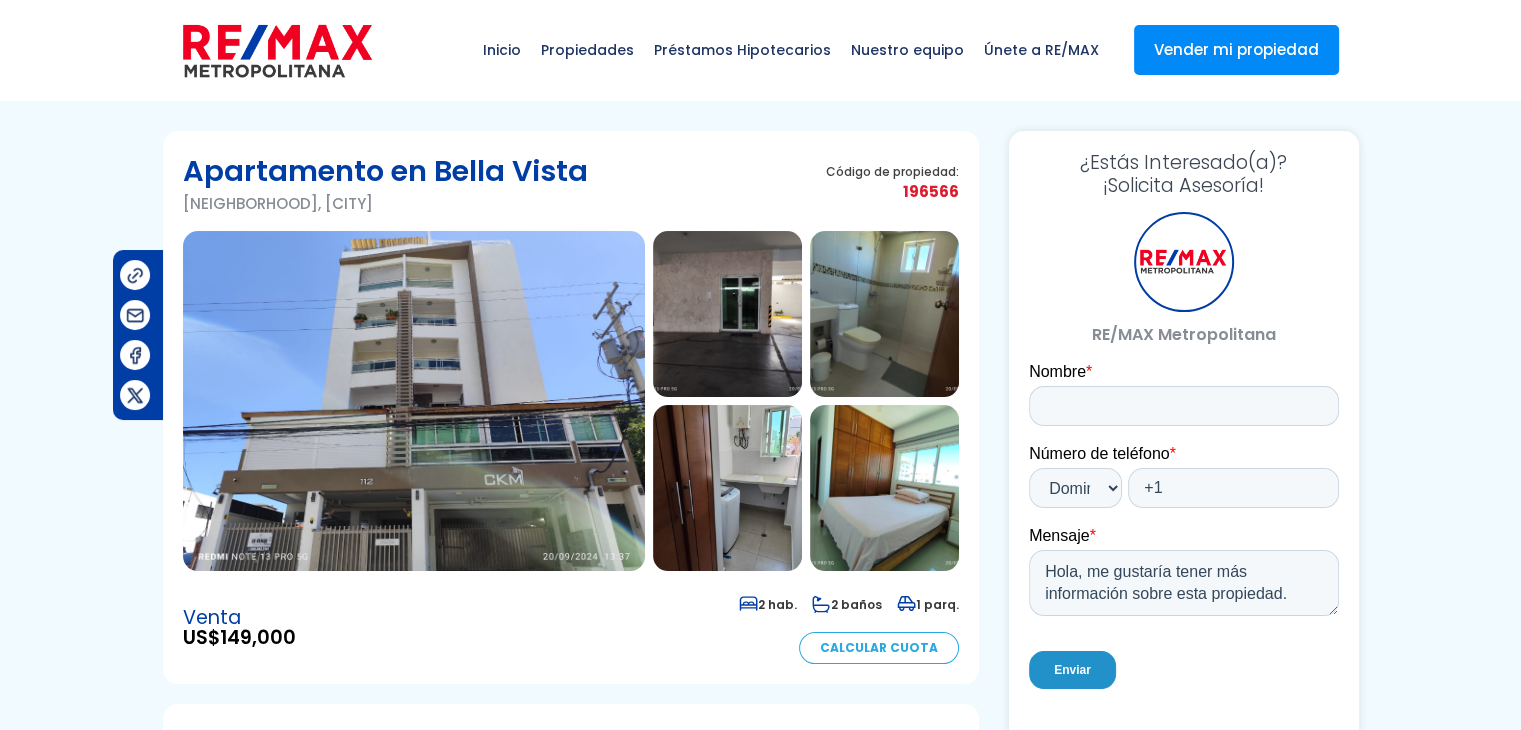 click at bounding box center [727, 314] 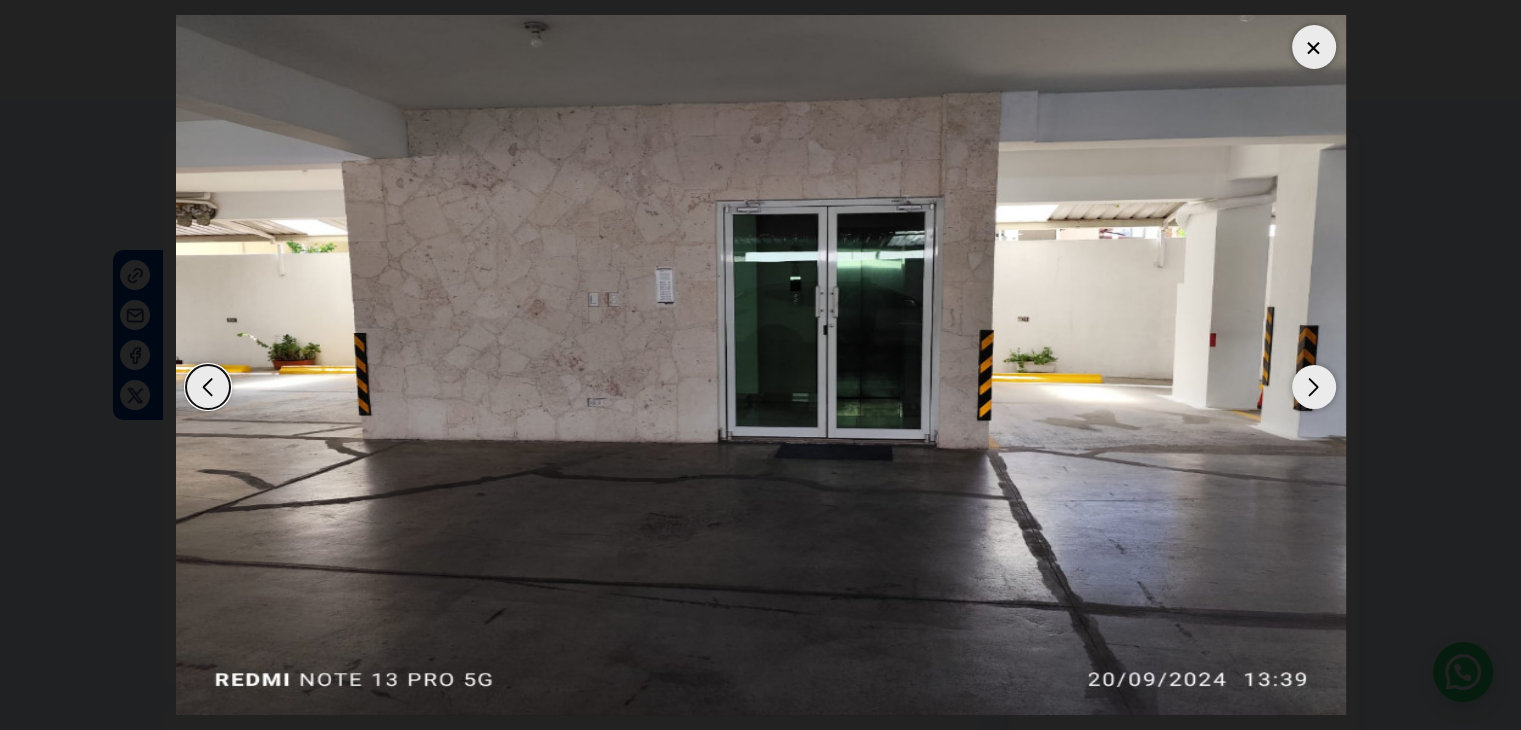 click at bounding box center (1314, 387) 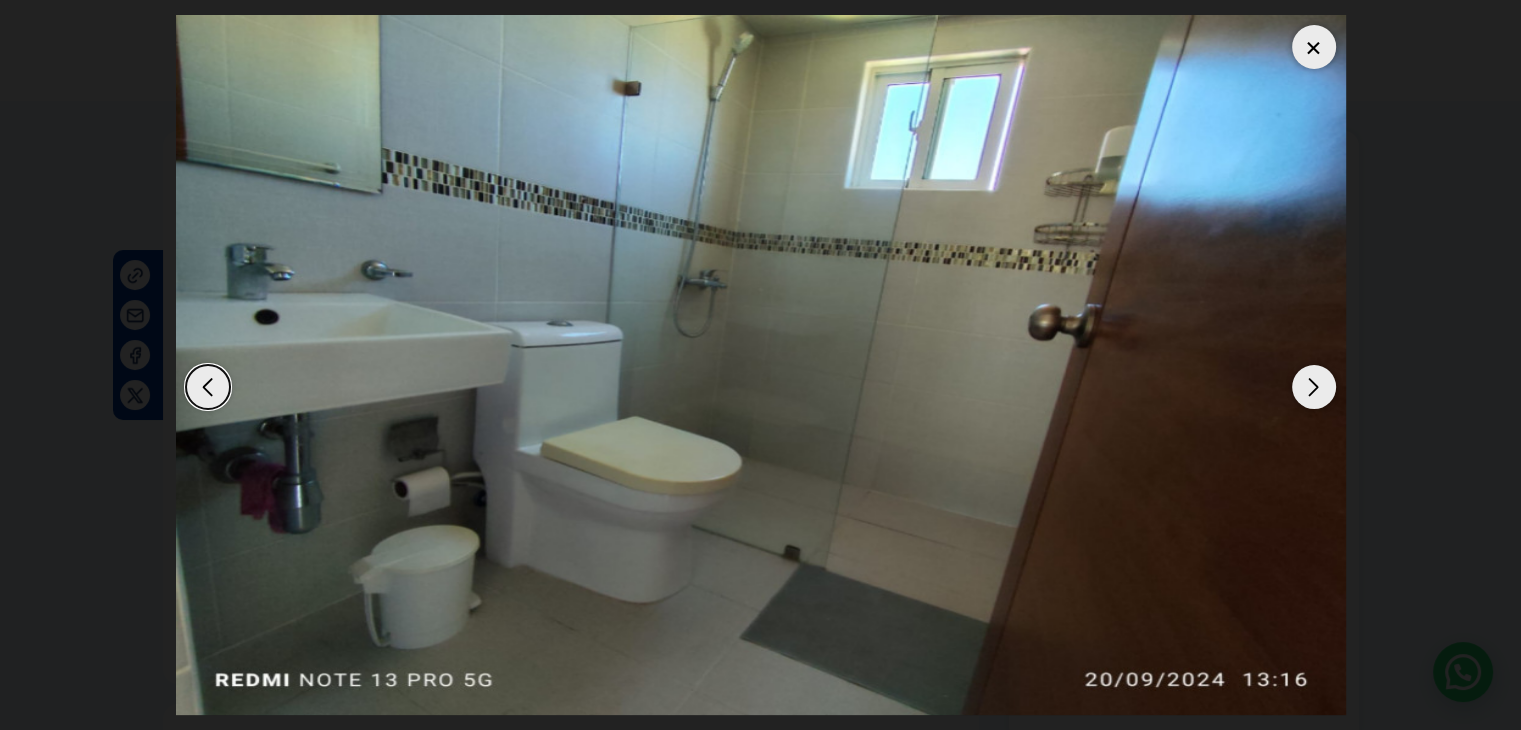click at bounding box center [1314, 387] 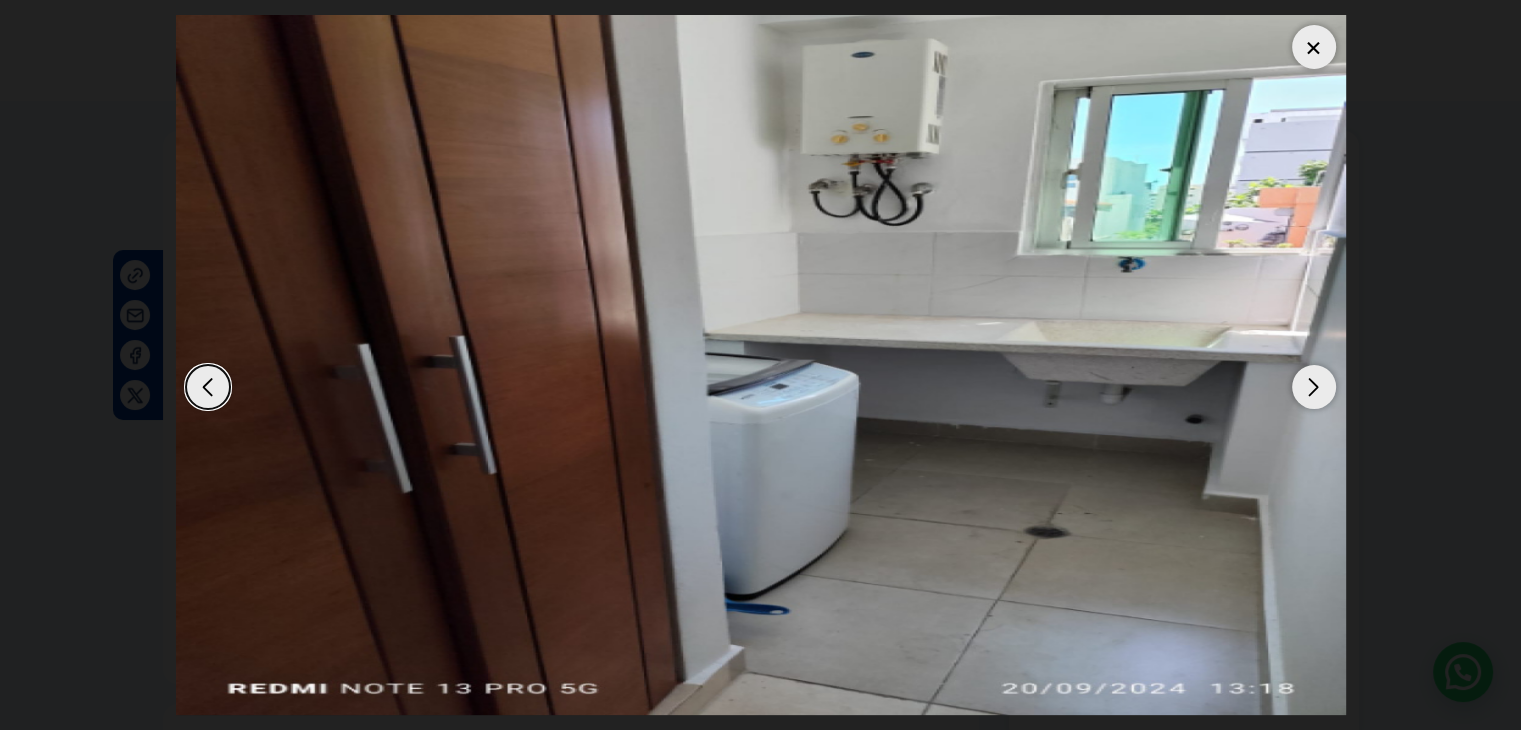 click at bounding box center [1314, 387] 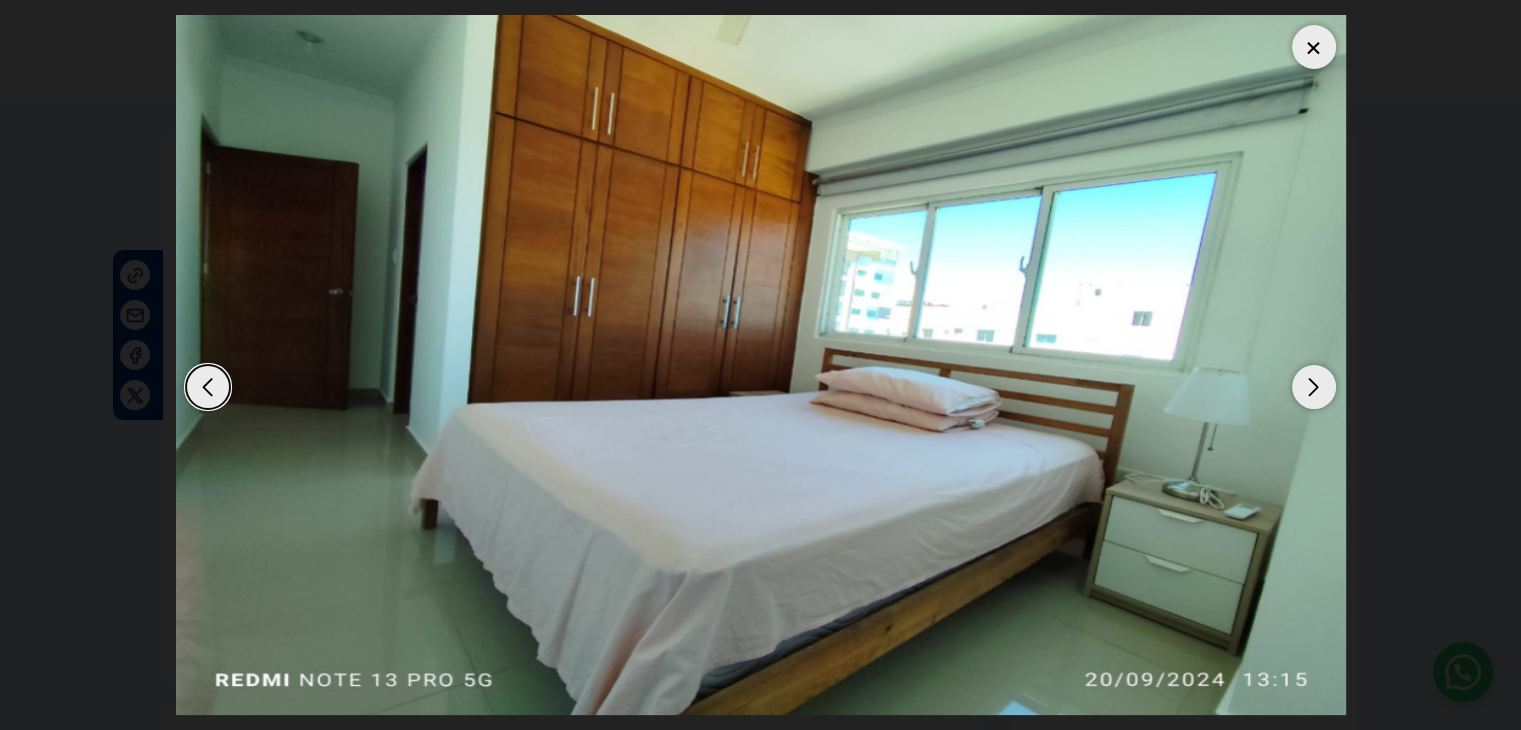 click at bounding box center [1314, 387] 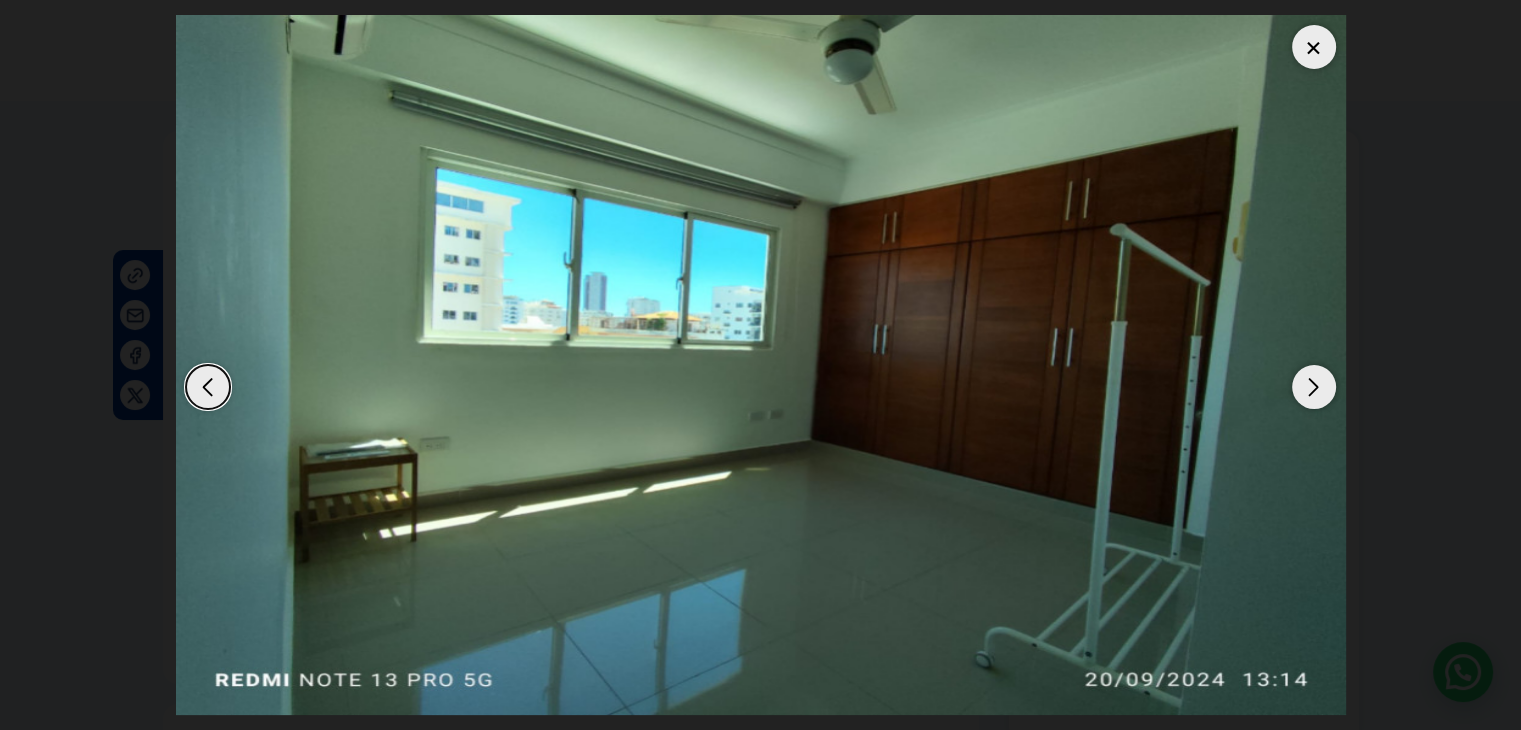 click at bounding box center (1314, 387) 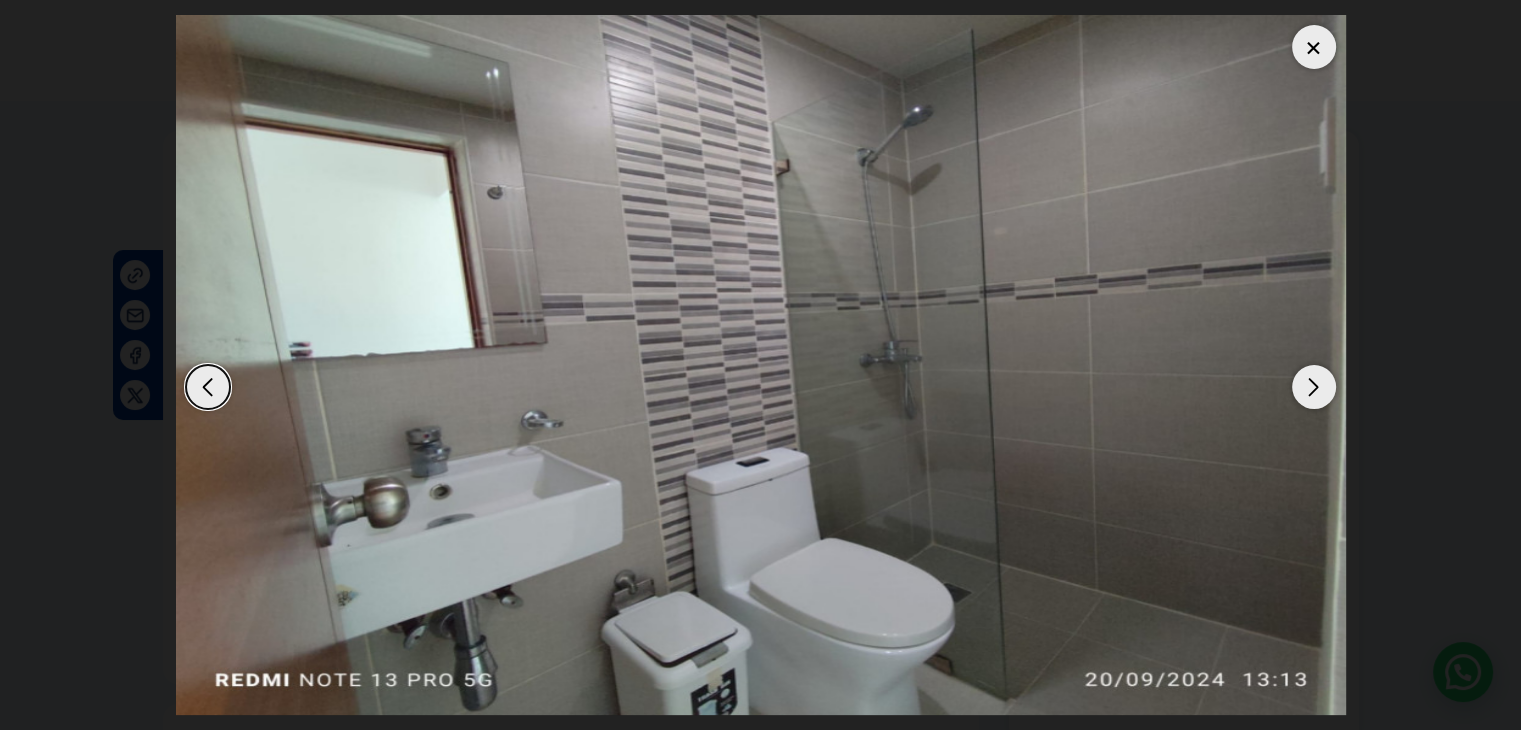 click at bounding box center (1314, 387) 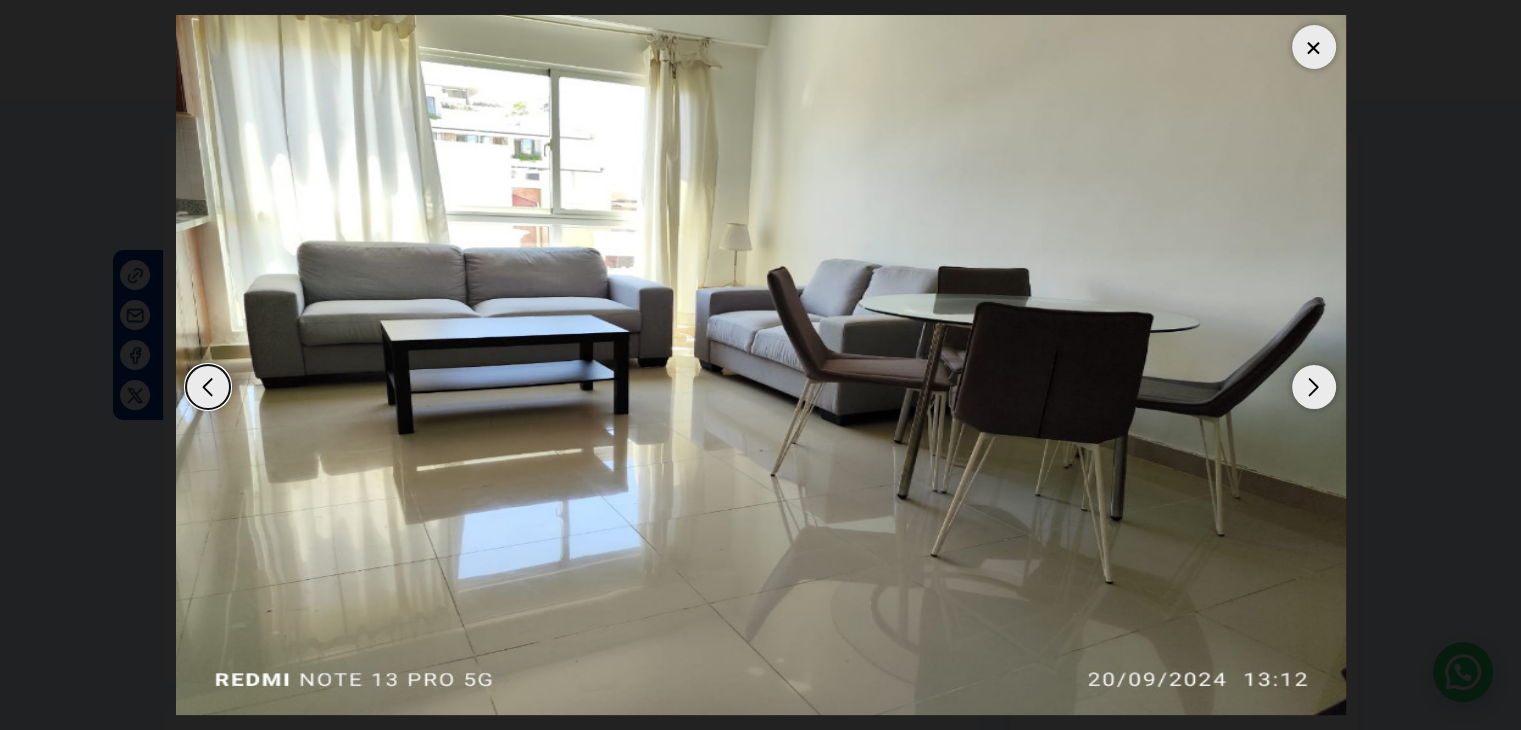 click at bounding box center (1314, 387) 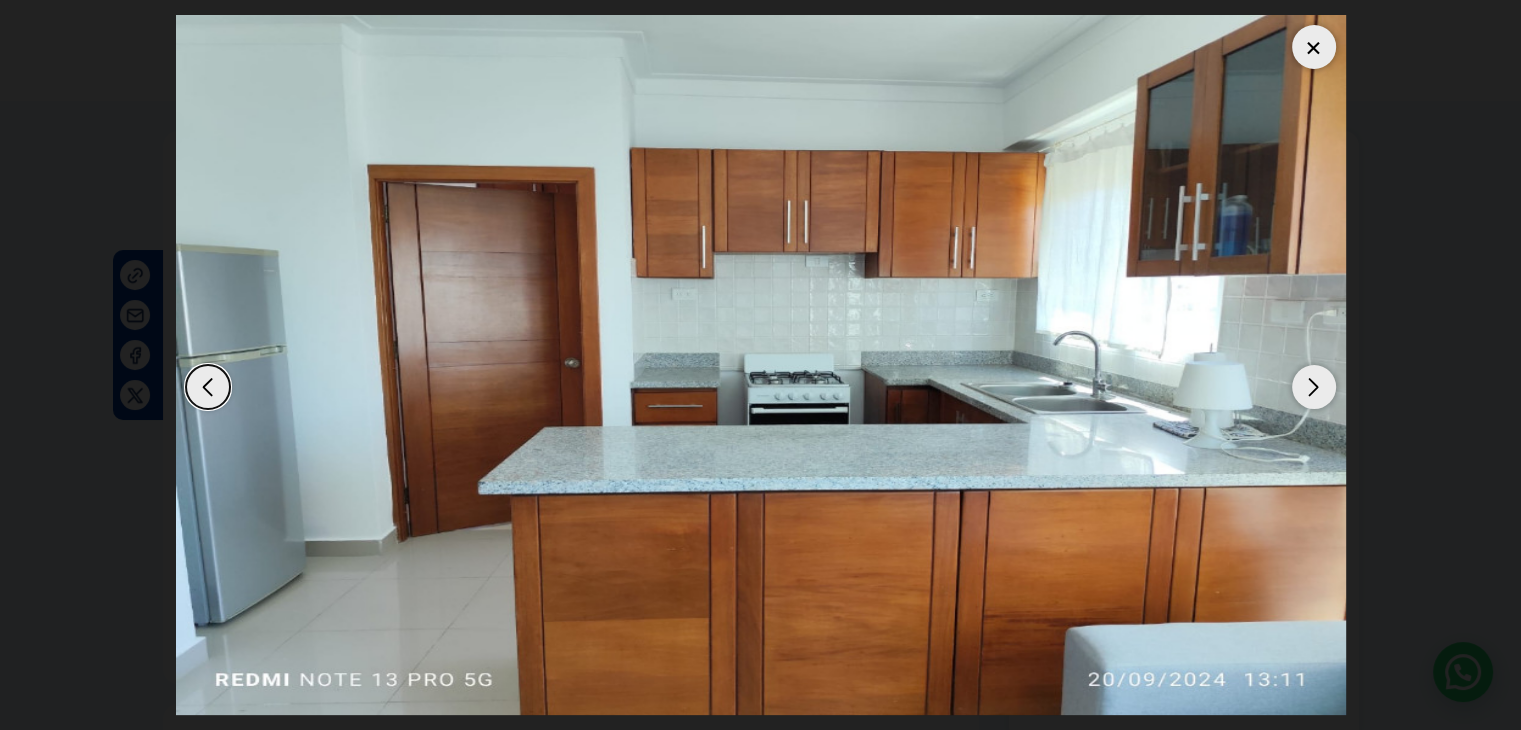 click at bounding box center (1314, 387) 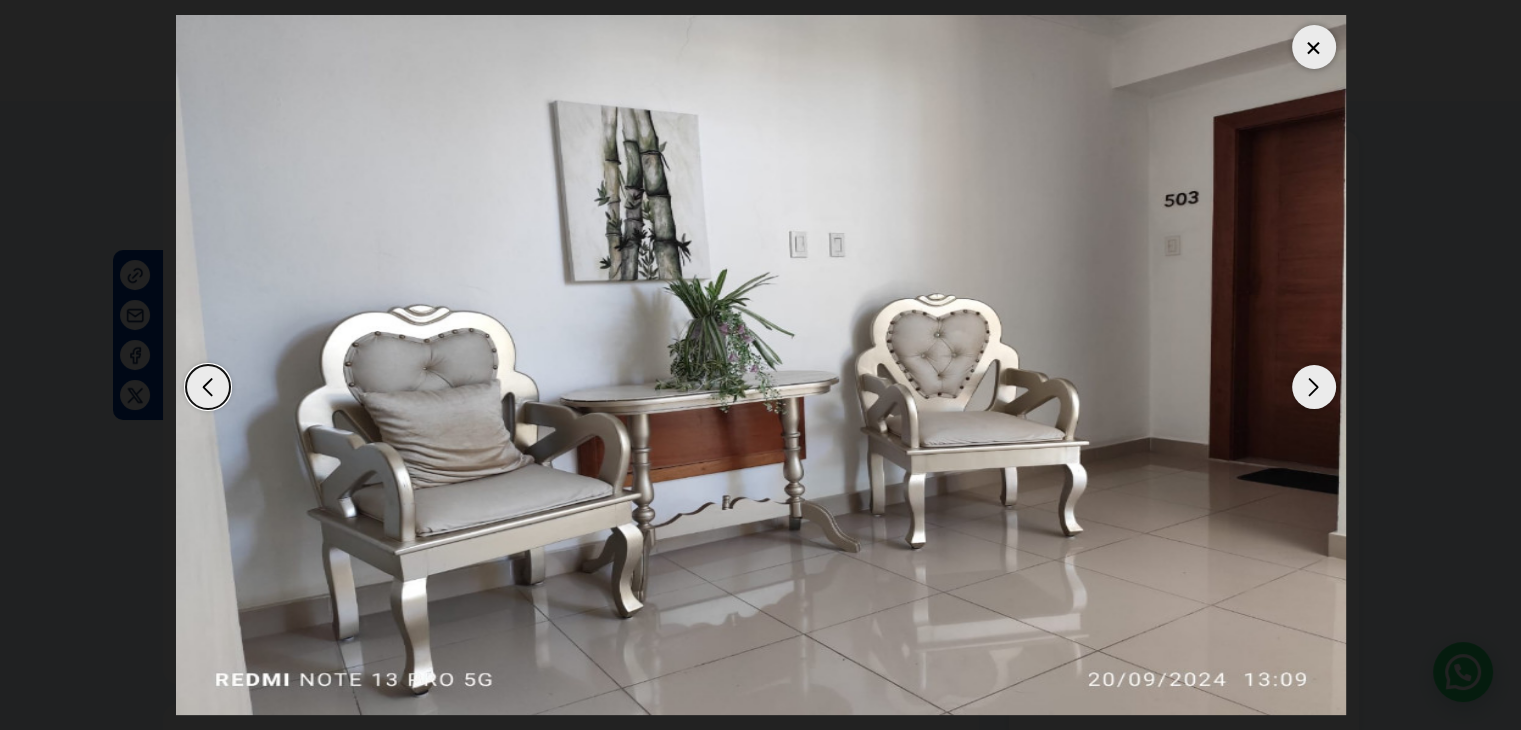 click at bounding box center (1314, 387) 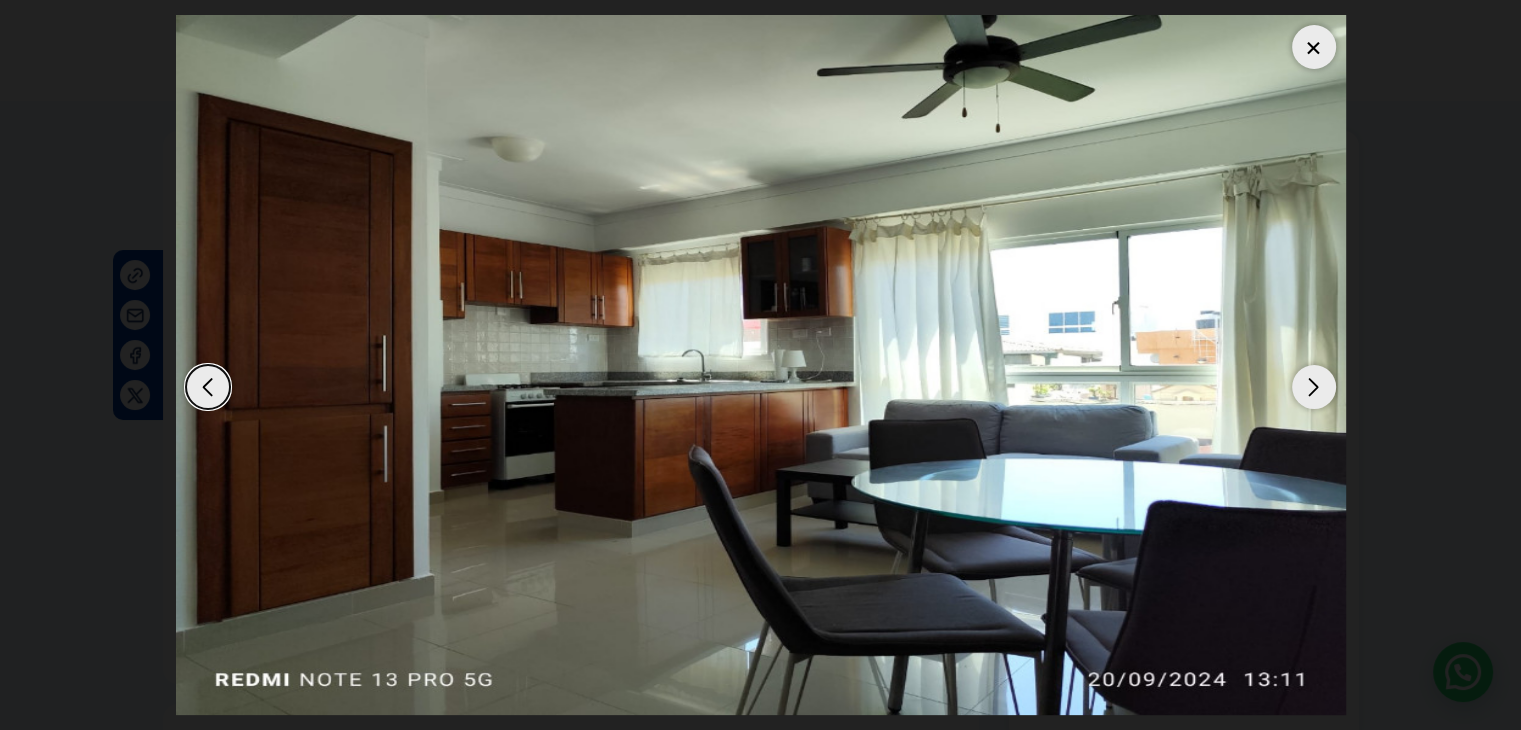 click at bounding box center [1314, 387] 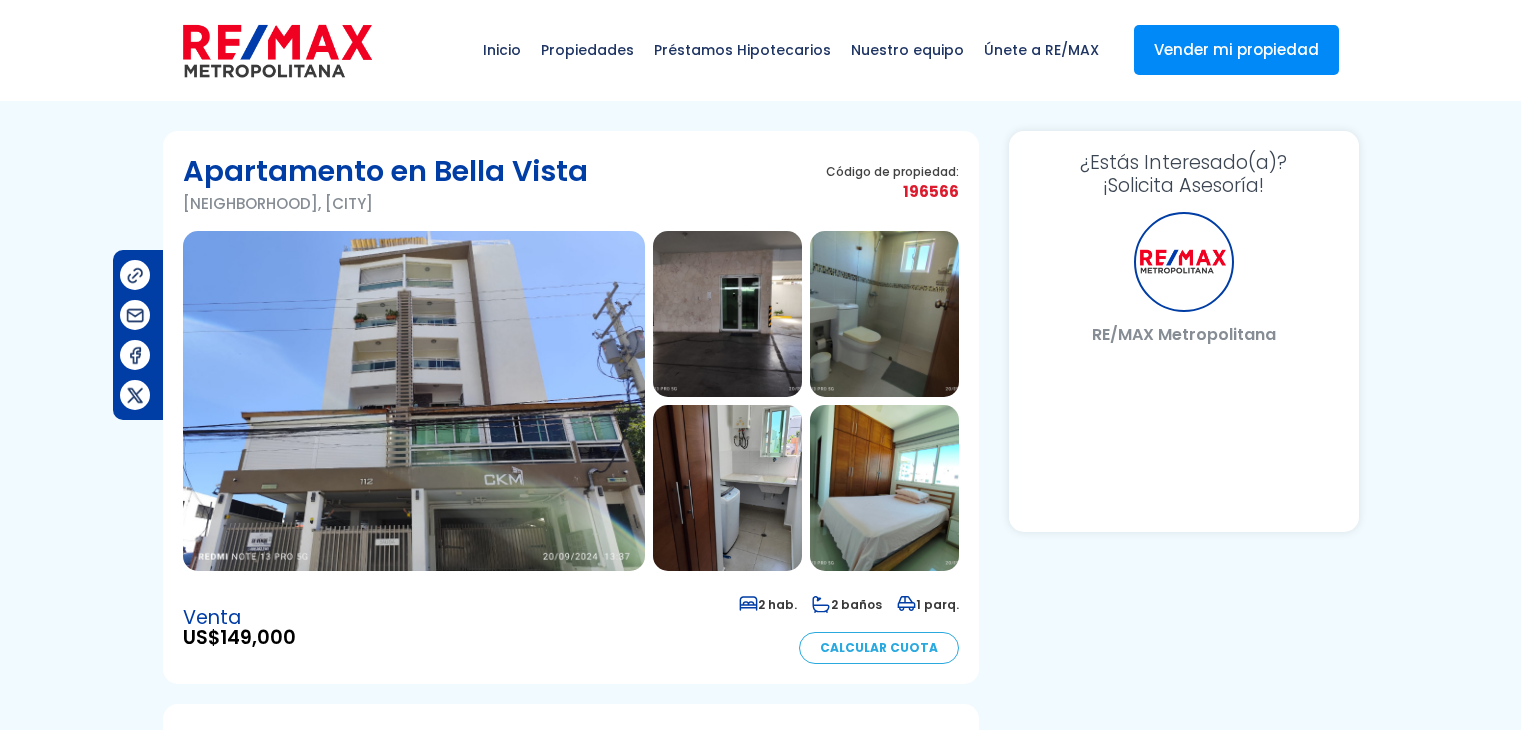 scroll, scrollTop: 0, scrollLeft: 0, axis: both 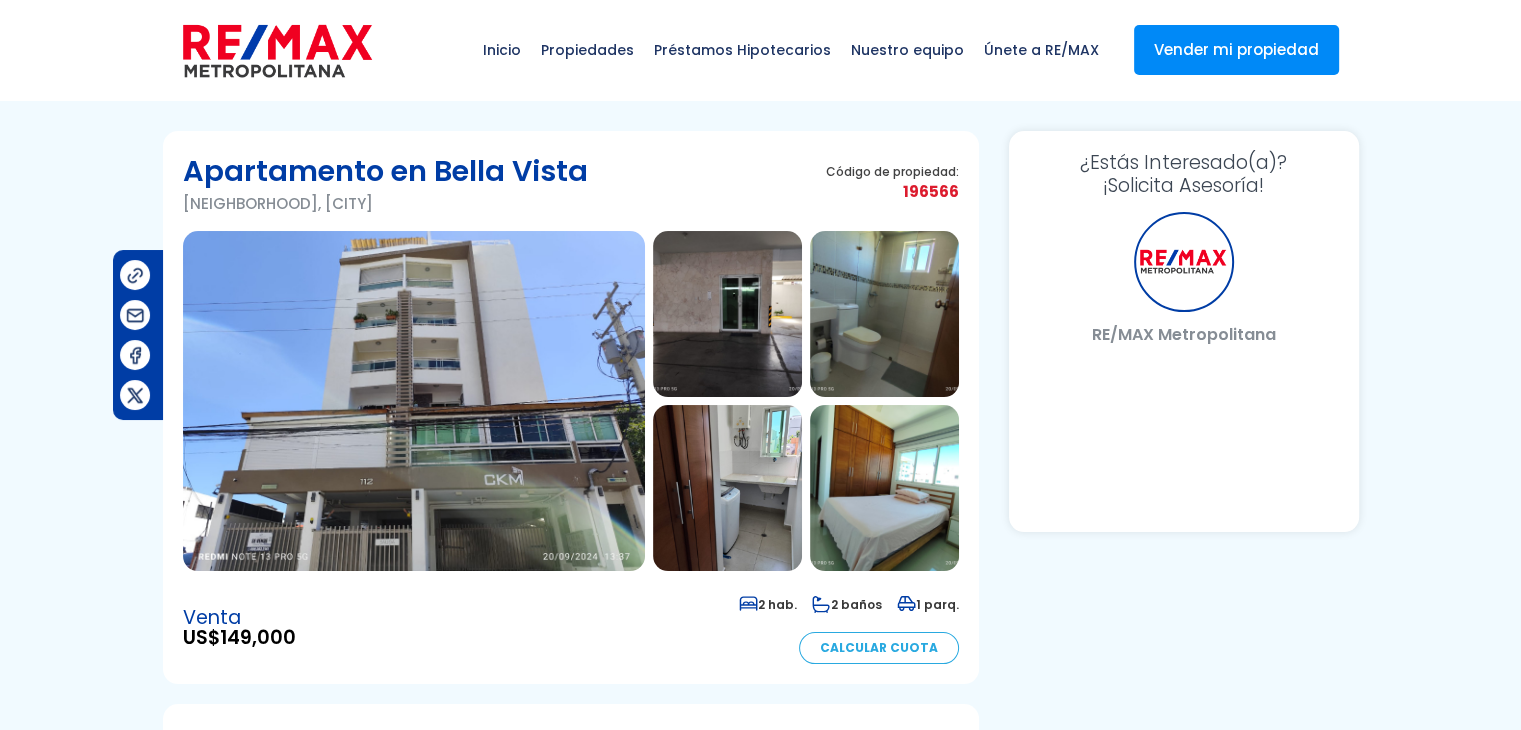 select on "DO" 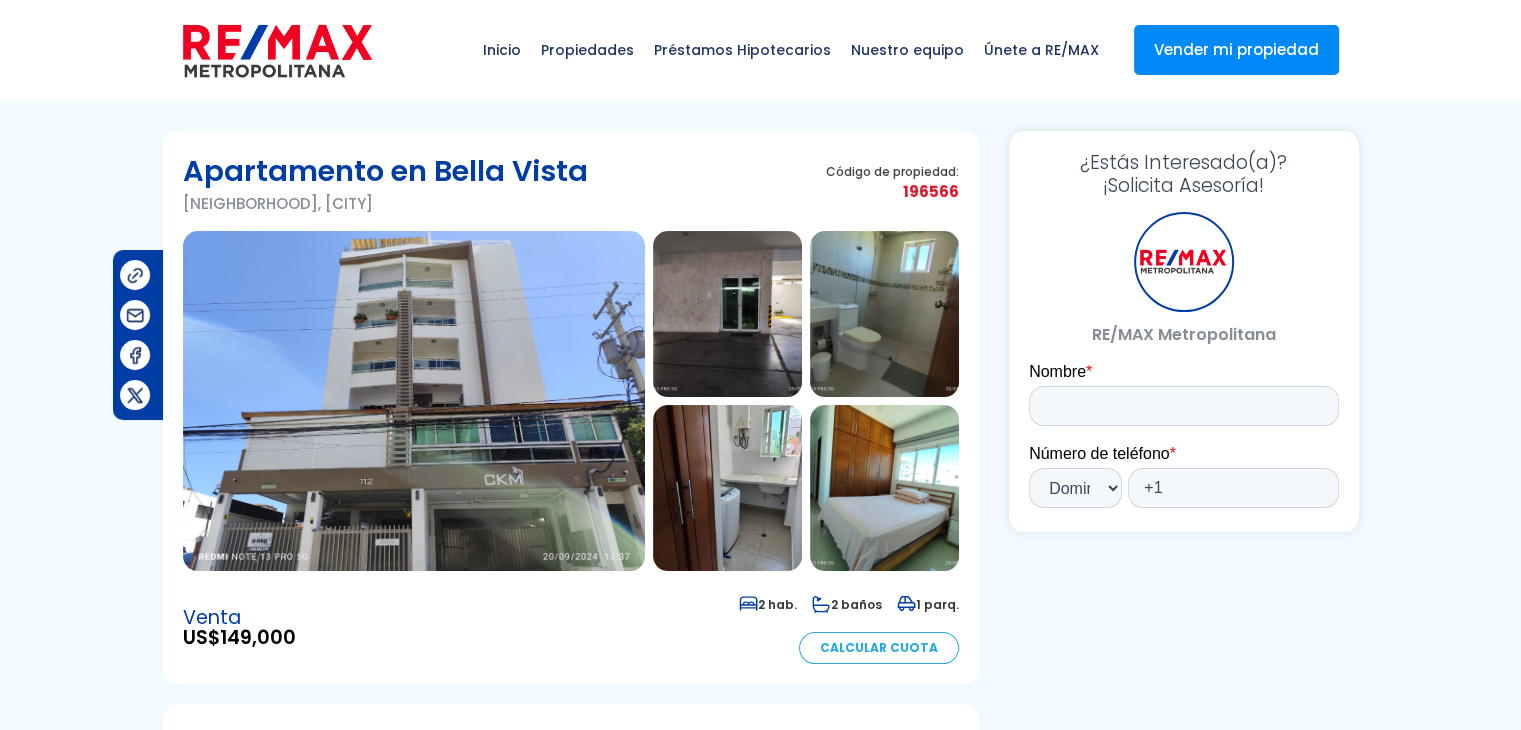 scroll, scrollTop: 0, scrollLeft: 0, axis: both 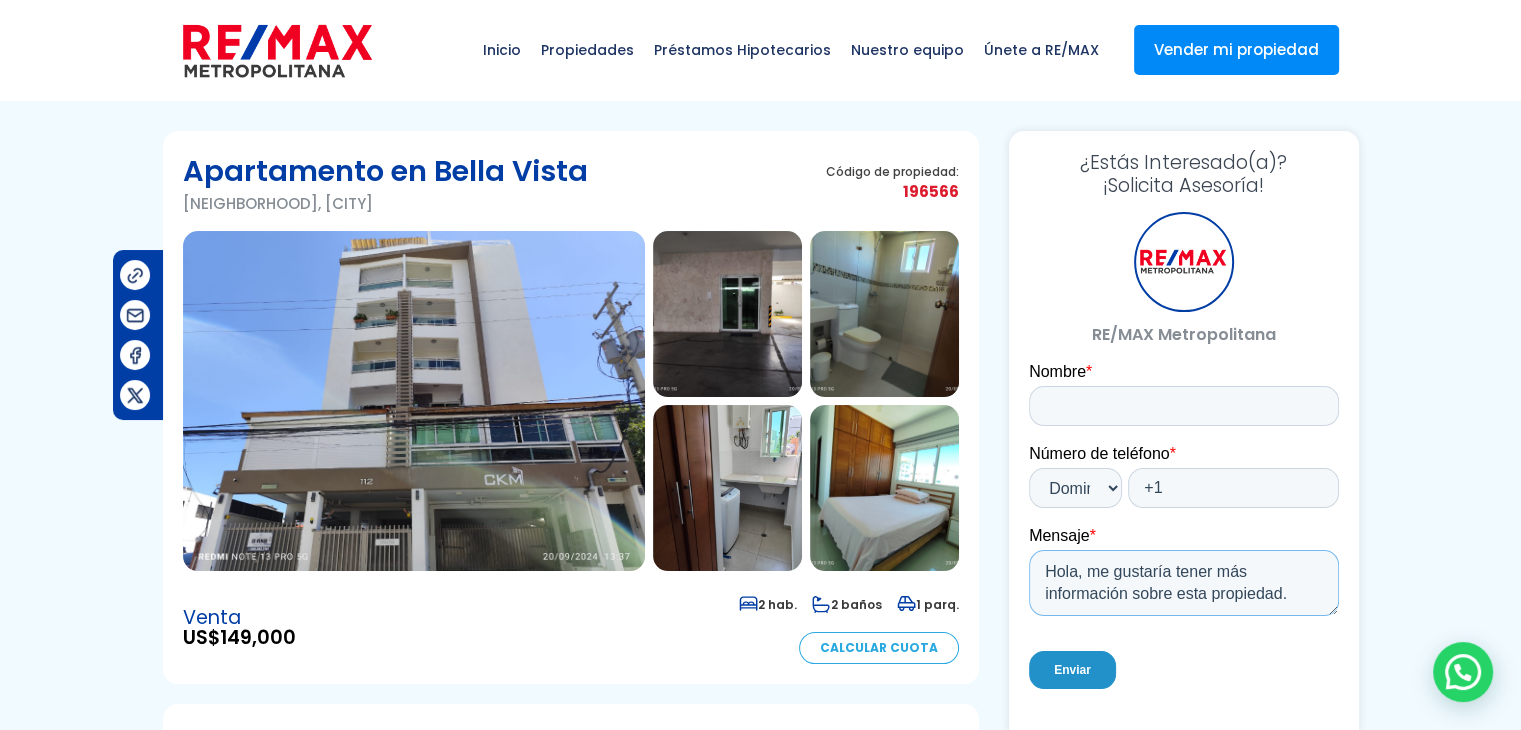 drag, startPoint x: 1061, startPoint y: 611, endPoint x: 2026, endPoint y: 987, distance: 1035.6646 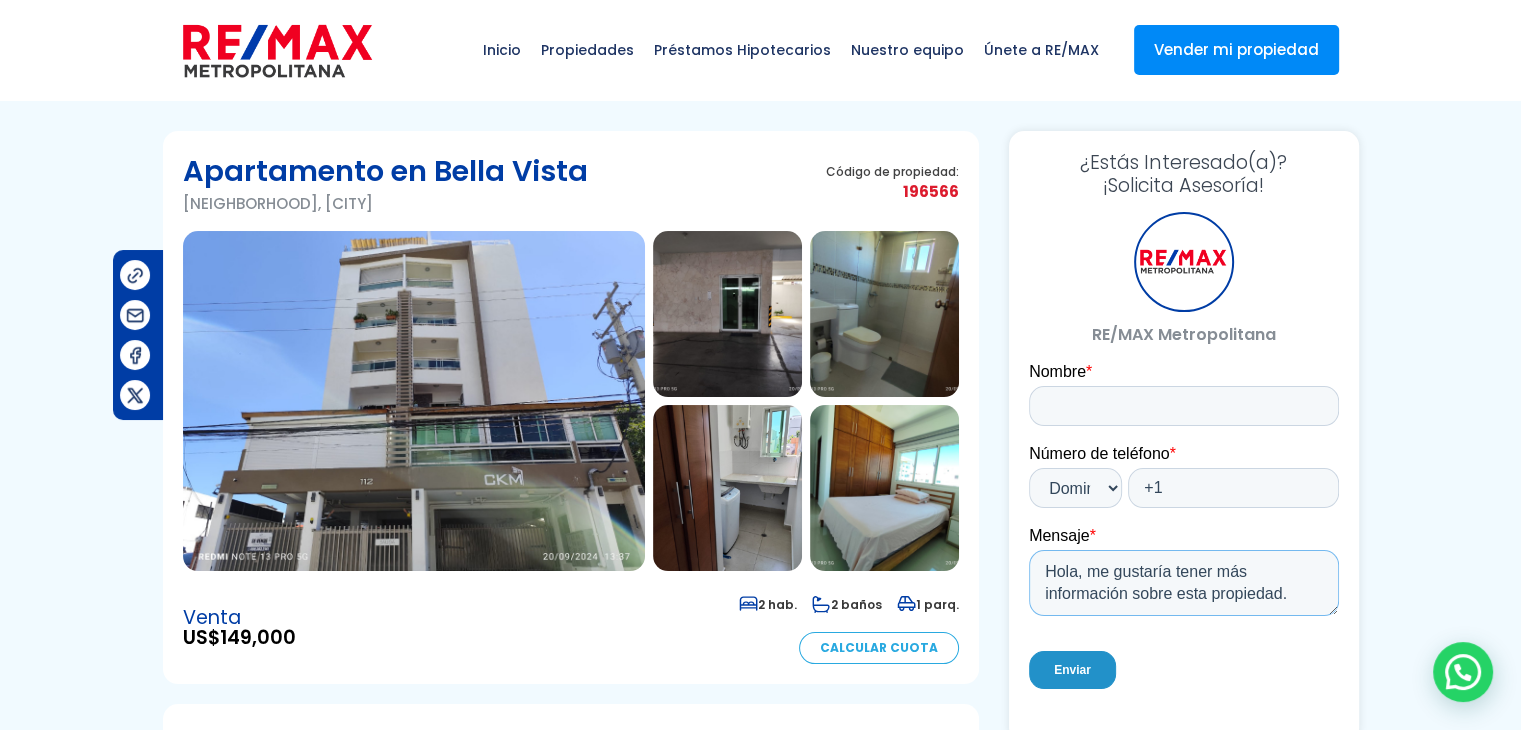 click on "Hola, me gustaría tener más información sobre esta propiedad." at bounding box center (1183, 583) 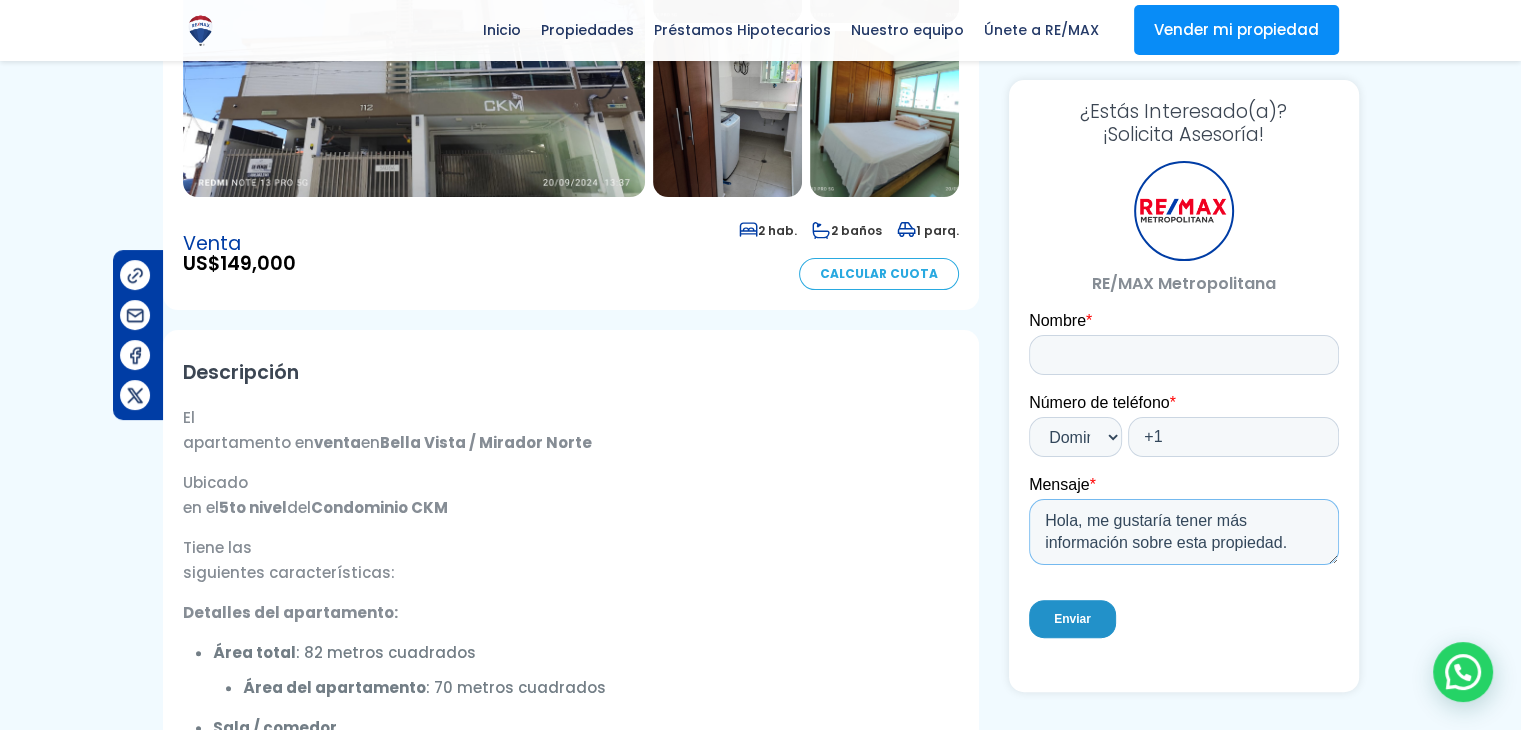 scroll, scrollTop: 426, scrollLeft: 0, axis: vertical 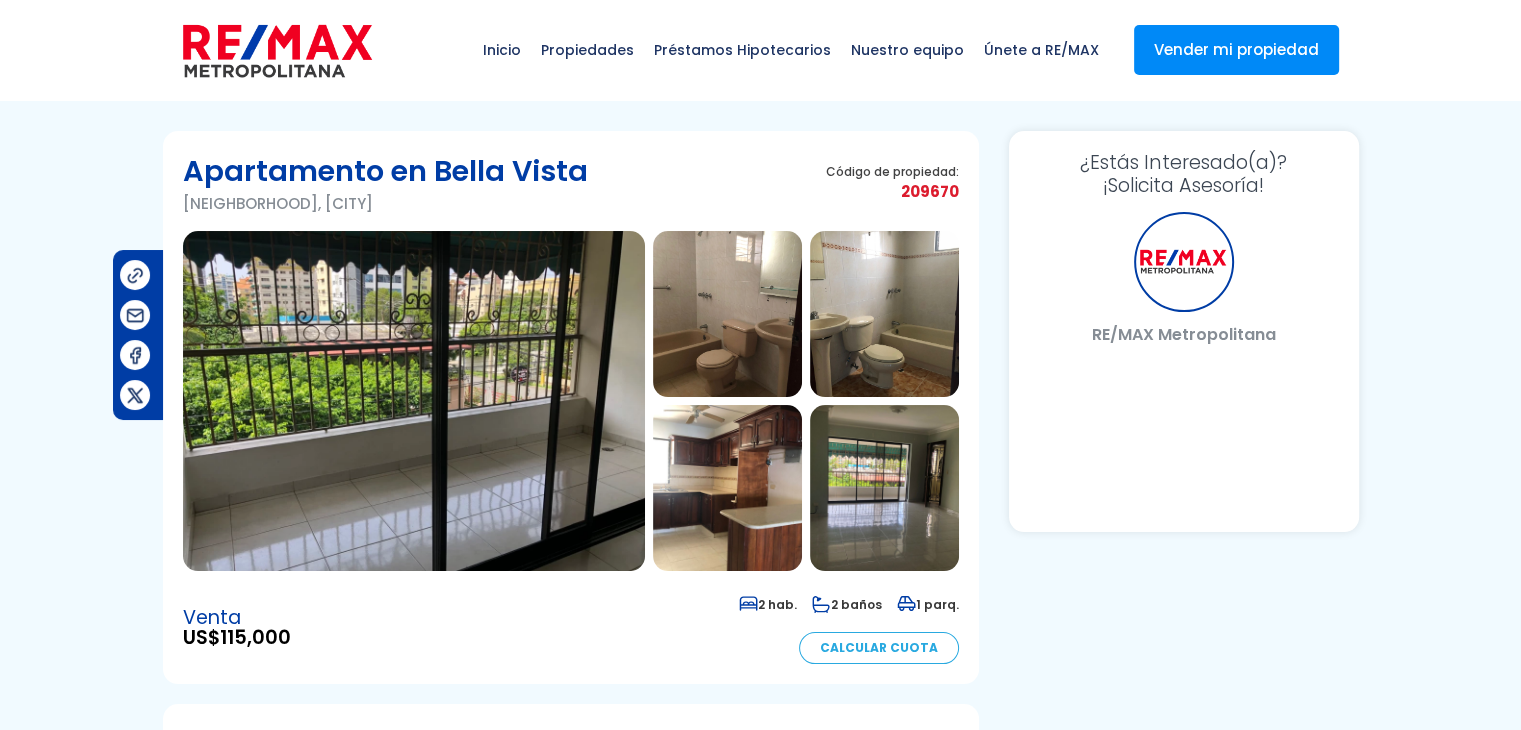 select on "DO" 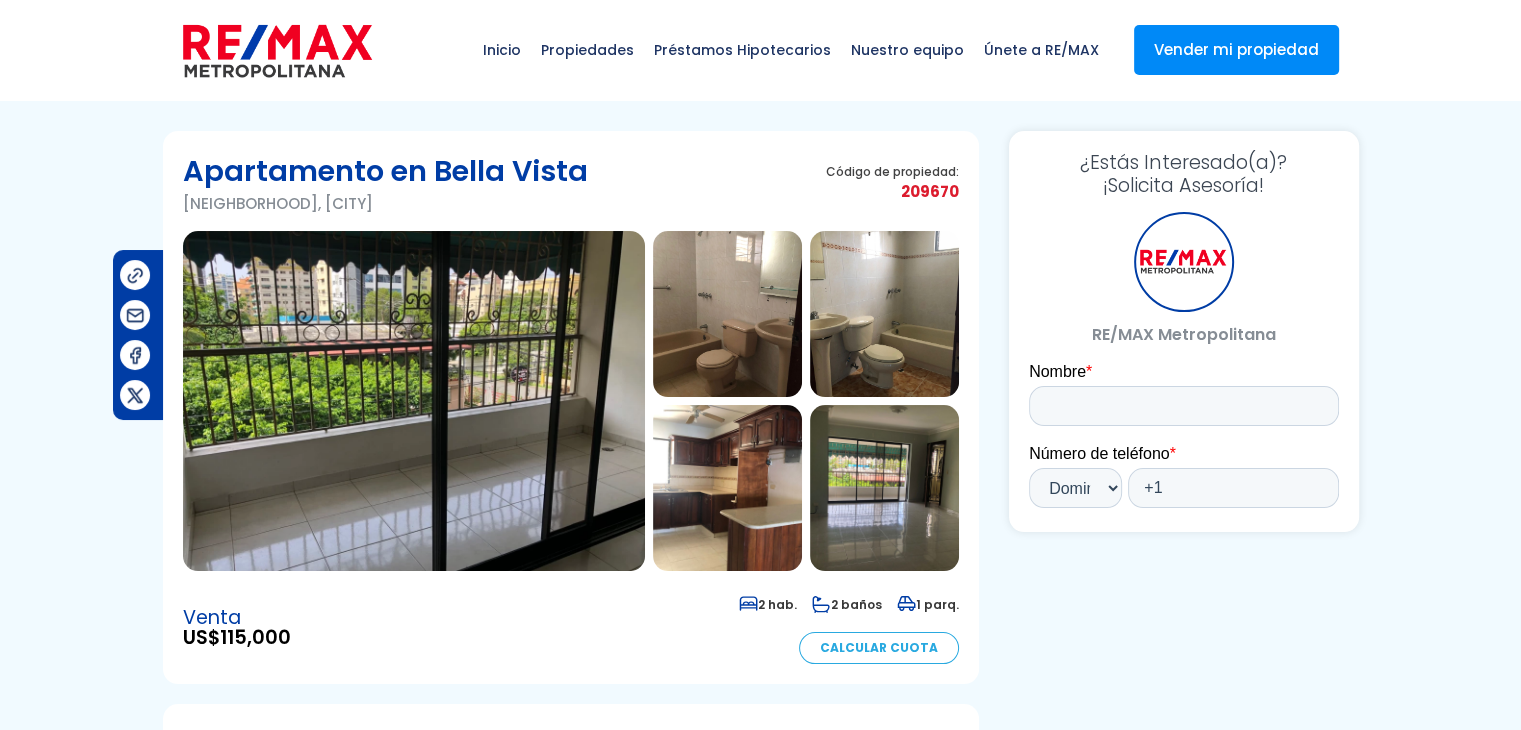 scroll, scrollTop: 0, scrollLeft: 0, axis: both 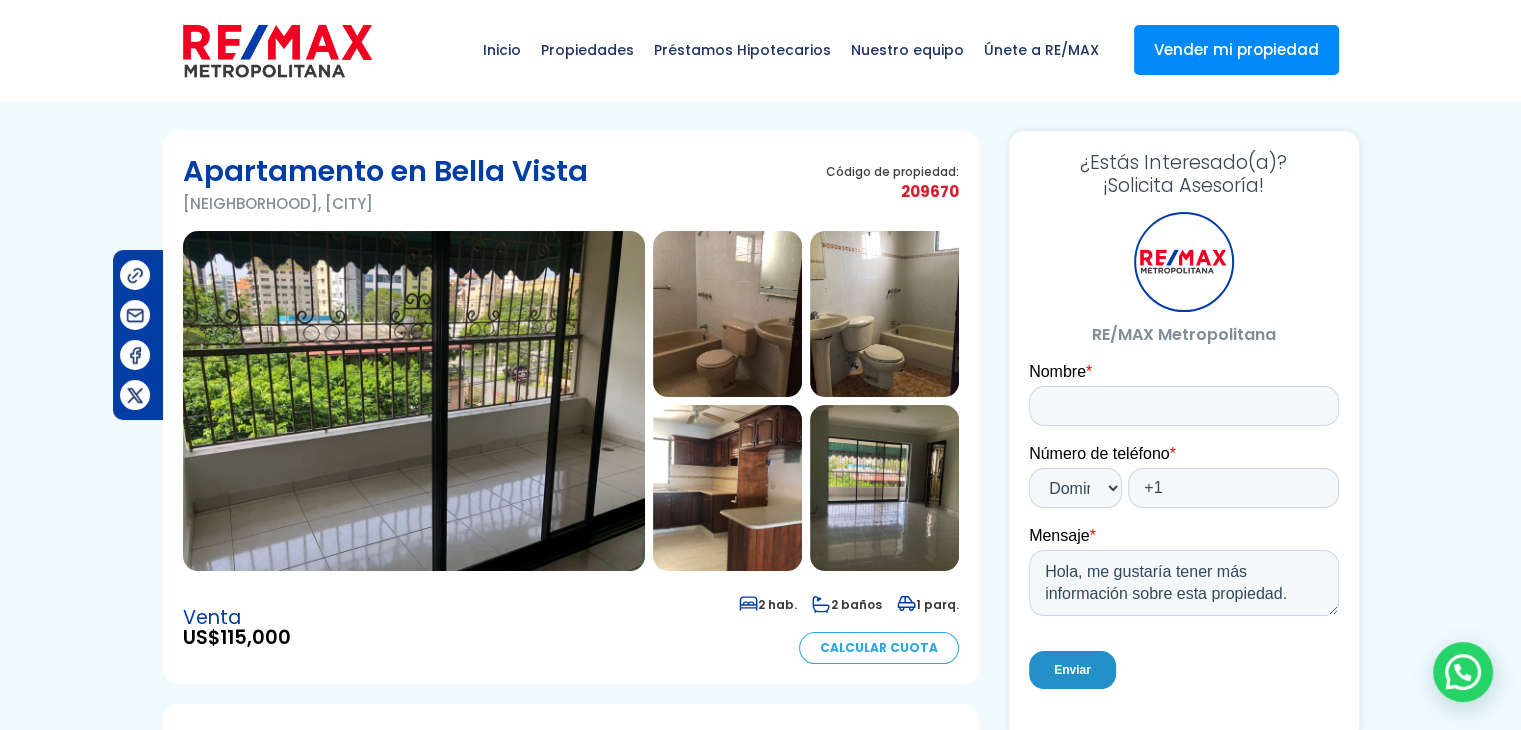click at bounding box center [727, 314] 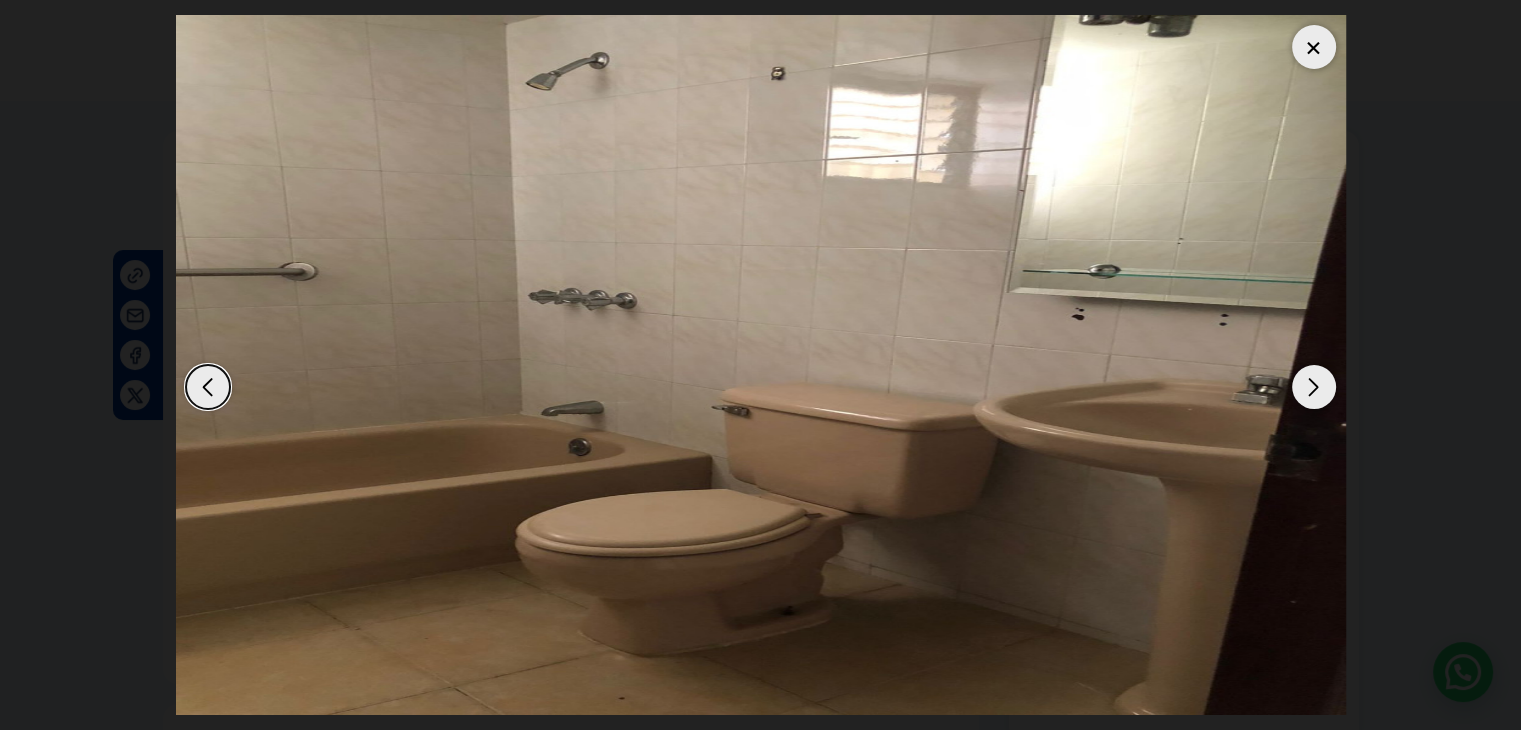 click at bounding box center [1314, 387] 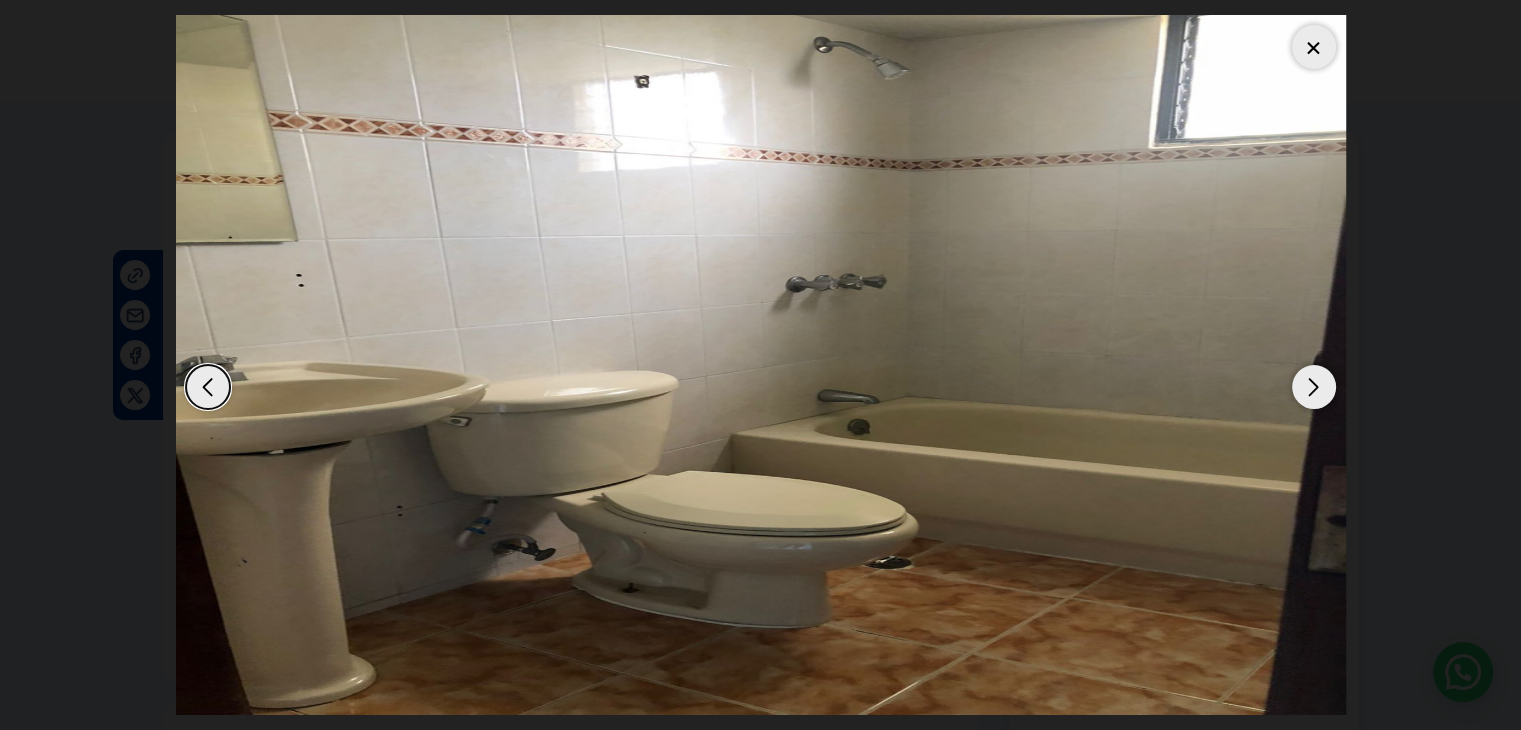 click at bounding box center (1314, 387) 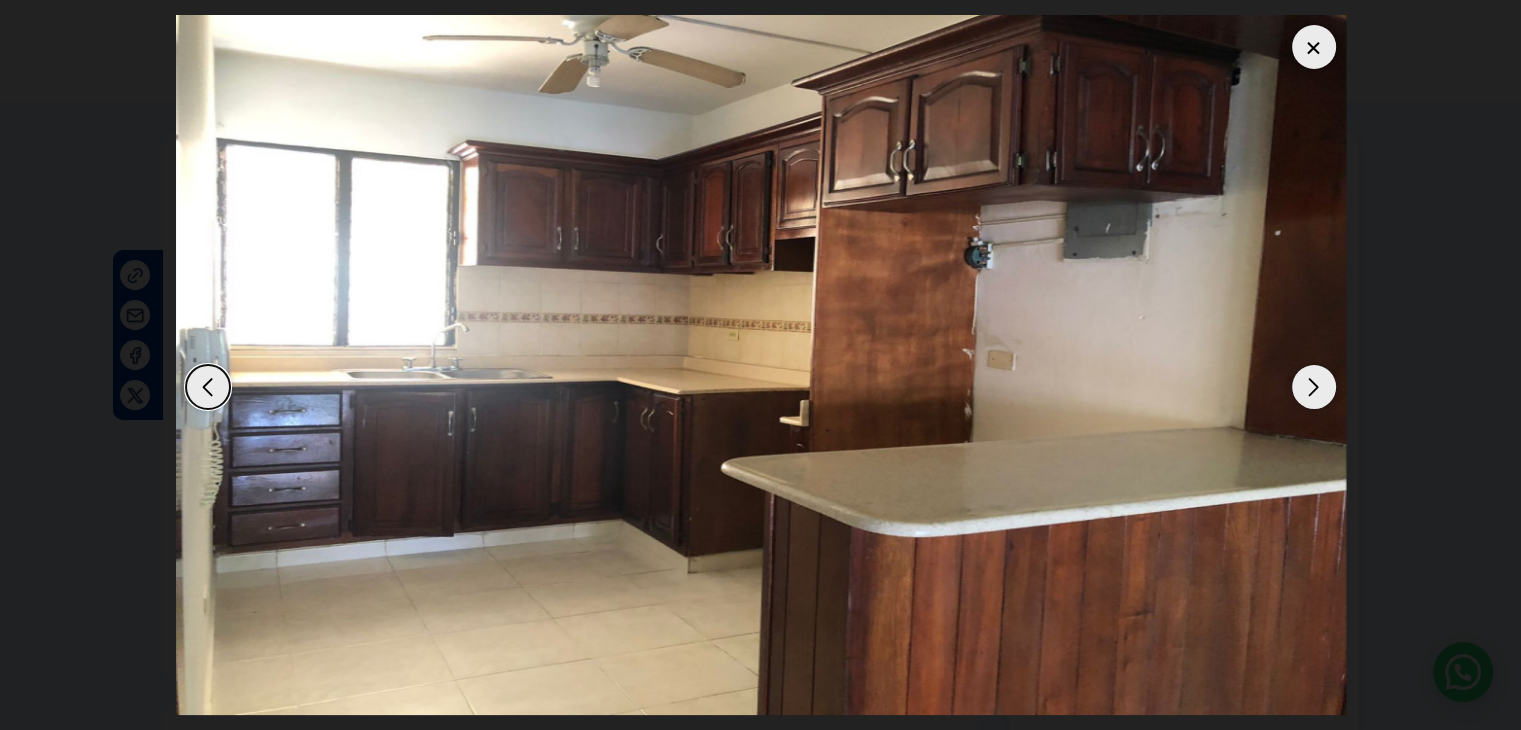 click at bounding box center (1314, 387) 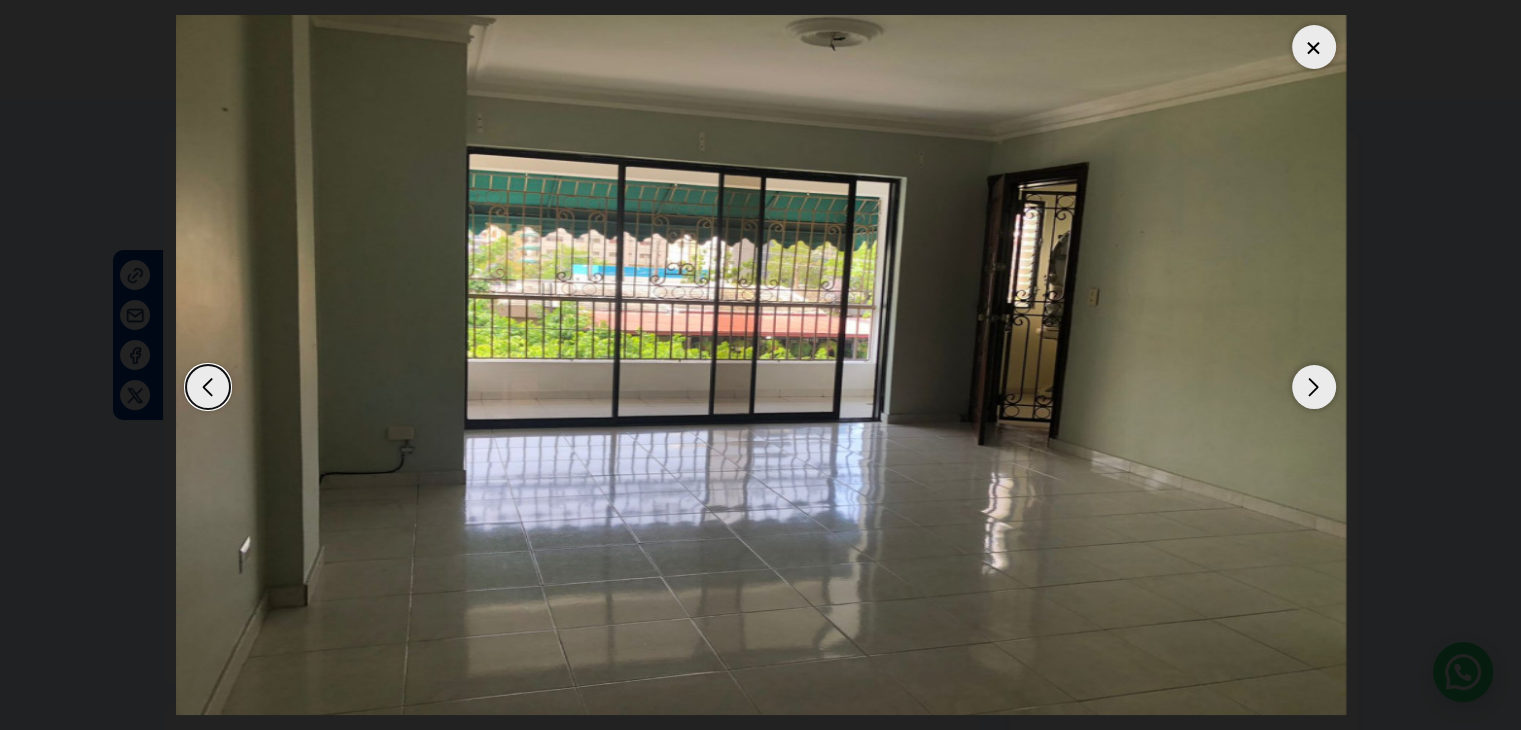 click at bounding box center [1314, 387] 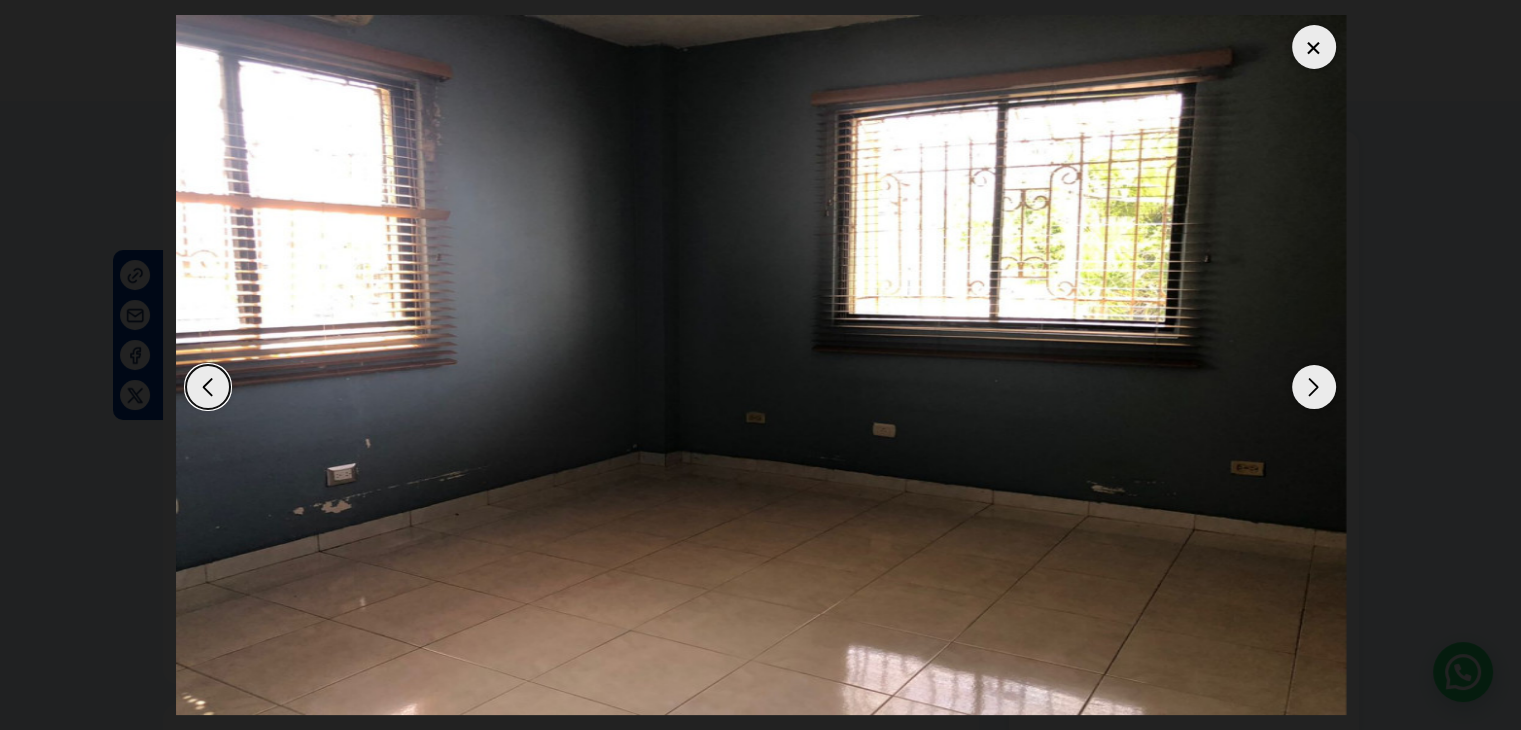 click at bounding box center (1314, 387) 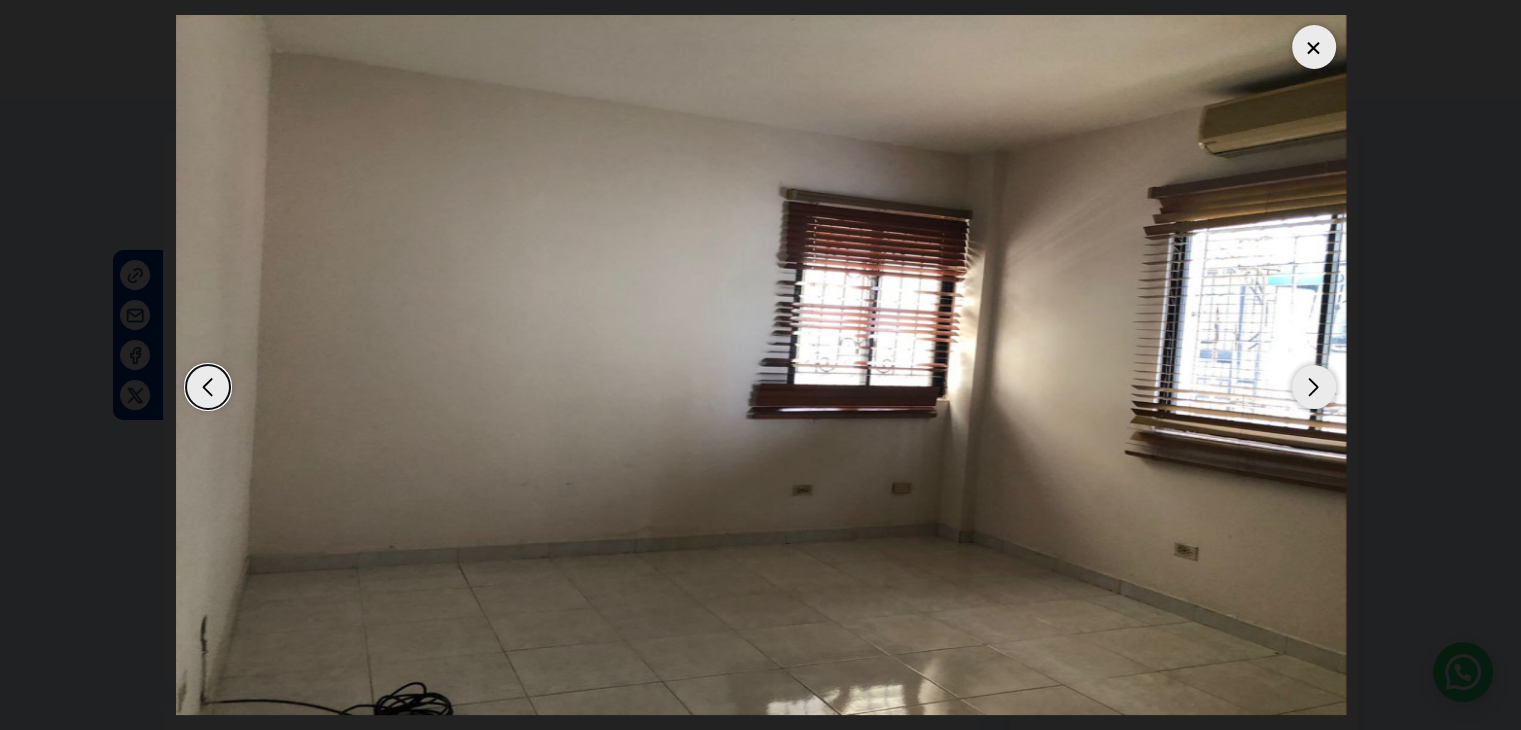 click at bounding box center [1314, 387] 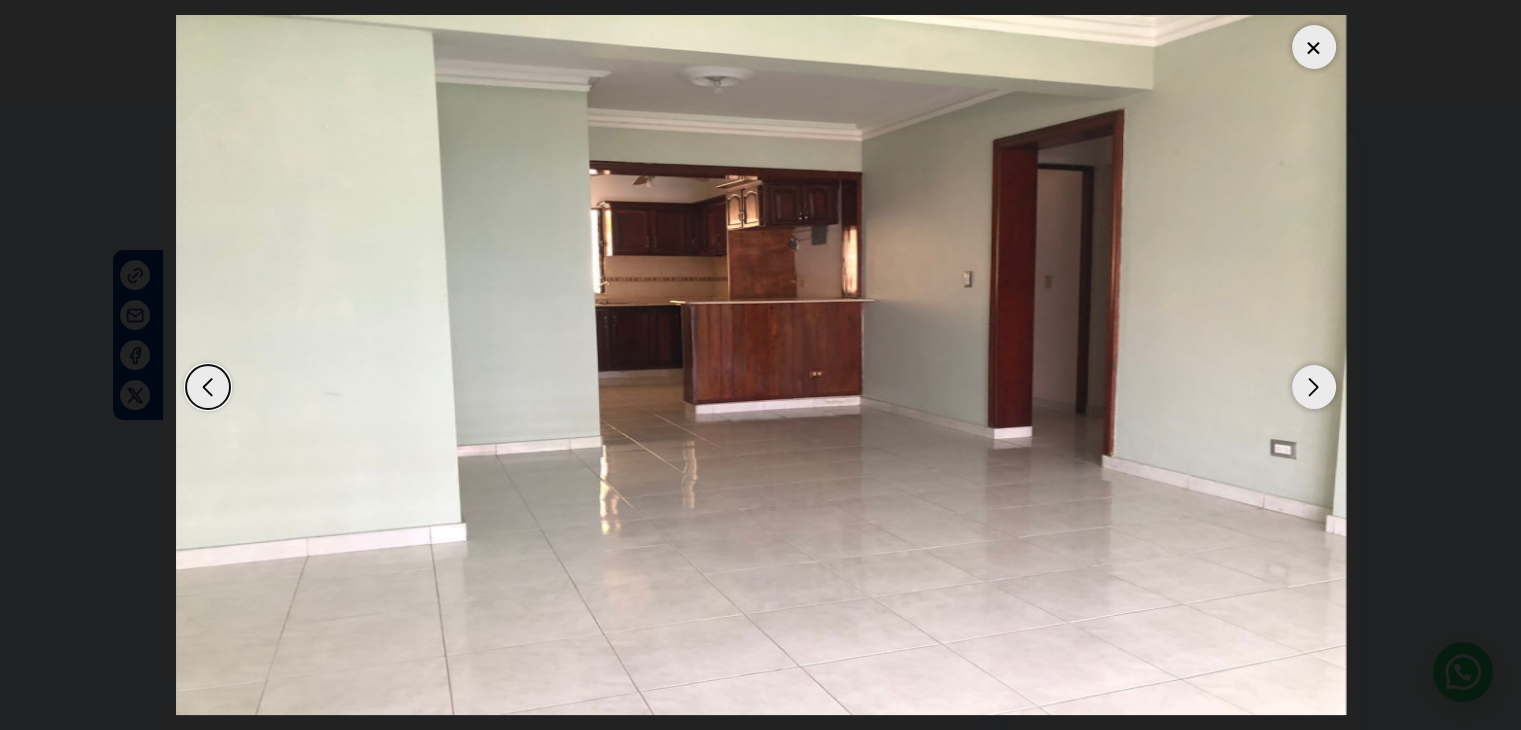 click at bounding box center [1314, 387] 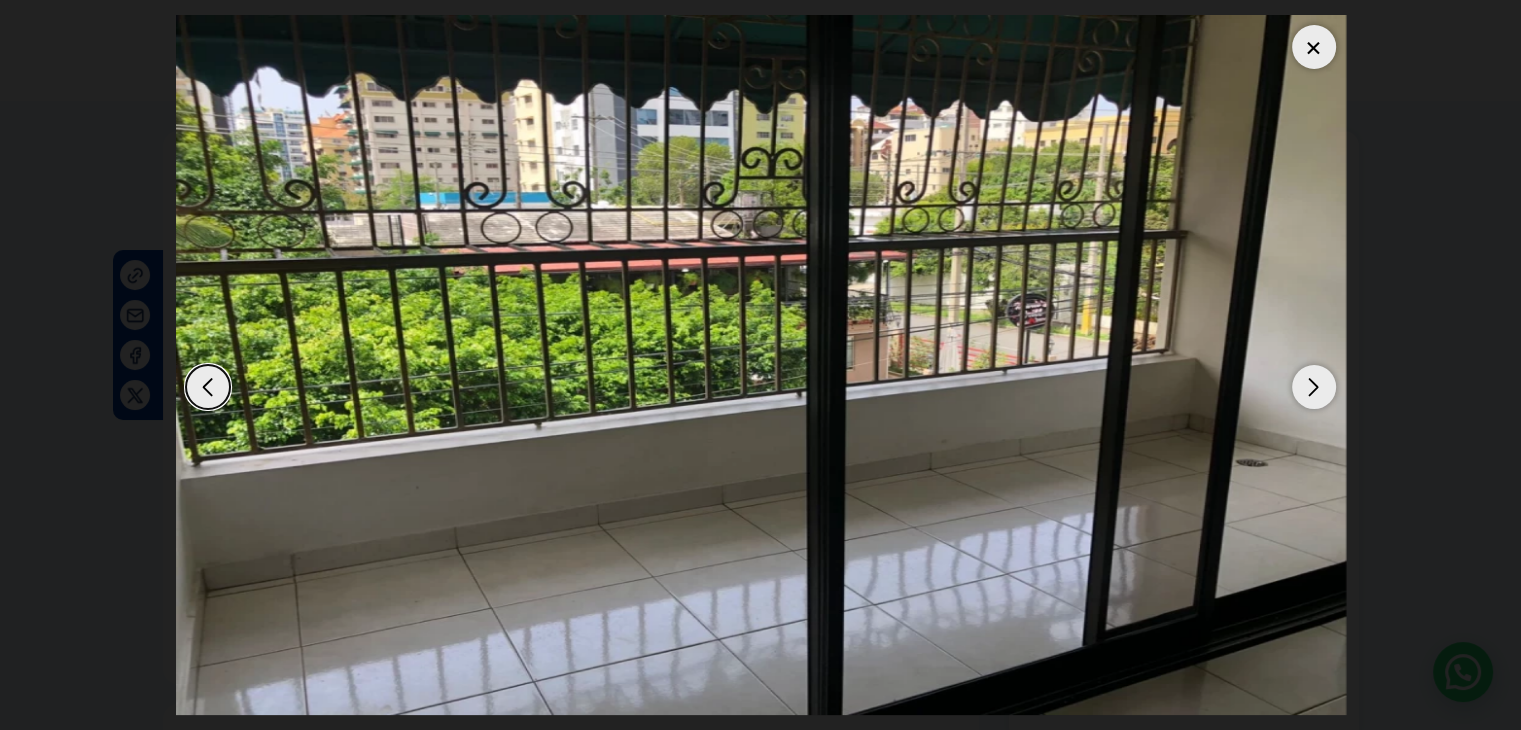 click at bounding box center [1314, 387] 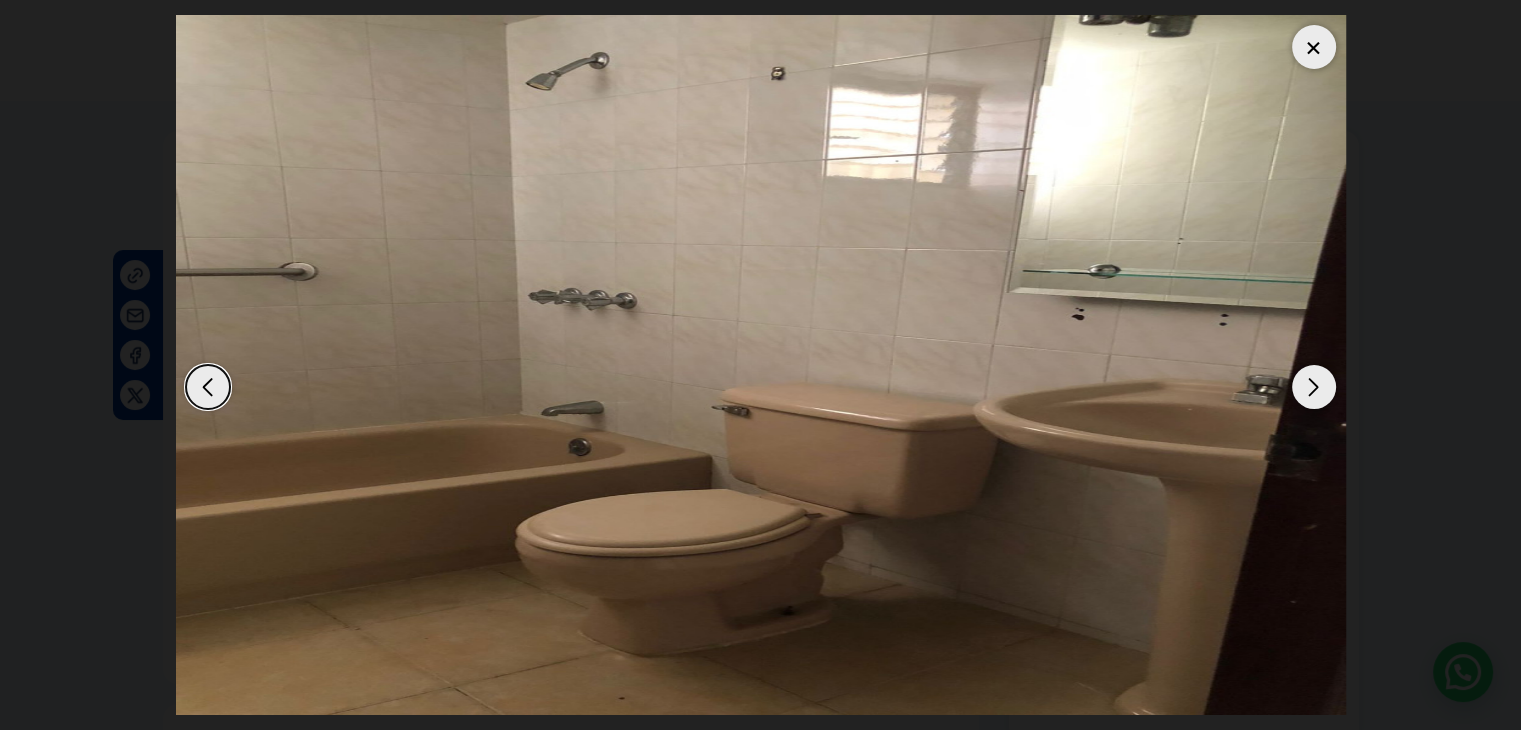 click at bounding box center (1314, 387) 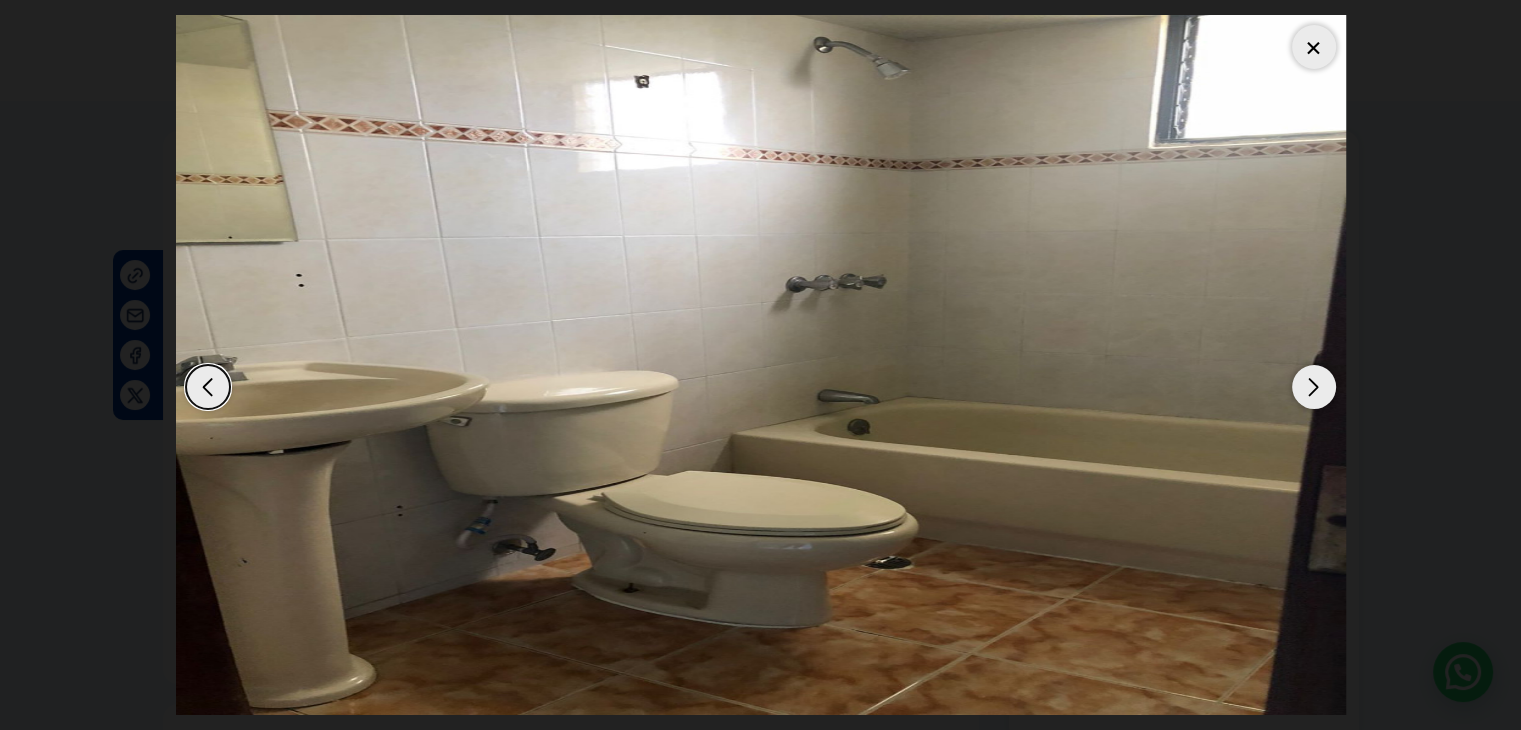 click at bounding box center (1314, 387) 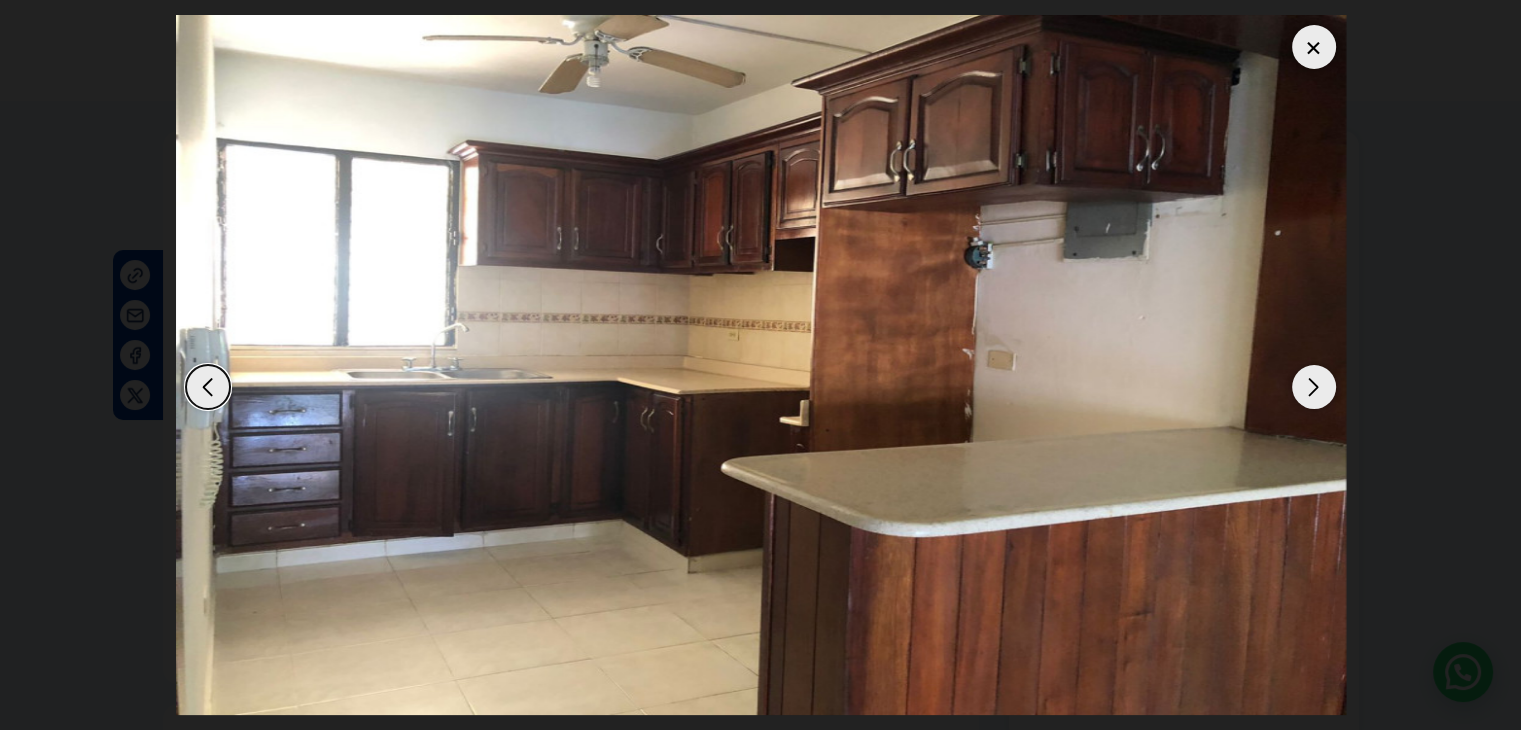 click at bounding box center (1314, 387) 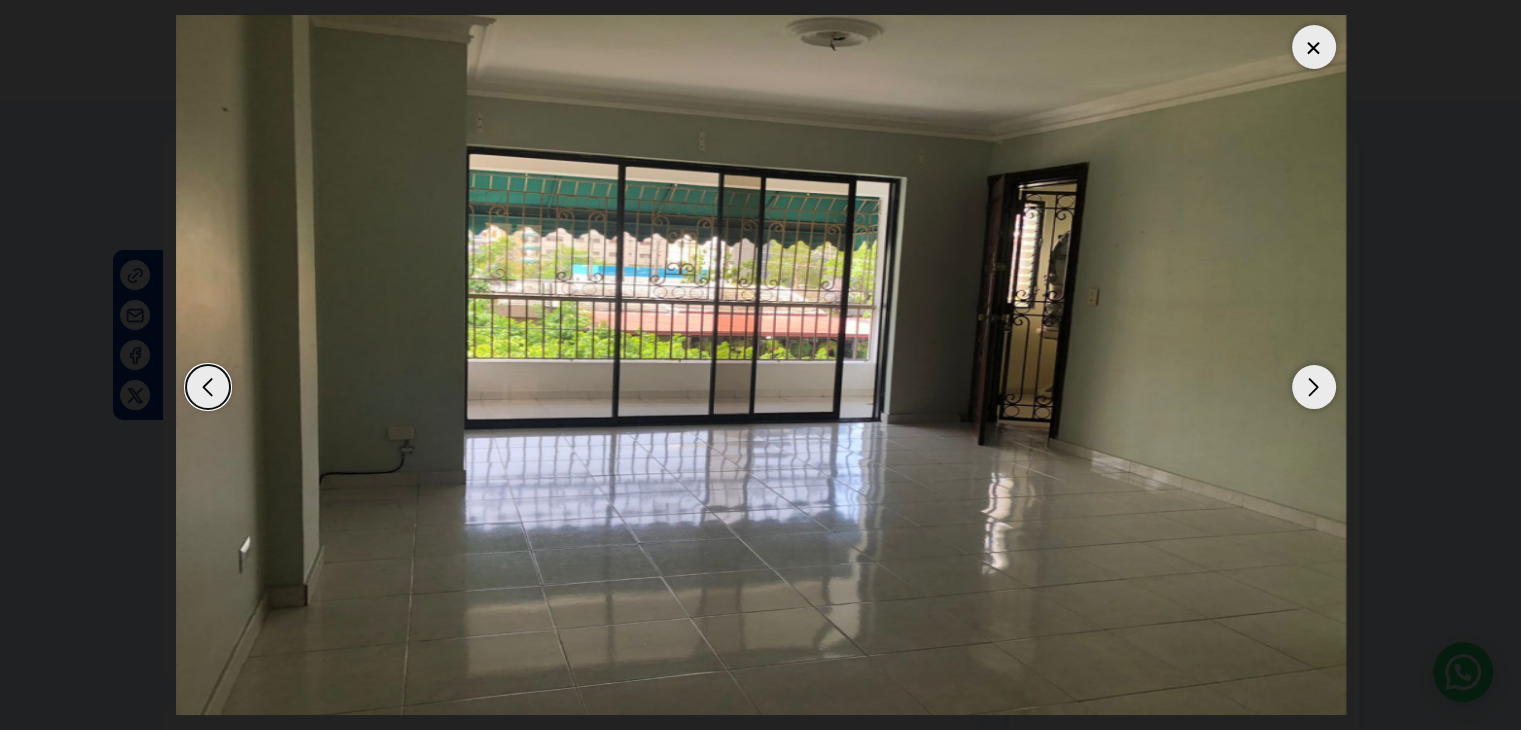 click at bounding box center (1314, 387) 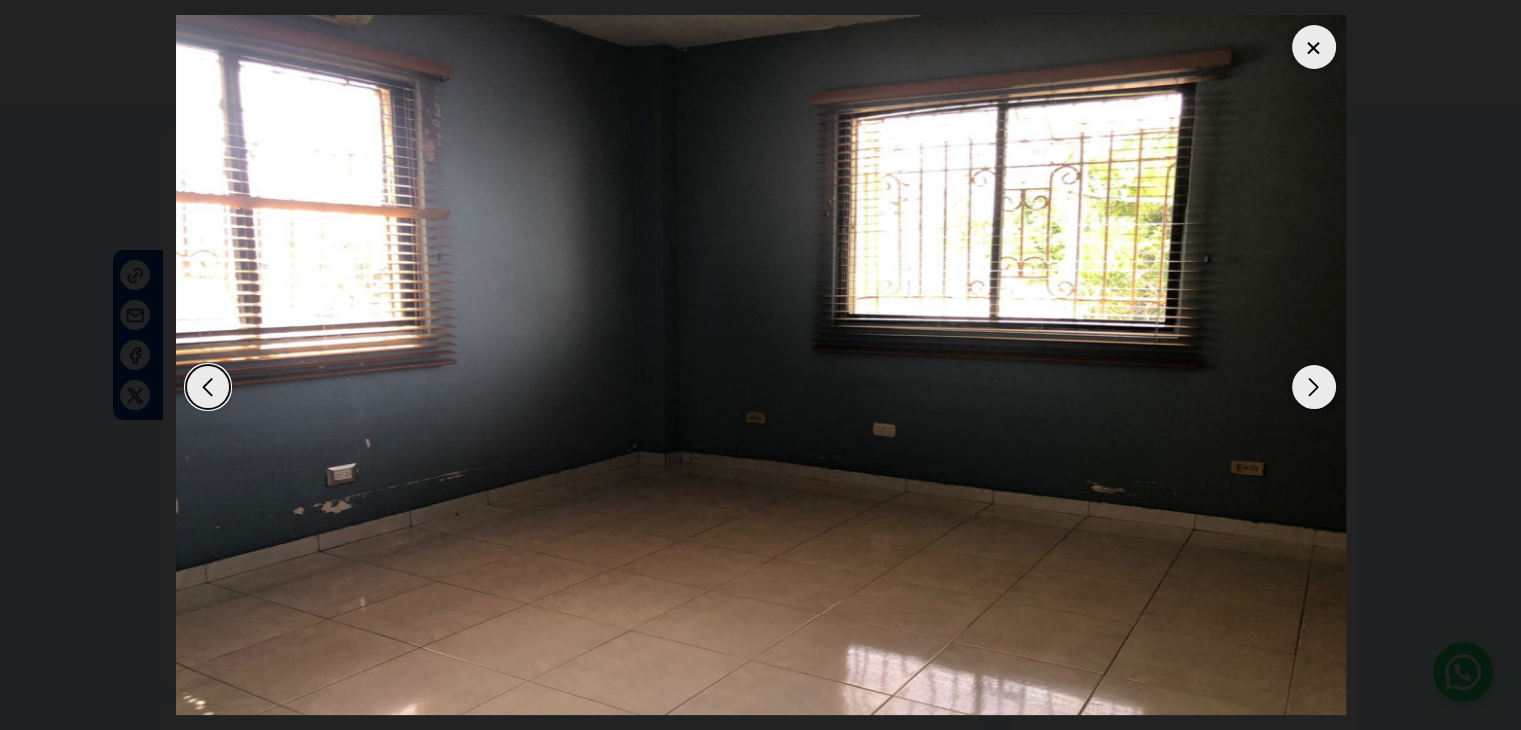 click at bounding box center [1314, 47] 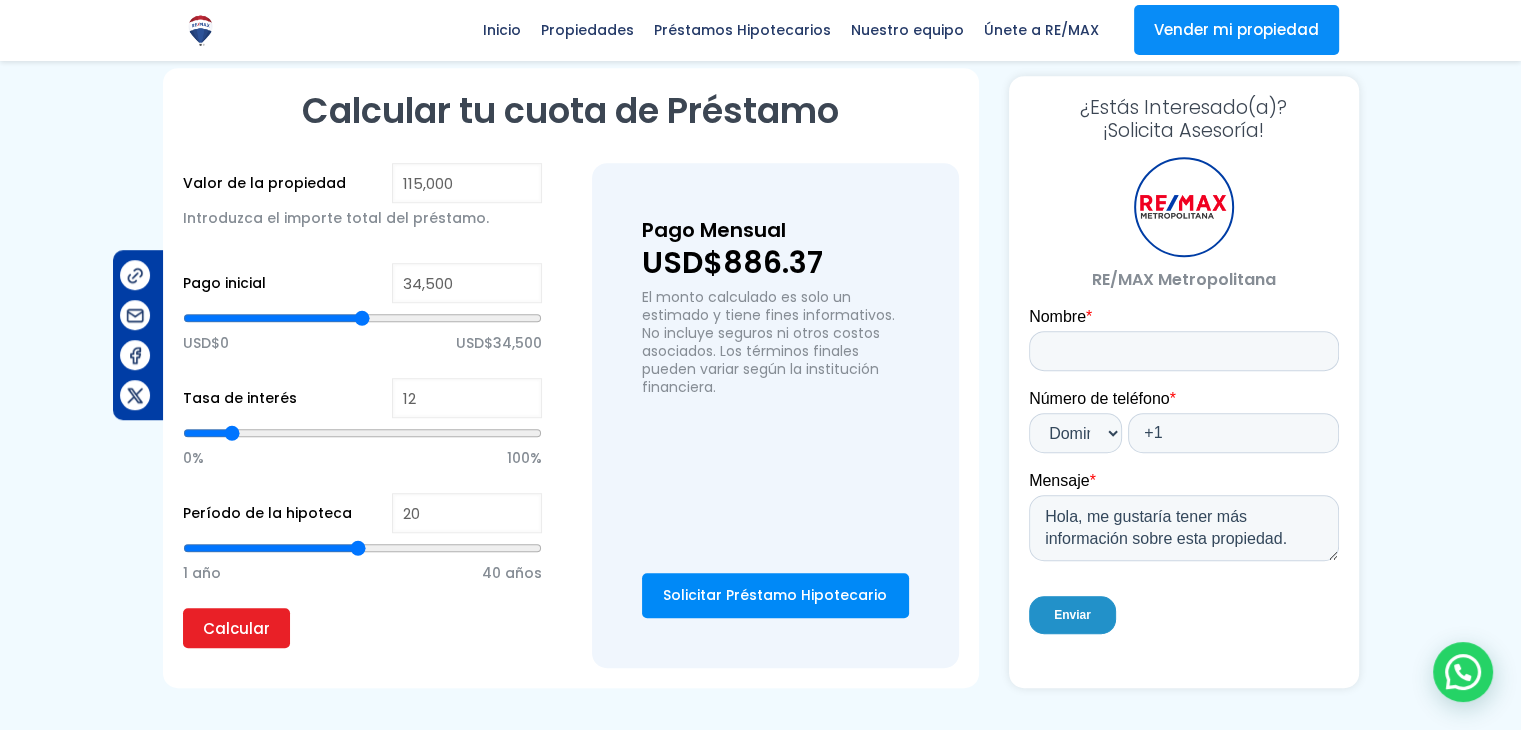 scroll, scrollTop: 1253, scrollLeft: 0, axis: vertical 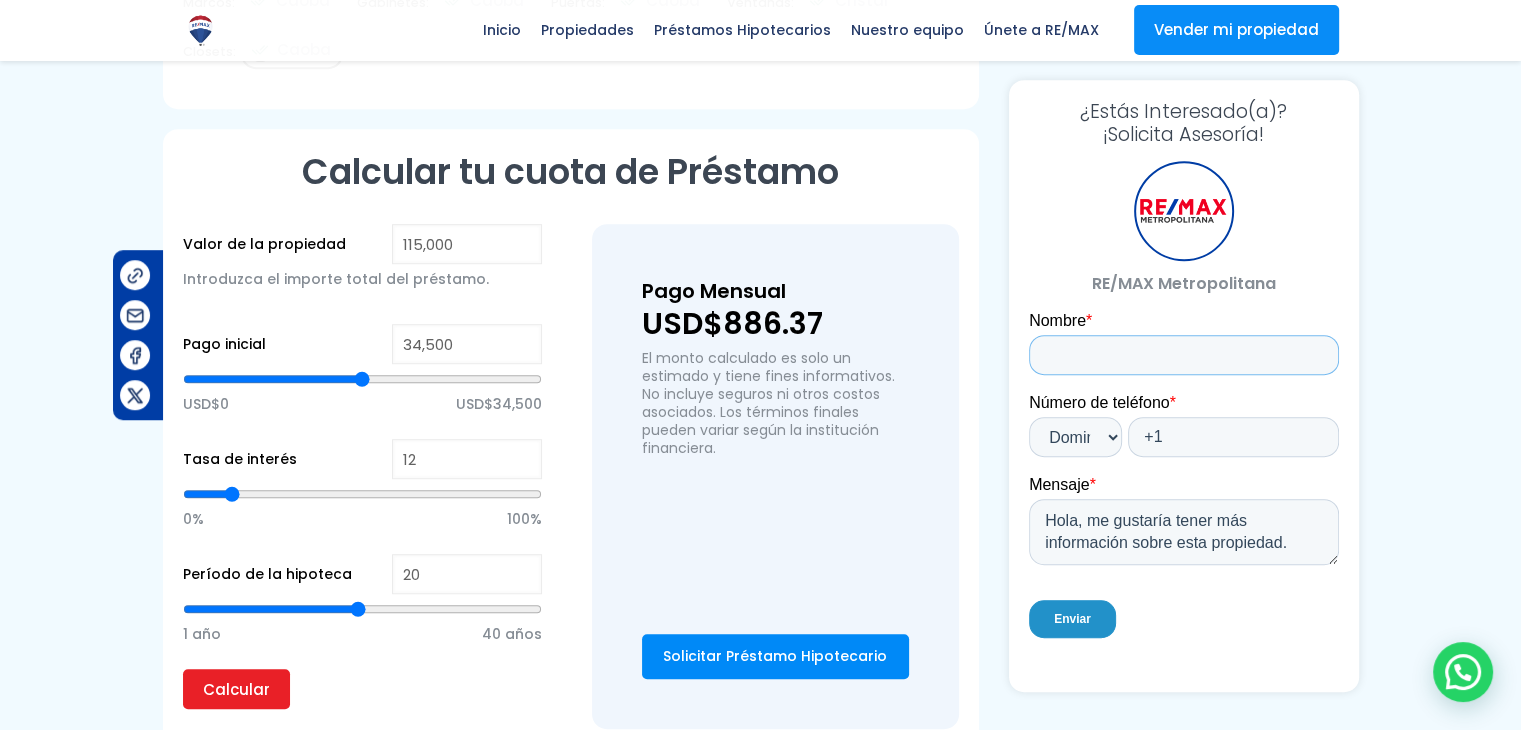 click on "Nombre *" at bounding box center [1183, 355] 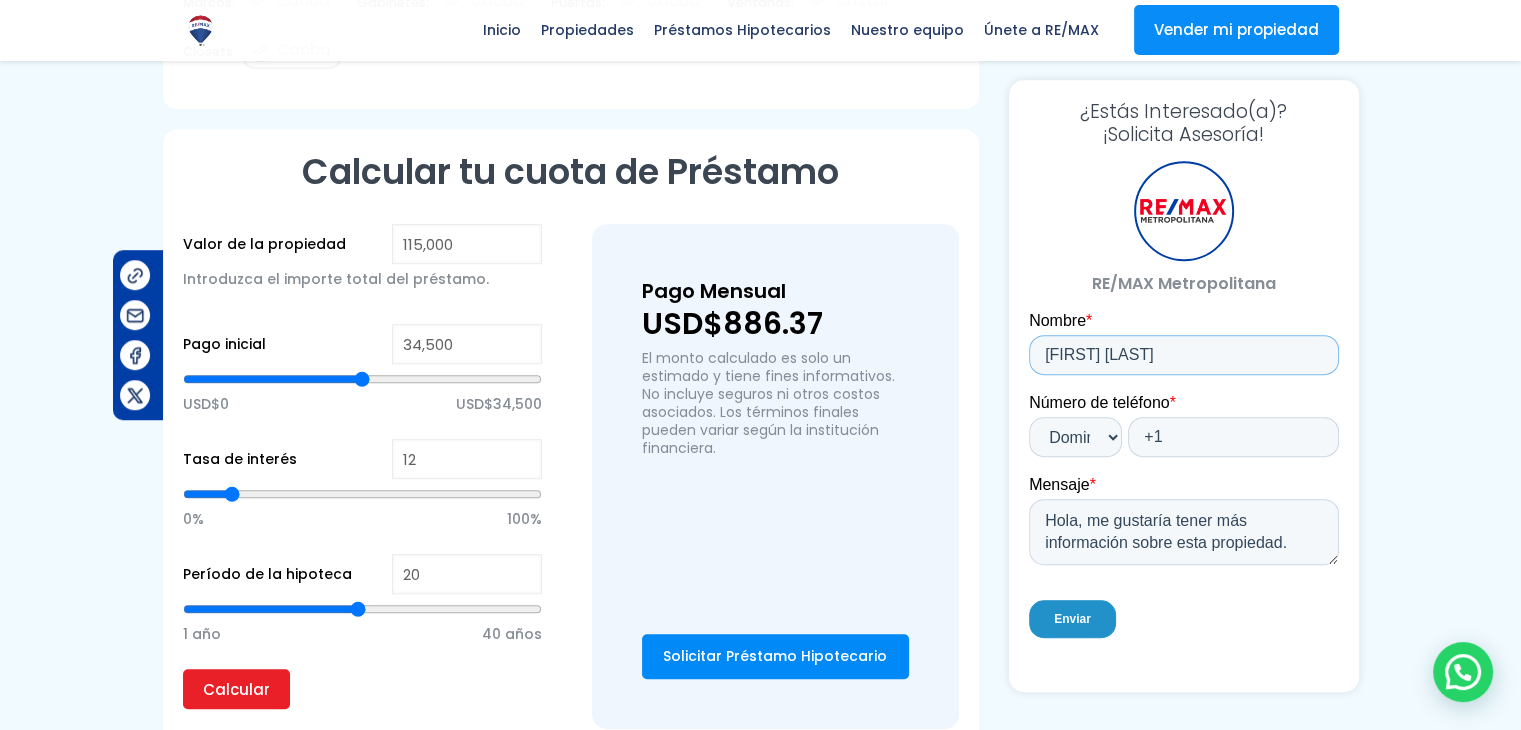 type on "Ingrid segarra" 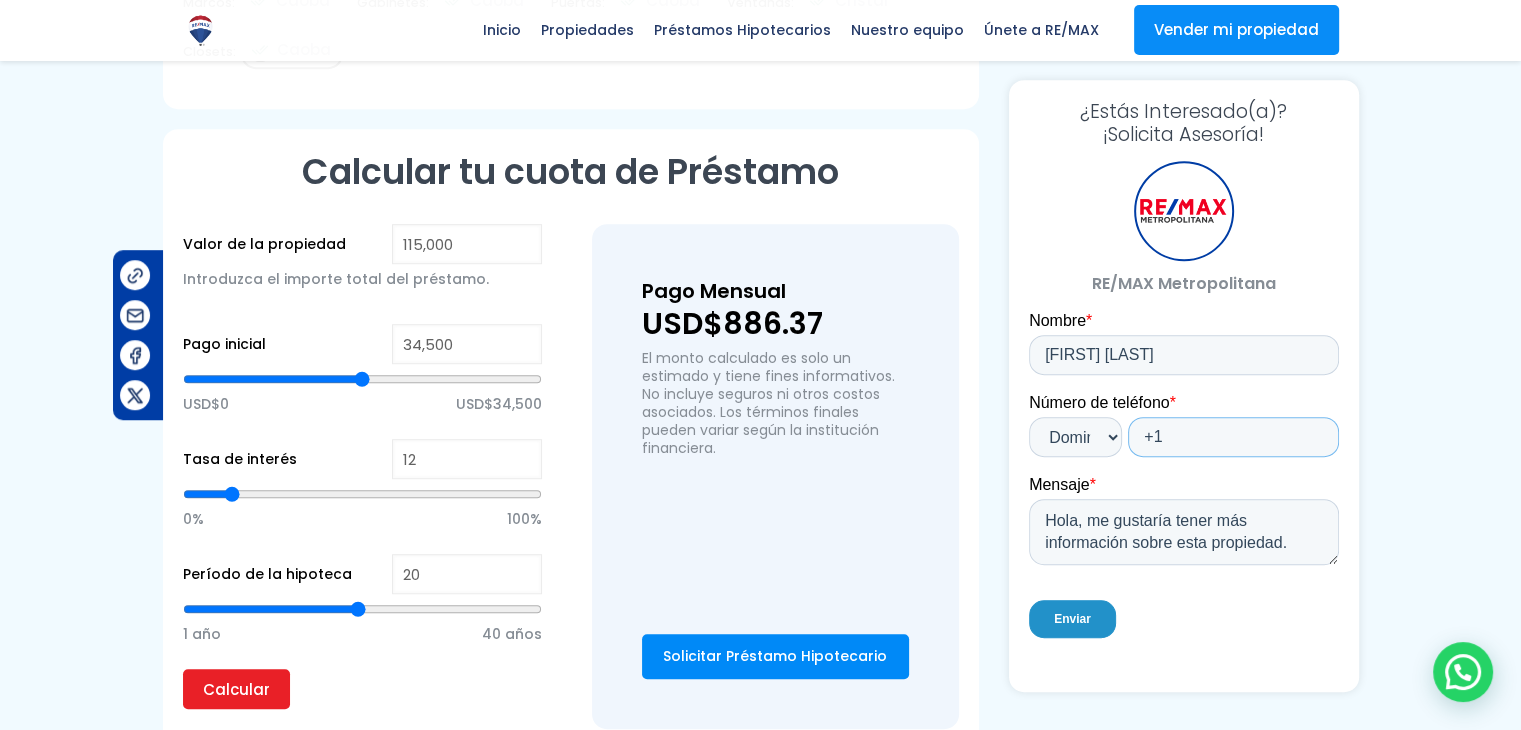 click on "+1" at bounding box center (1232, 437) 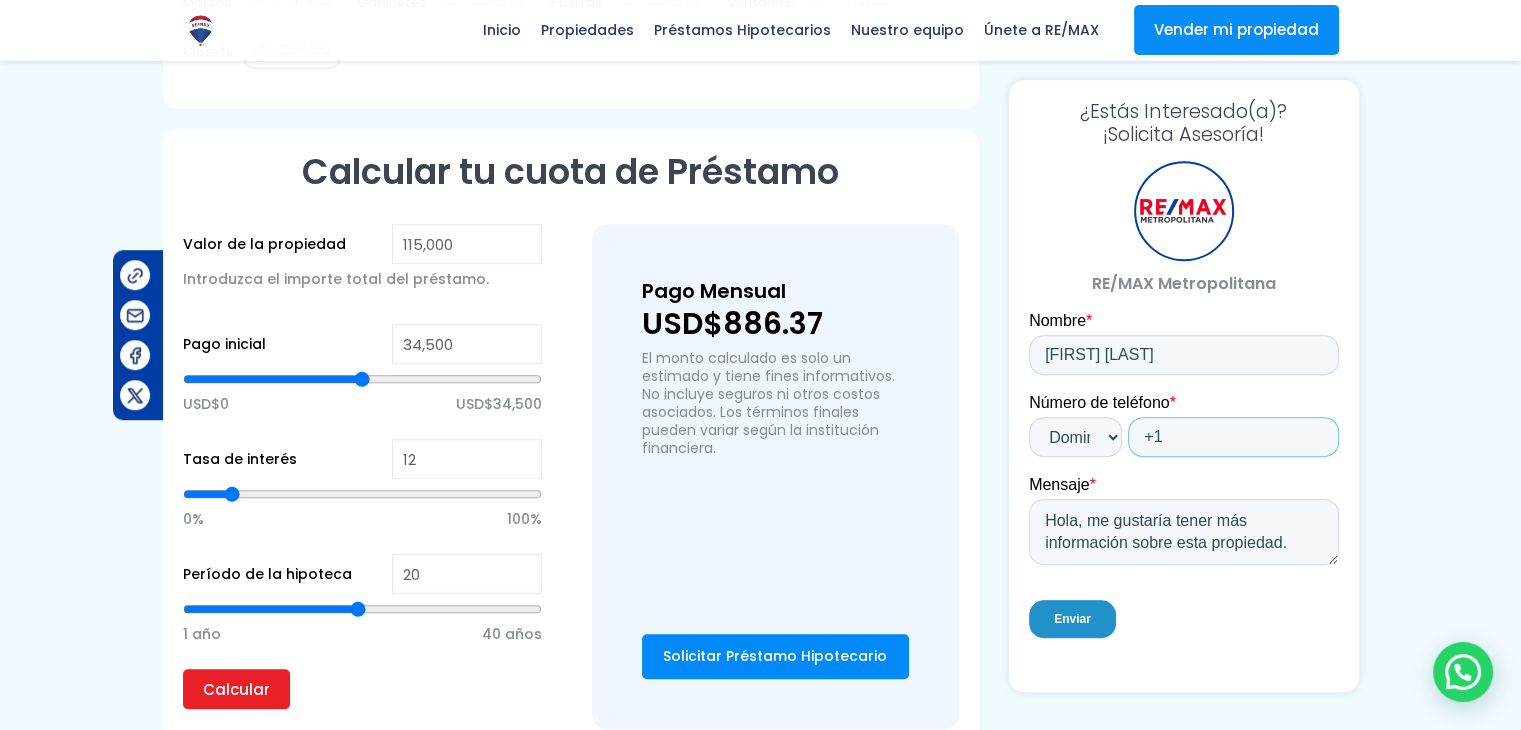 type on "+1 8293865443" 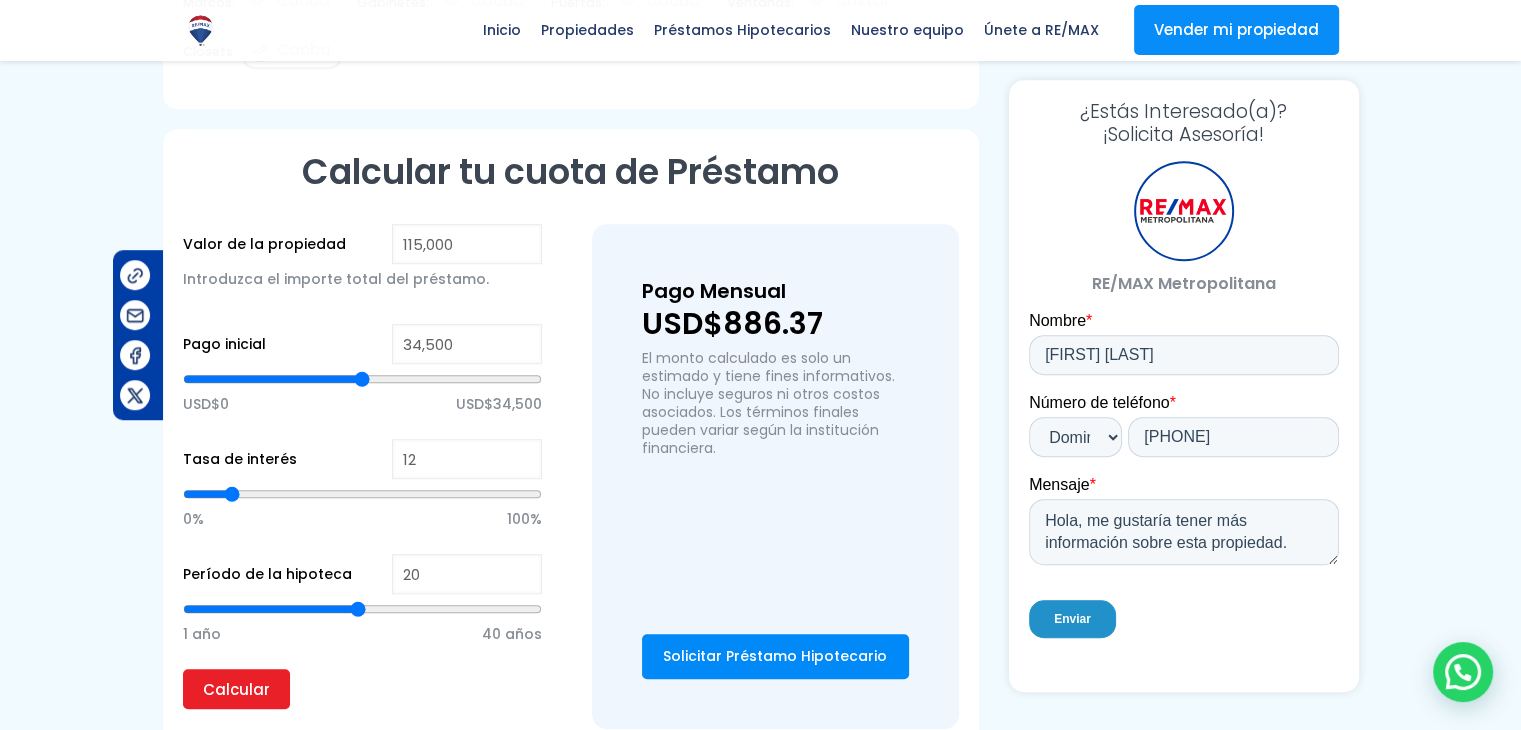 click on "Enviar" at bounding box center (1071, 619) 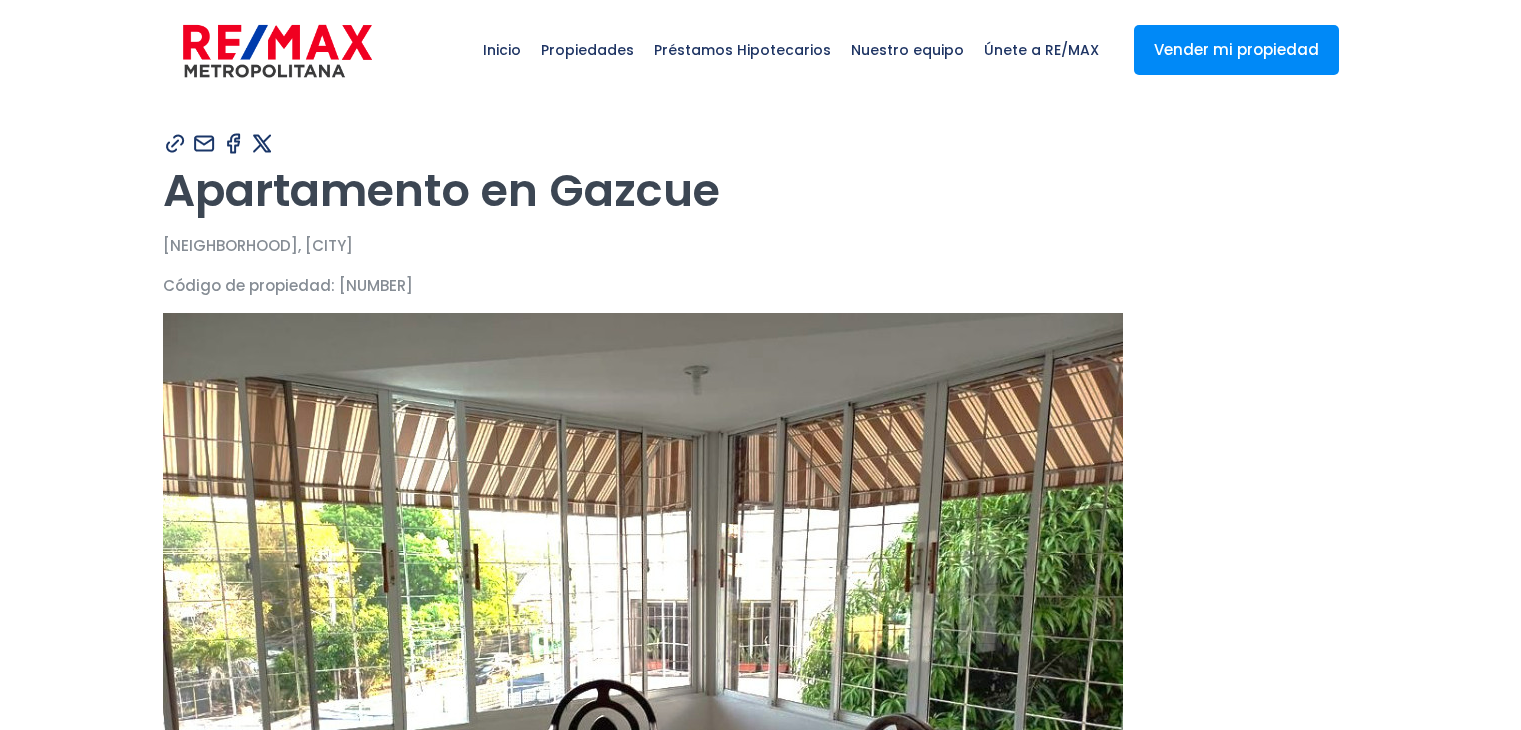 scroll, scrollTop: 0, scrollLeft: 0, axis: both 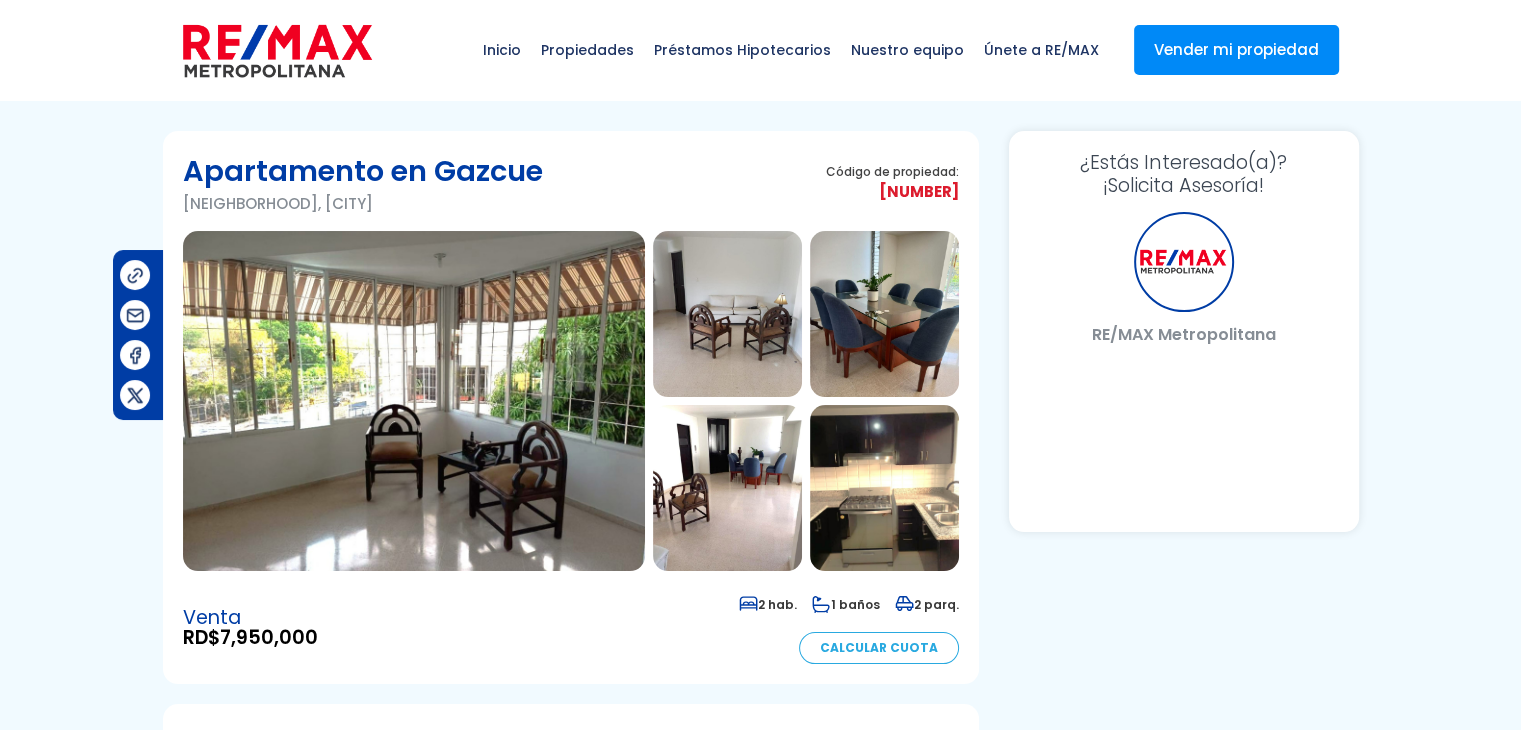 select on "DO" 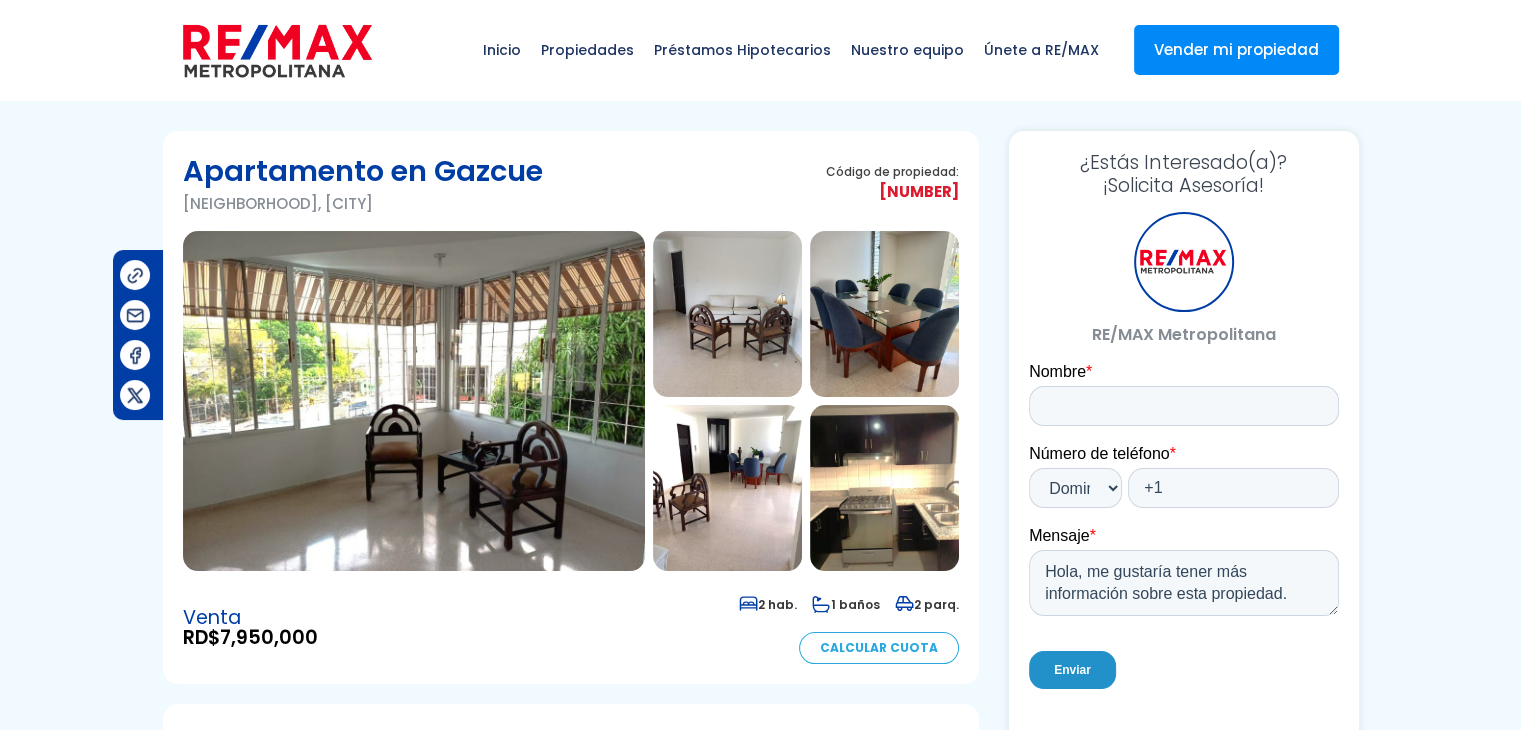 scroll, scrollTop: 0, scrollLeft: 0, axis: both 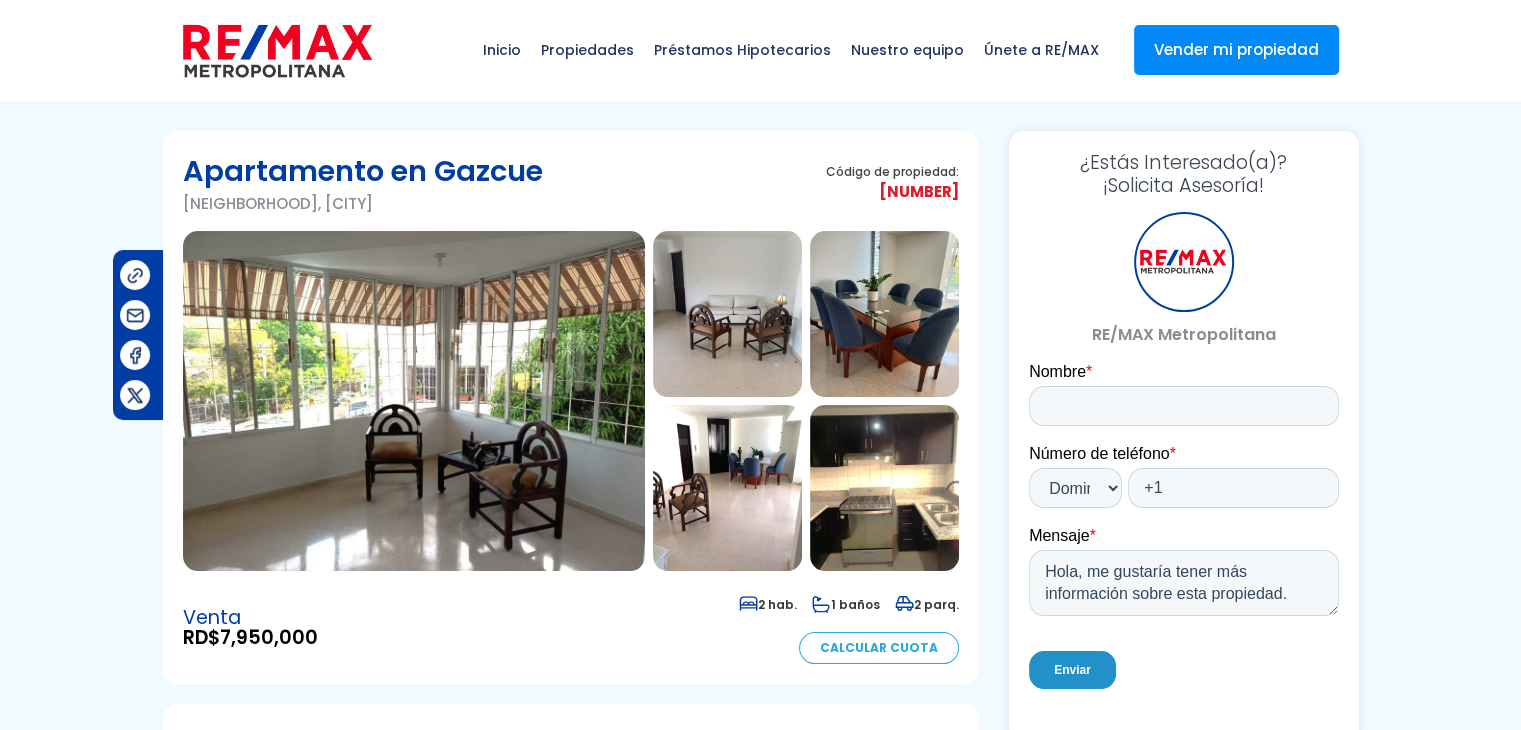 click at bounding box center [414, 401] 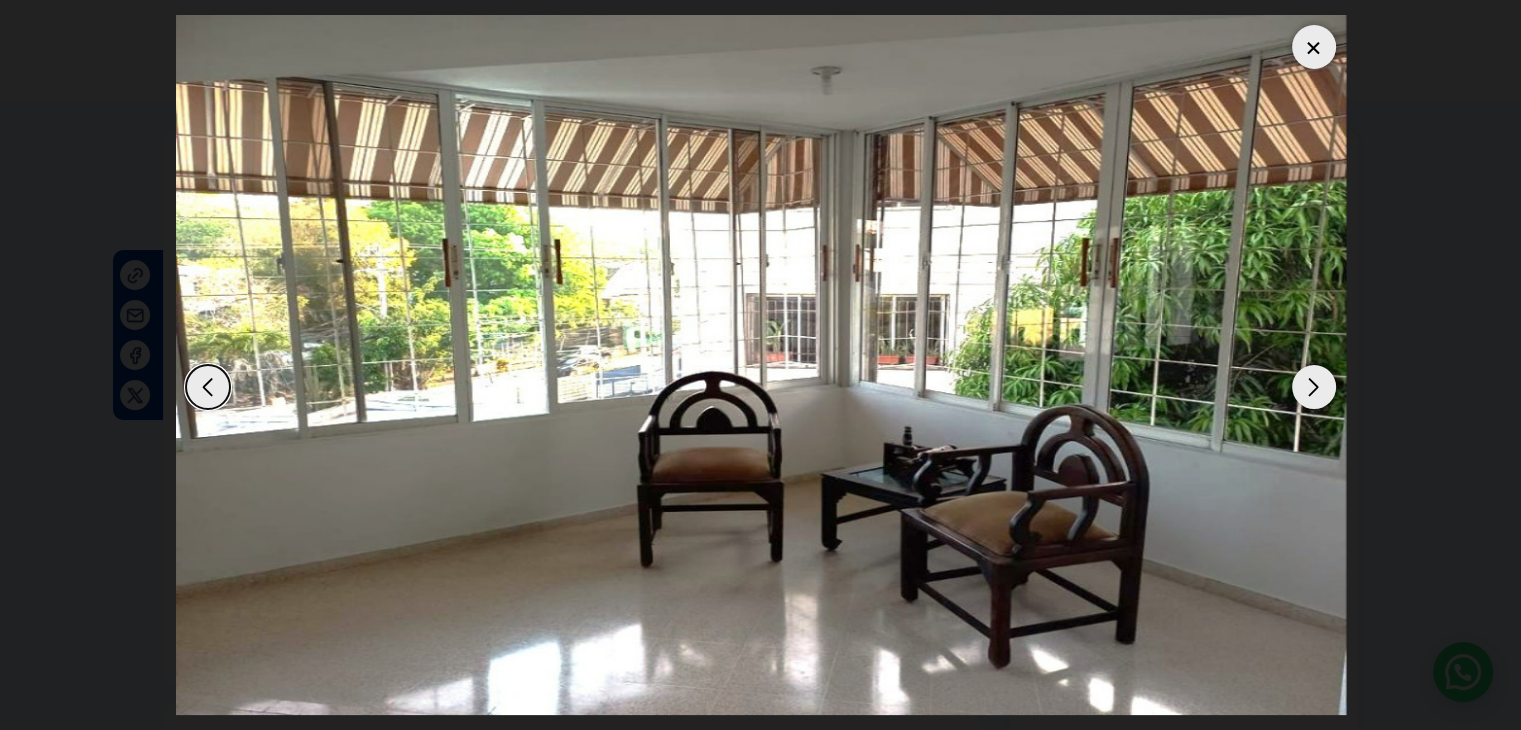 click at bounding box center (1314, 387) 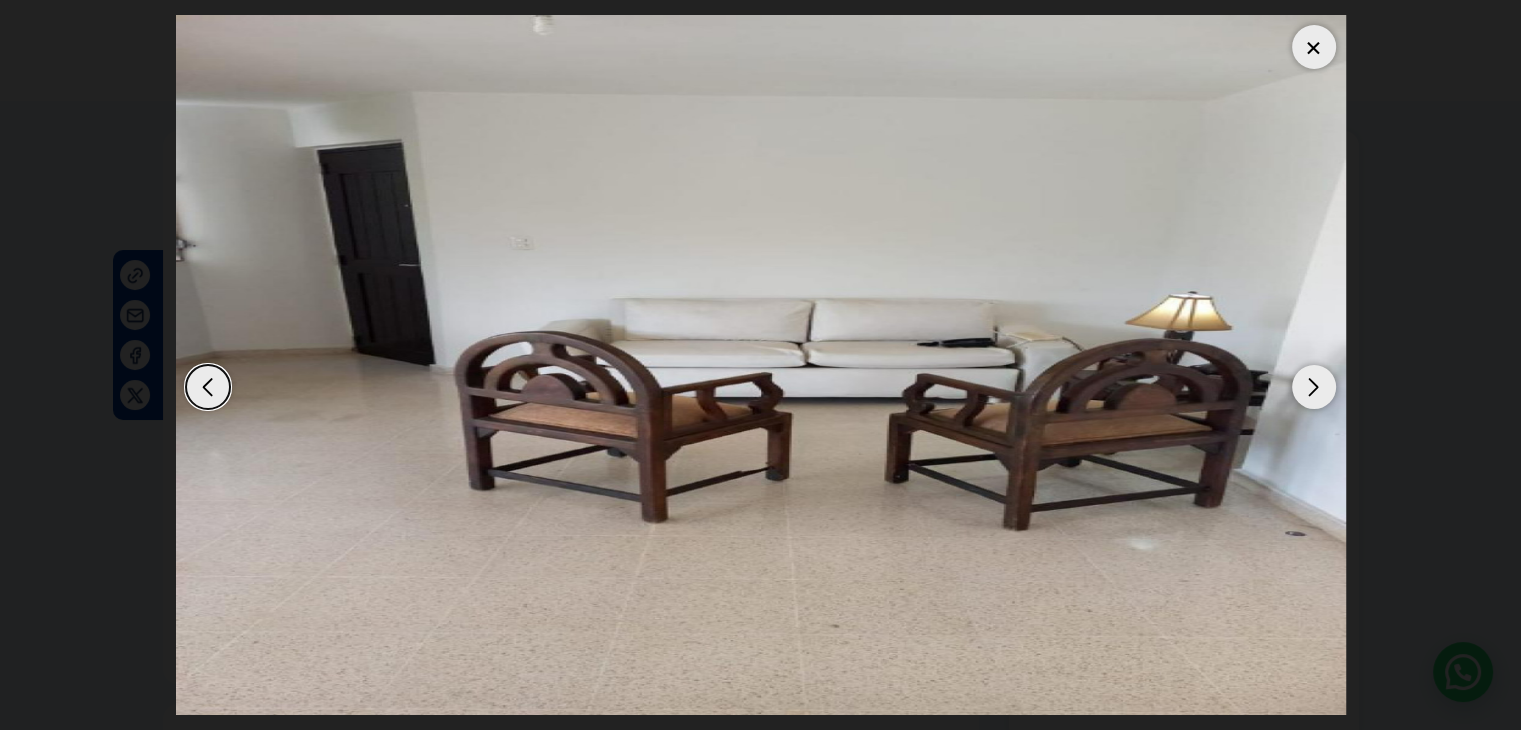 click at bounding box center (1314, 387) 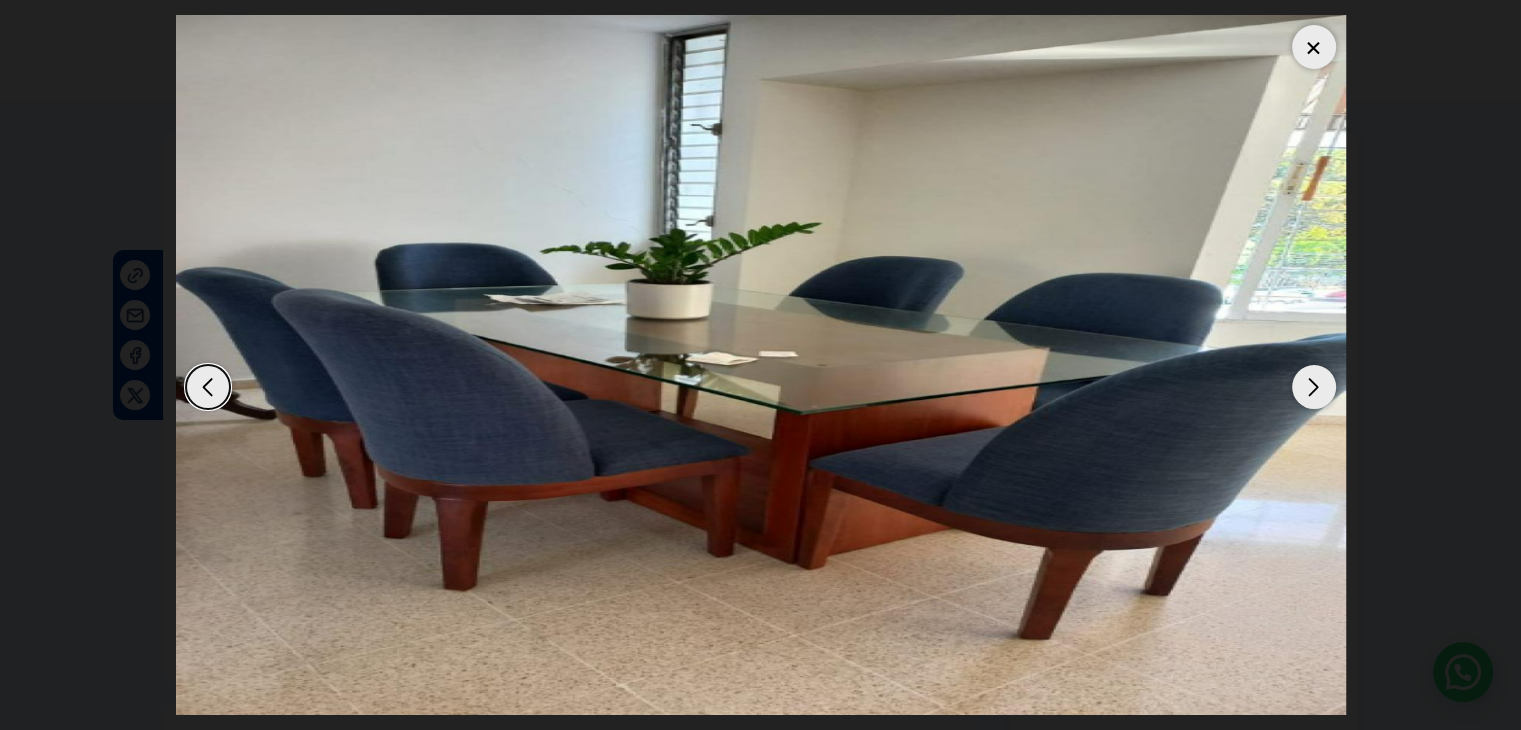 click at bounding box center [1314, 387] 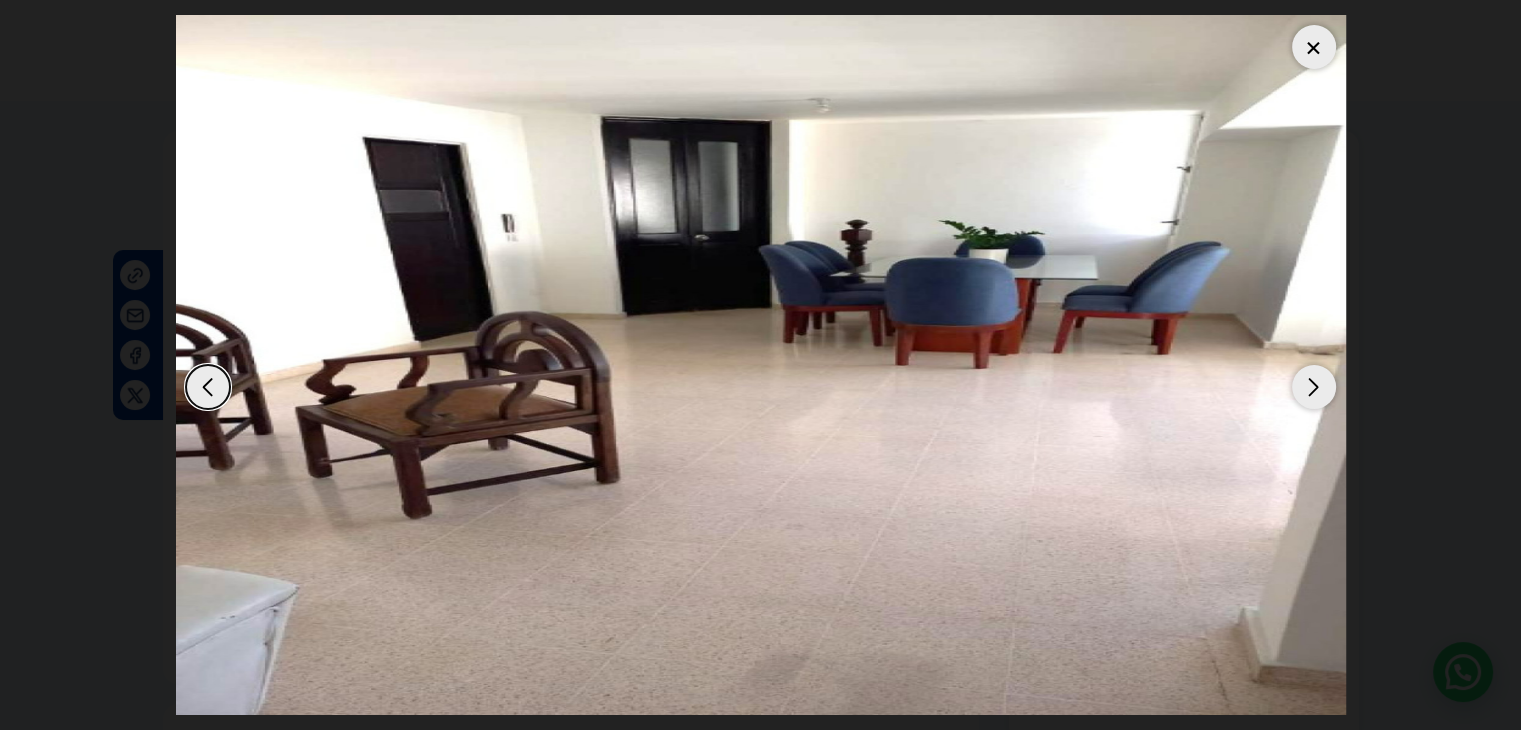 click at bounding box center (1314, 387) 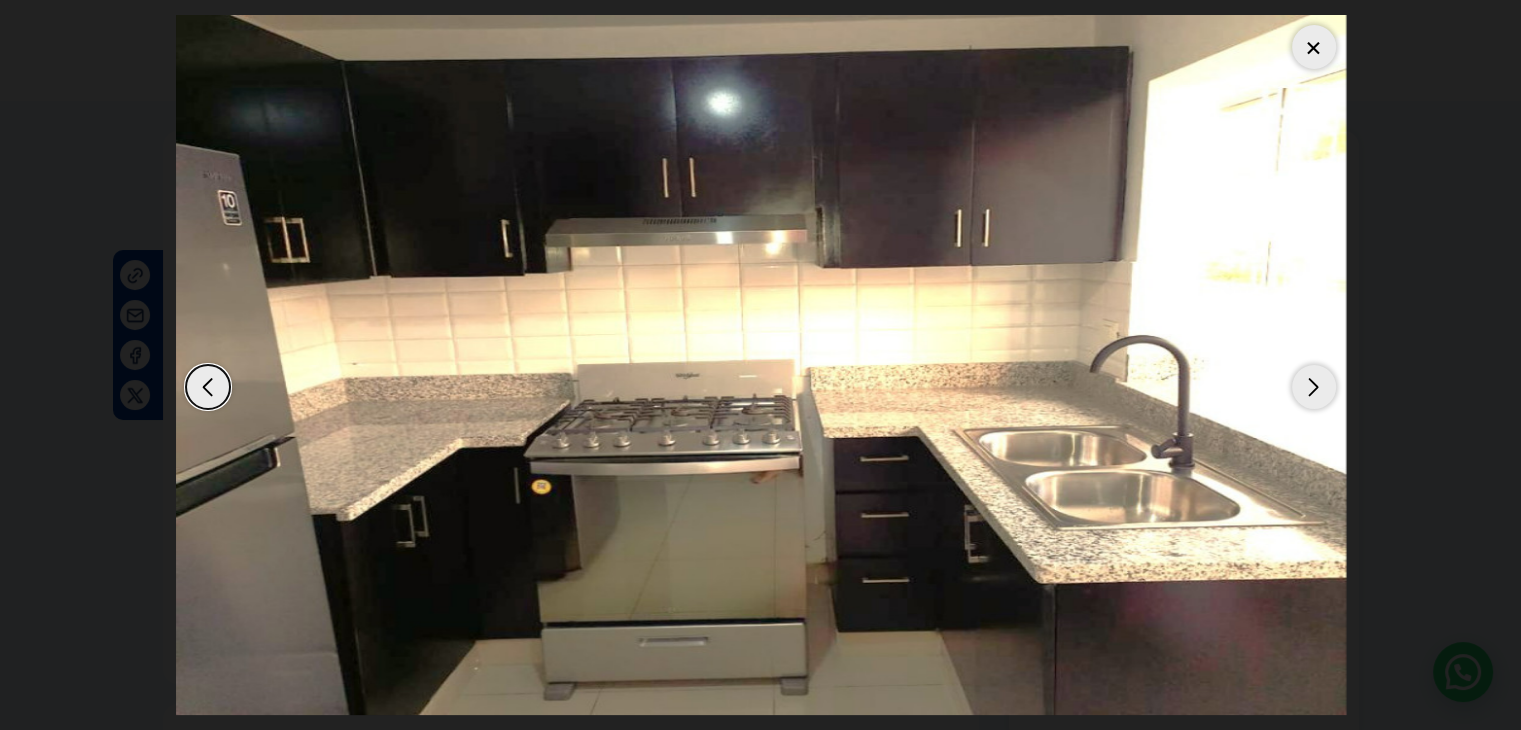 click at bounding box center [1314, 387] 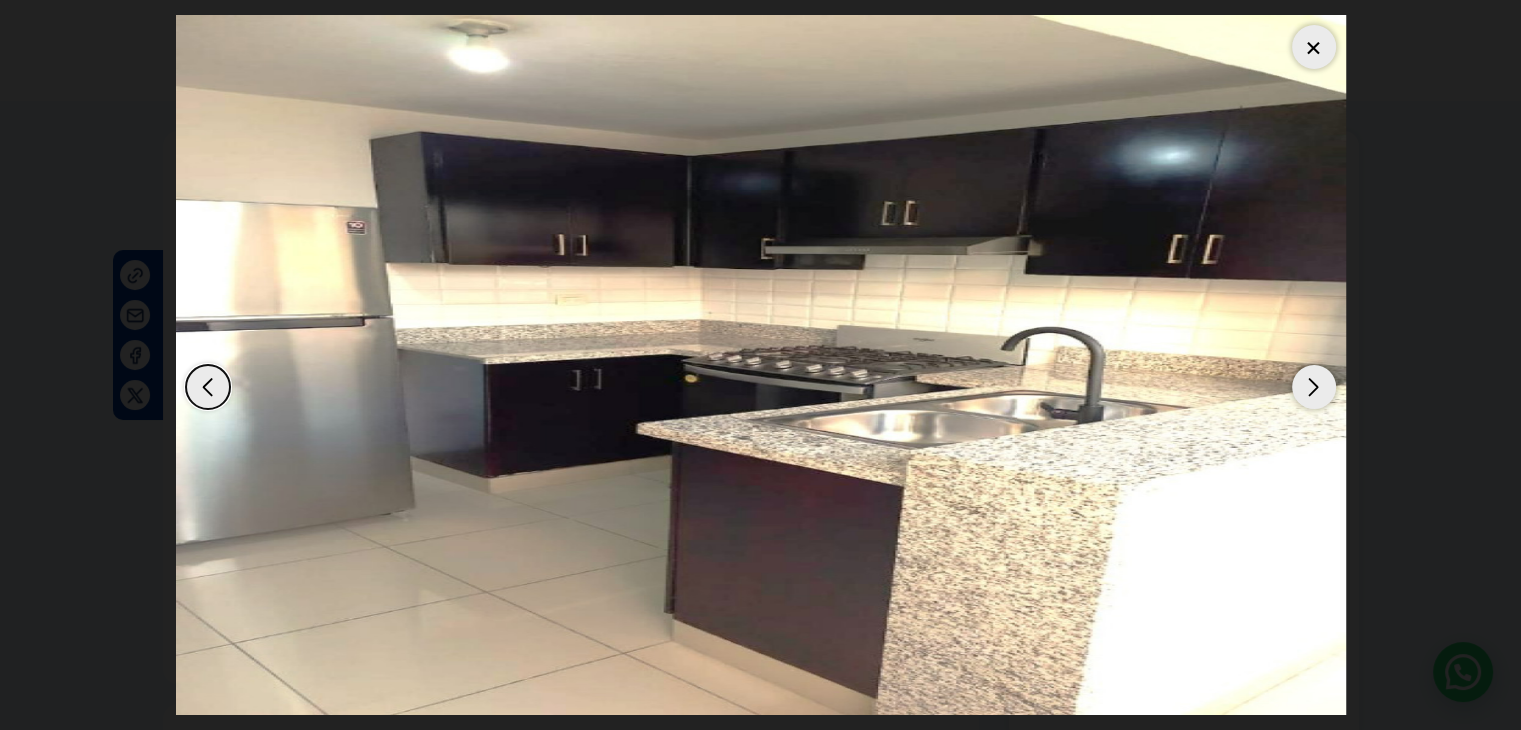 click at bounding box center (1314, 387) 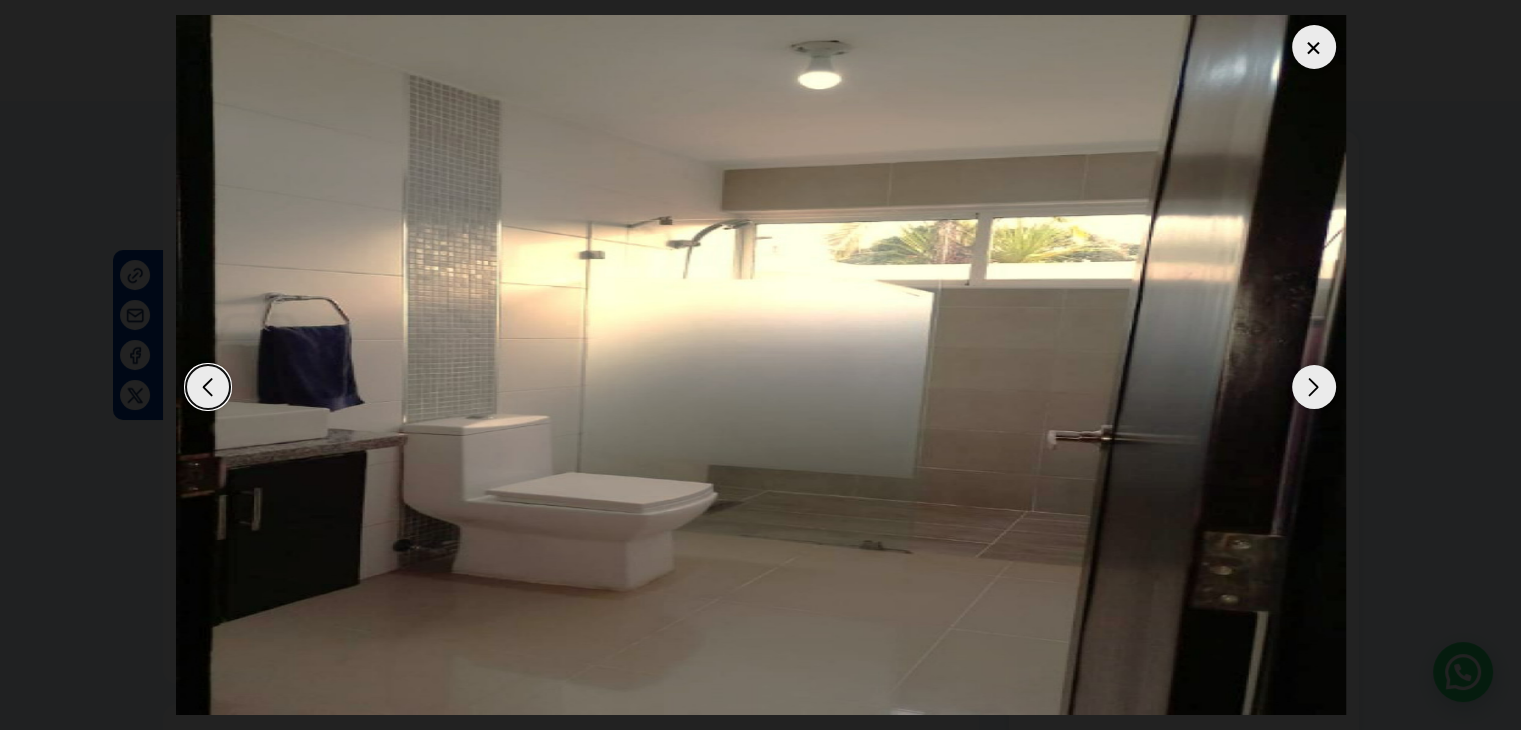 click at bounding box center (1314, 387) 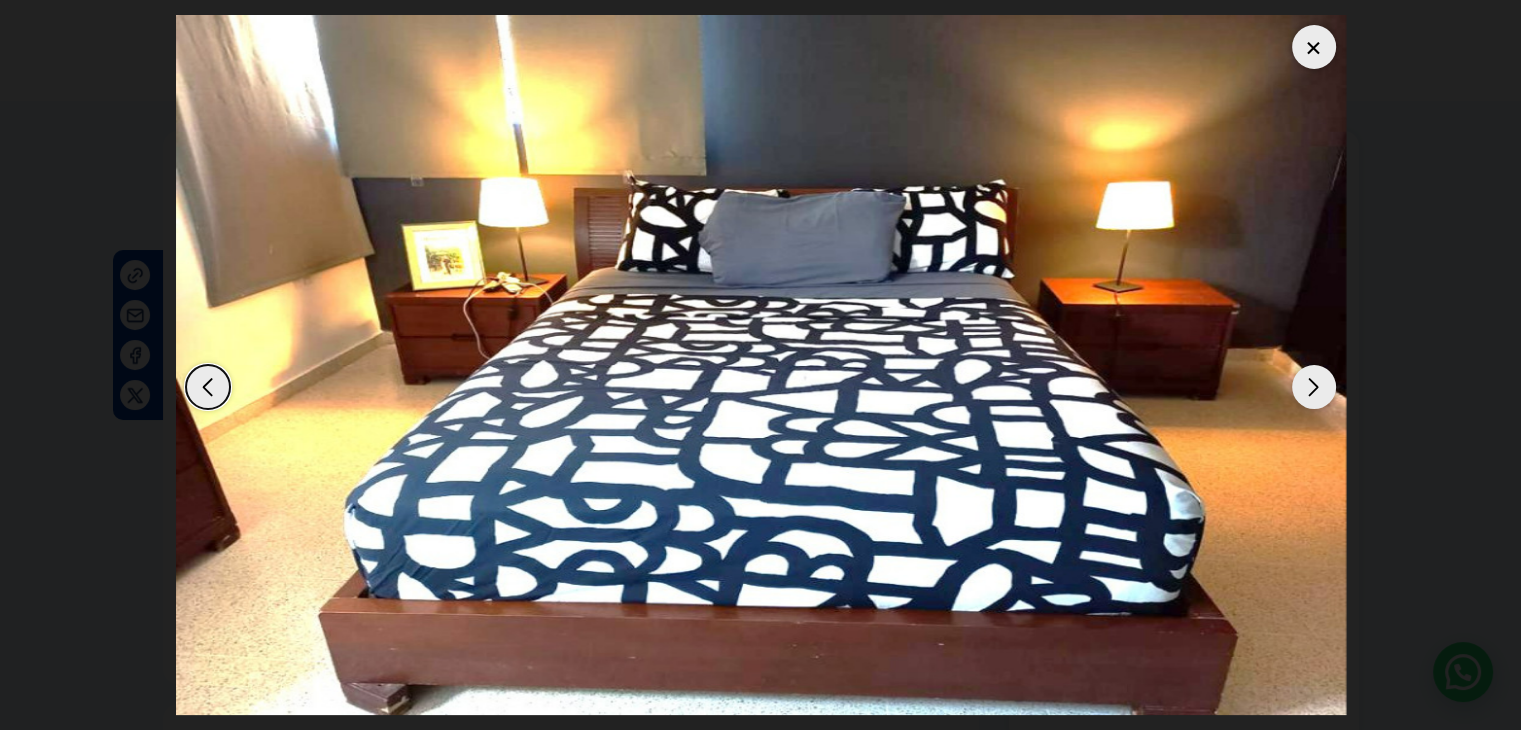 click at bounding box center [1314, 387] 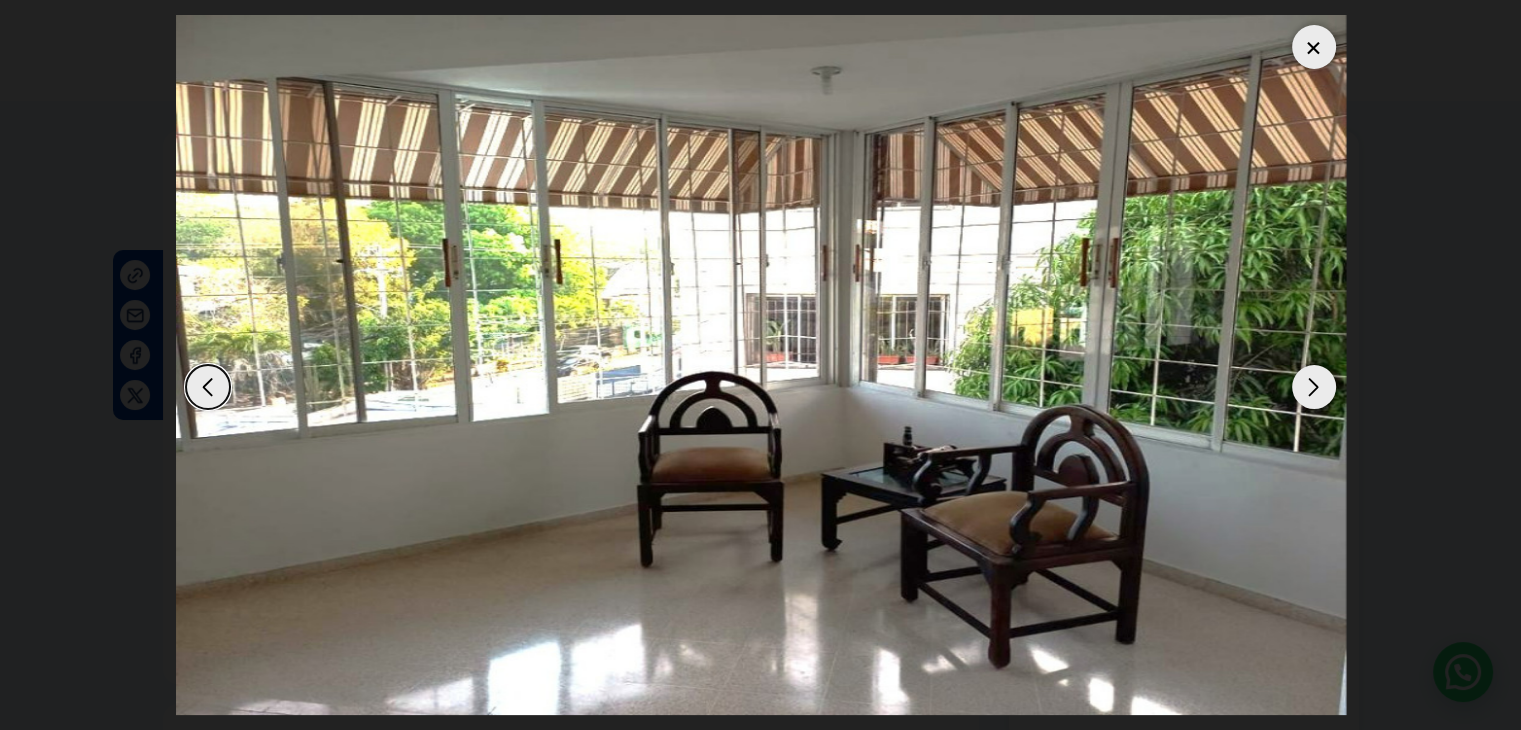 click at bounding box center [1314, 387] 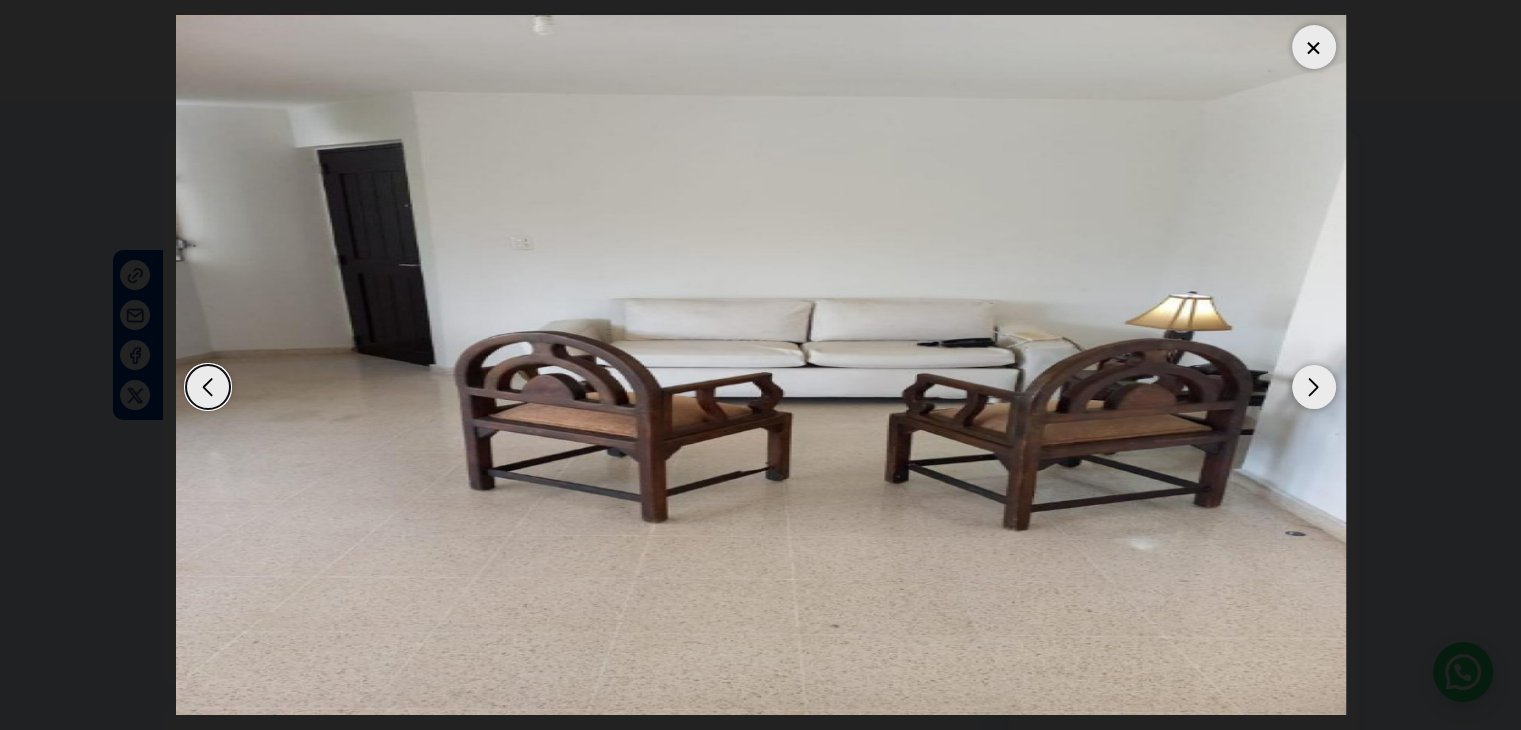 click at bounding box center [1314, 387] 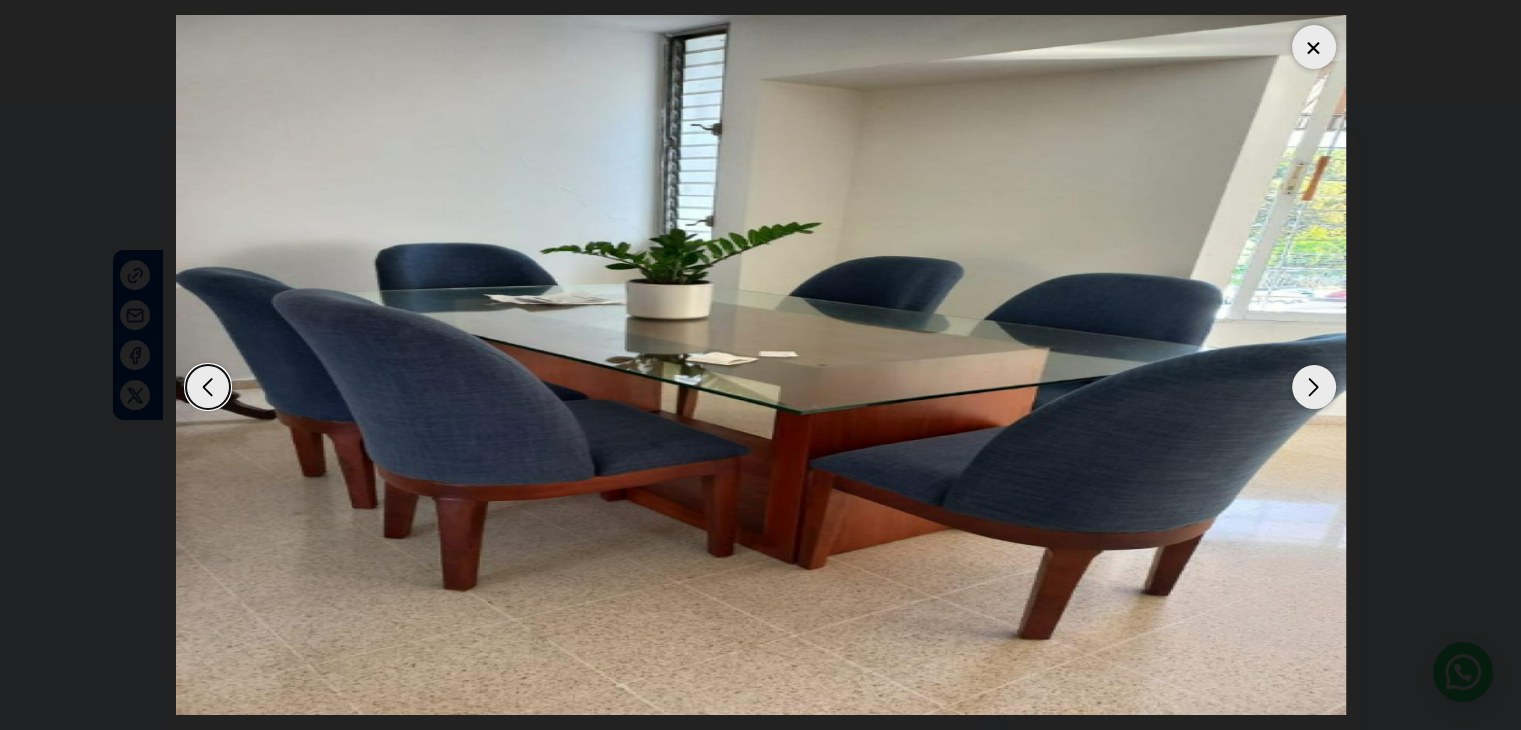 click at bounding box center [1314, 47] 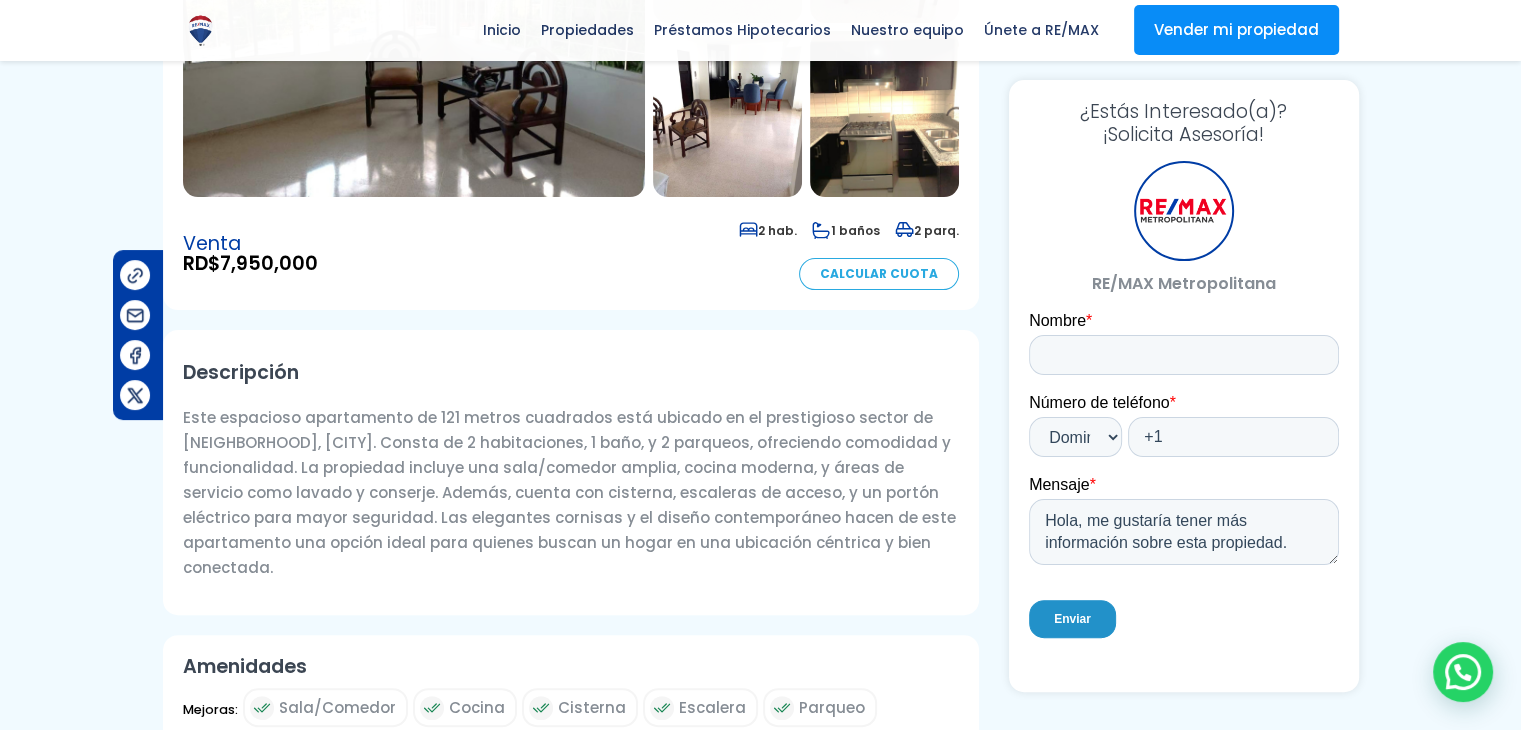 scroll, scrollTop: 400, scrollLeft: 0, axis: vertical 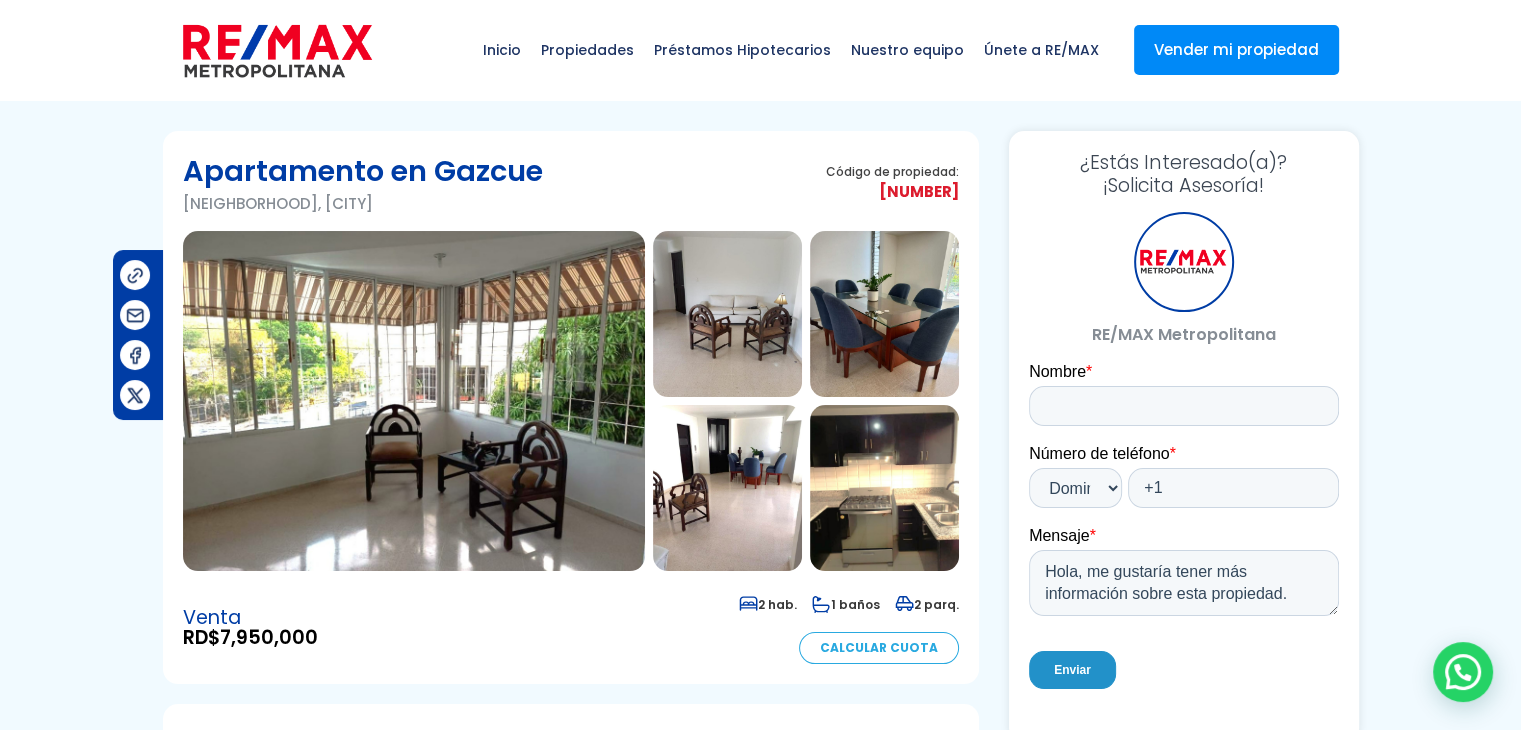click at bounding box center [414, 401] 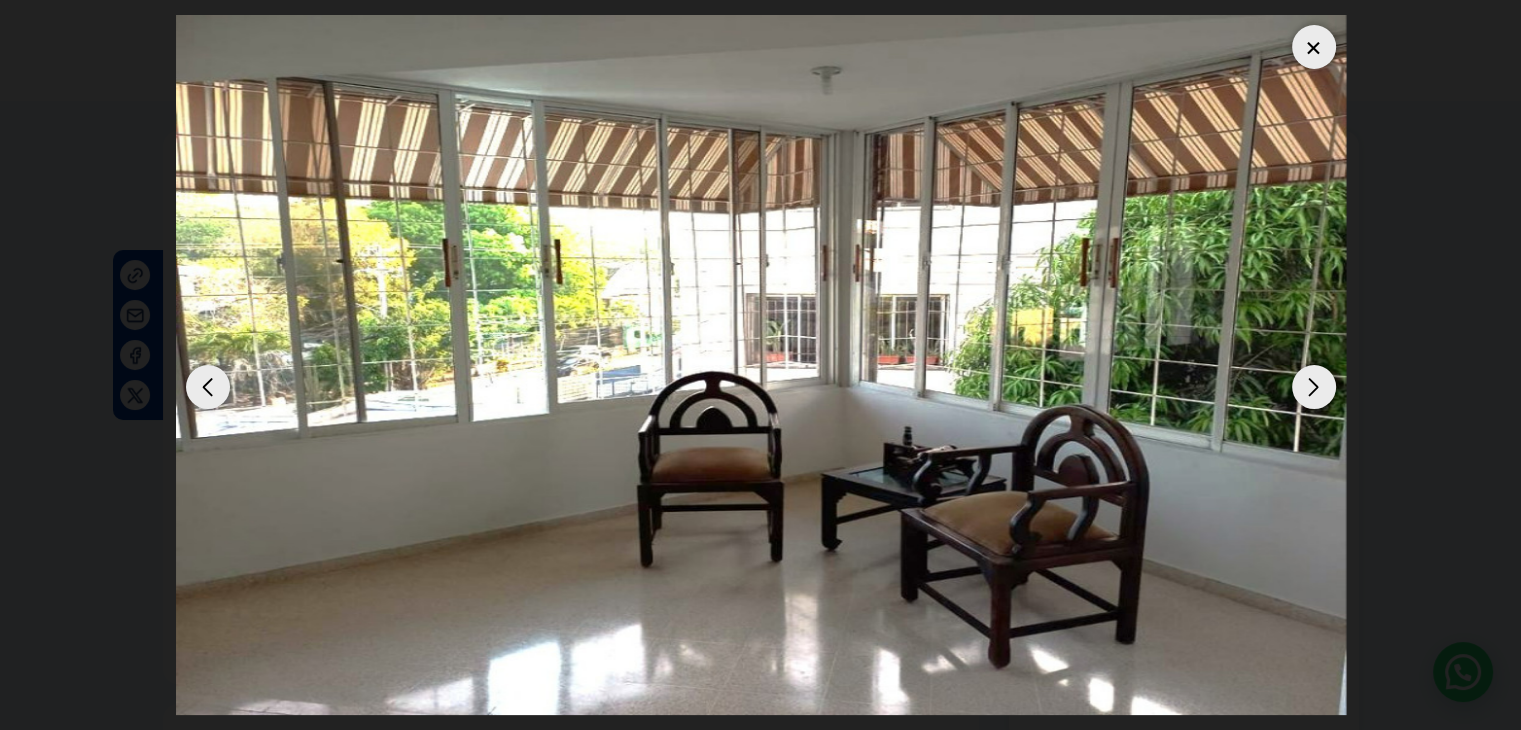 click at bounding box center (1314, 387) 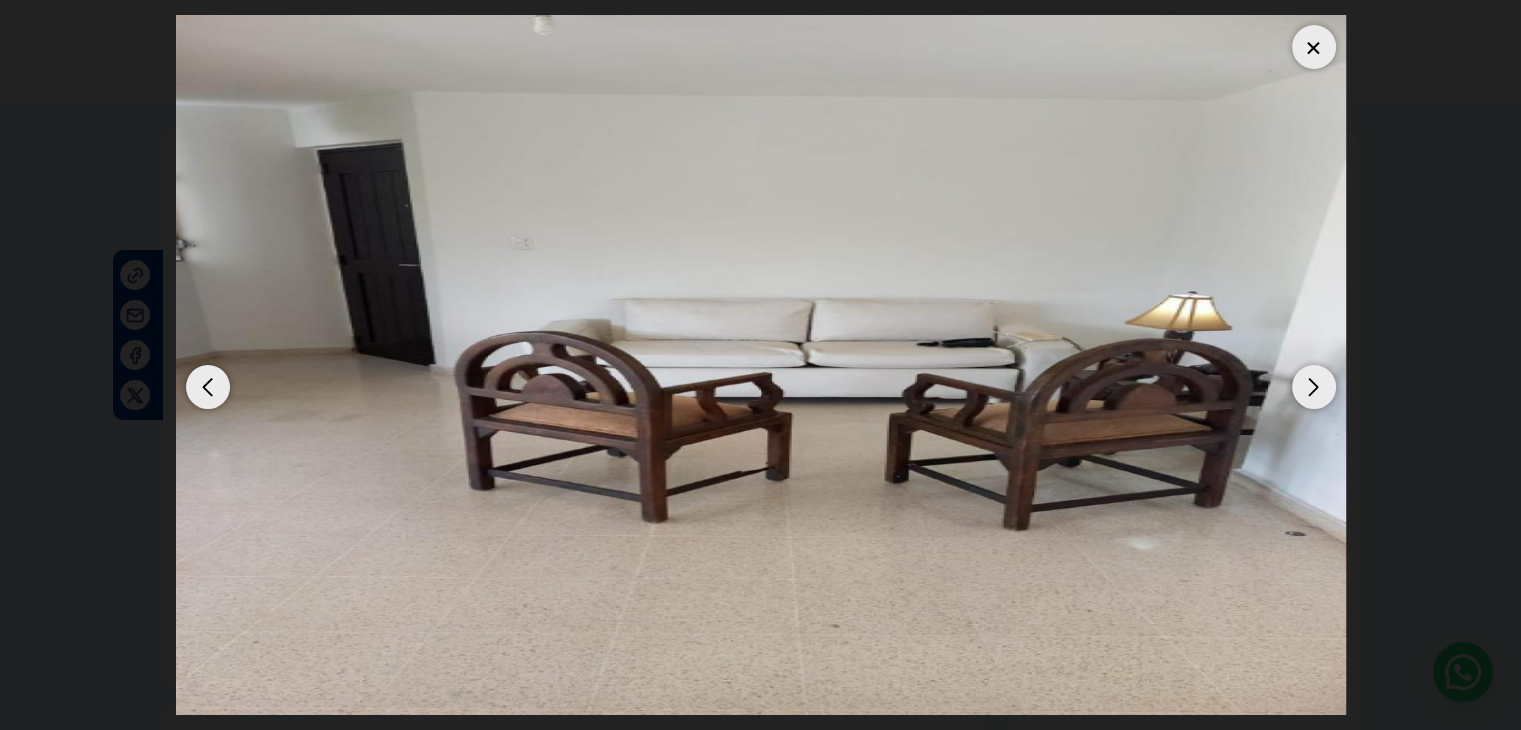 click at bounding box center [1314, 387] 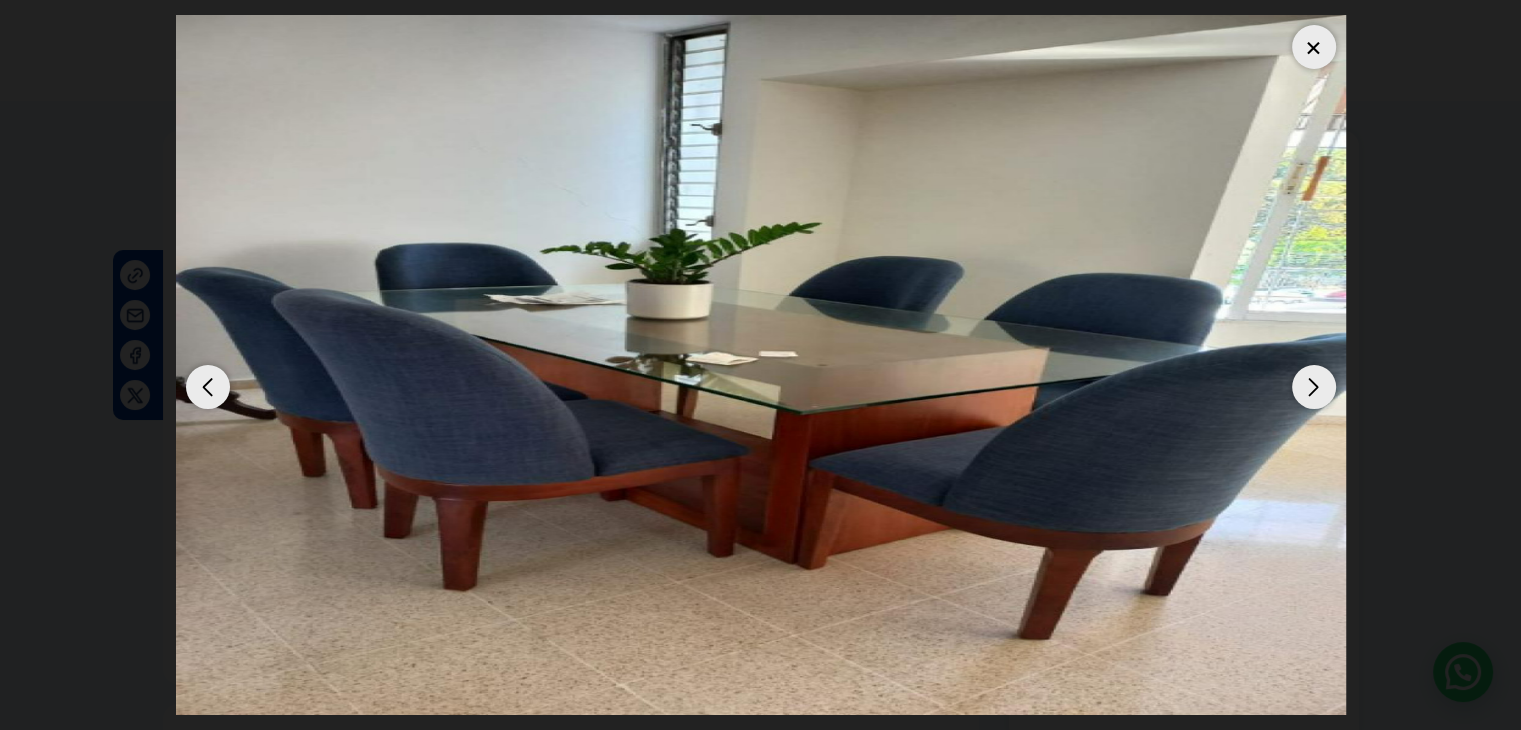 click at bounding box center [1314, 387] 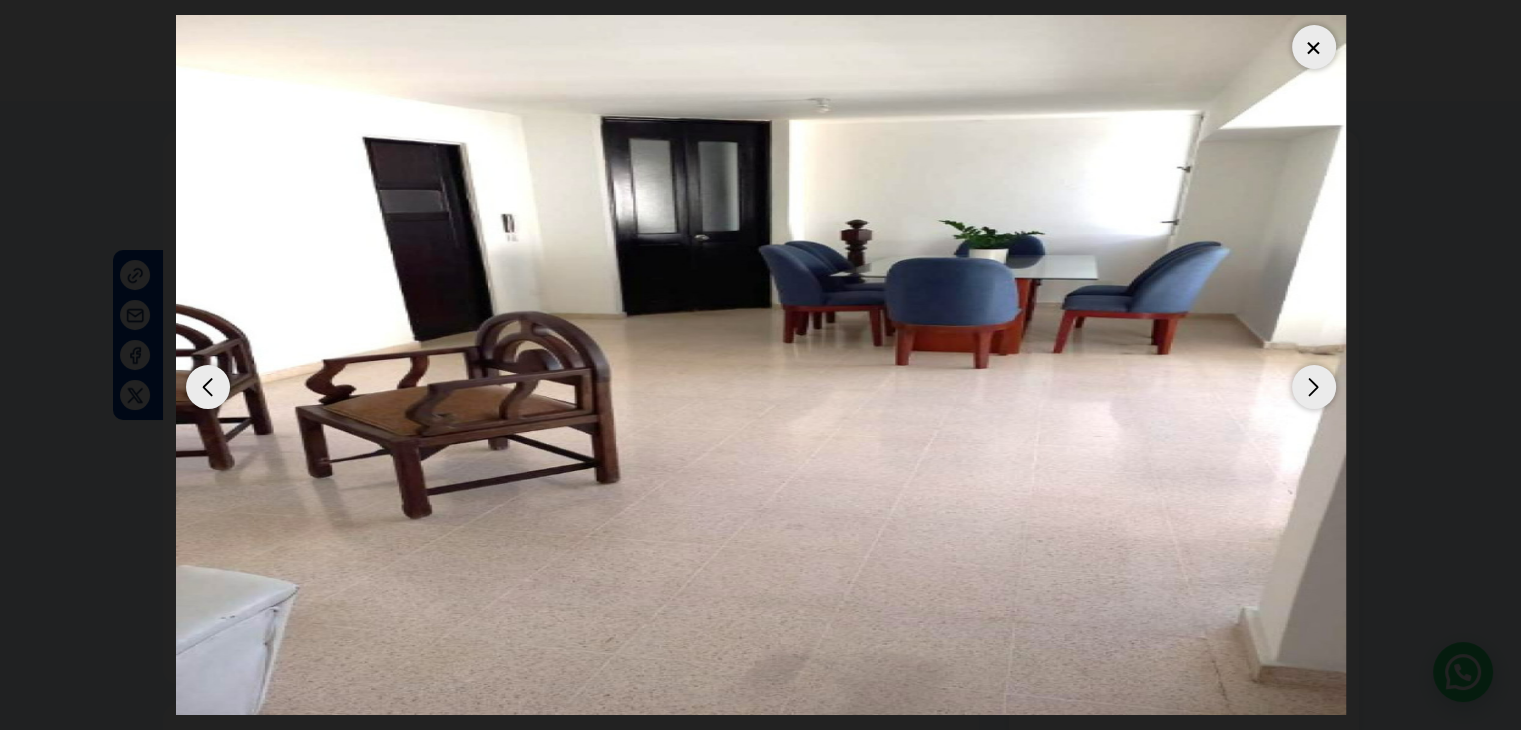 click at bounding box center (1314, 387) 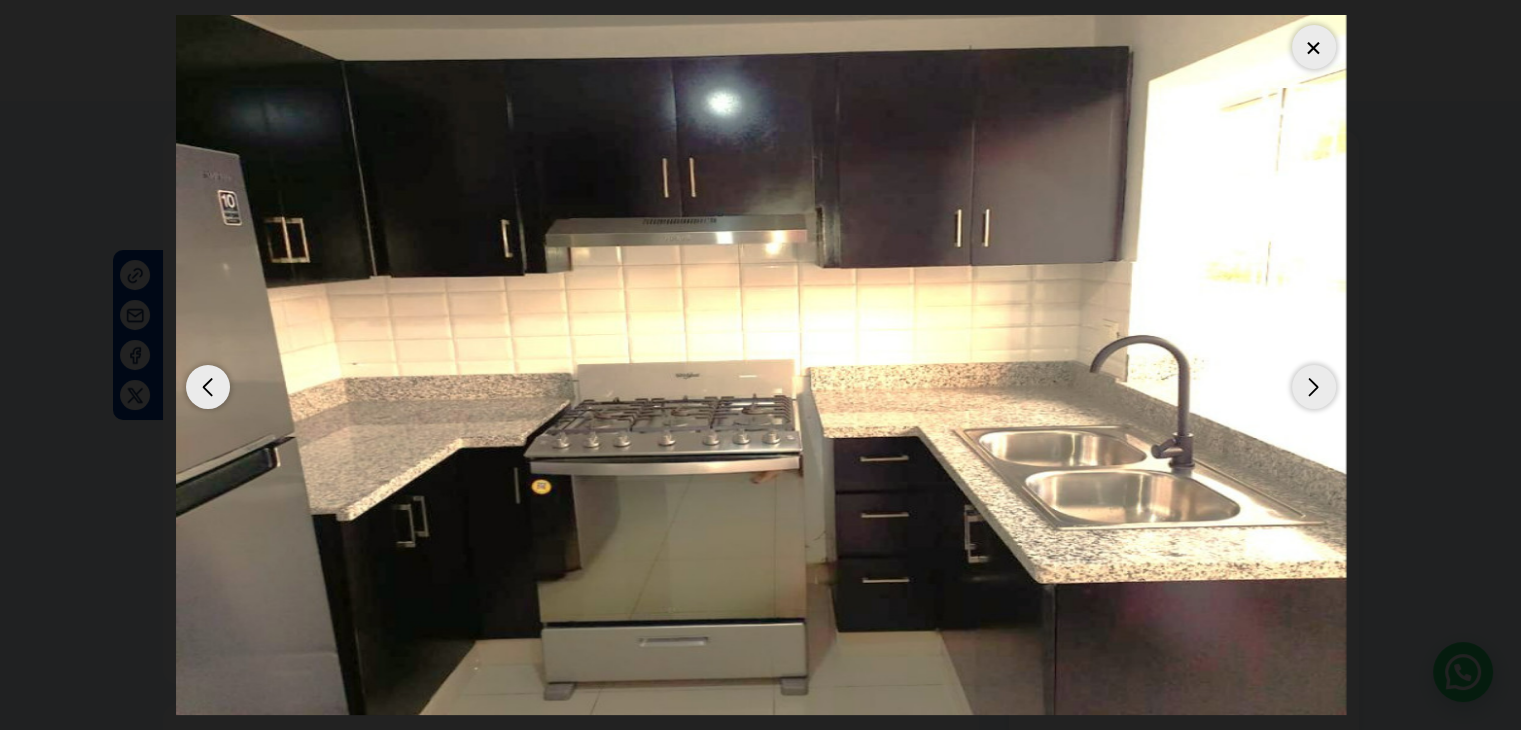 click at bounding box center (1314, 387) 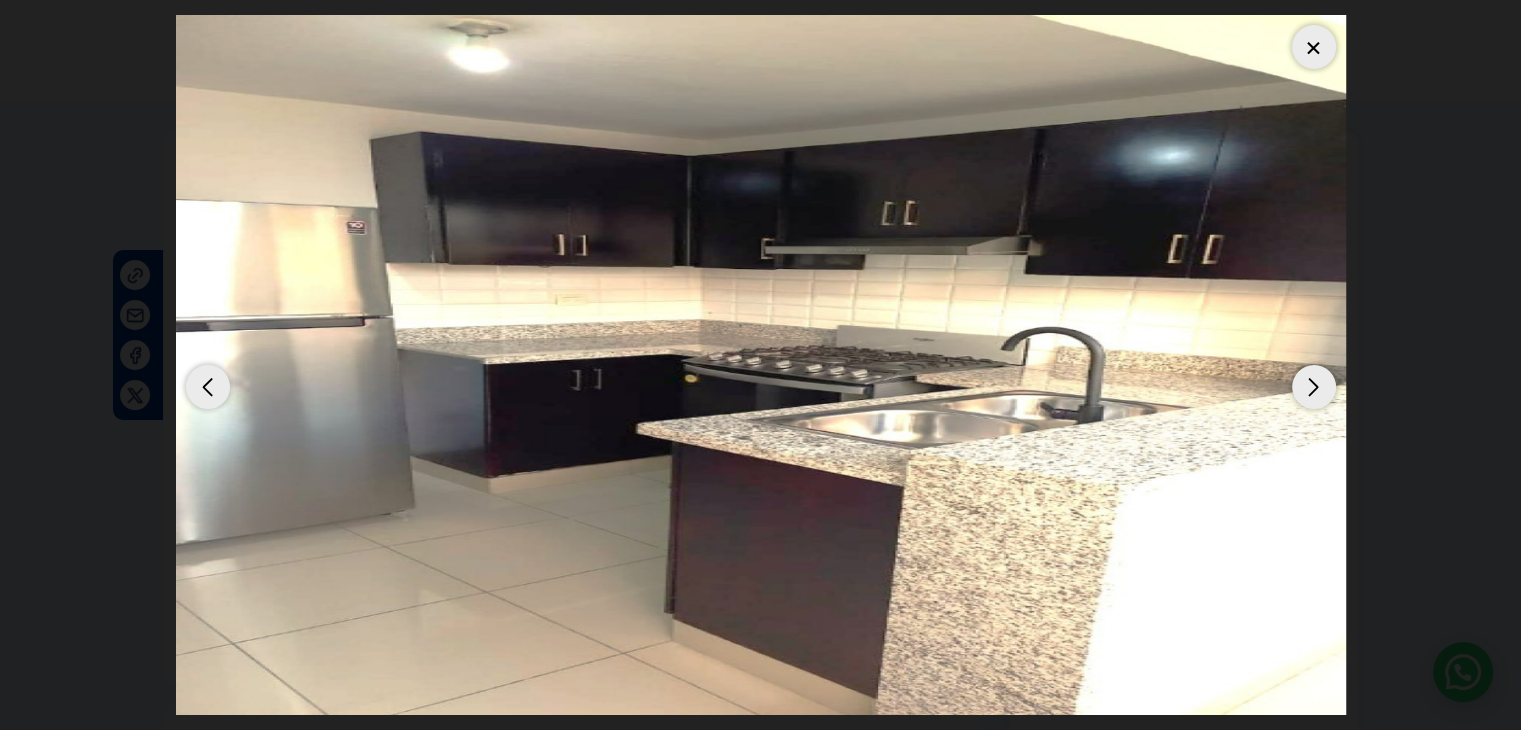 click at bounding box center [1314, 387] 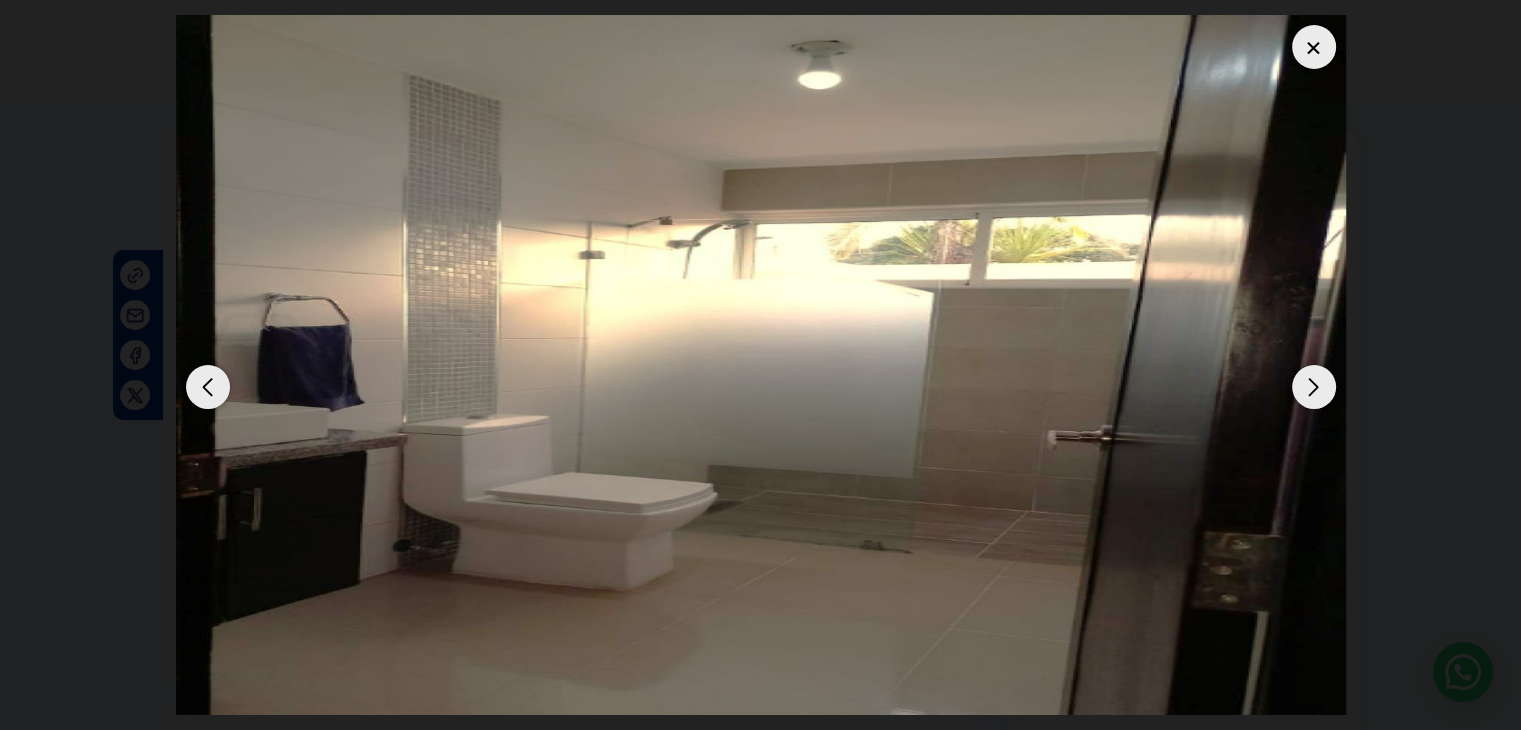 click at bounding box center [1314, 387] 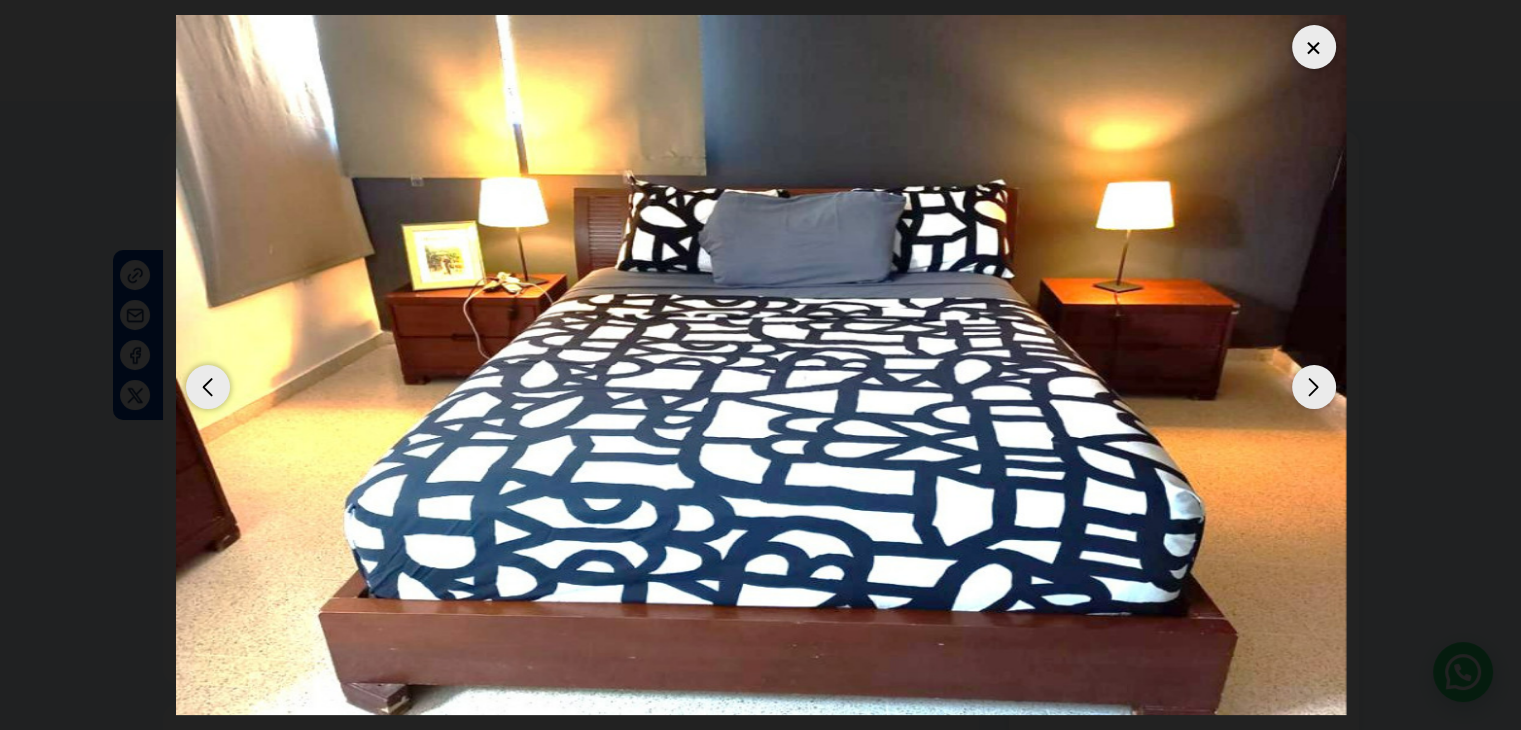 click at bounding box center (1314, 387) 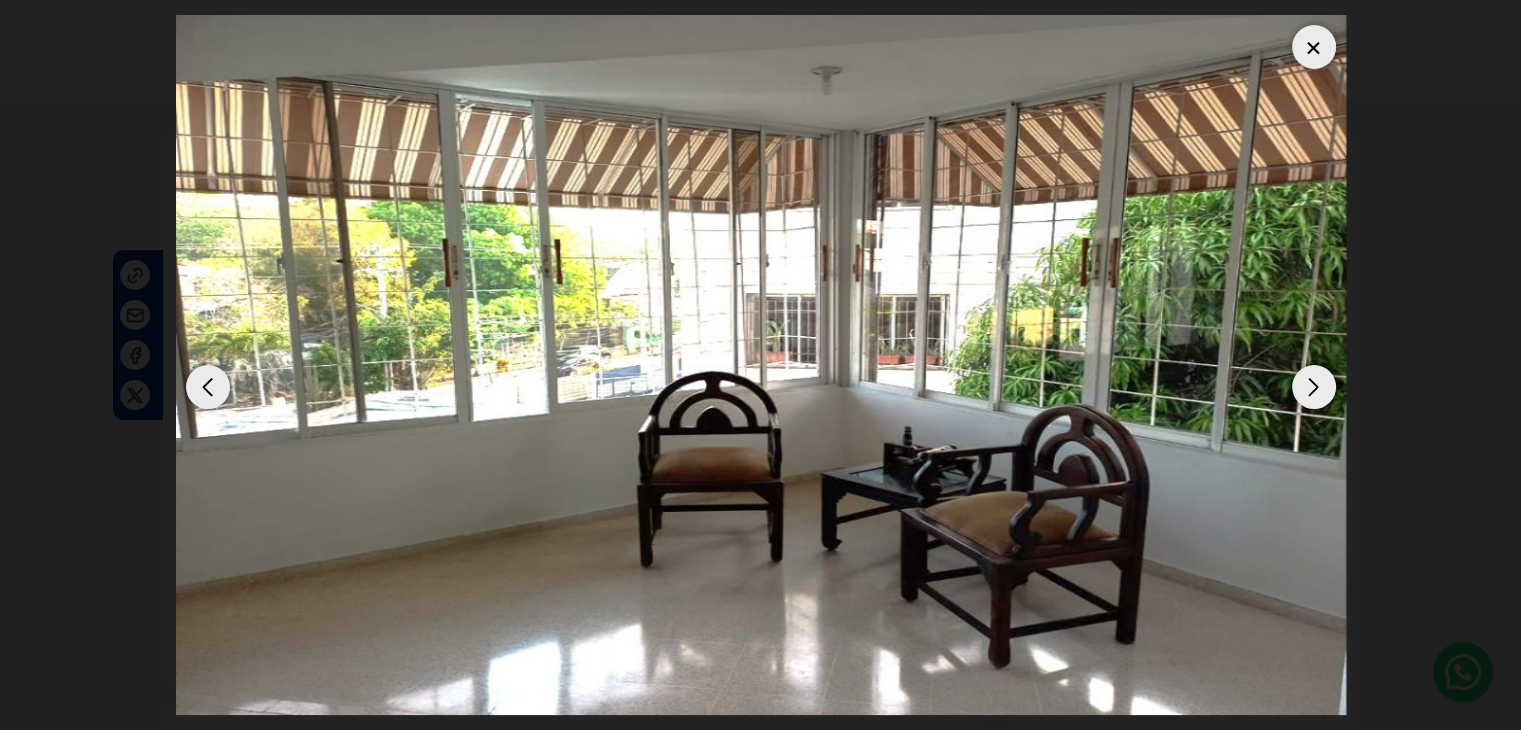 click at bounding box center [1314, 47] 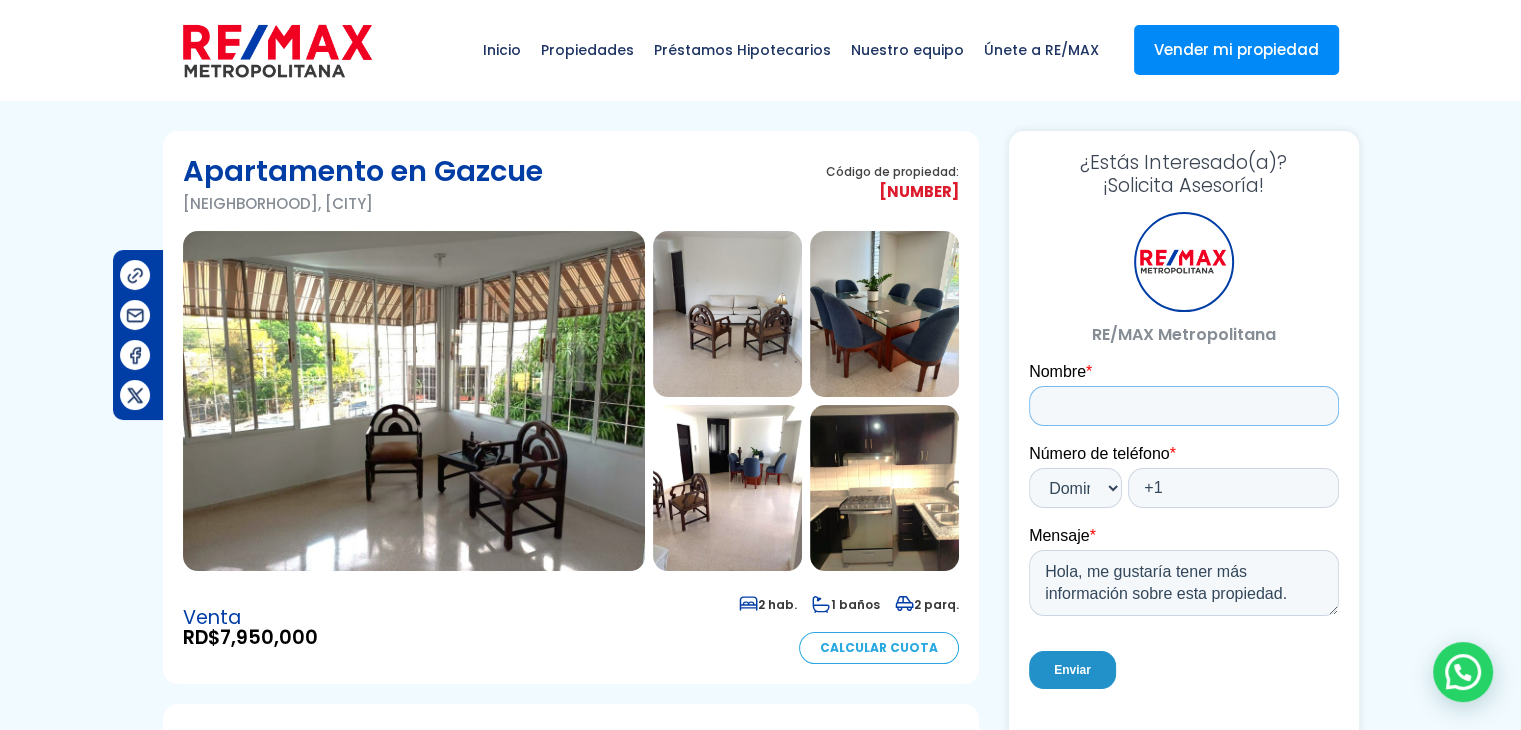click on "Nombre *" at bounding box center [1183, 406] 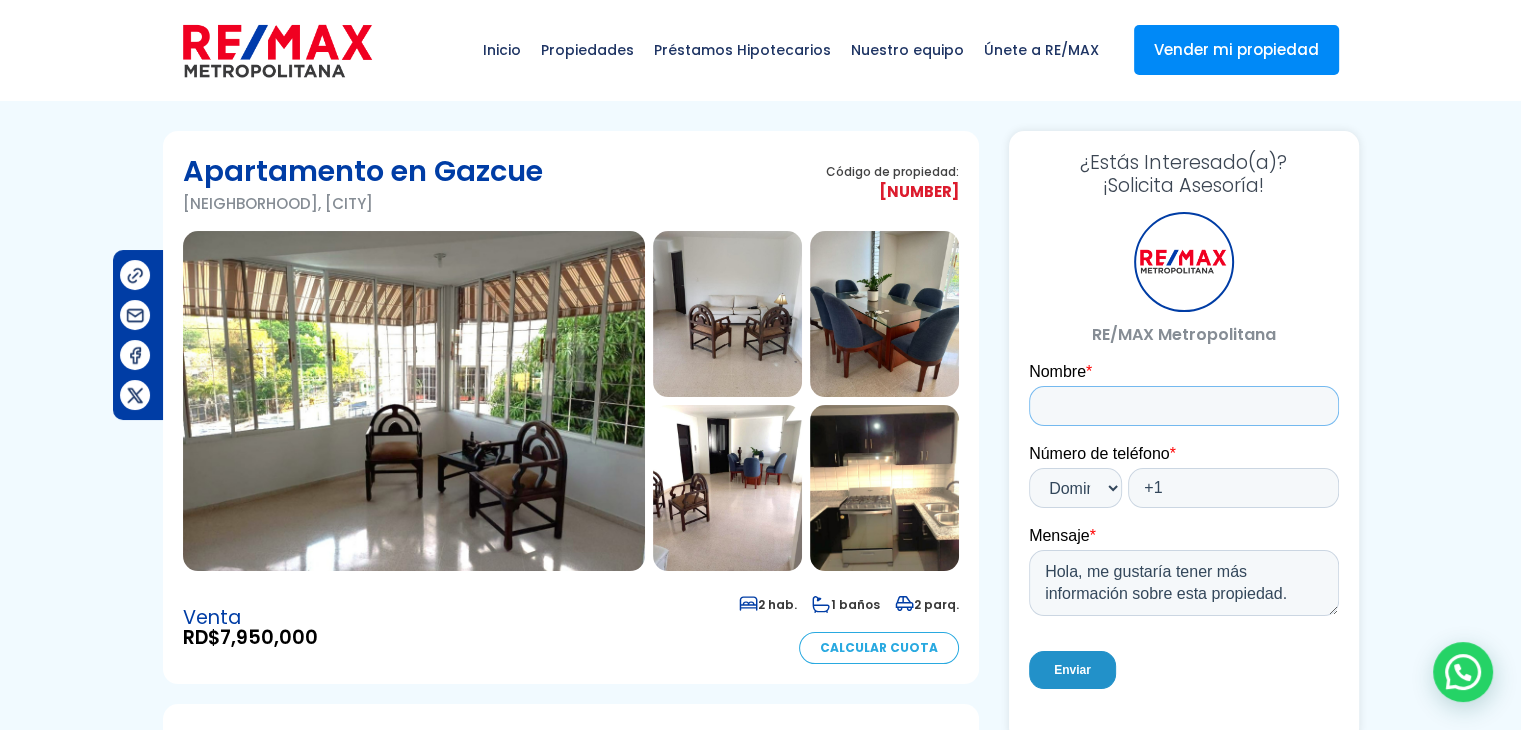 type on "[FIRST]" 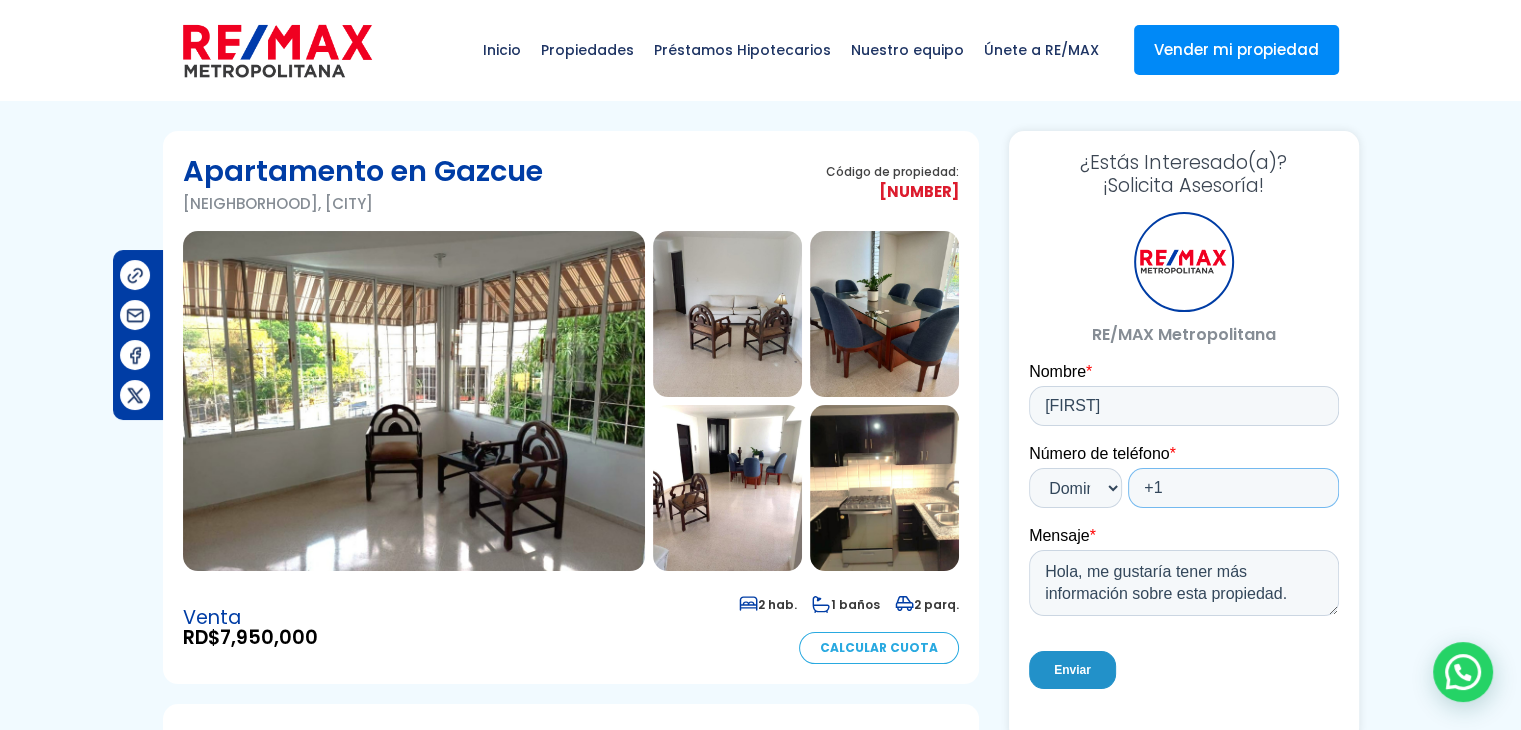 click on "+1" at bounding box center [1232, 488] 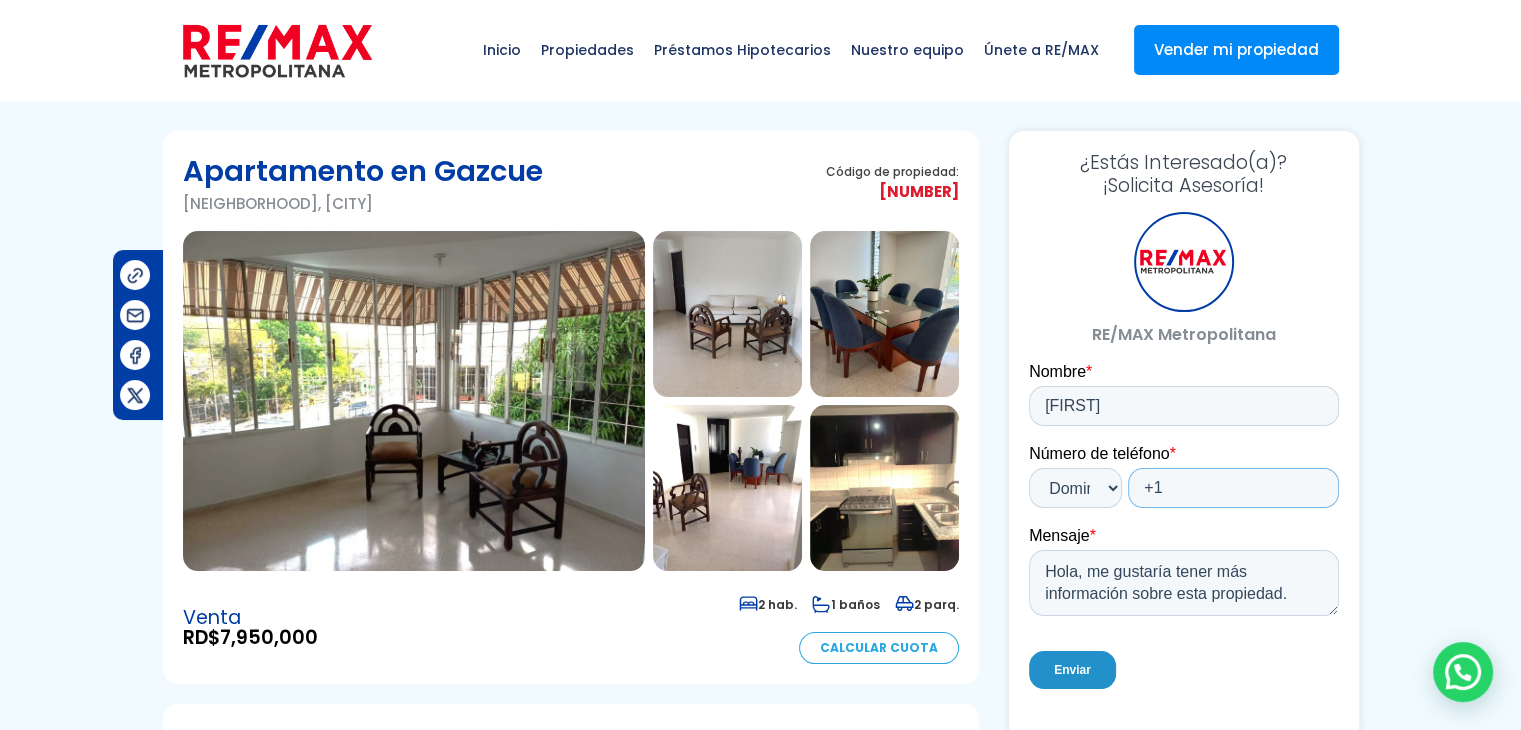 type on "+1 8293865443" 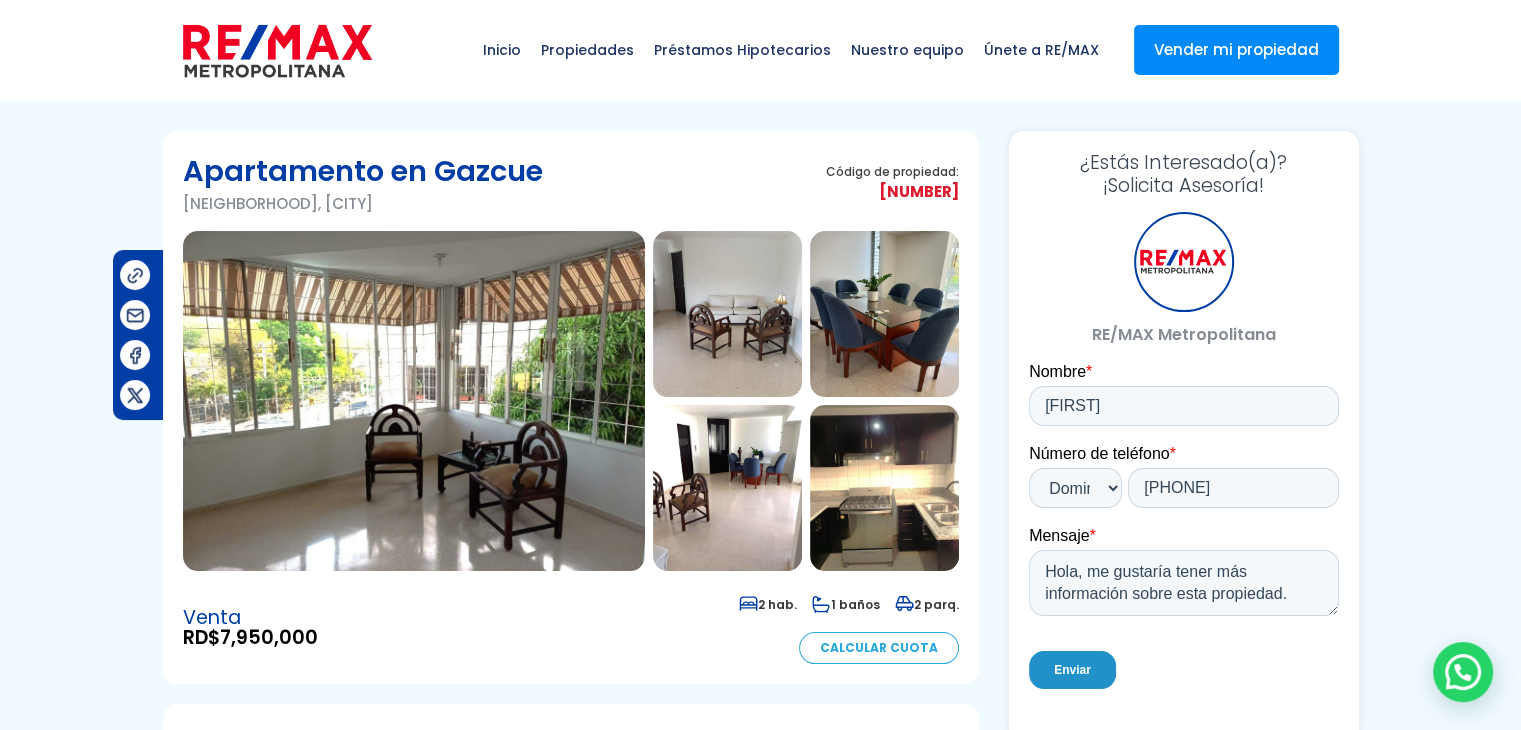 click on "Enviar" at bounding box center [1071, 670] 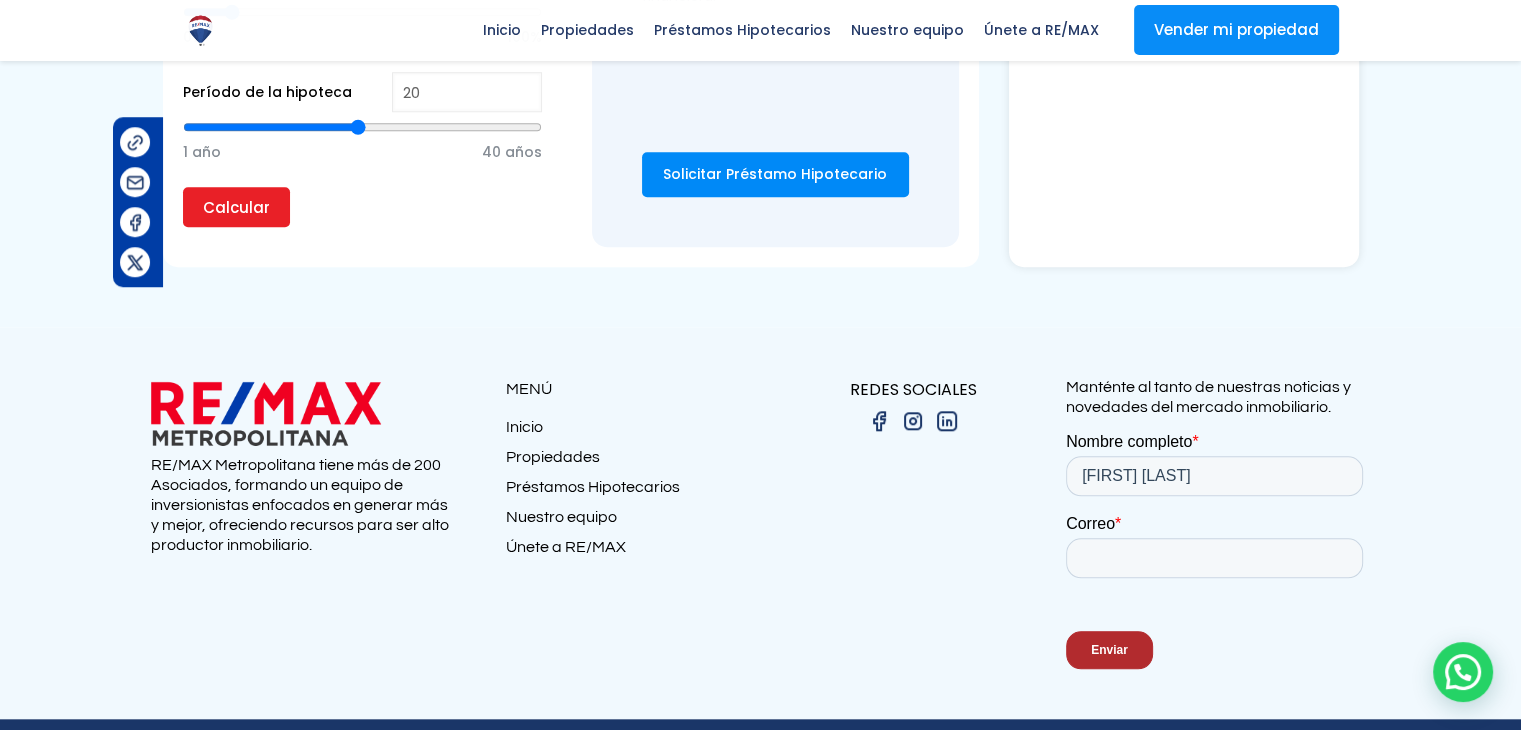 scroll, scrollTop: 1773, scrollLeft: 0, axis: vertical 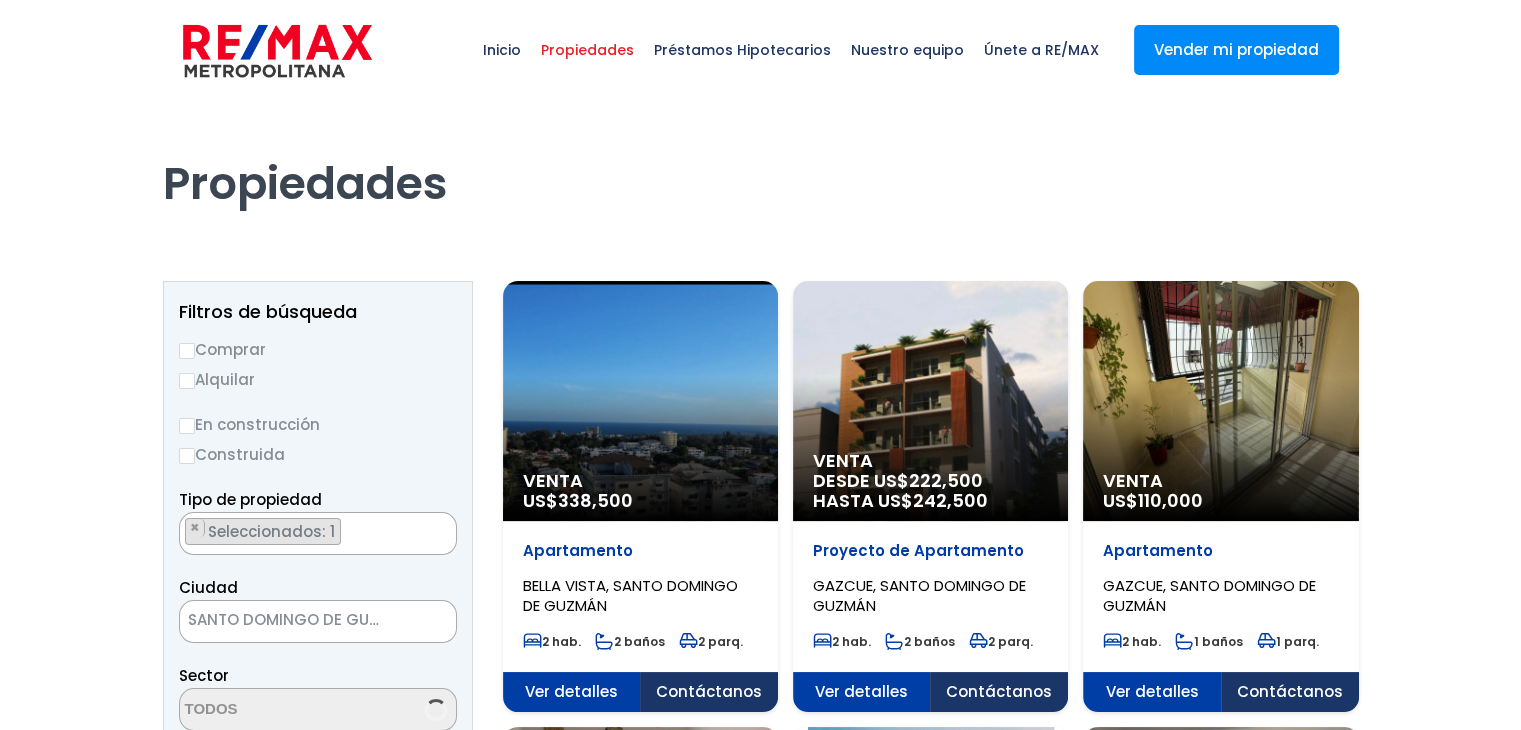select on "150" 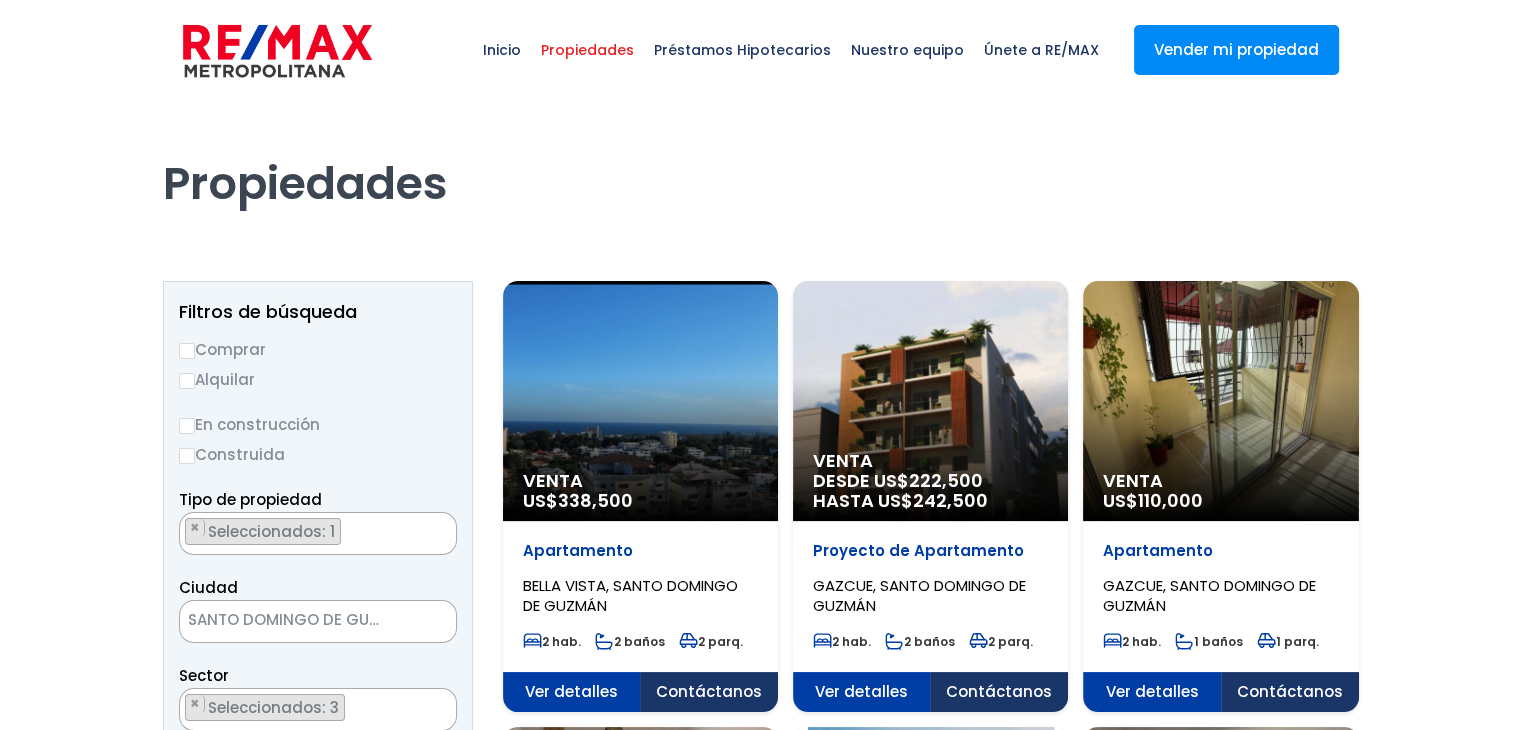 scroll, scrollTop: 6008, scrollLeft: 0, axis: vertical 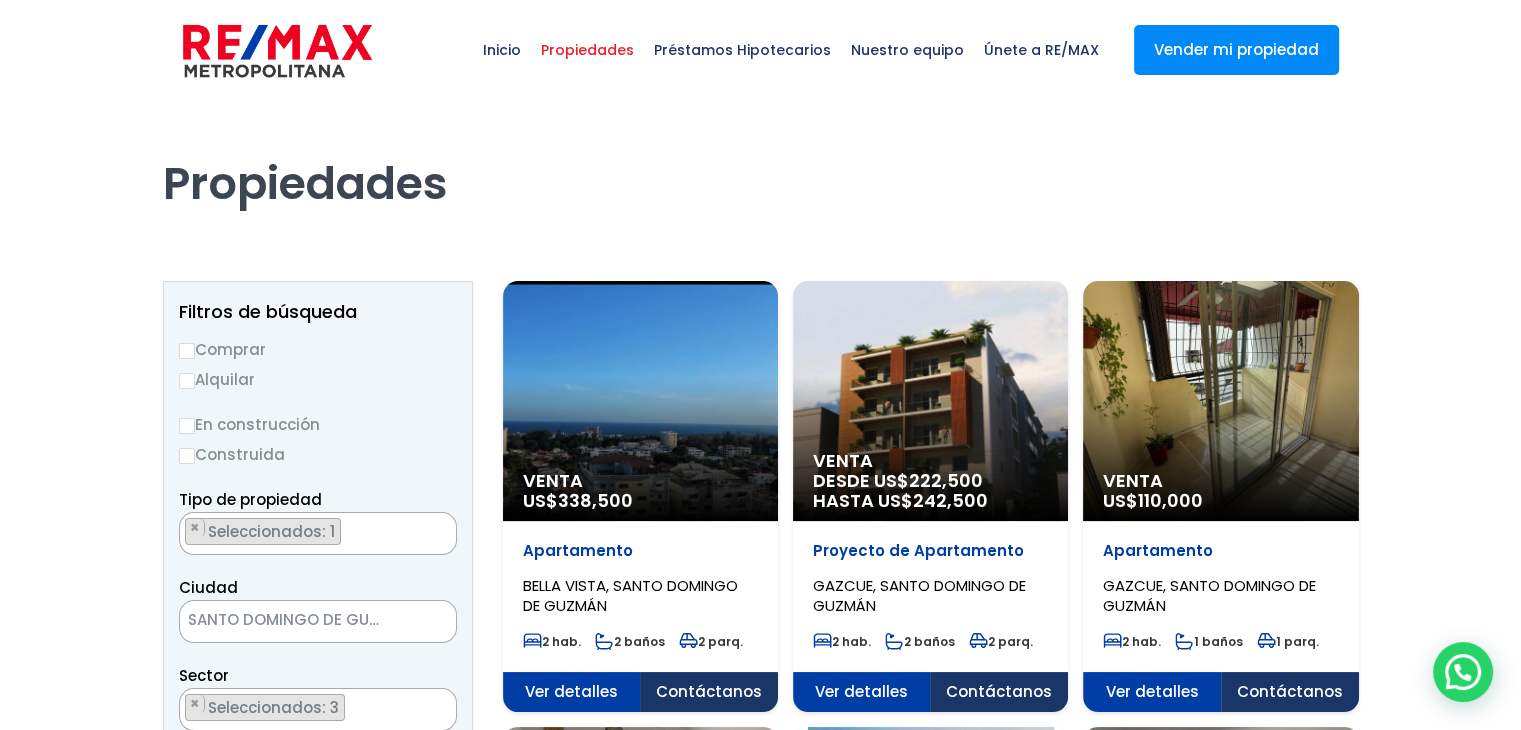 click on "Venta
US$  110,000" at bounding box center (640, 401) 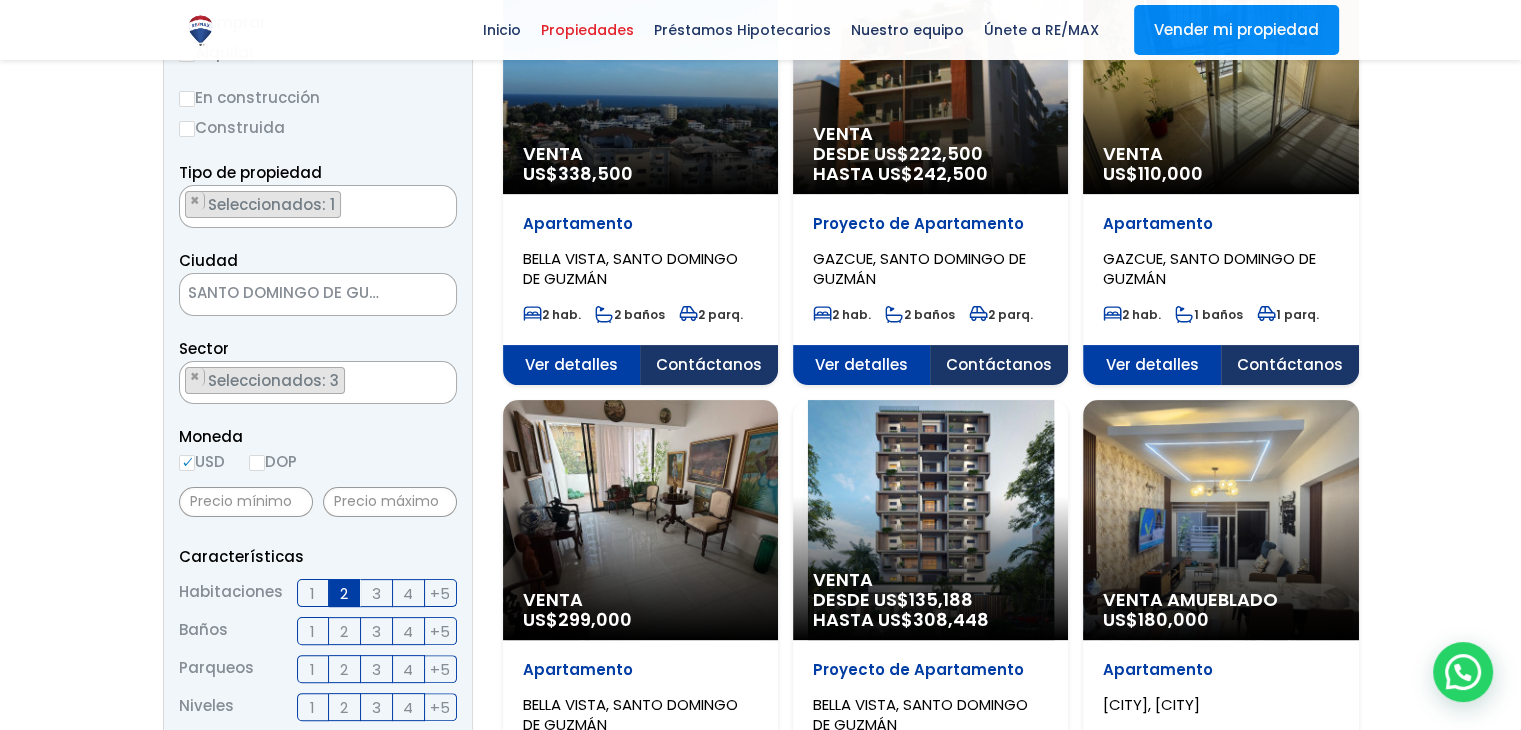 scroll, scrollTop: 406, scrollLeft: 0, axis: vertical 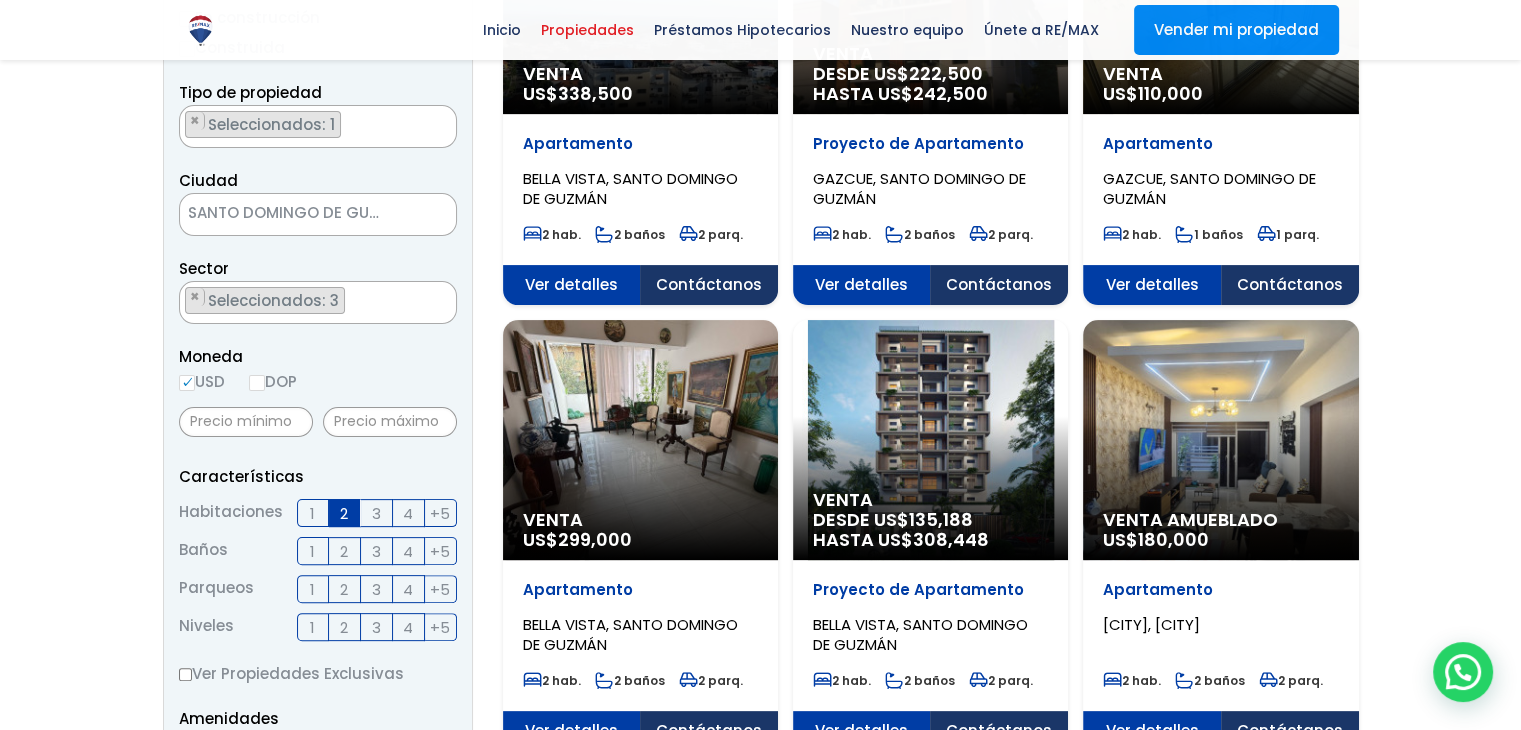 click on "Venta Amueblado
US$  180,000" at bounding box center (640, -6) 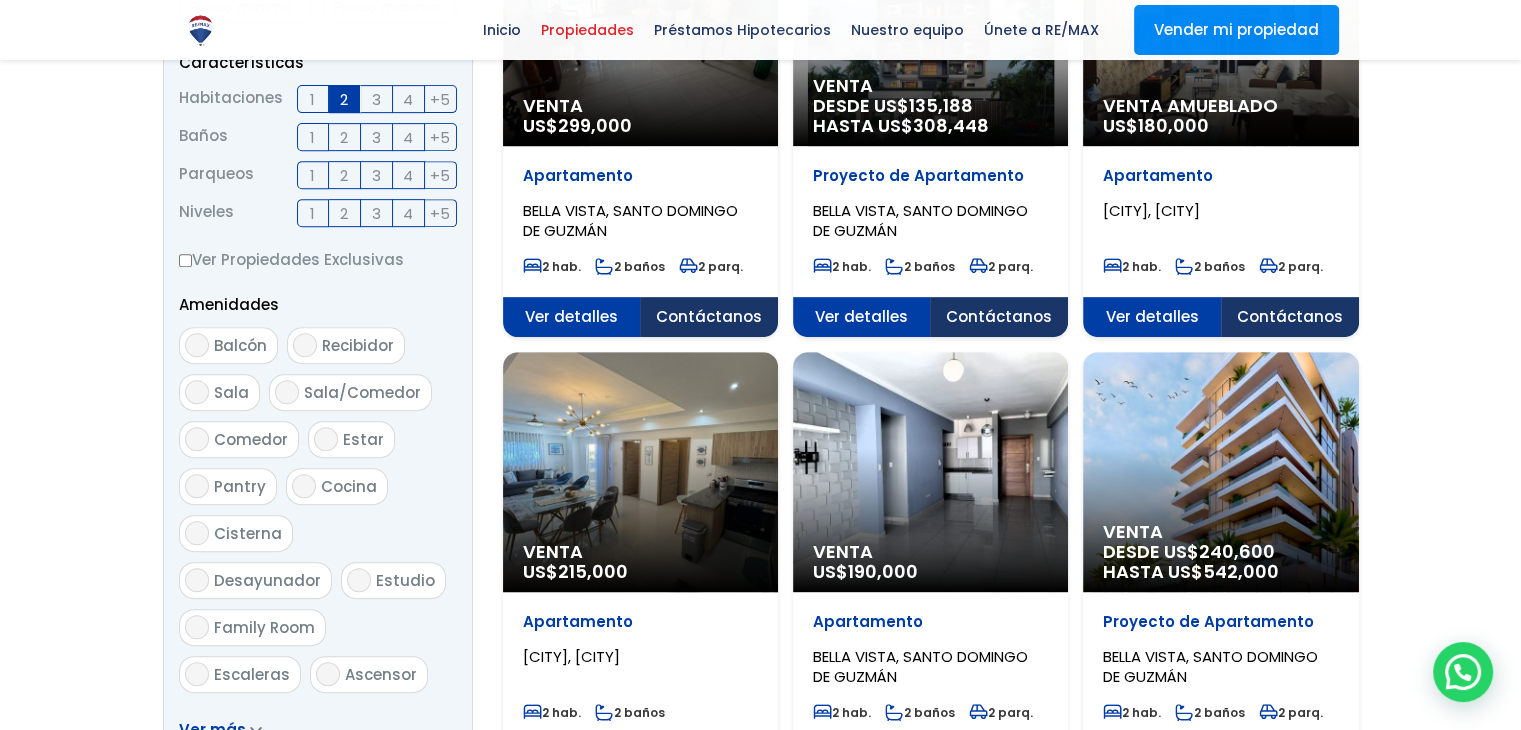 scroll, scrollTop: 873, scrollLeft: 0, axis: vertical 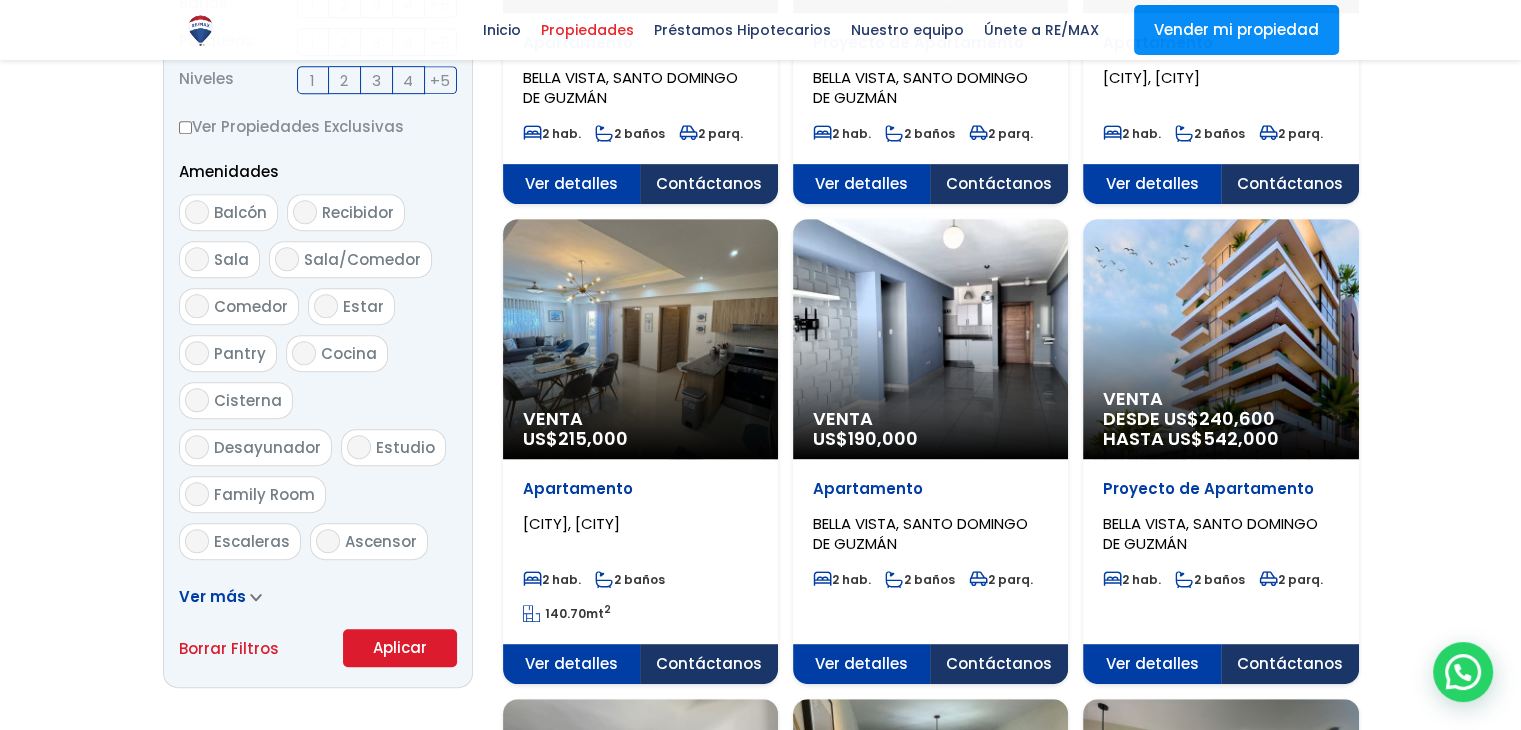 click on "Venta
US$  190,000" at bounding box center (640, -553) 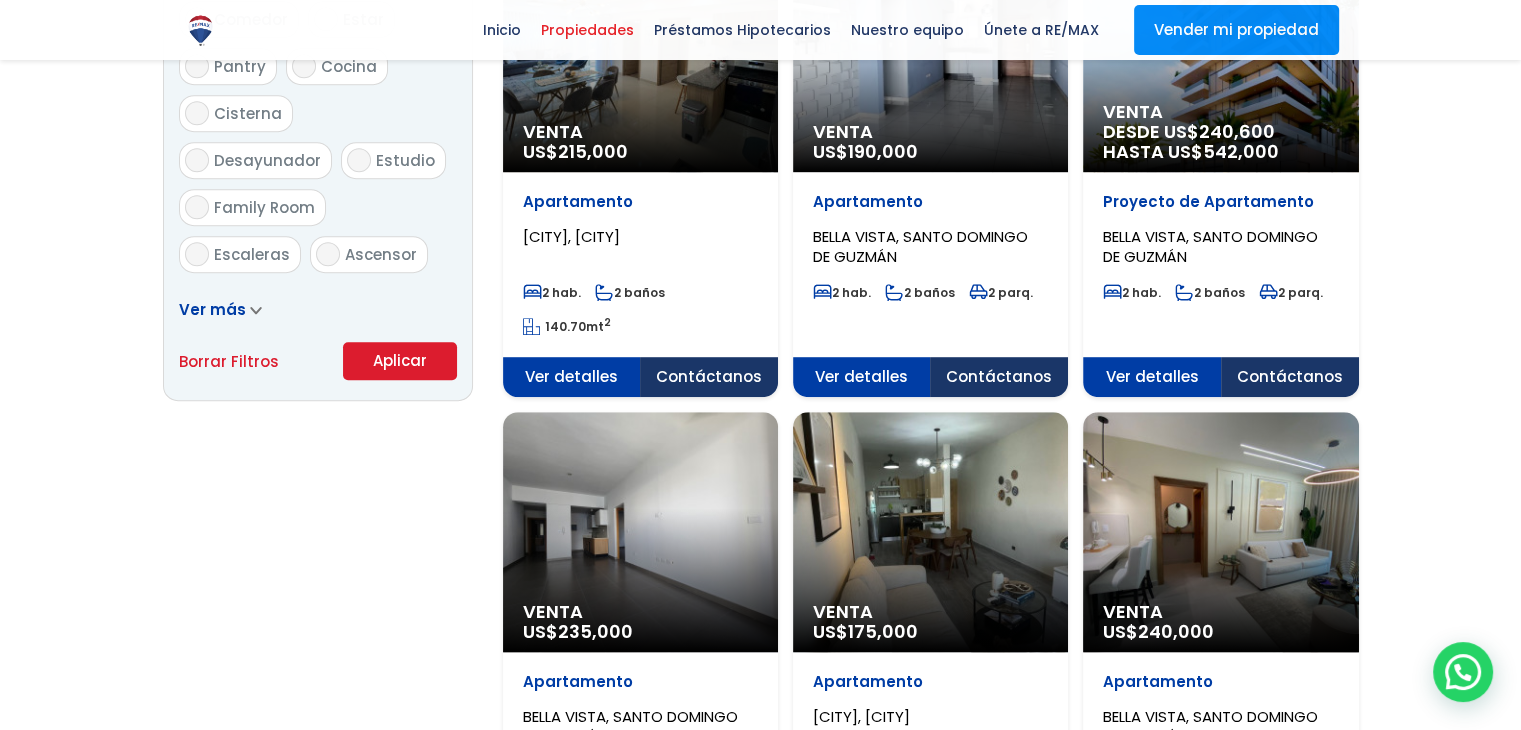 scroll, scrollTop: 1373, scrollLeft: 0, axis: vertical 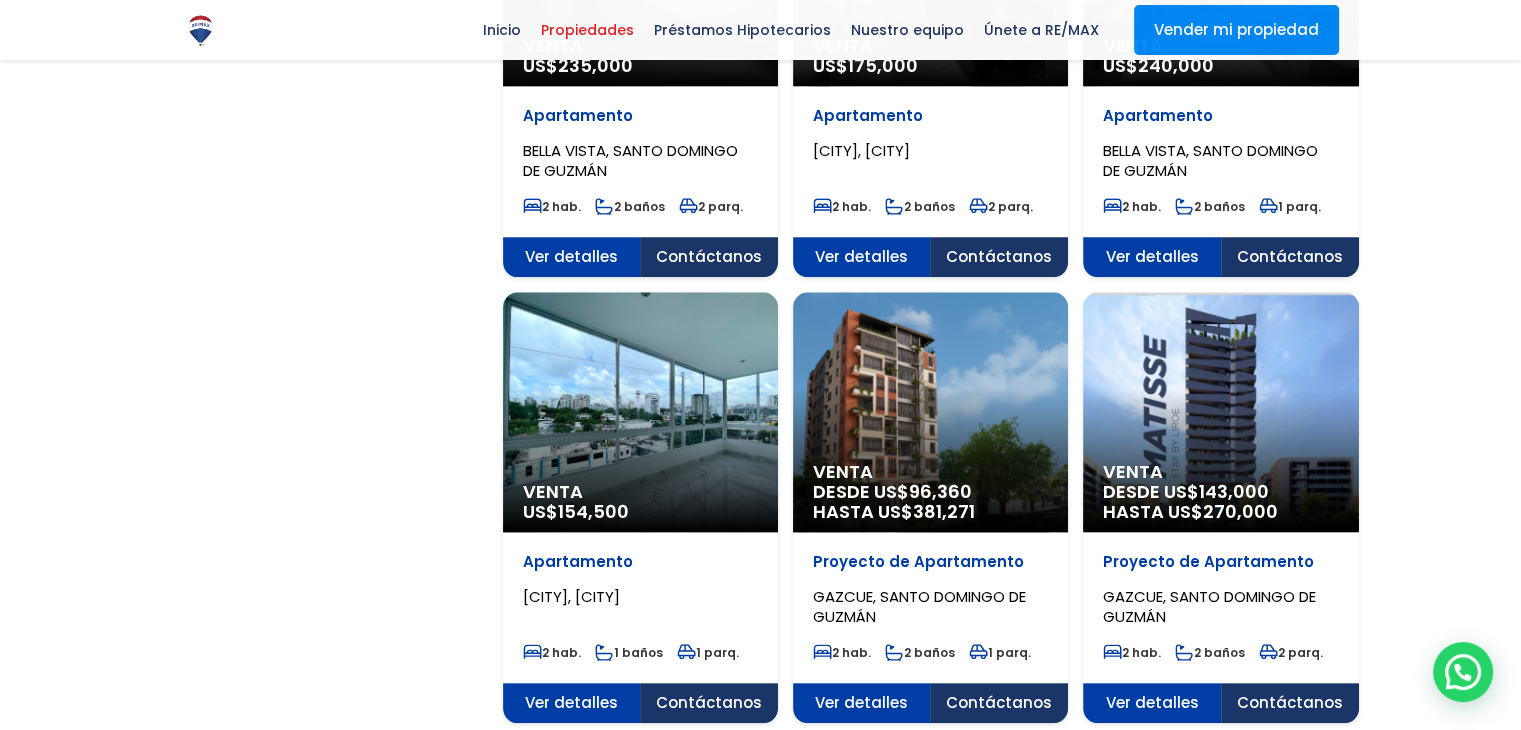 click on "Venta
US$  154,500" at bounding box center [640, -1406] 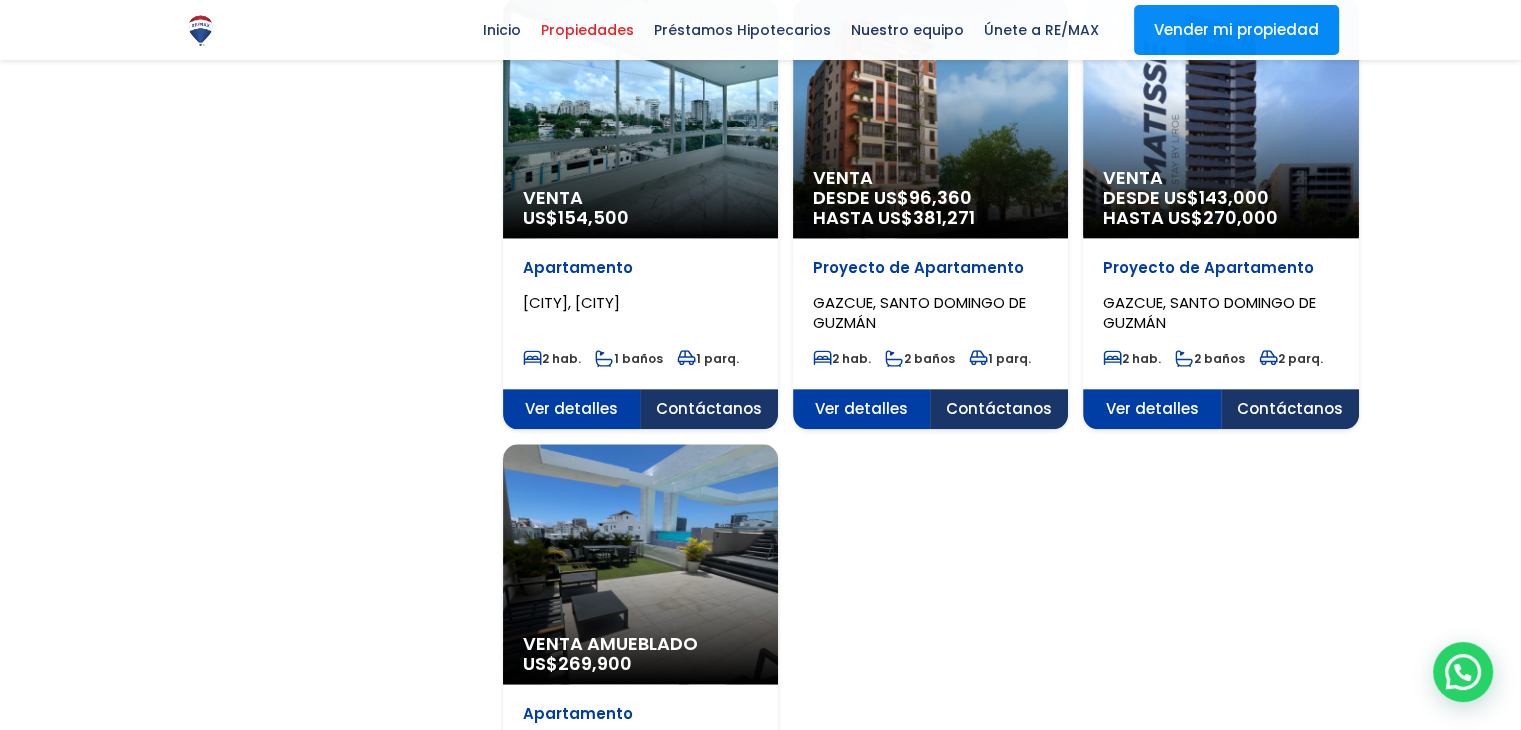 scroll, scrollTop: 2167, scrollLeft: 0, axis: vertical 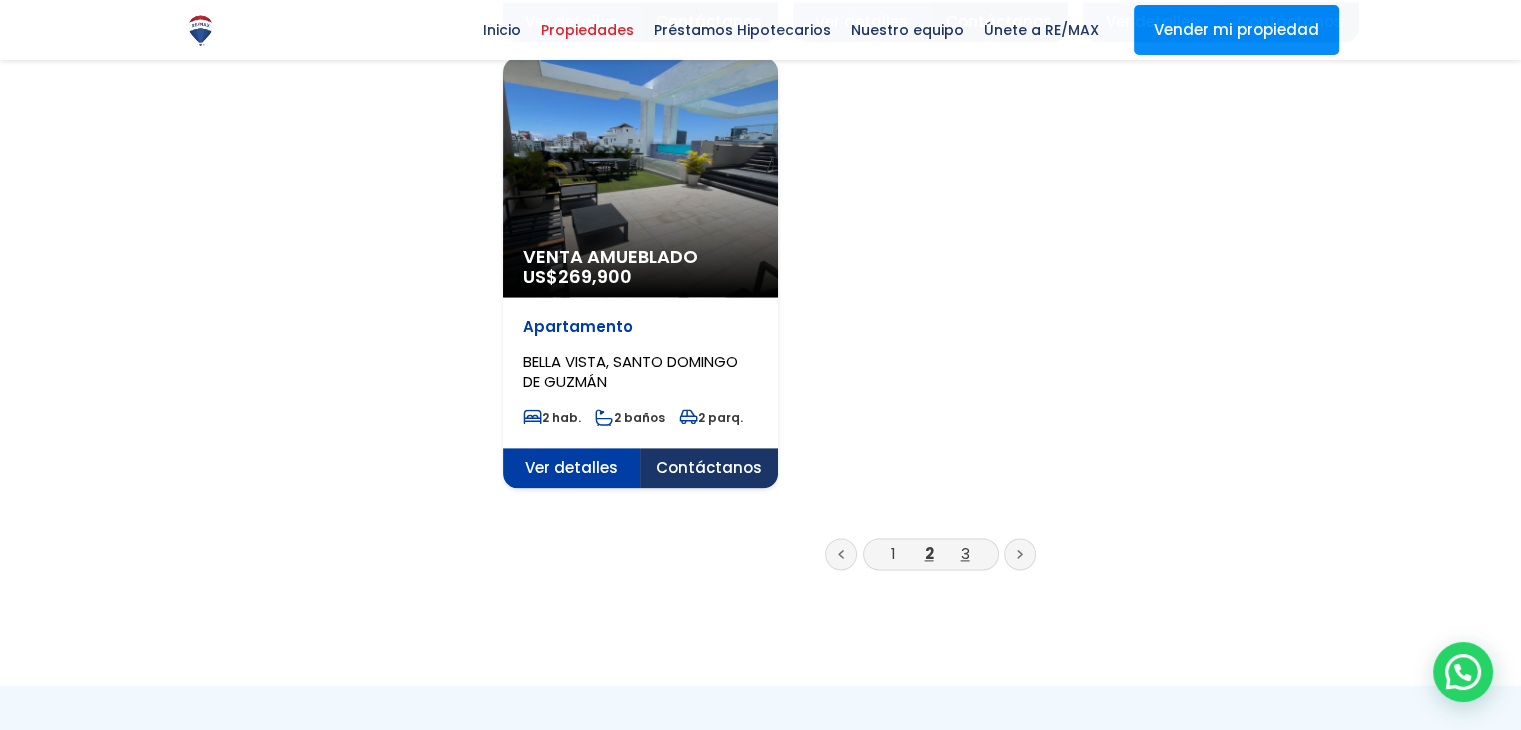 click on "3" at bounding box center (965, 553) 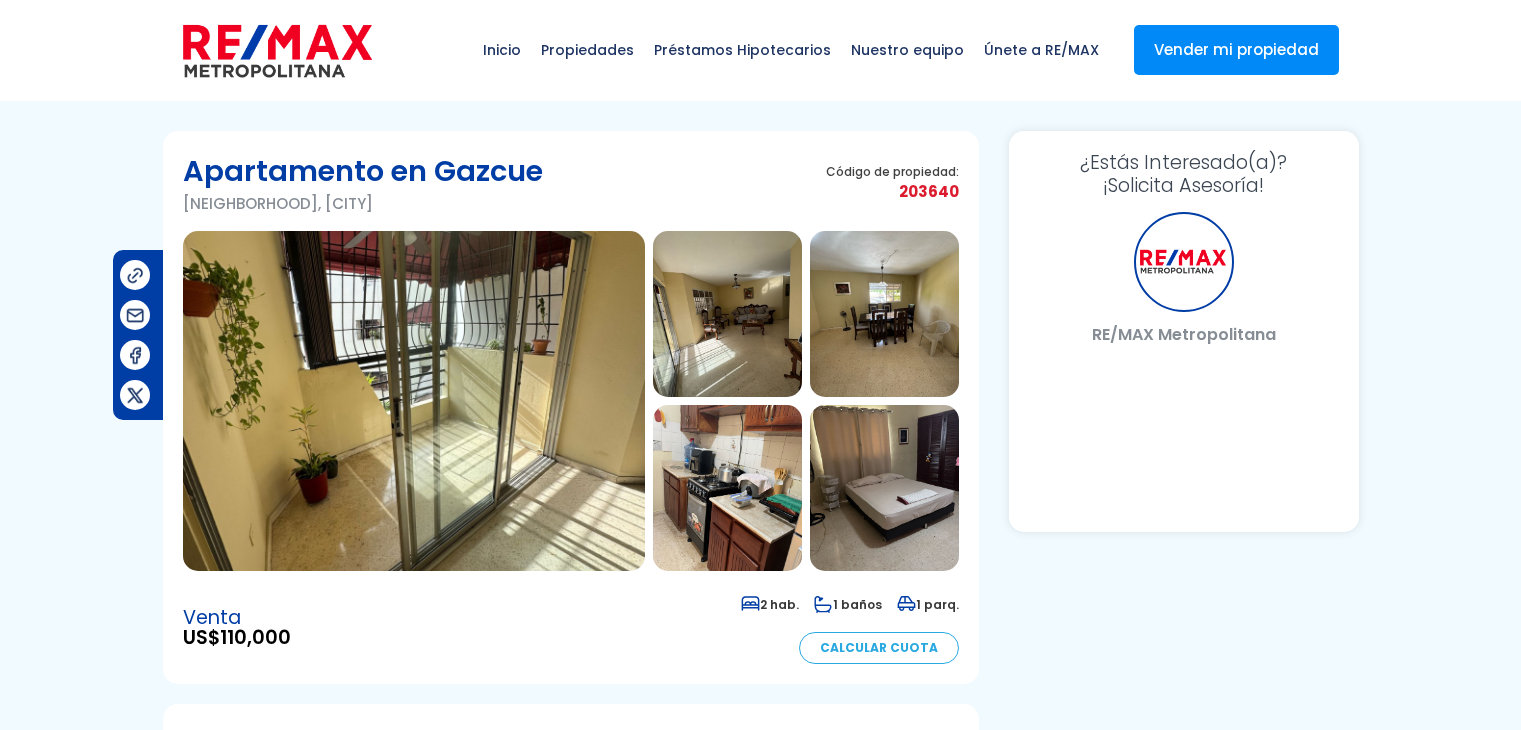 click on "Apartamento en [NEIGHBORHOOD]
[NEIGHBORHOOD], [CITY]
Código de propiedad:
203640" at bounding box center (761, 1044) 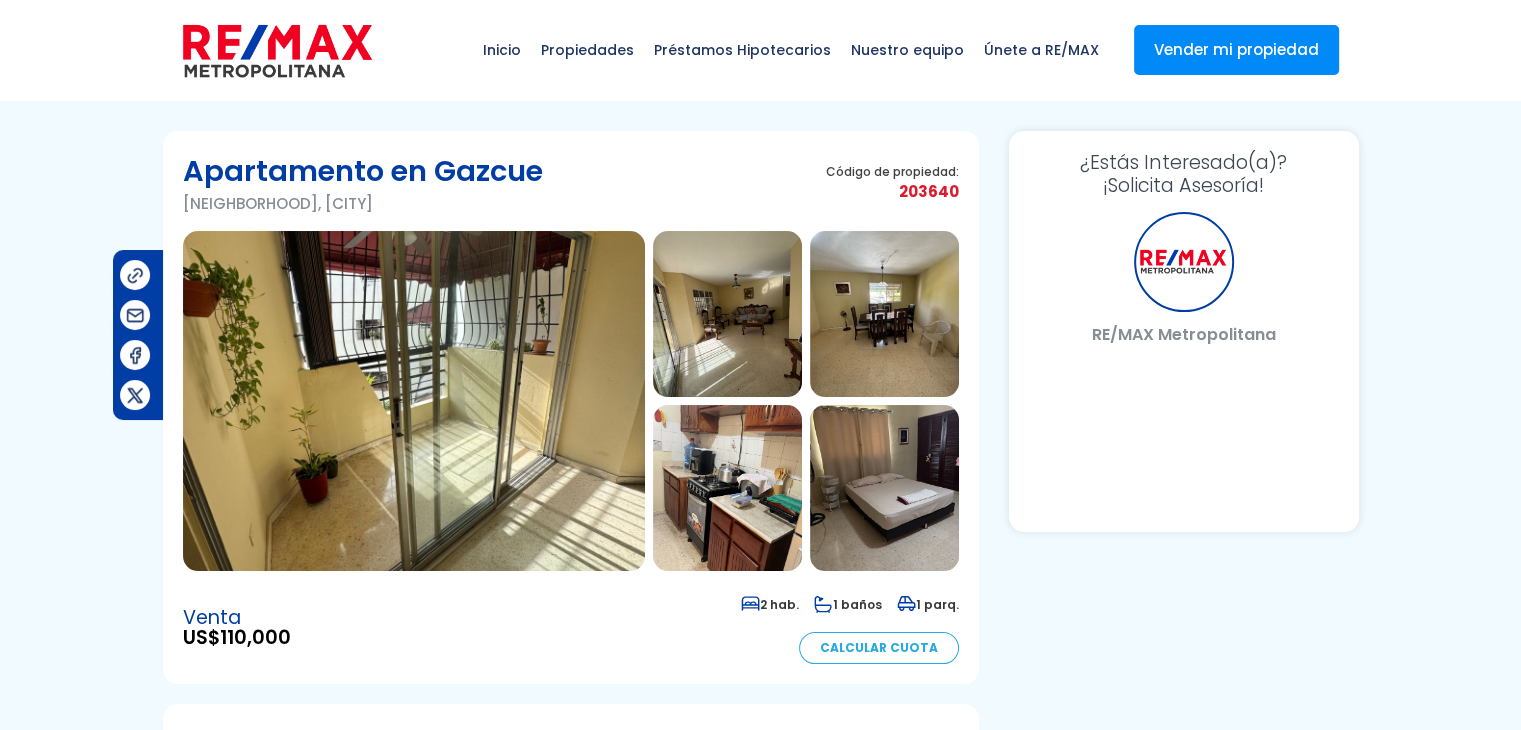 scroll, scrollTop: 0, scrollLeft: 0, axis: both 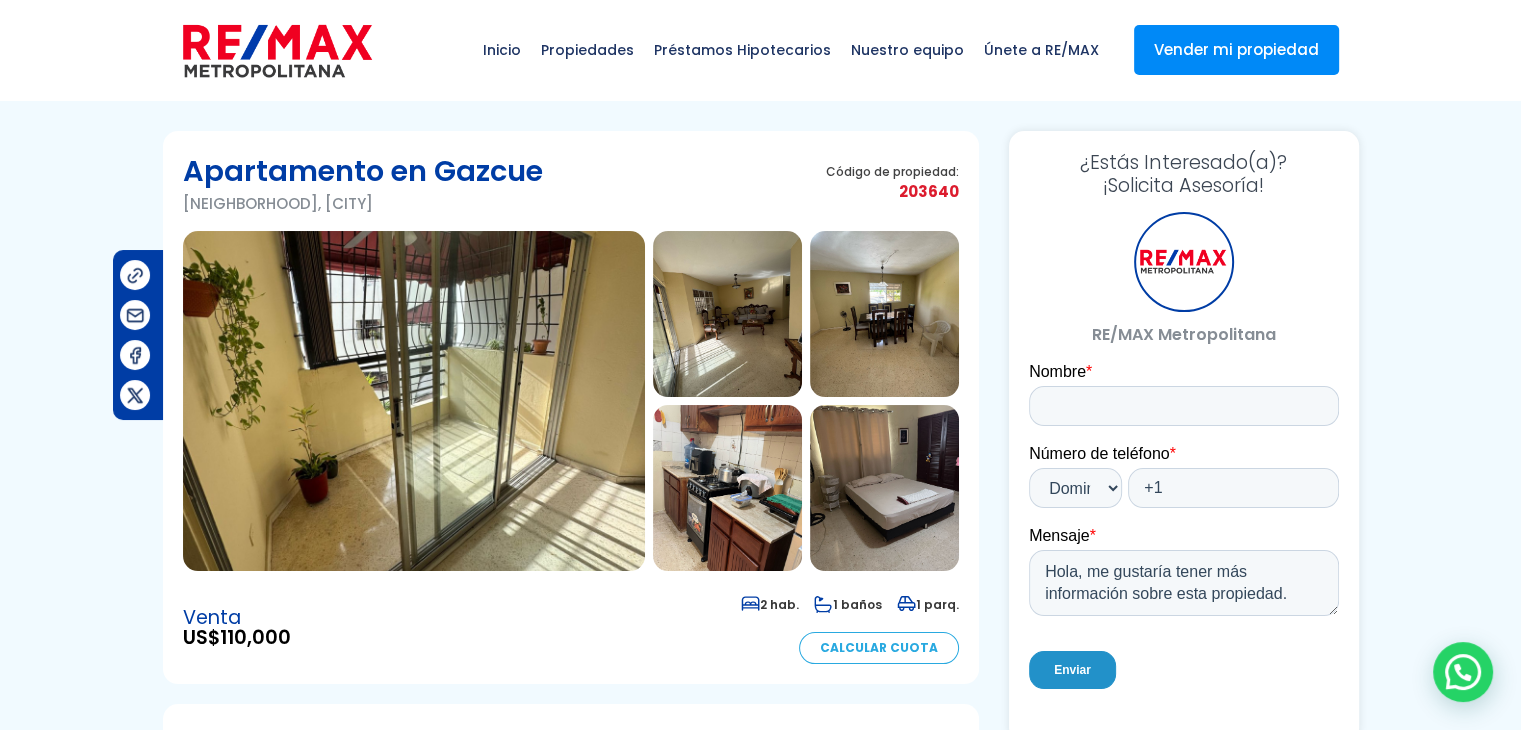 click at bounding box center [414, 401] 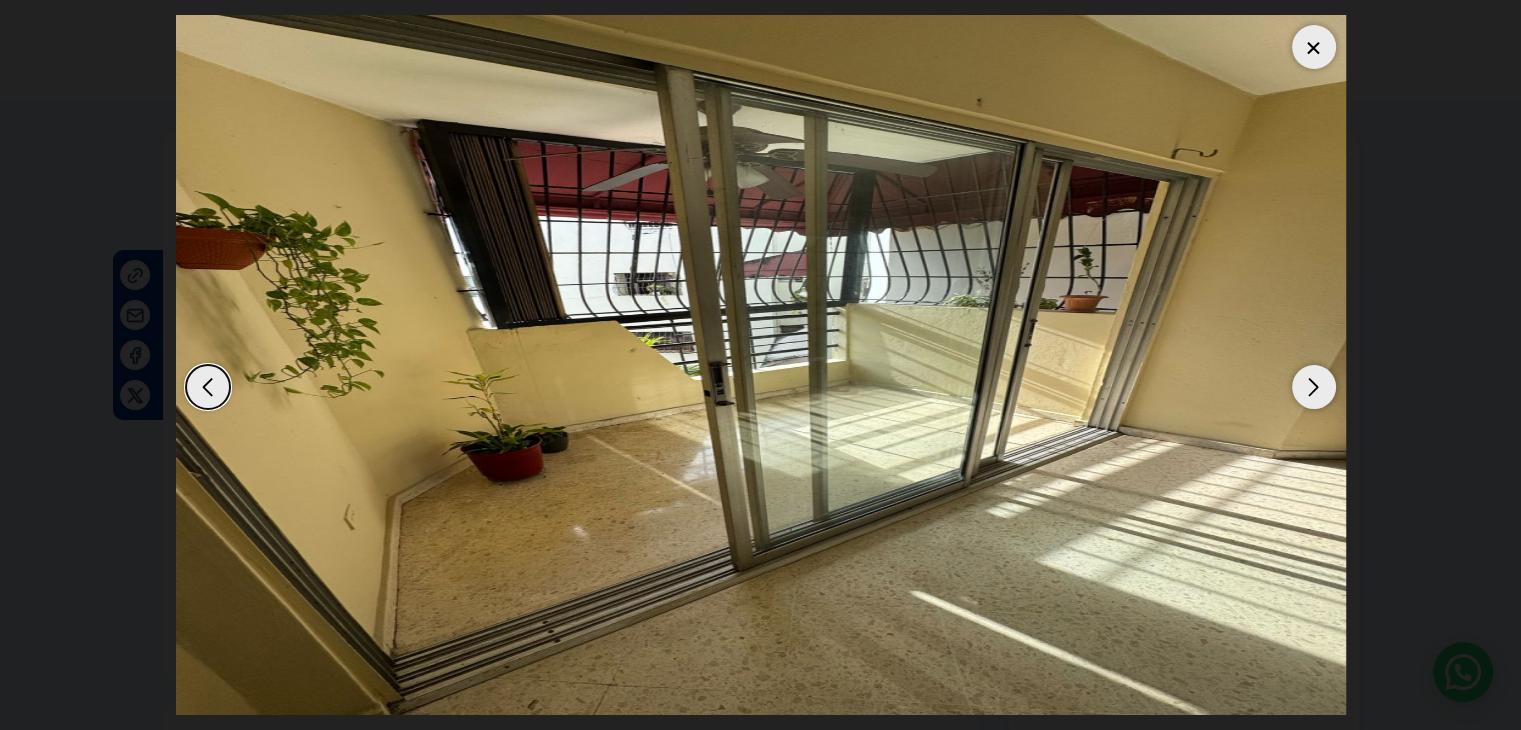 click at bounding box center (1314, 387) 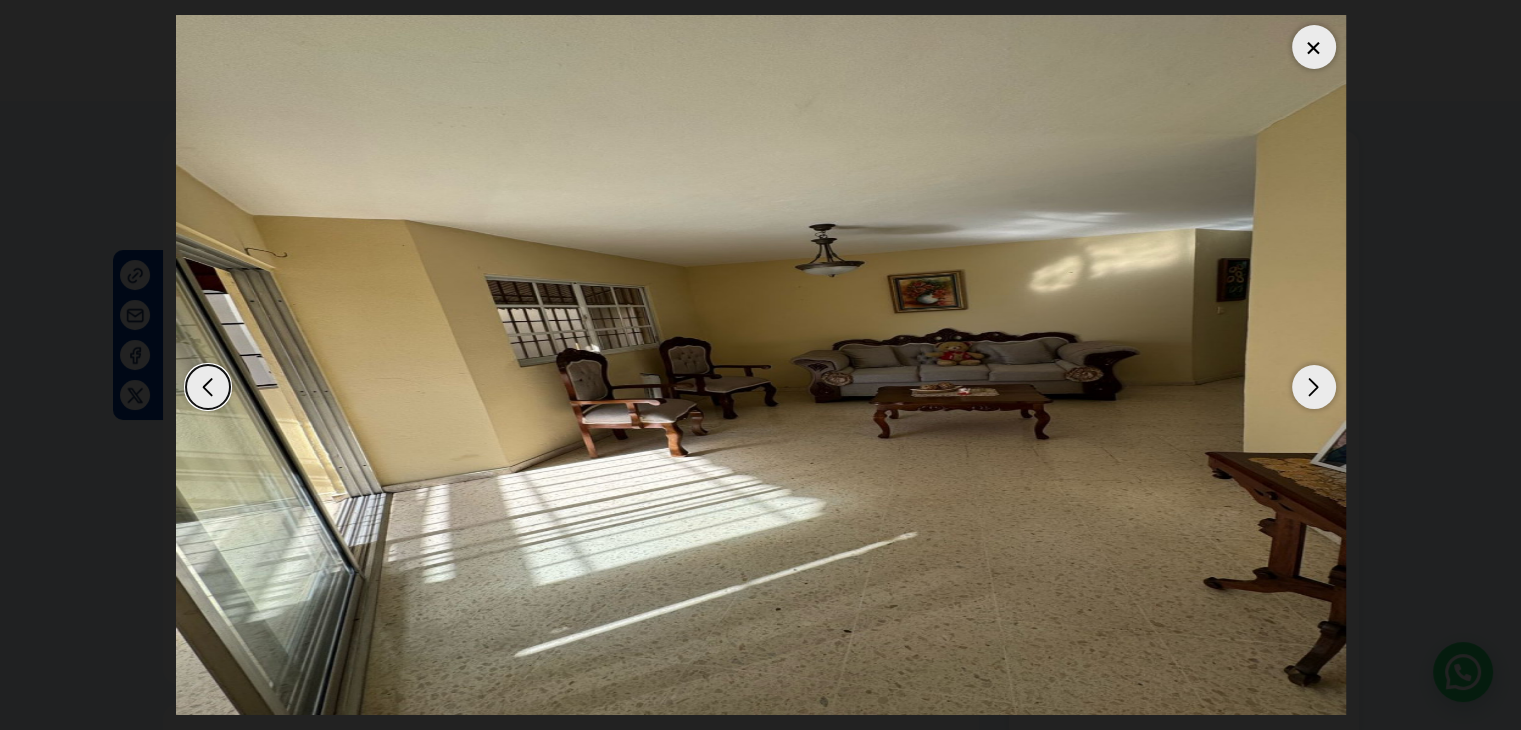 click at bounding box center (1314, 387) 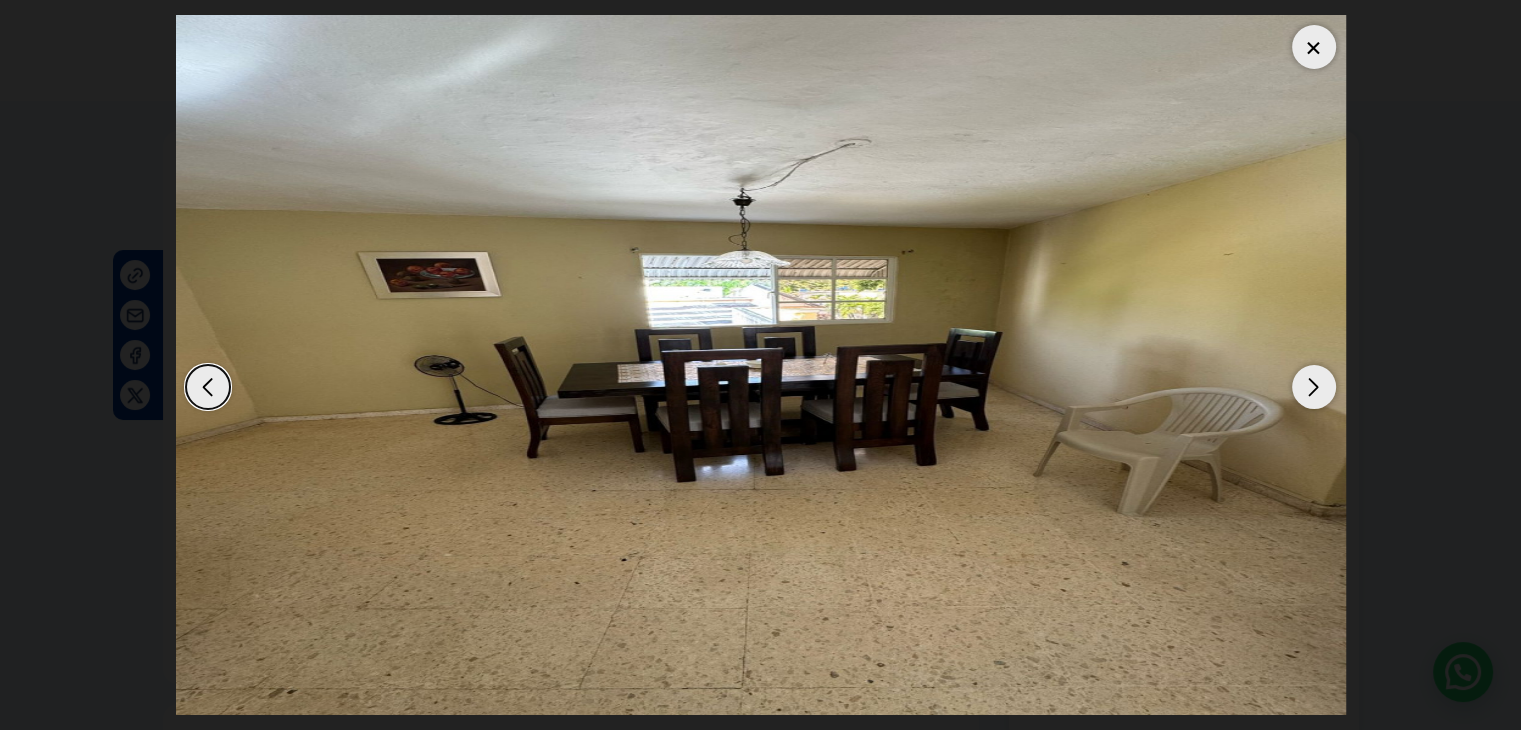 click at bounding box center (1314, 387) 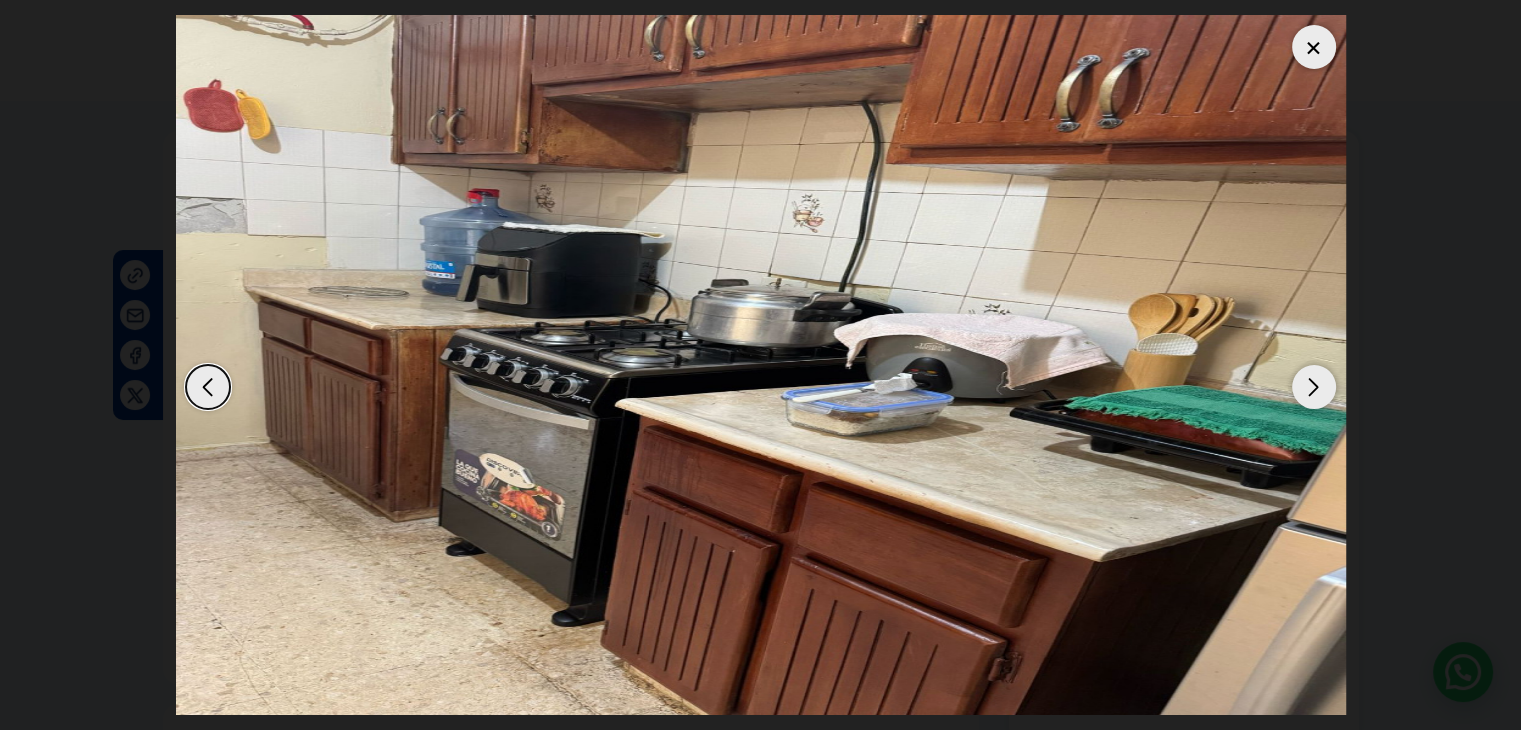 click at bounding box center [1314, 387] 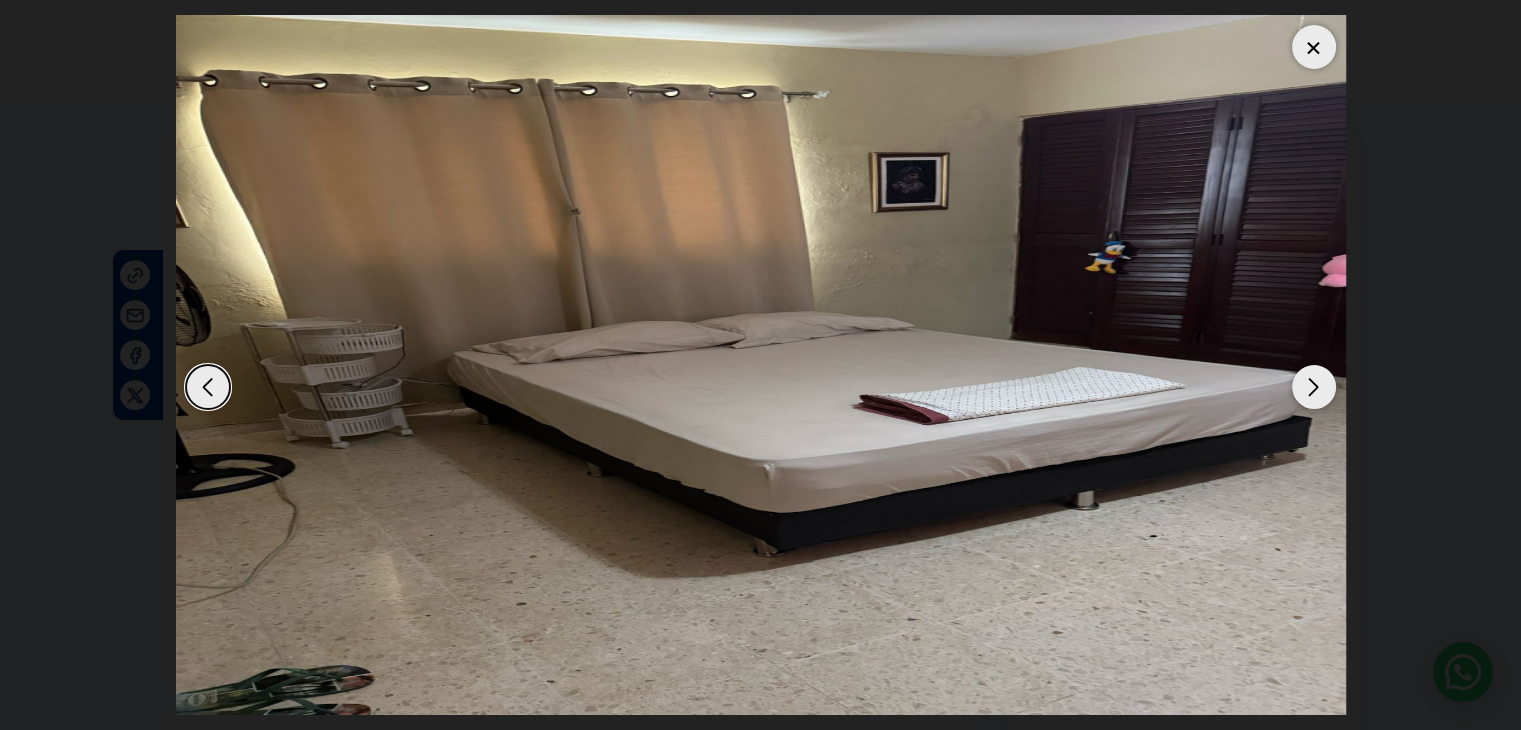 click at bounding box center (1314, 387) 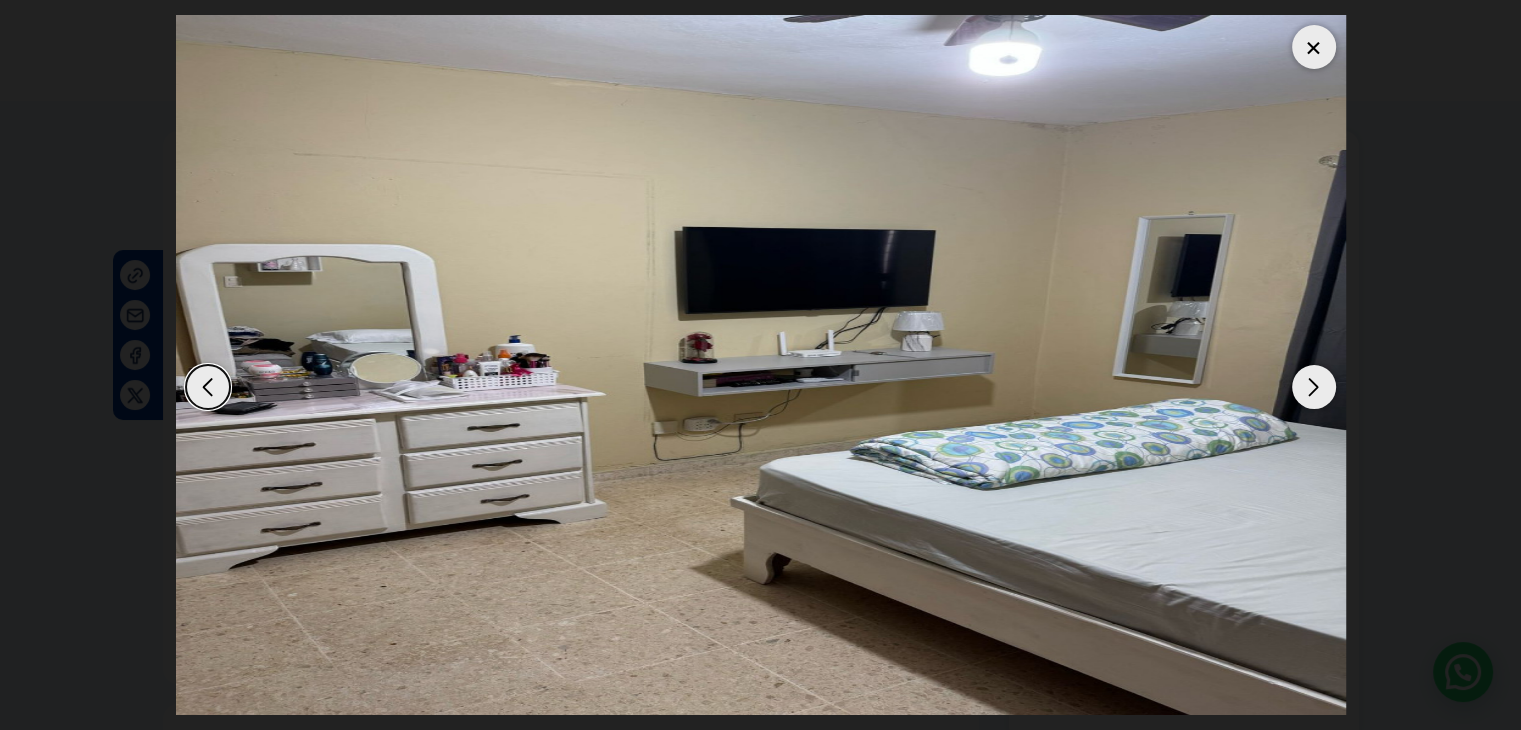 click at bounding box center [1314, 387] 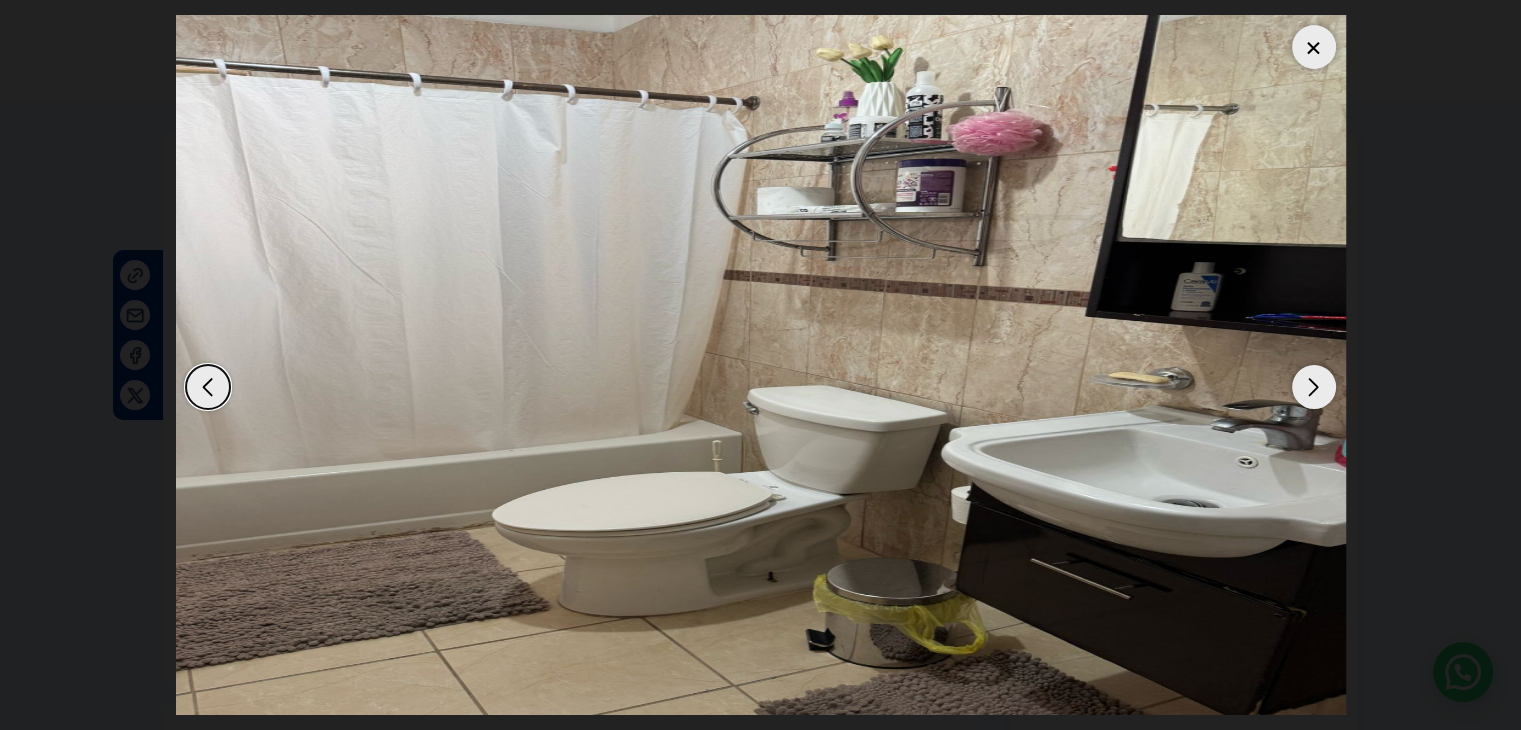 click at bounding box center (1314, 387) 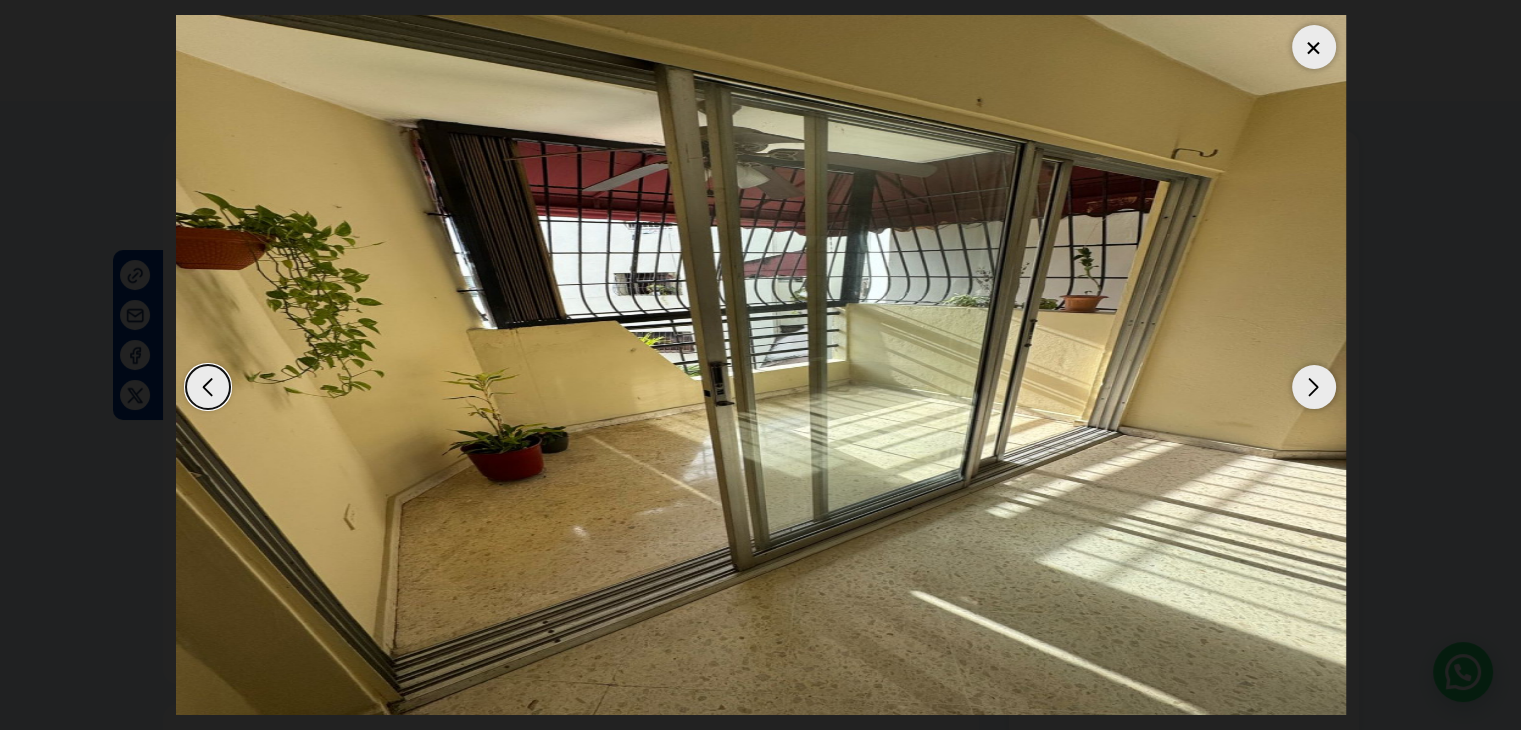 click at bounding box center (1314, 387) 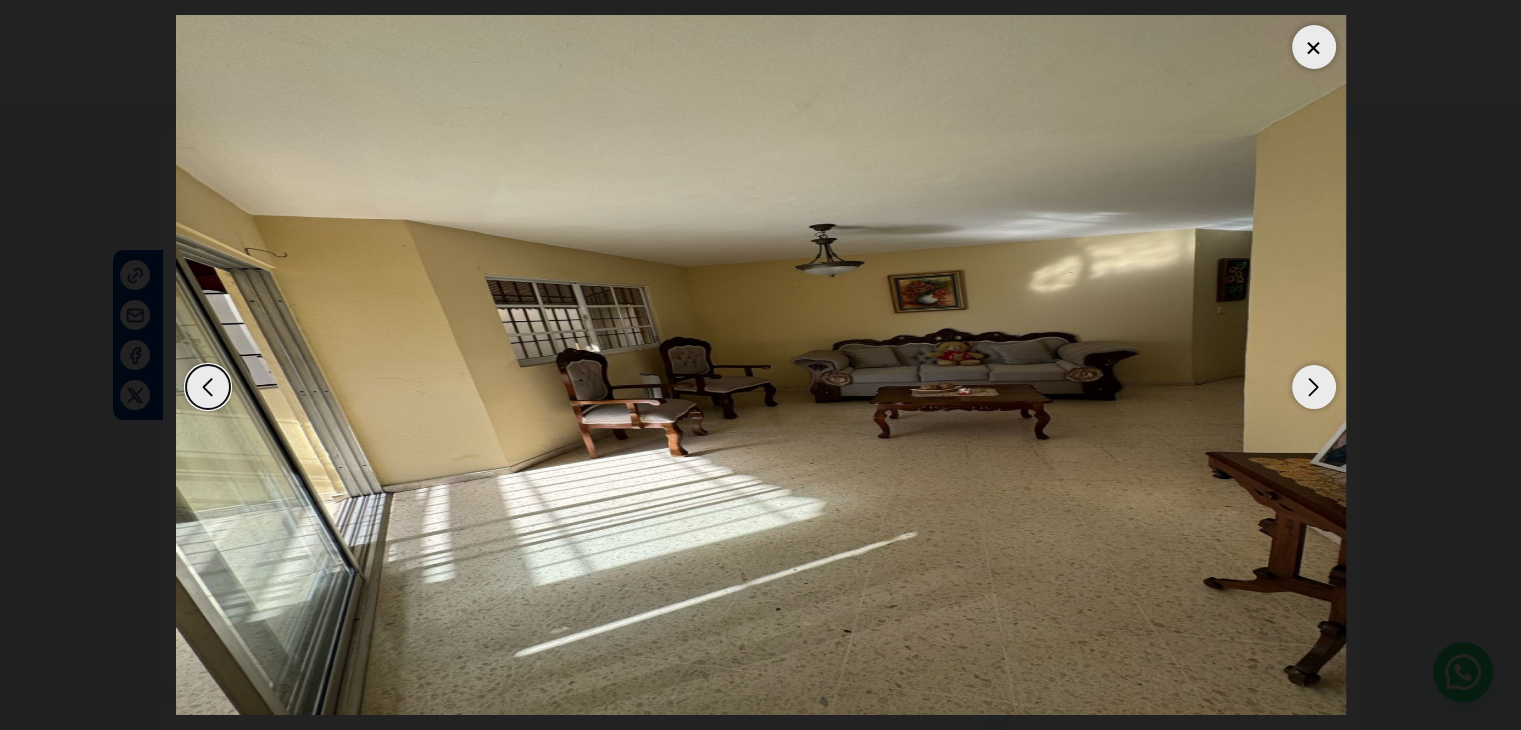 click at bounding box center (1314, 47) 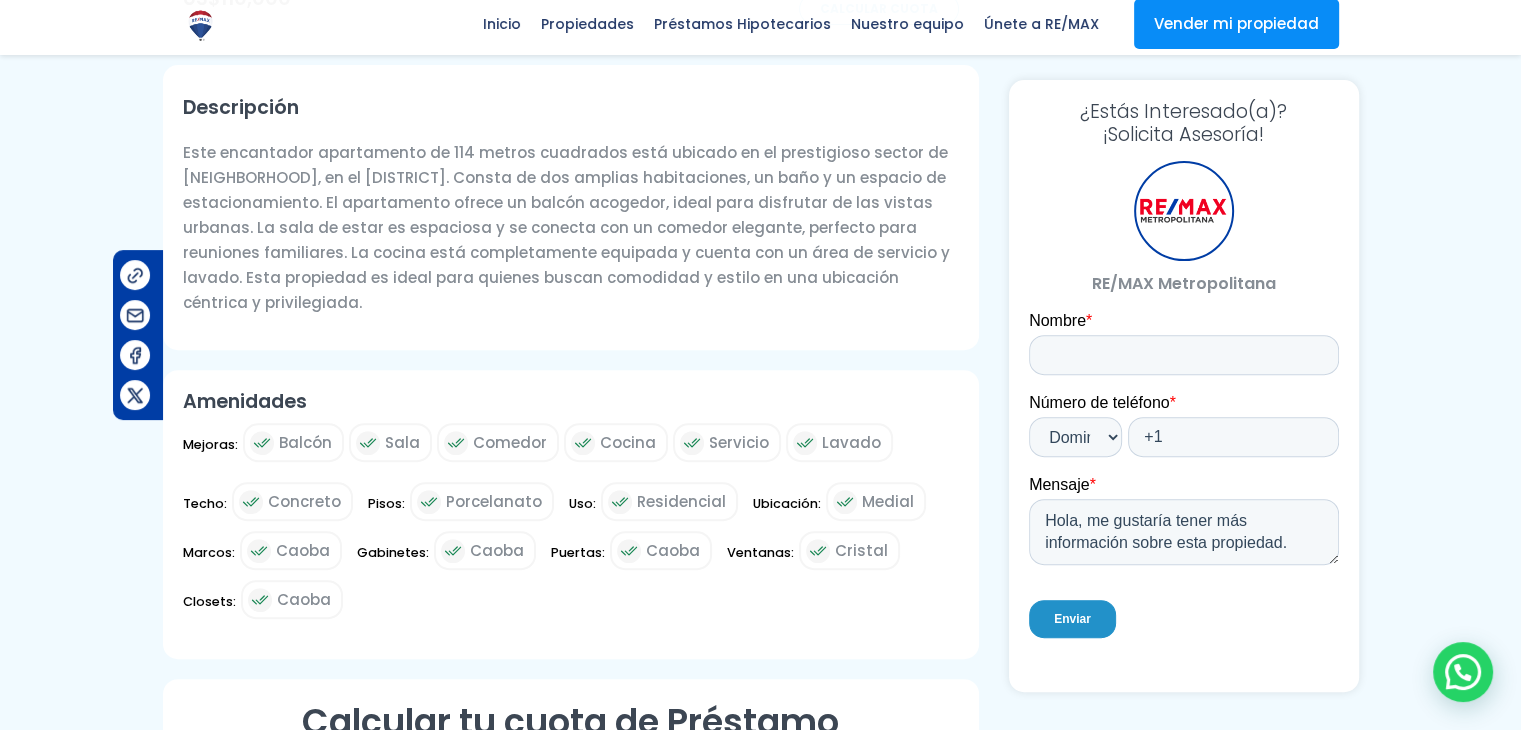 scroll, scrollTop: 1725, scrollLeft: 0, axis: vertical 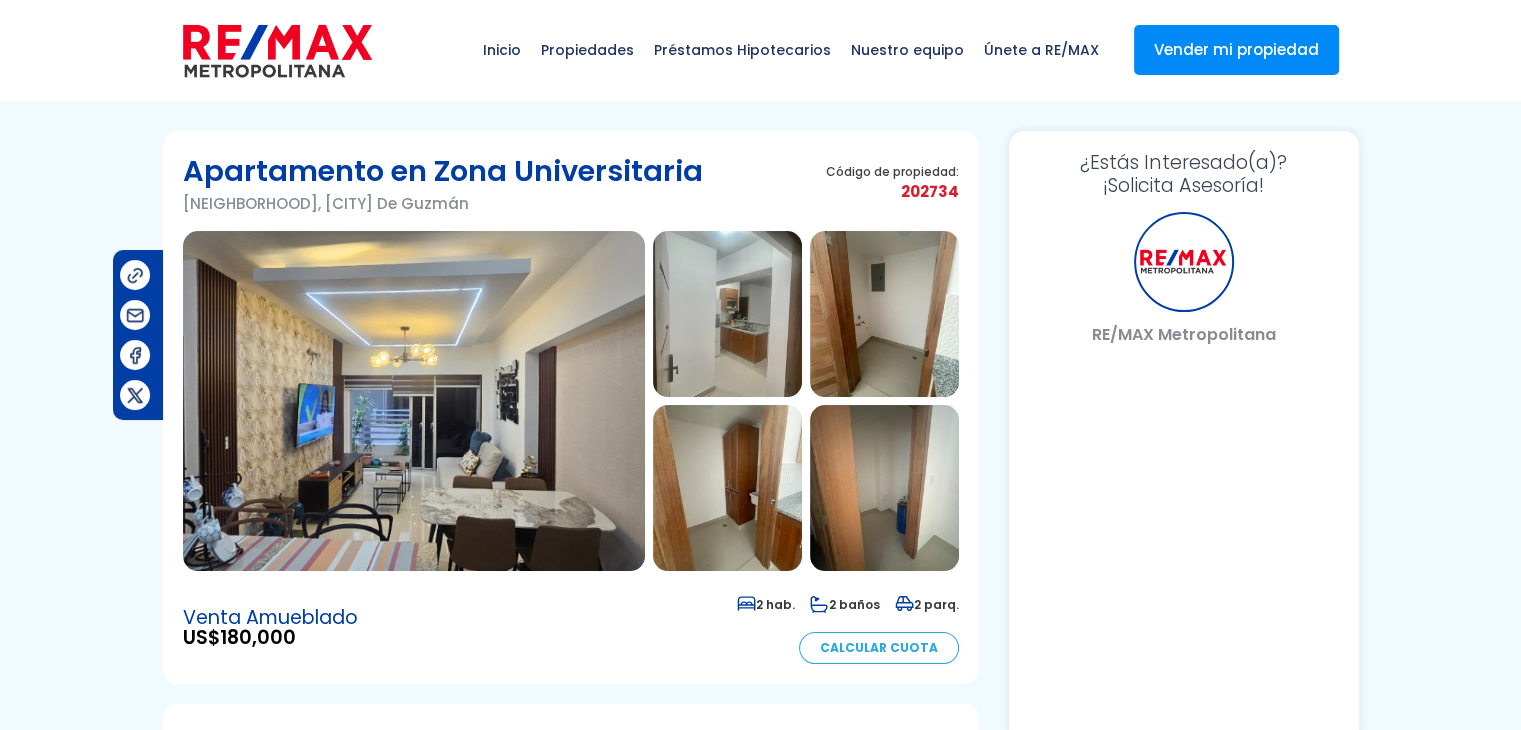 select on "DO" 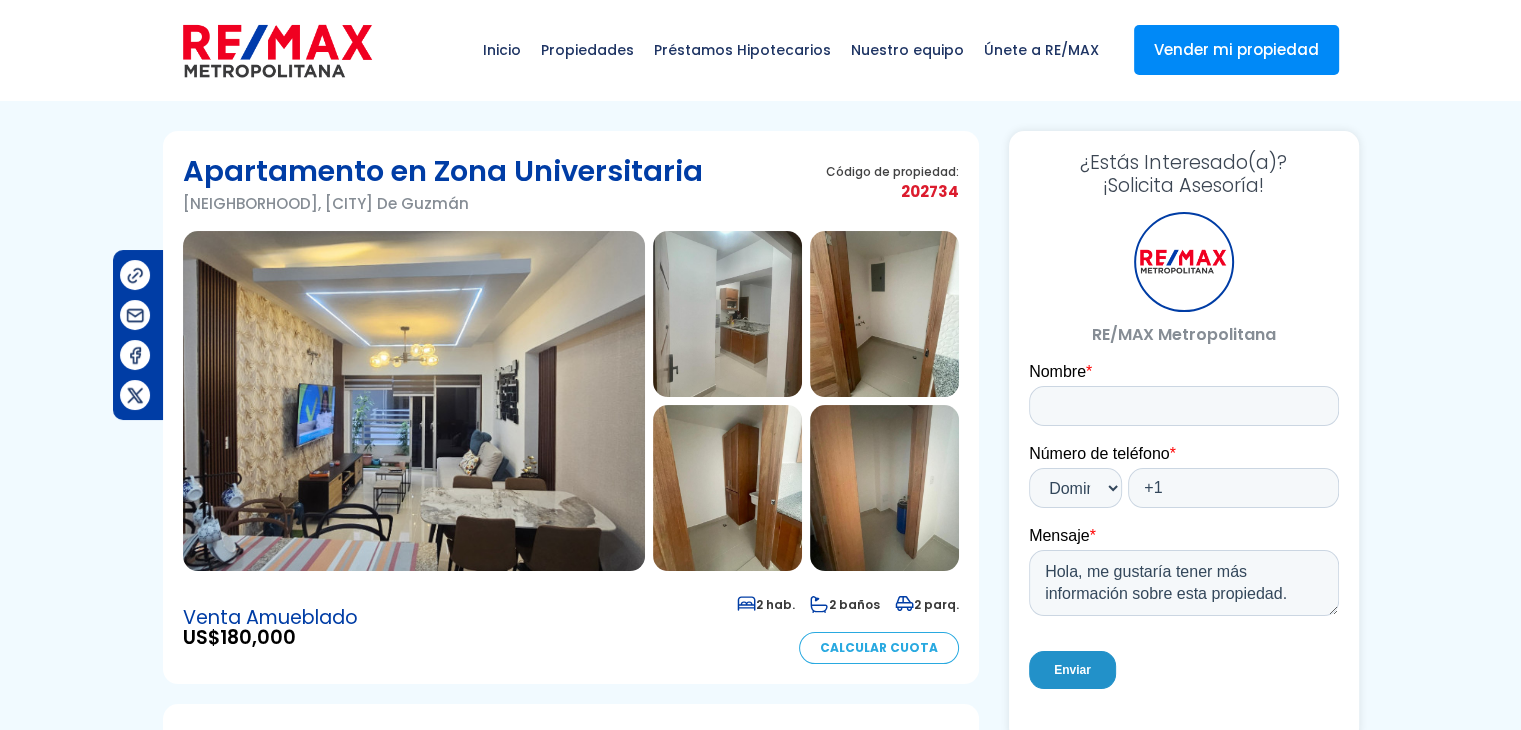 scroll, scrollTop: 0, scrollLeft: 0, axis: both 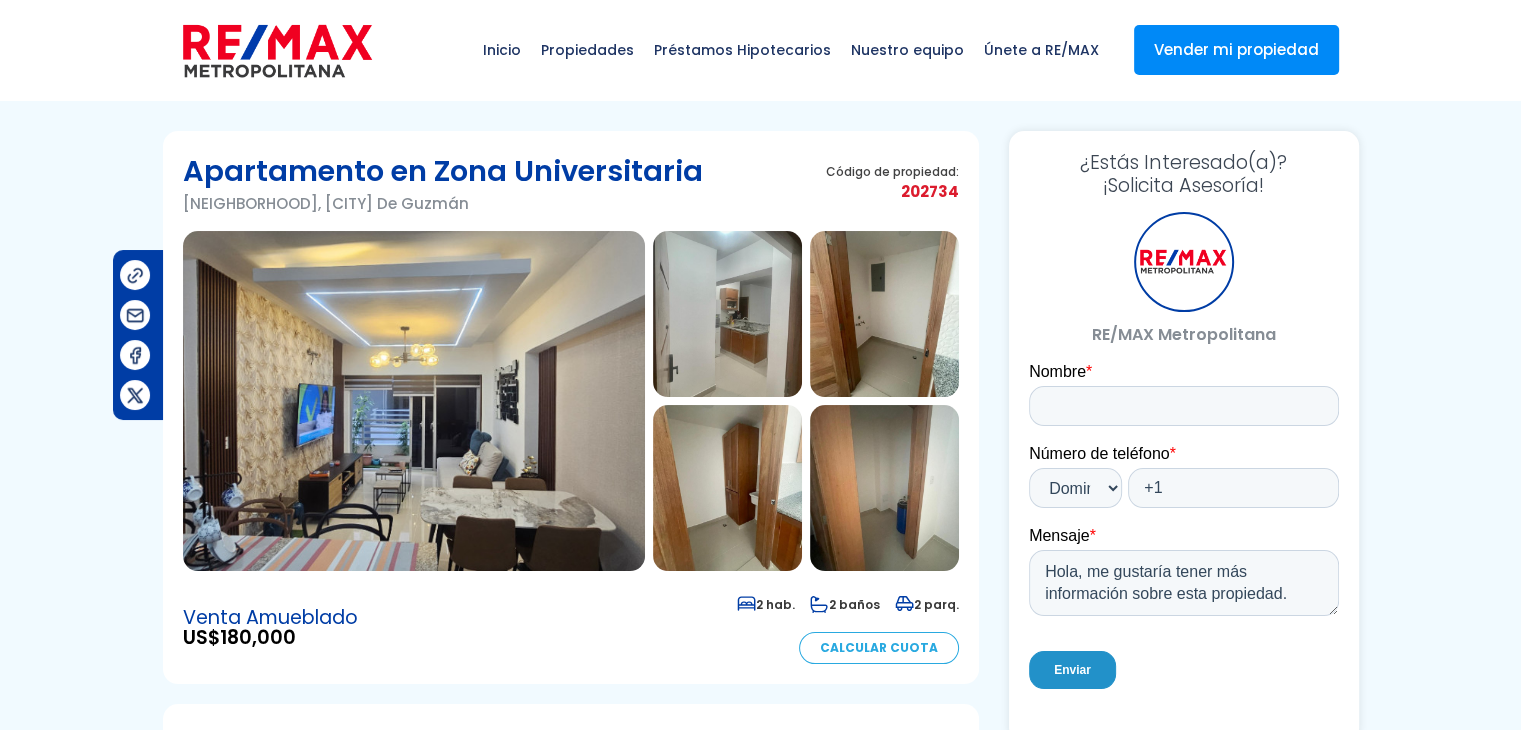 click at bounding box center [414, 401] 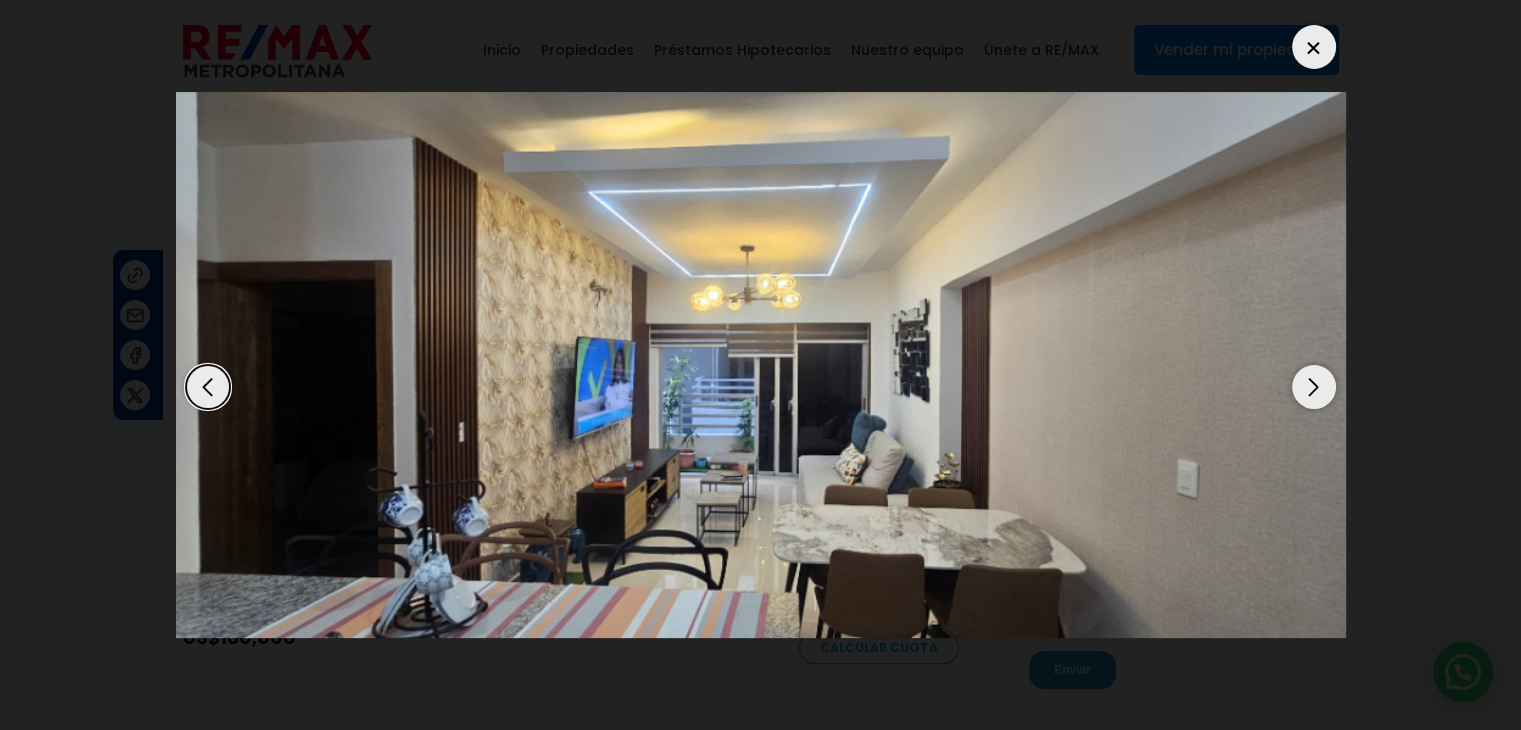 click at bounding box center (1314, 387) 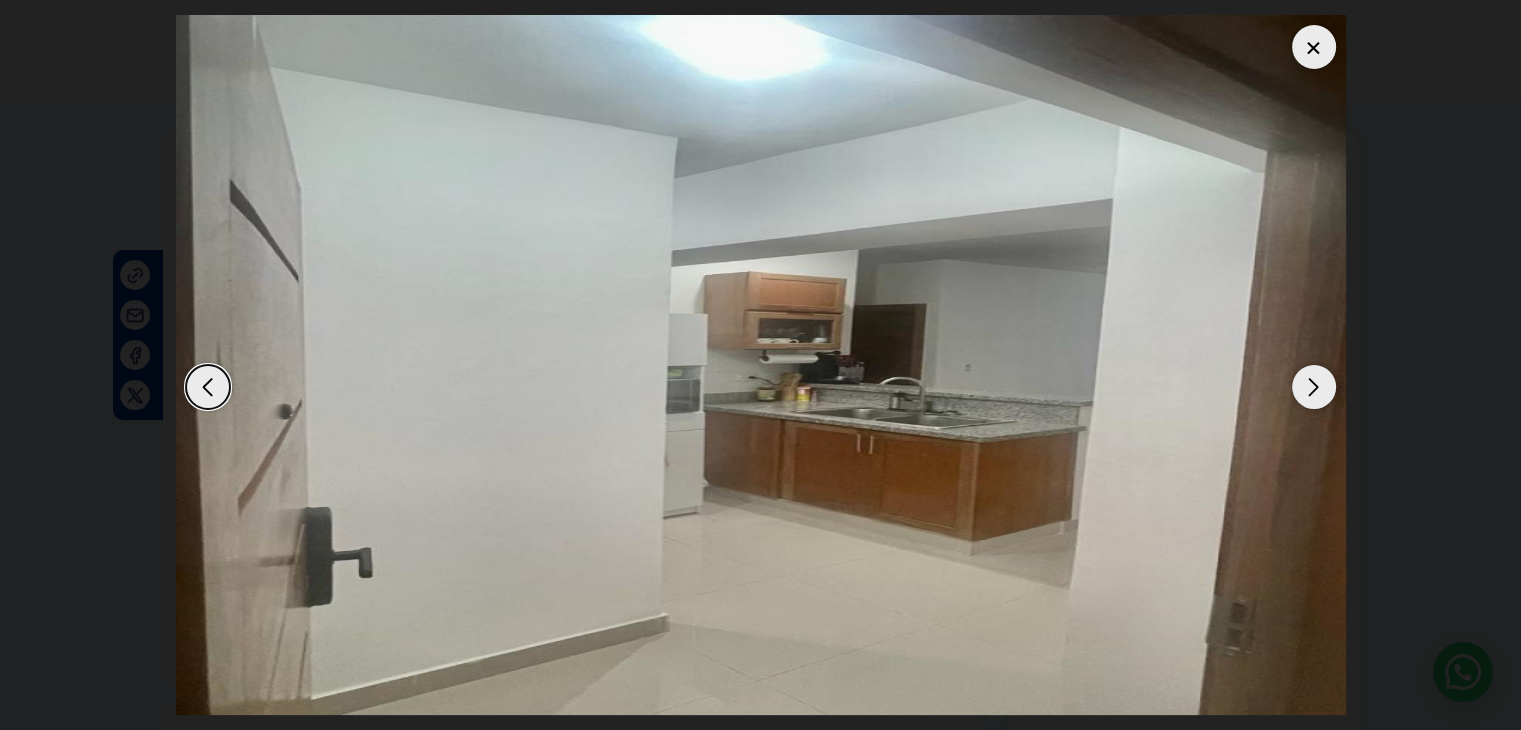 click at bounding box center [1314, 387] 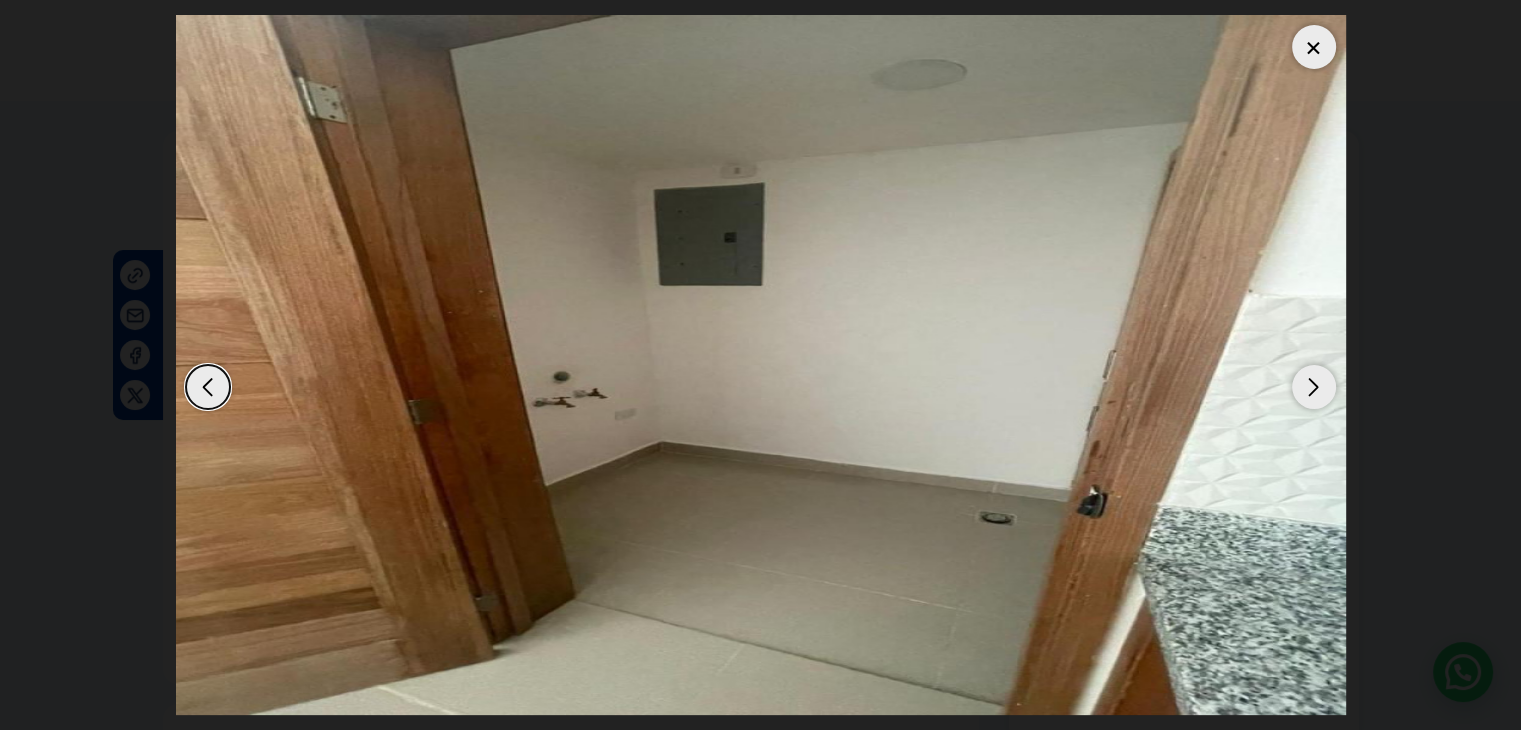 click at bounding box center [1314, 387] 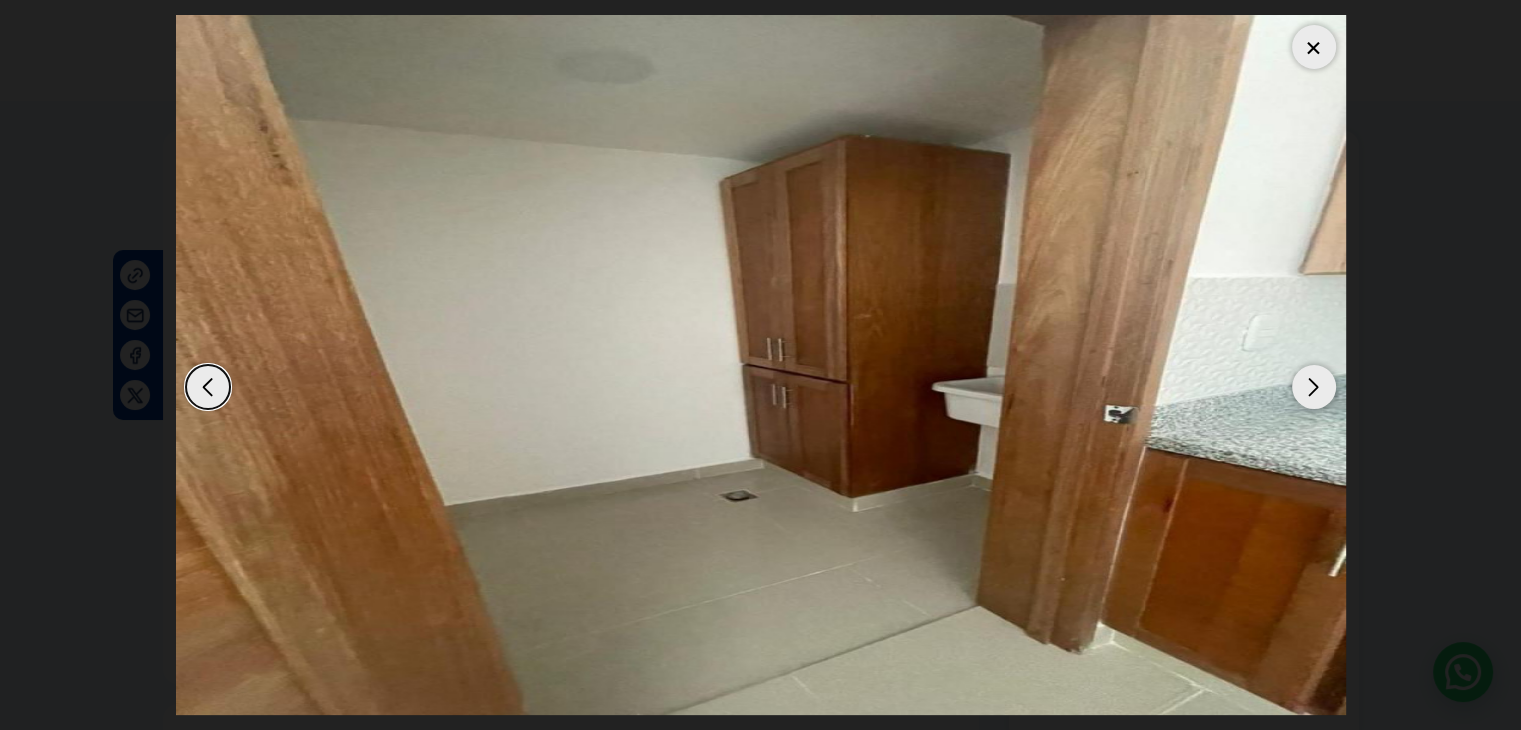 click at bounding box center (1314, 387) 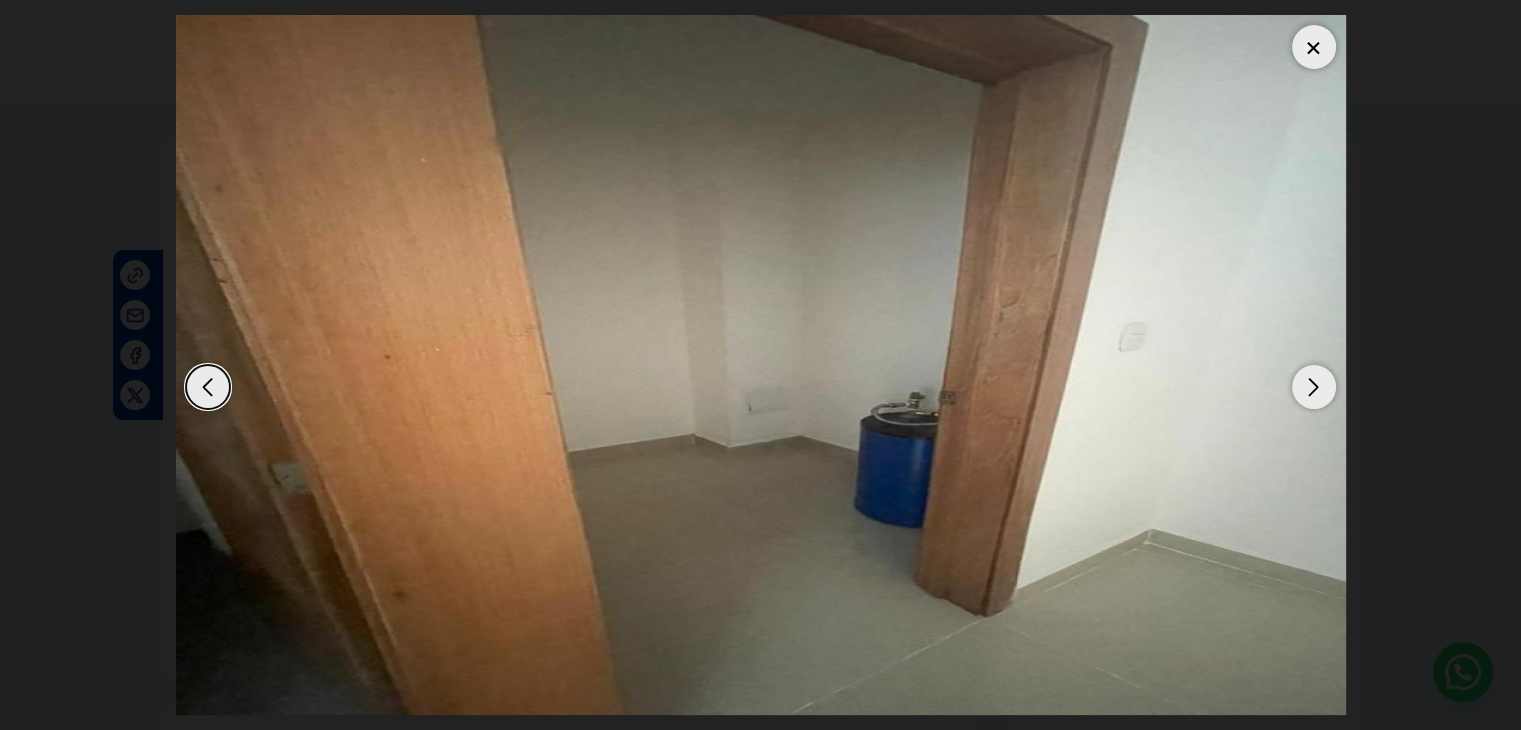 click at bounding box center [1314, 387] 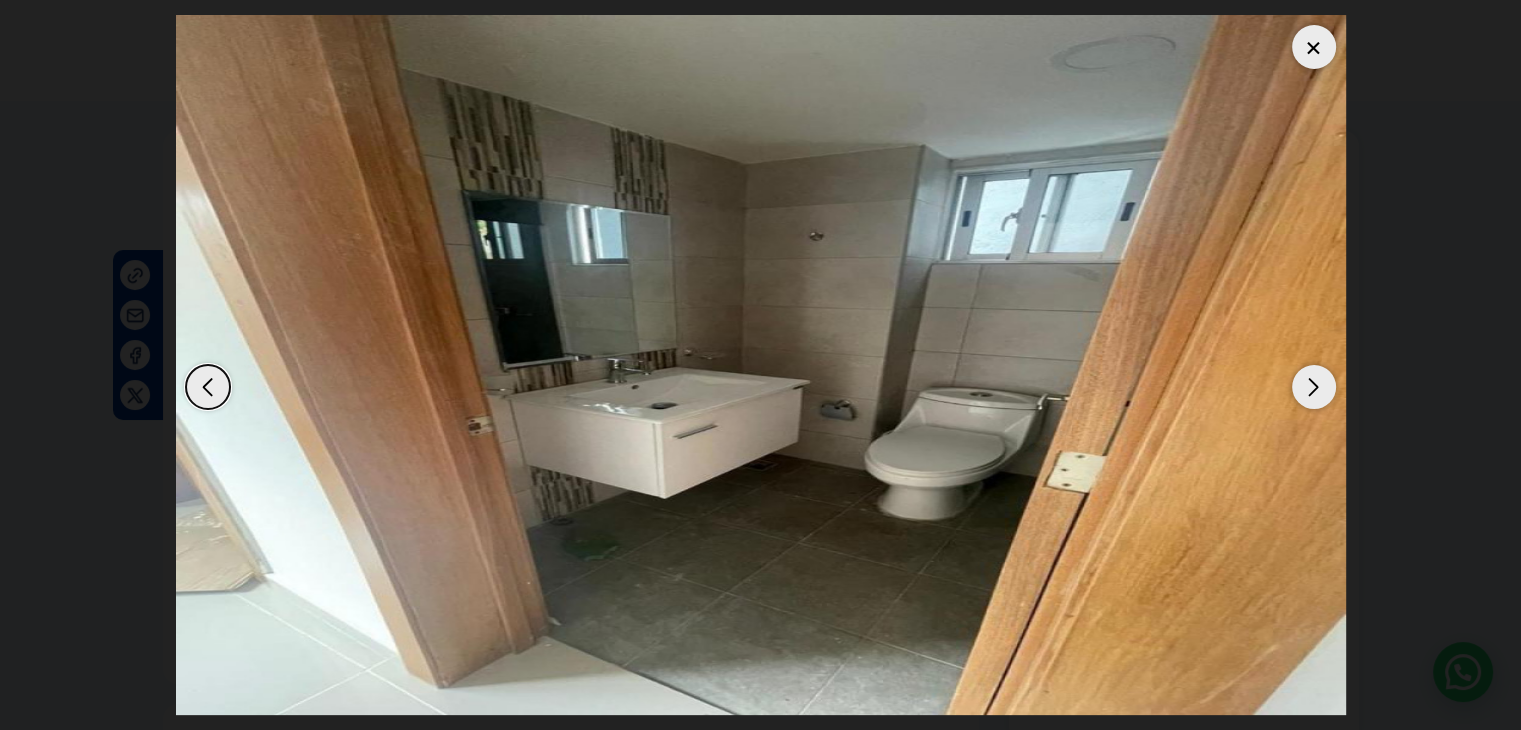 click at bounding box center (1314, 387) 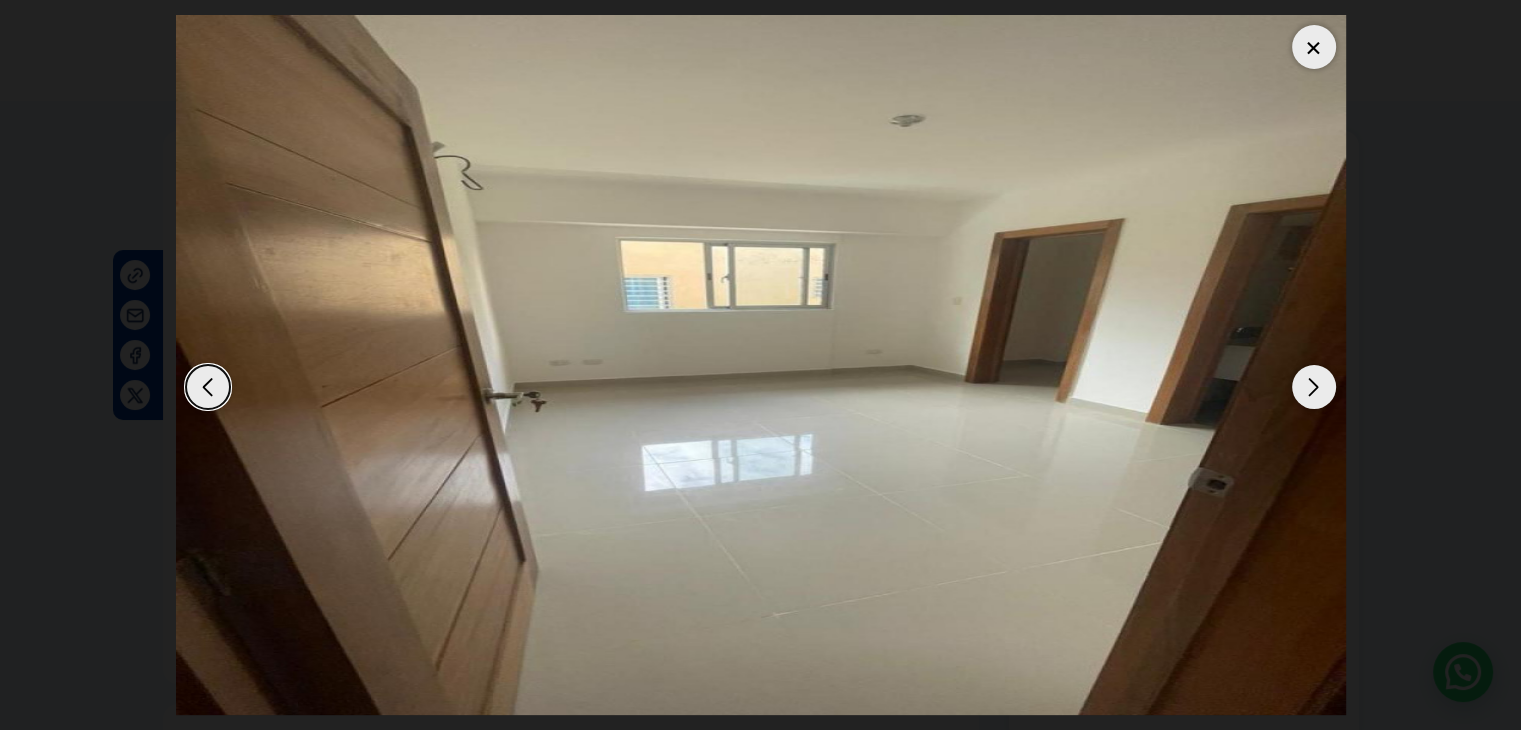 click at bounding box center [1314, 387] 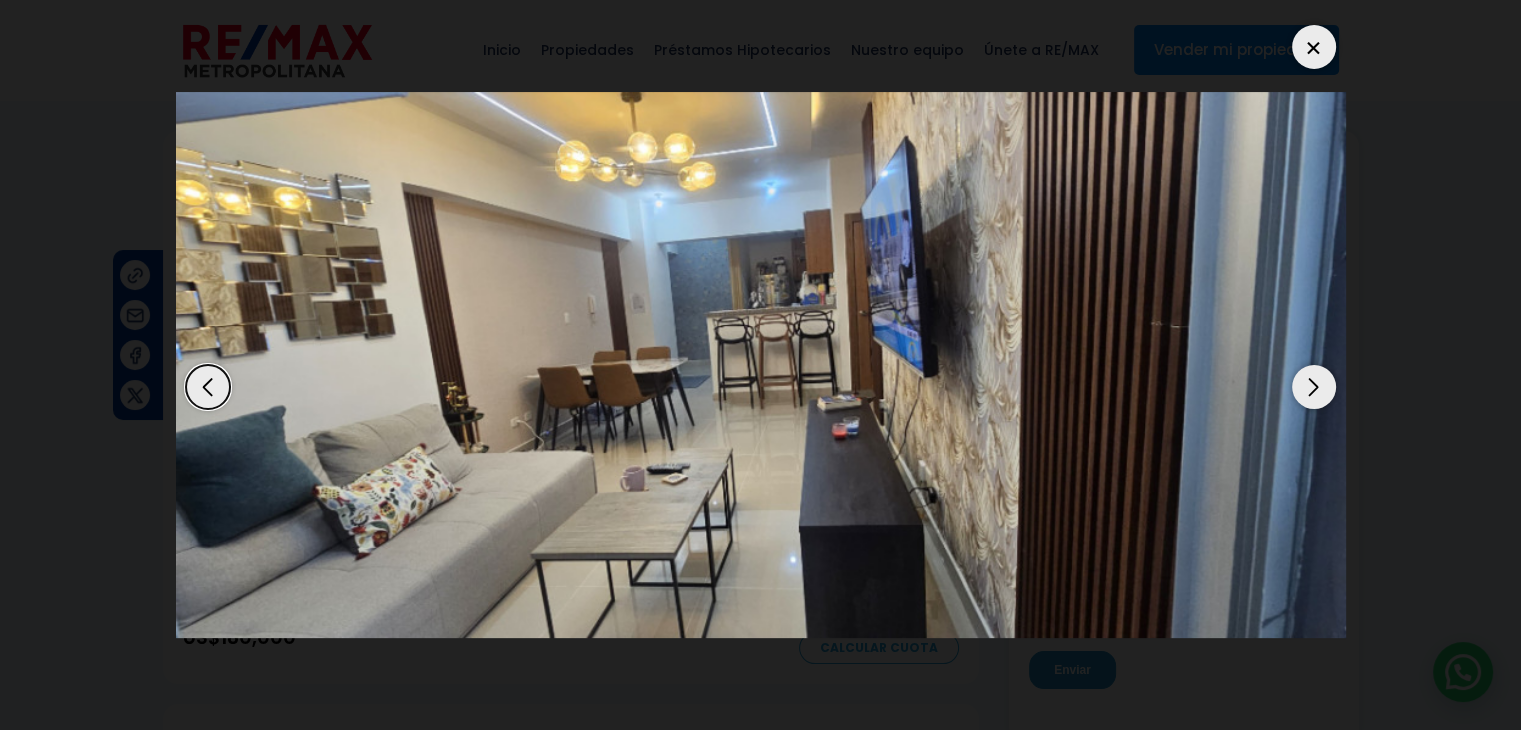 click at bounding box center [1314, 387] 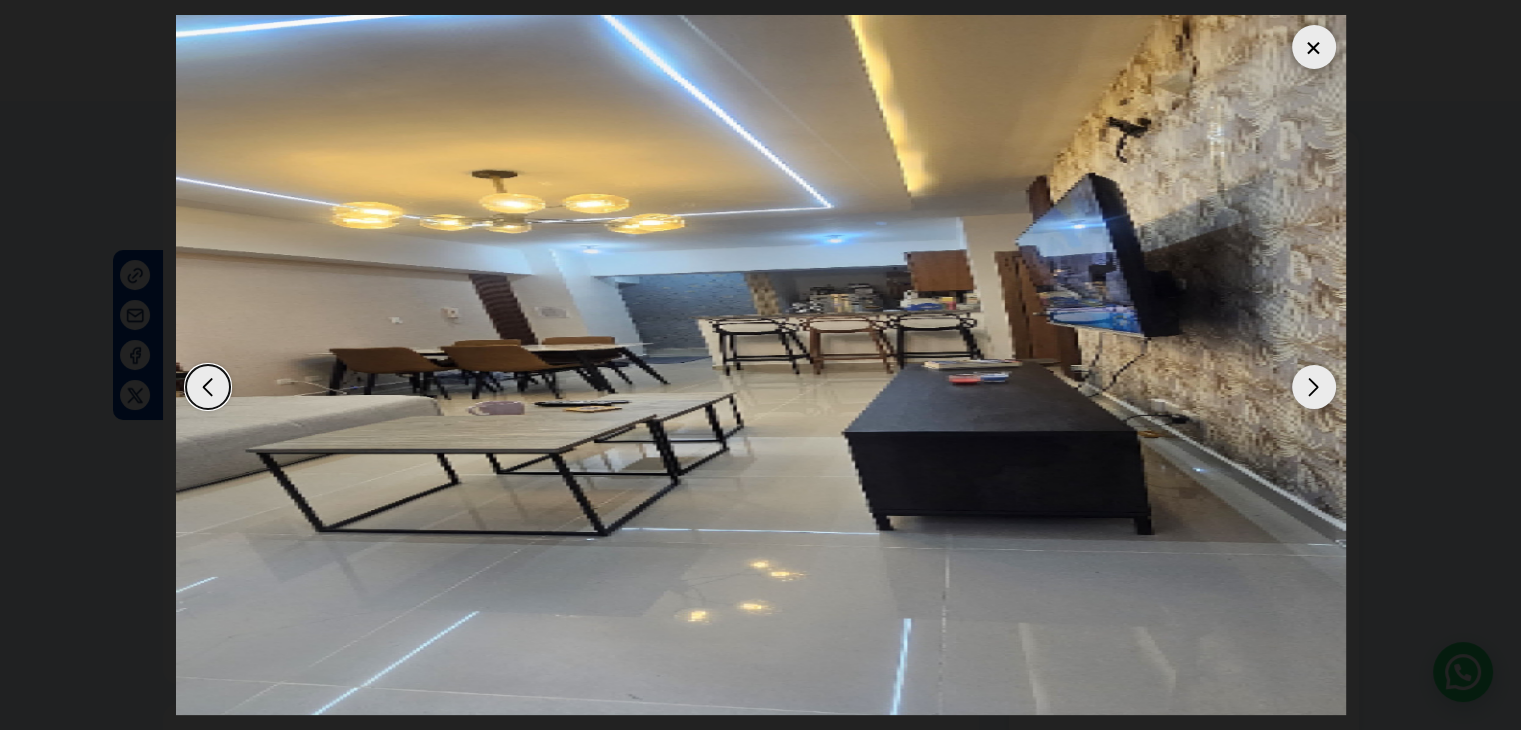 click at bounding box center (1314, 387) 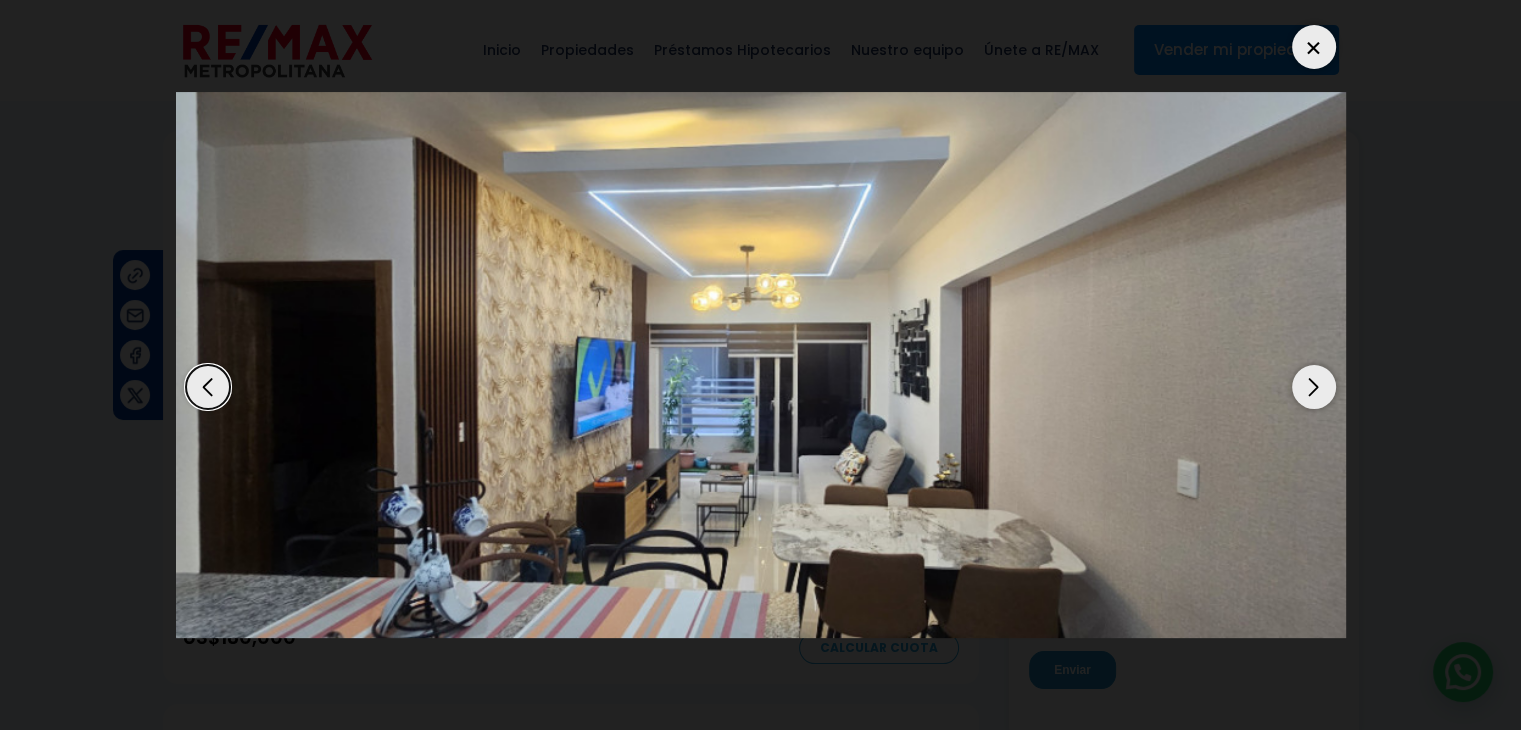 click at bounding box center (1314, 387) 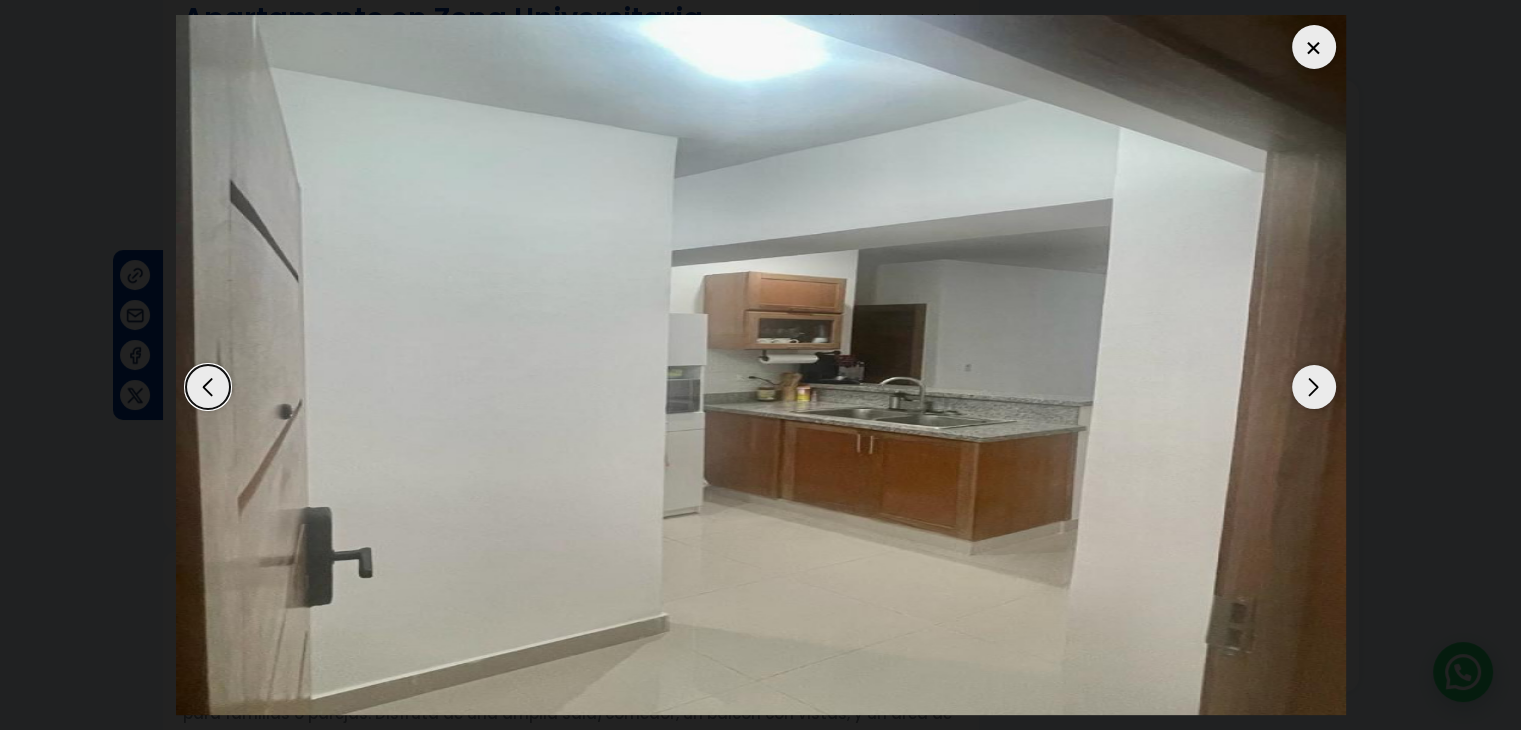 scroll, scrollTop: 200, scrollLeft: 0, axis: vertical 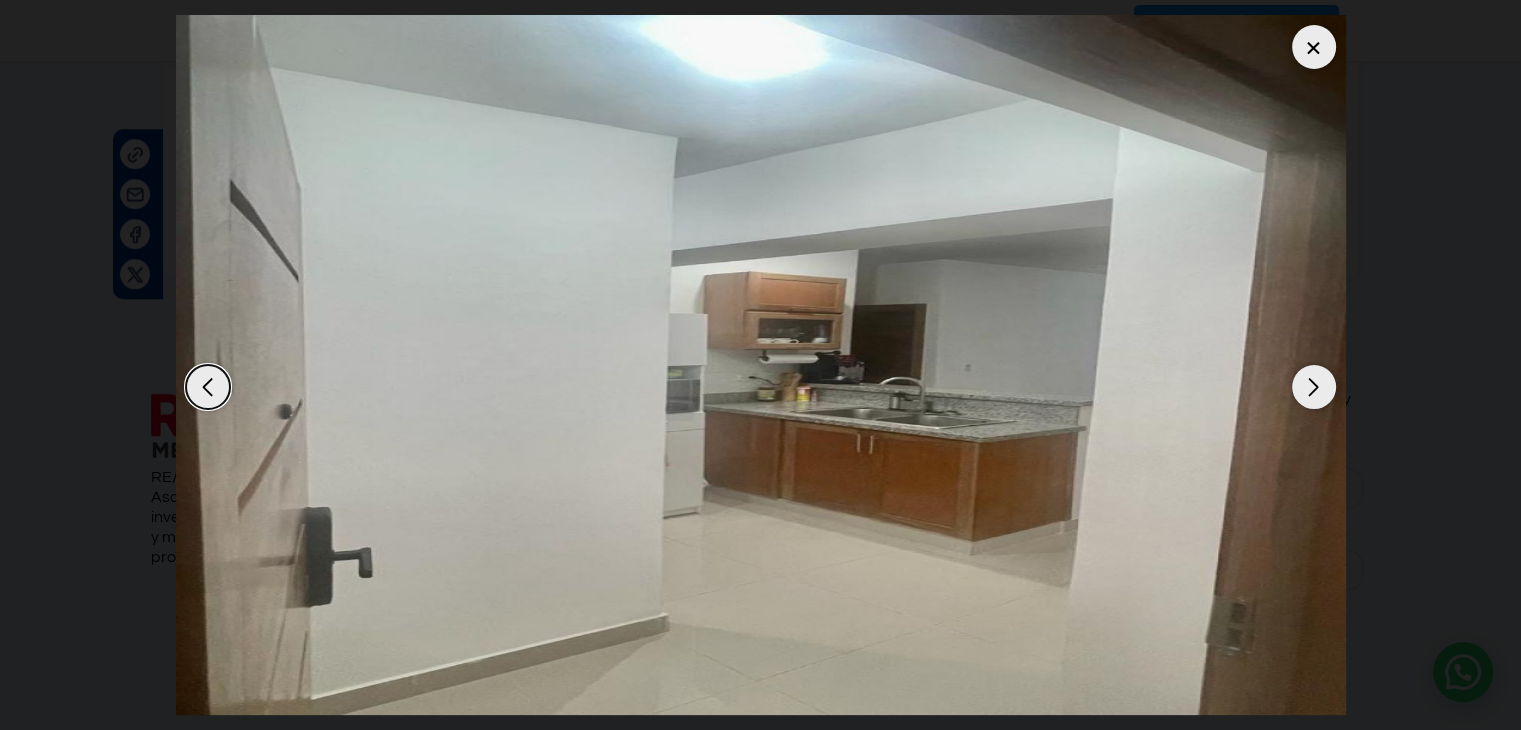 click at bounding box center [1314, 387] 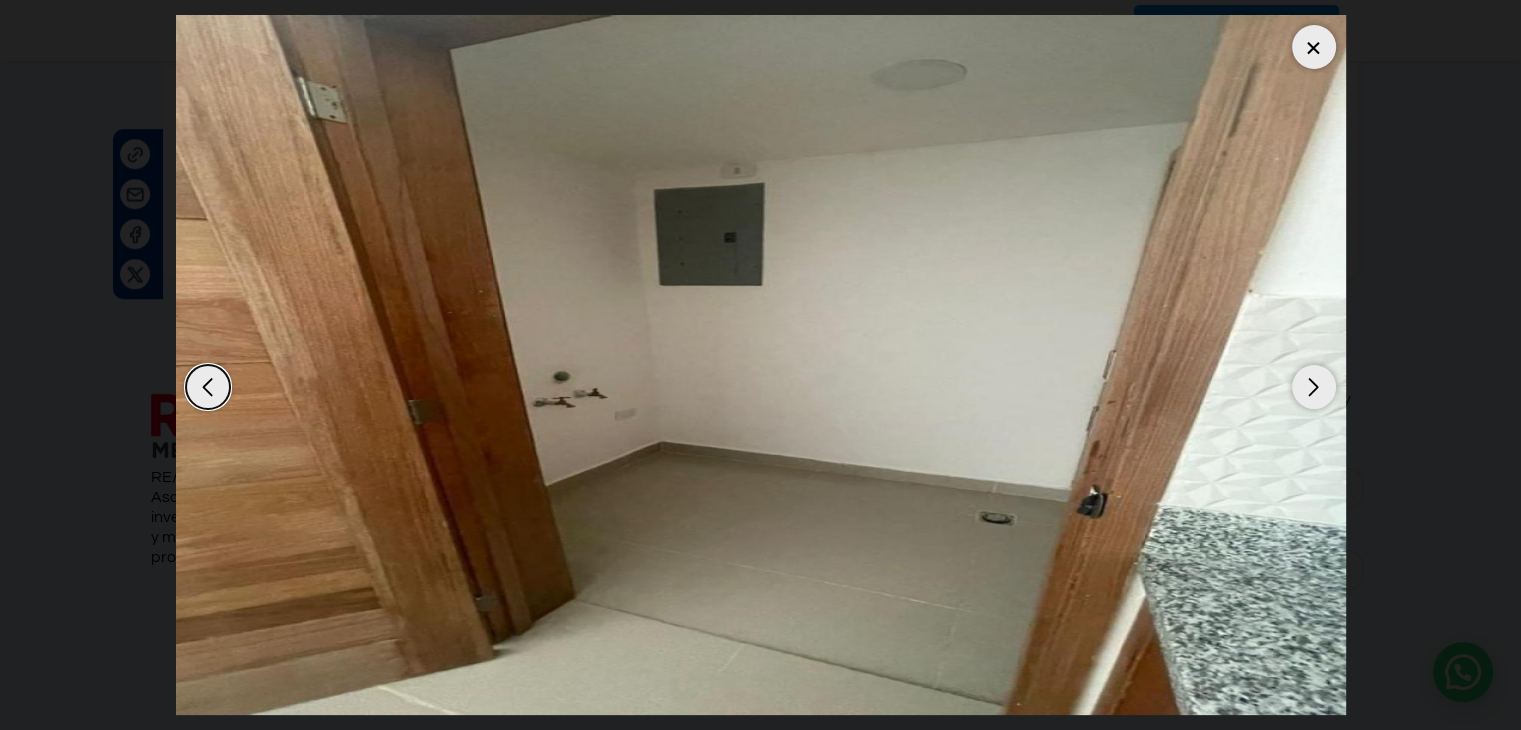 click at bounding box center [1314, 47] 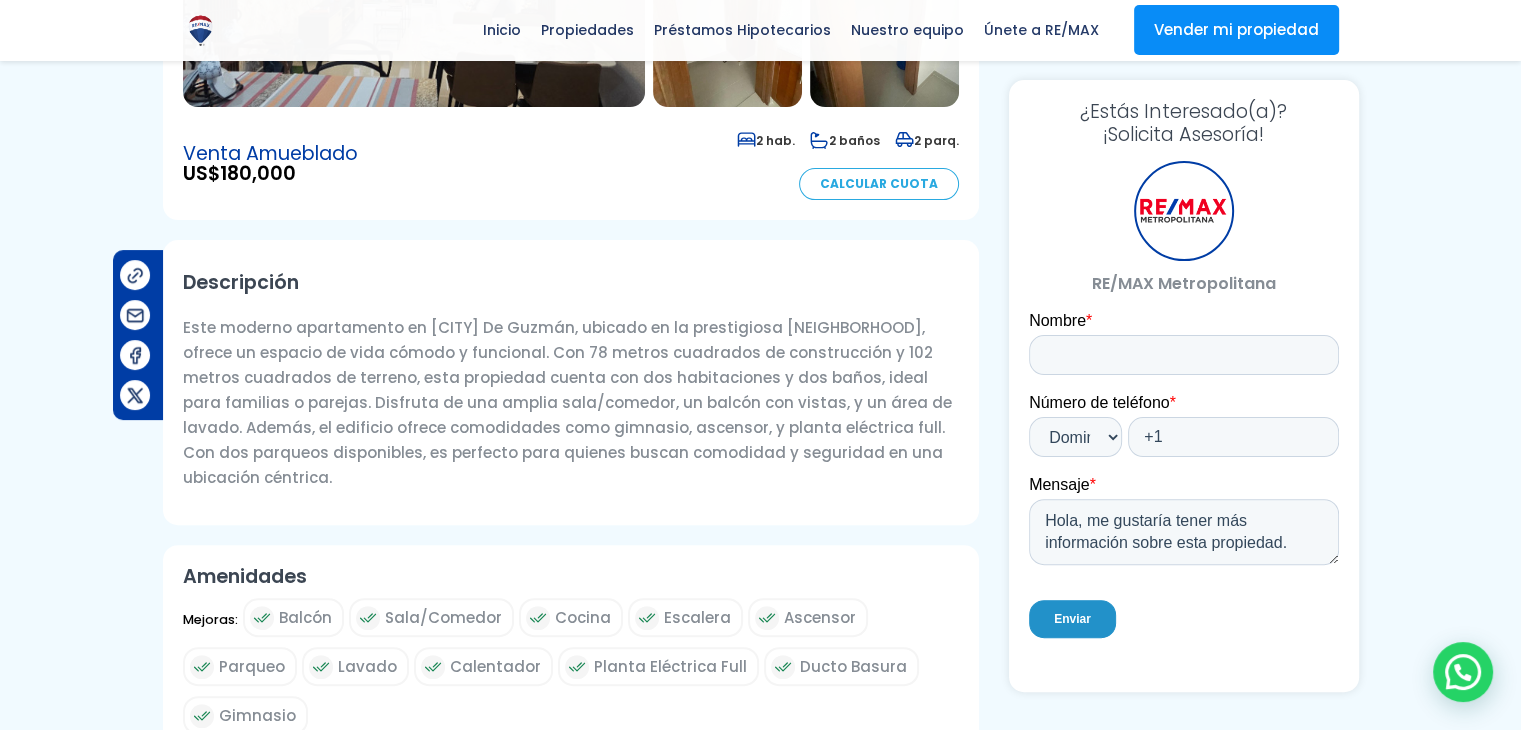 scroll, scrollTop: 436, scrollLeft: 0, axis: vertical 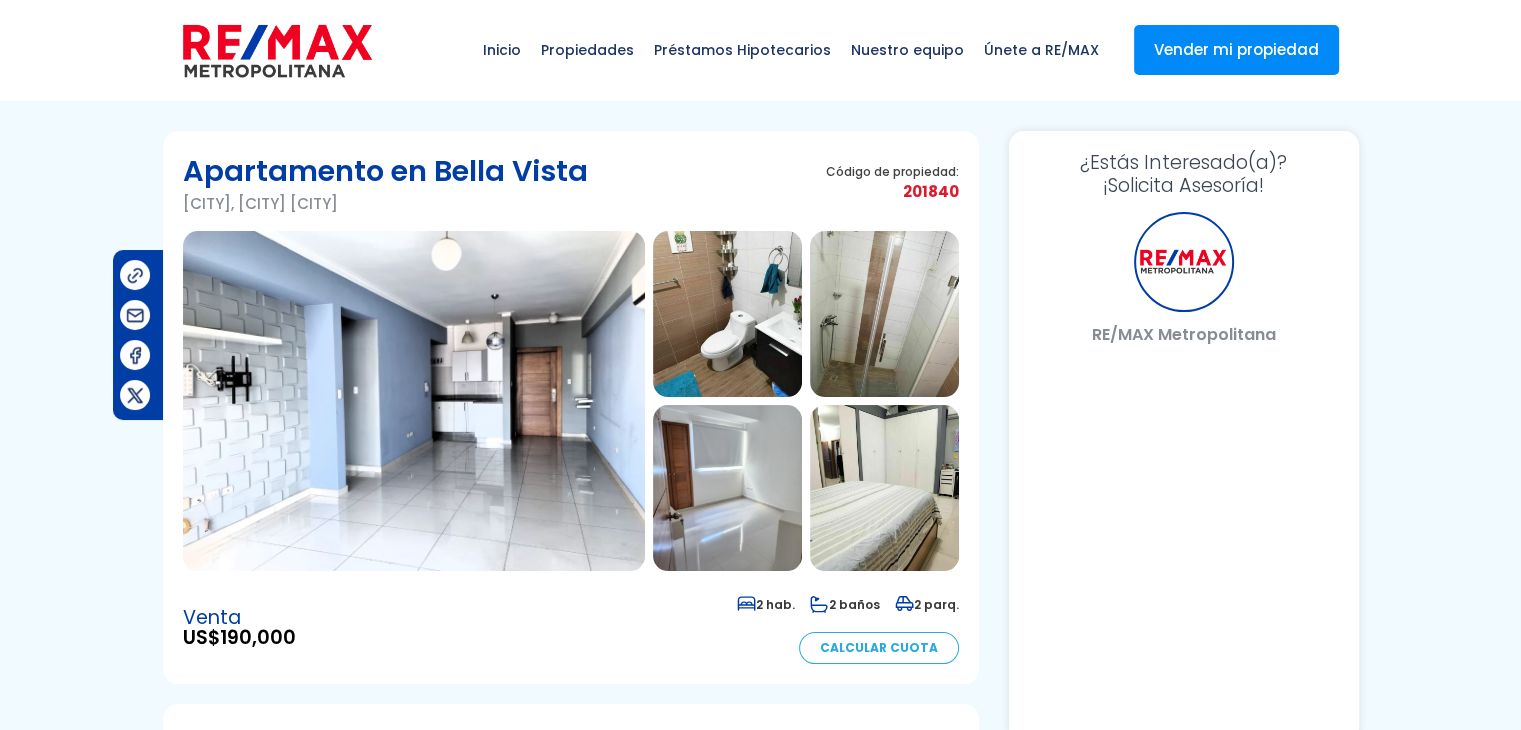 select on "DO" 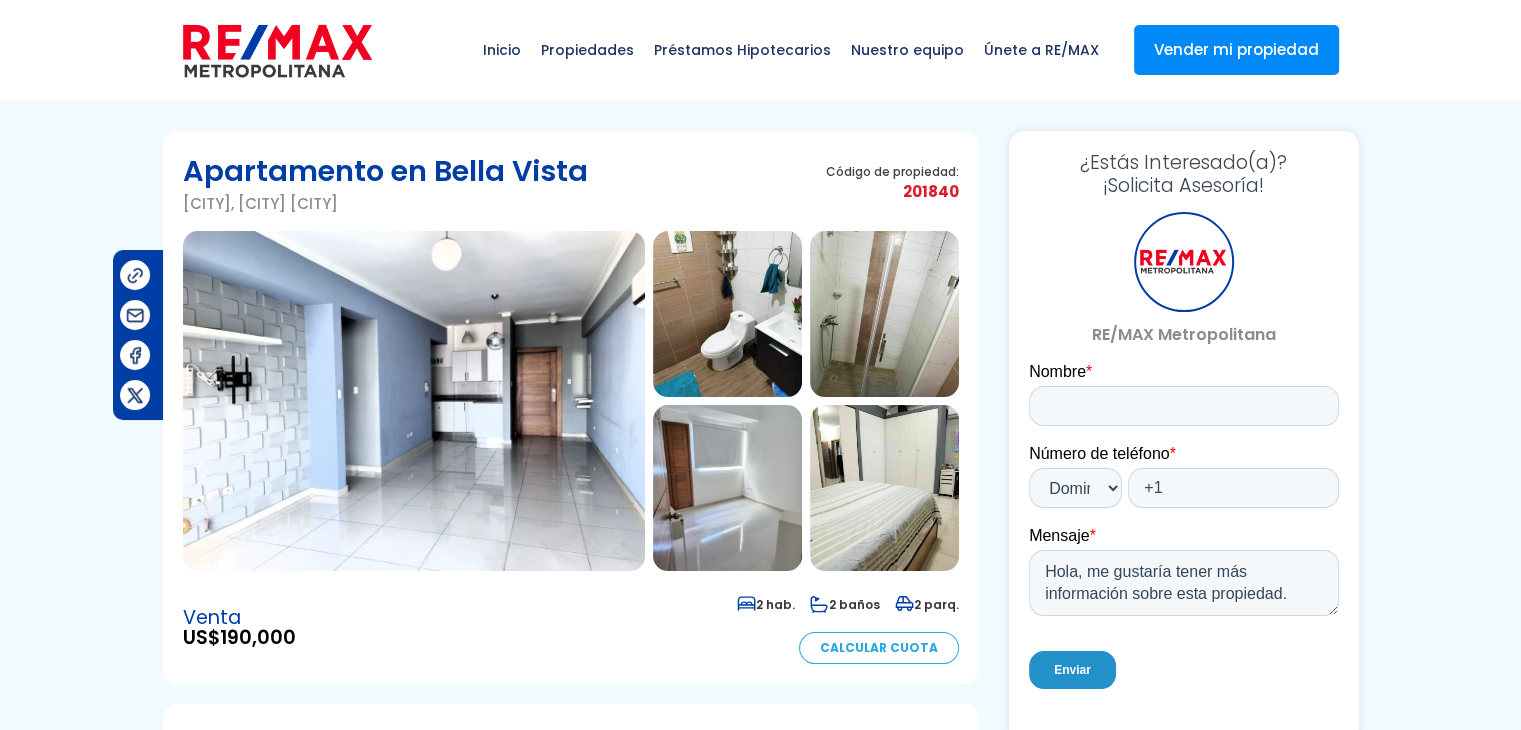 scroll, scrollTop: 0, scrollLeft: 0, axis: both 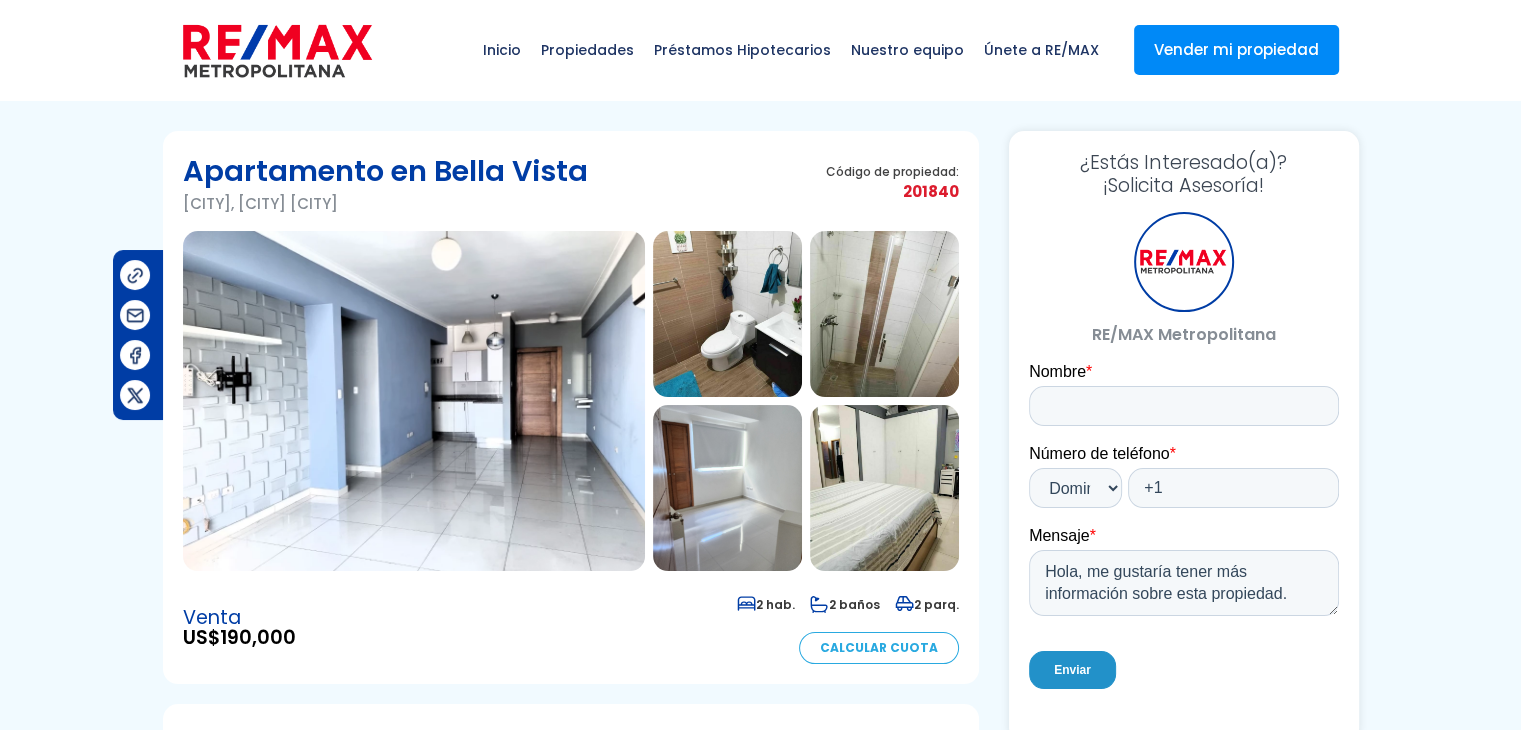 click at bounding box center (414, 401) 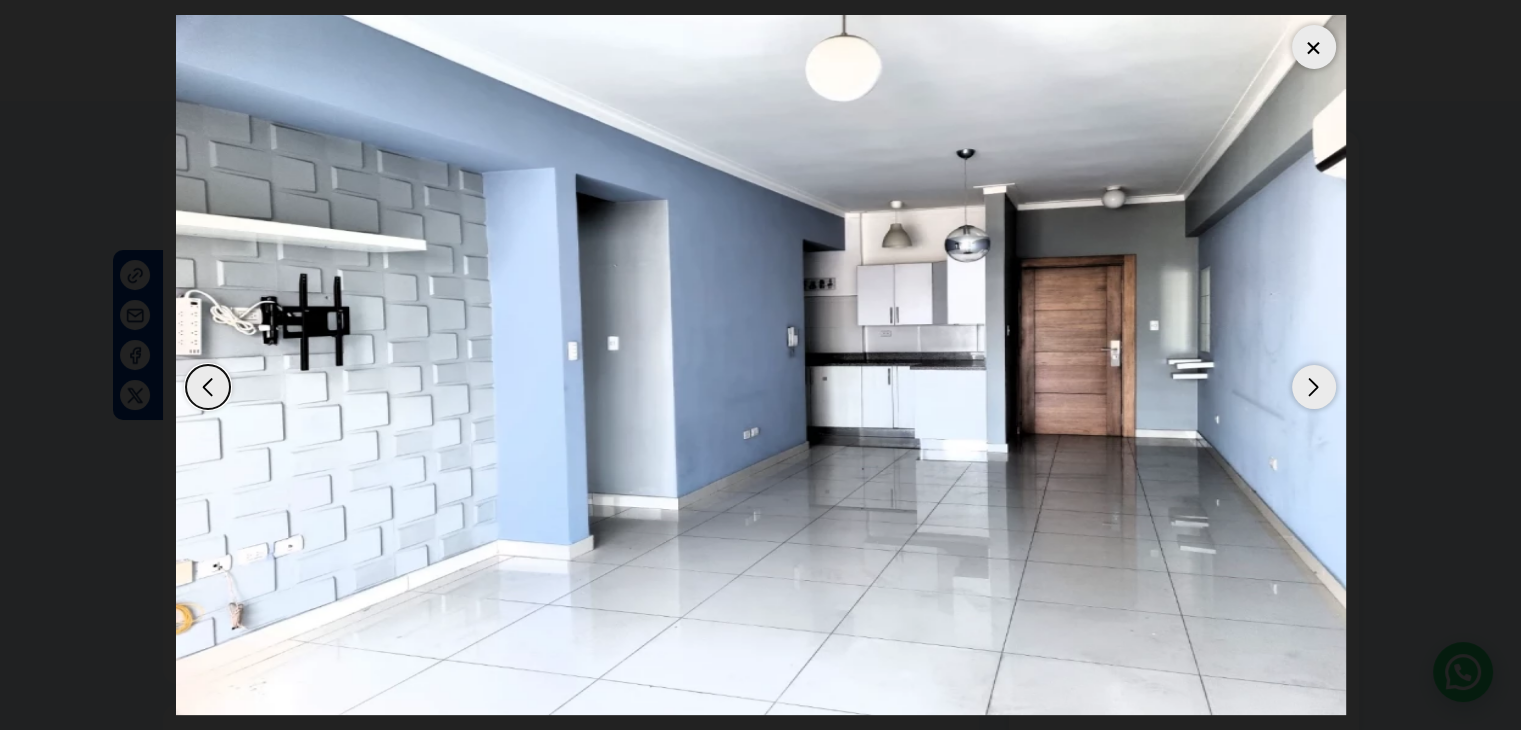 click at bounding box center (1314, 387) 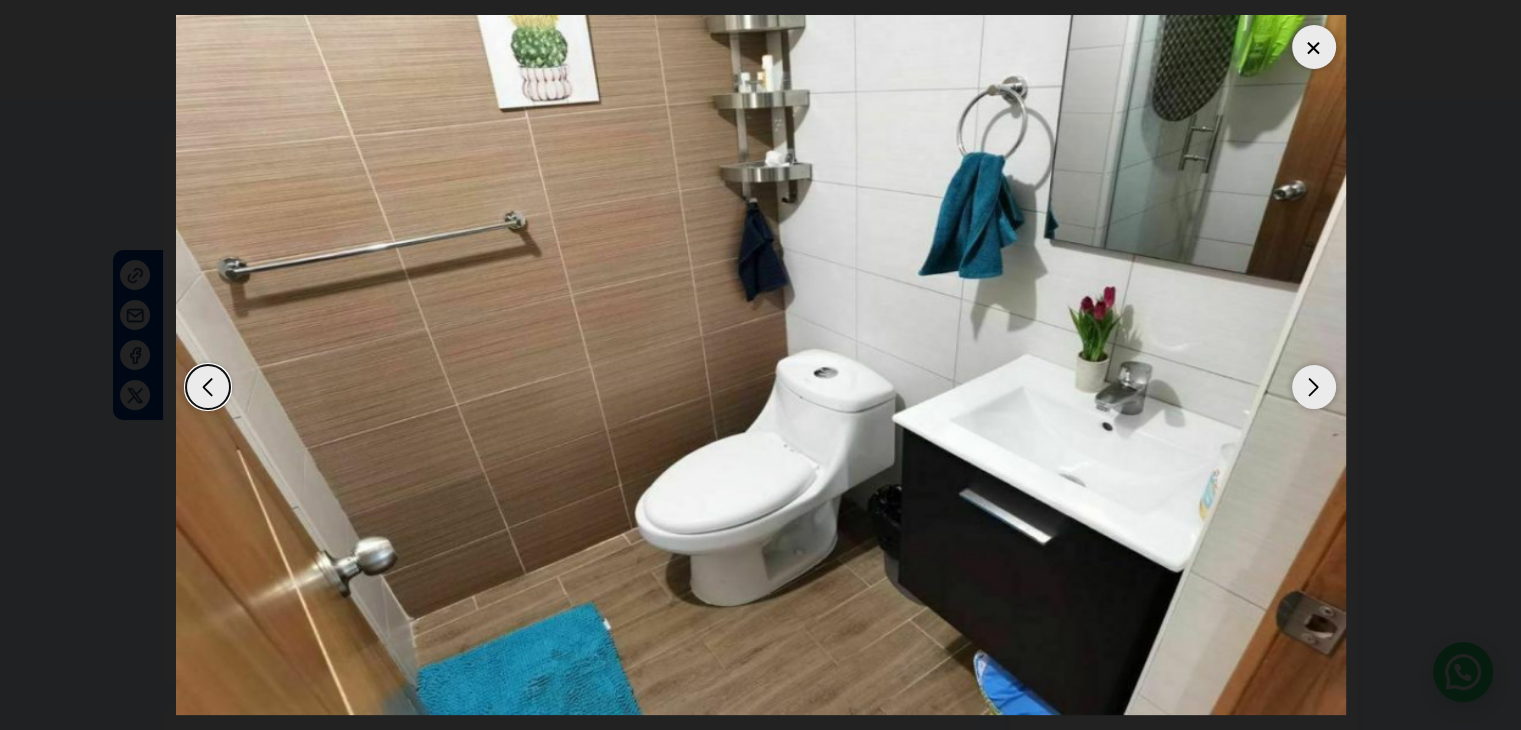 click at bounding box center (1314, 387) 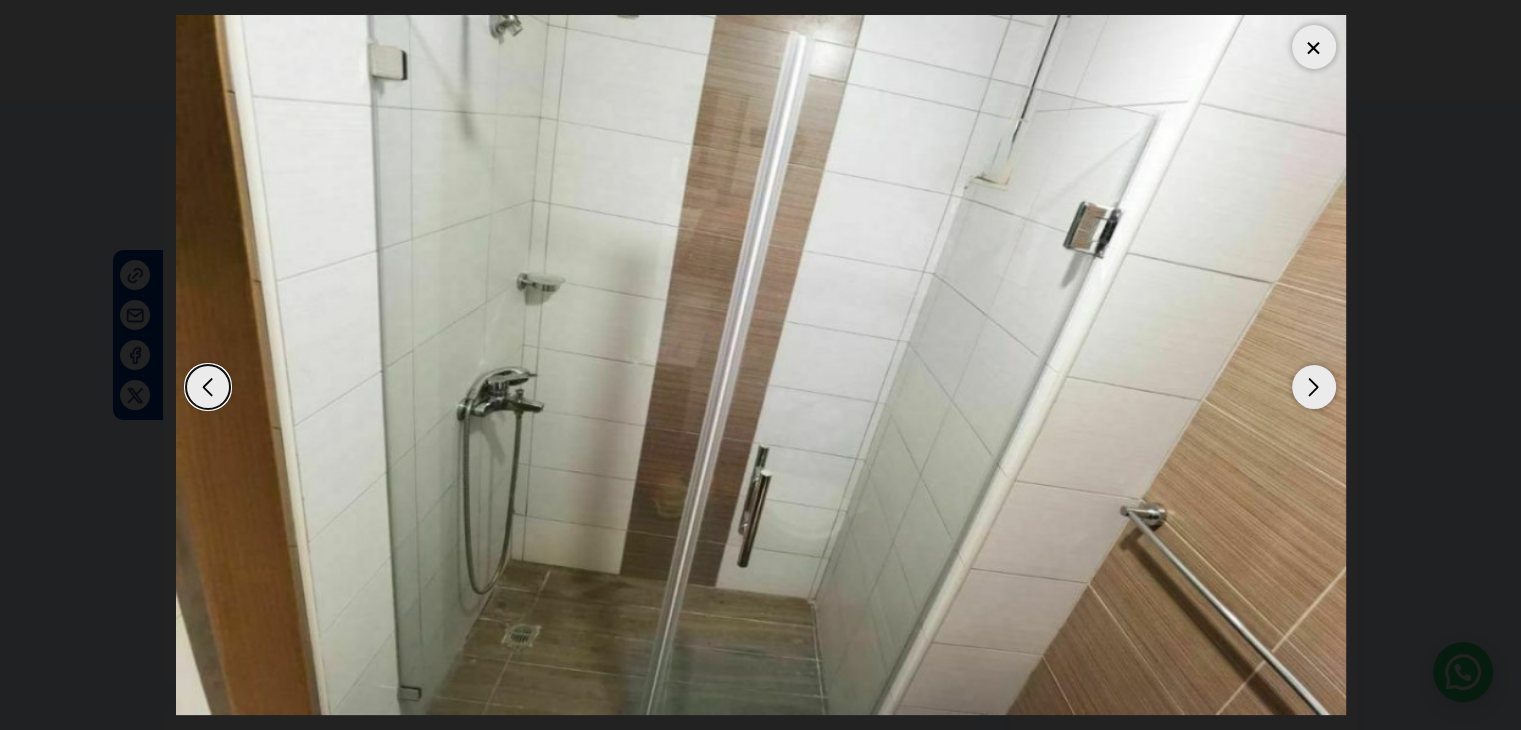 click at bounding box center (1314, 387) 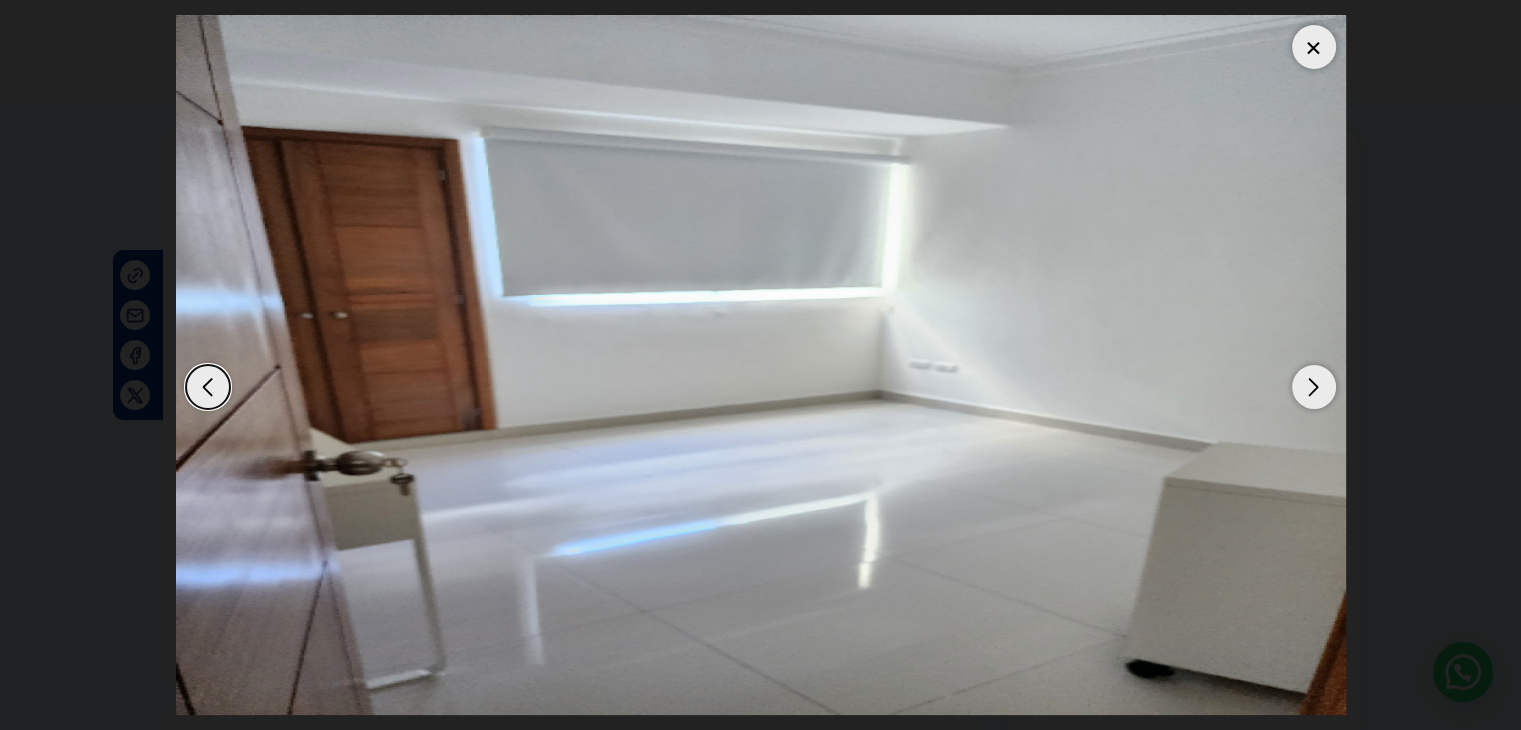 click at bounding box center (1314, 387) 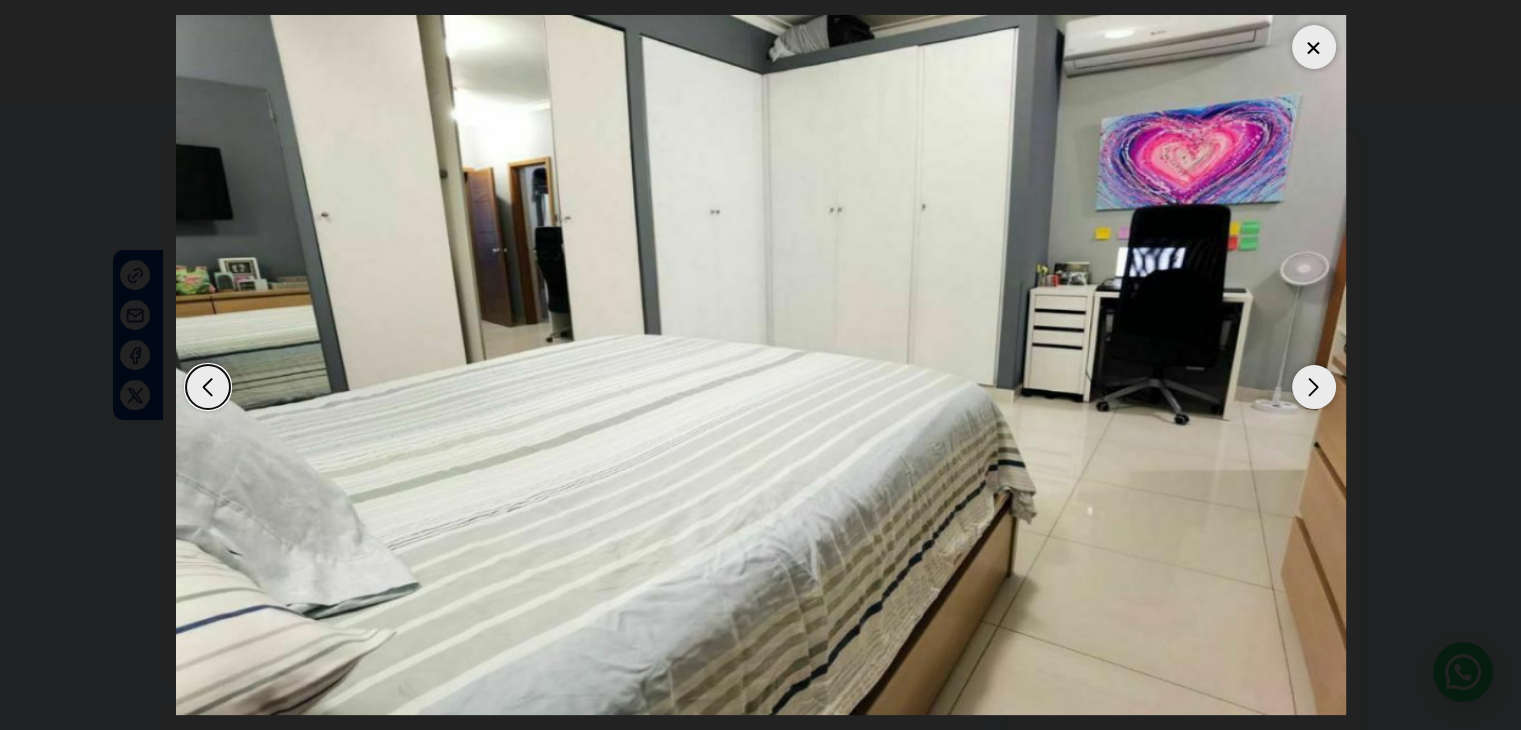 click at bounding box center (1314, 387) 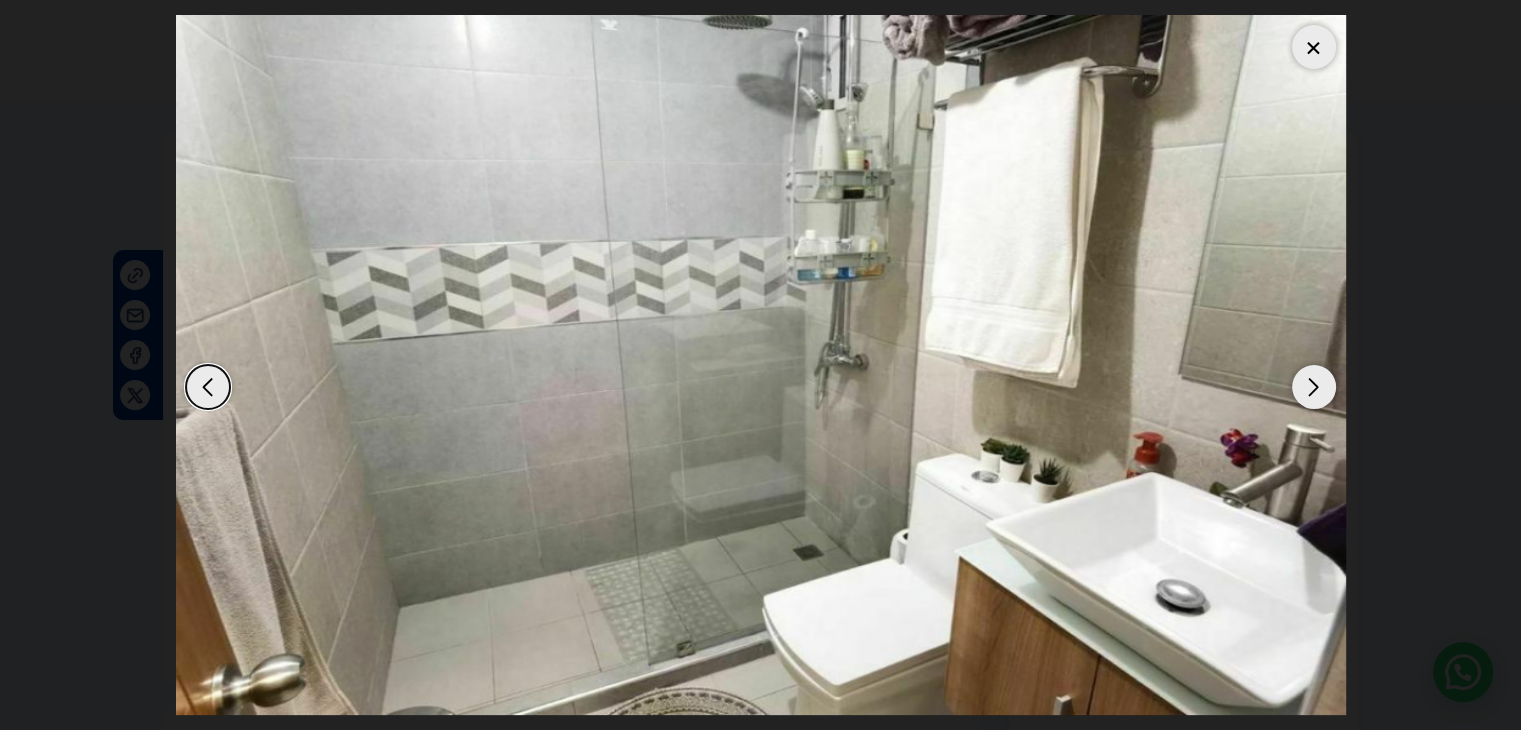 click at bounding box center (1314, 387) 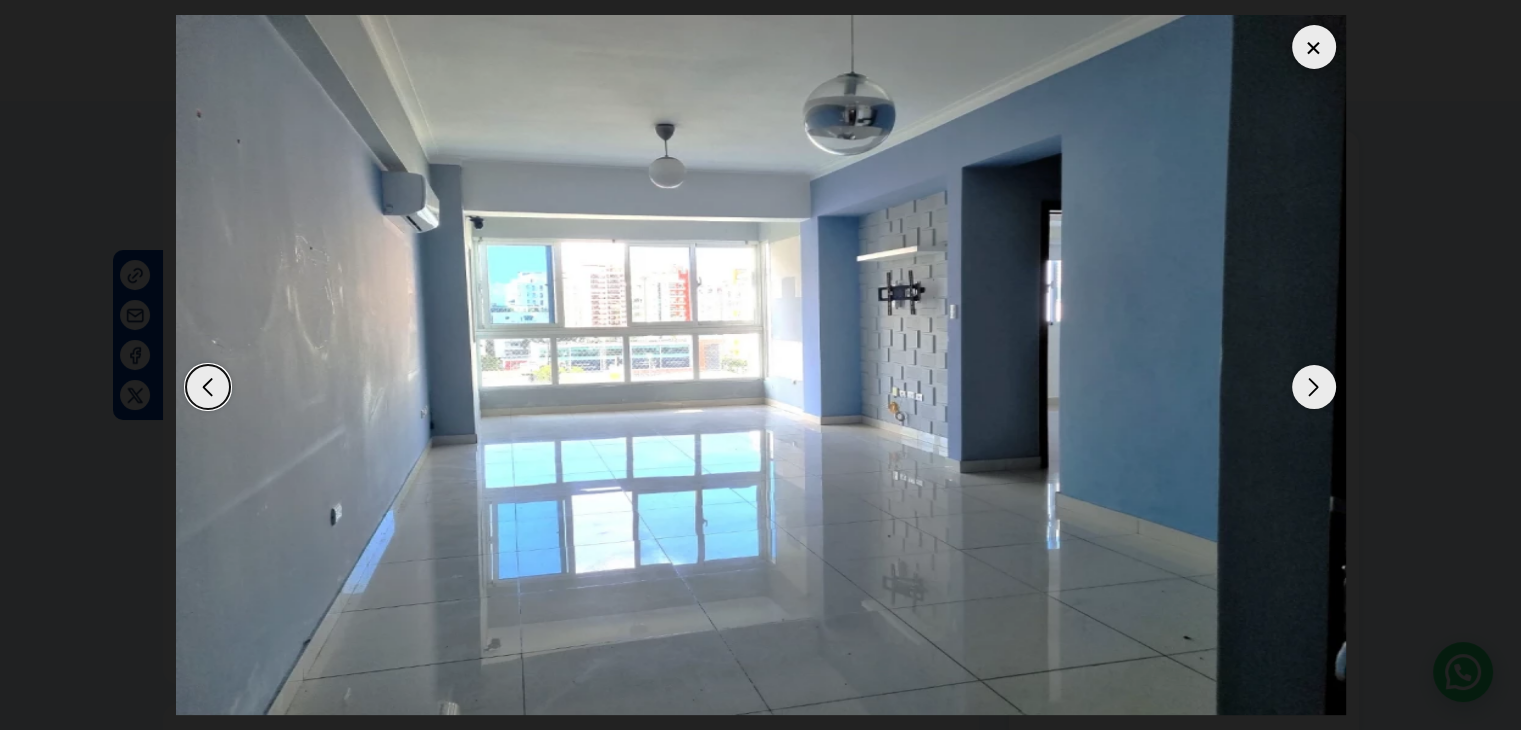 click at bounding box center [1314, 387] 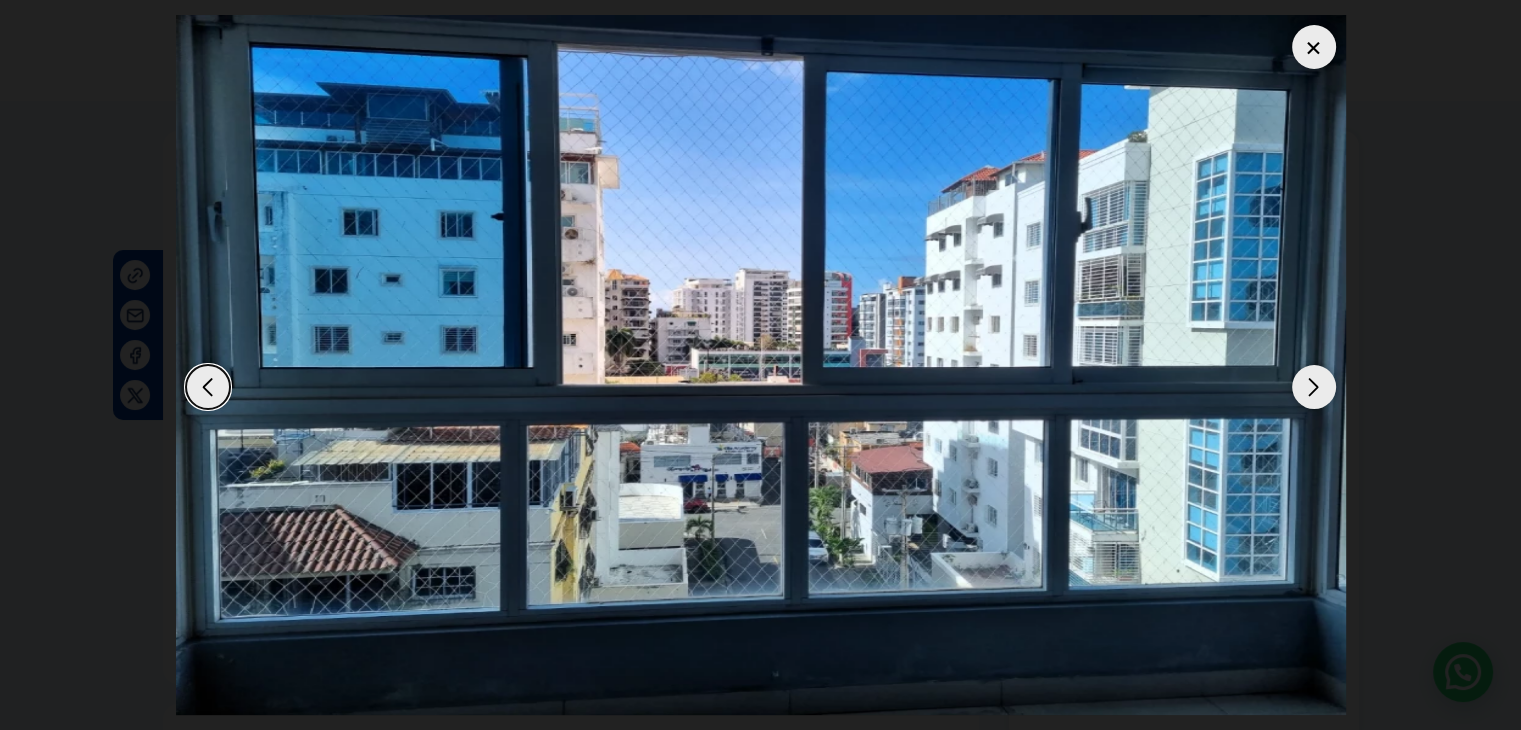 click at bounding box center [1314, 387] 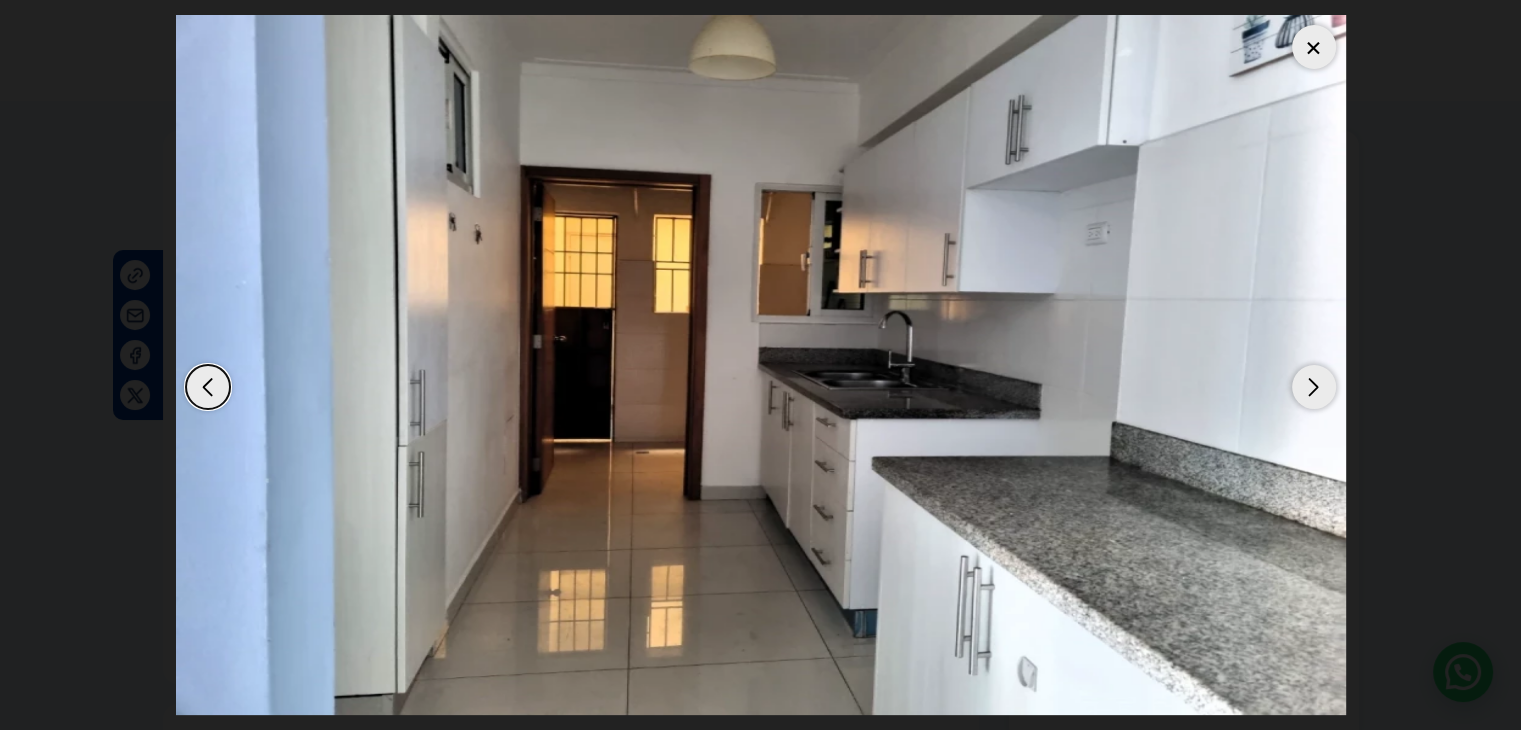 click at bounding box center [1314, 387] 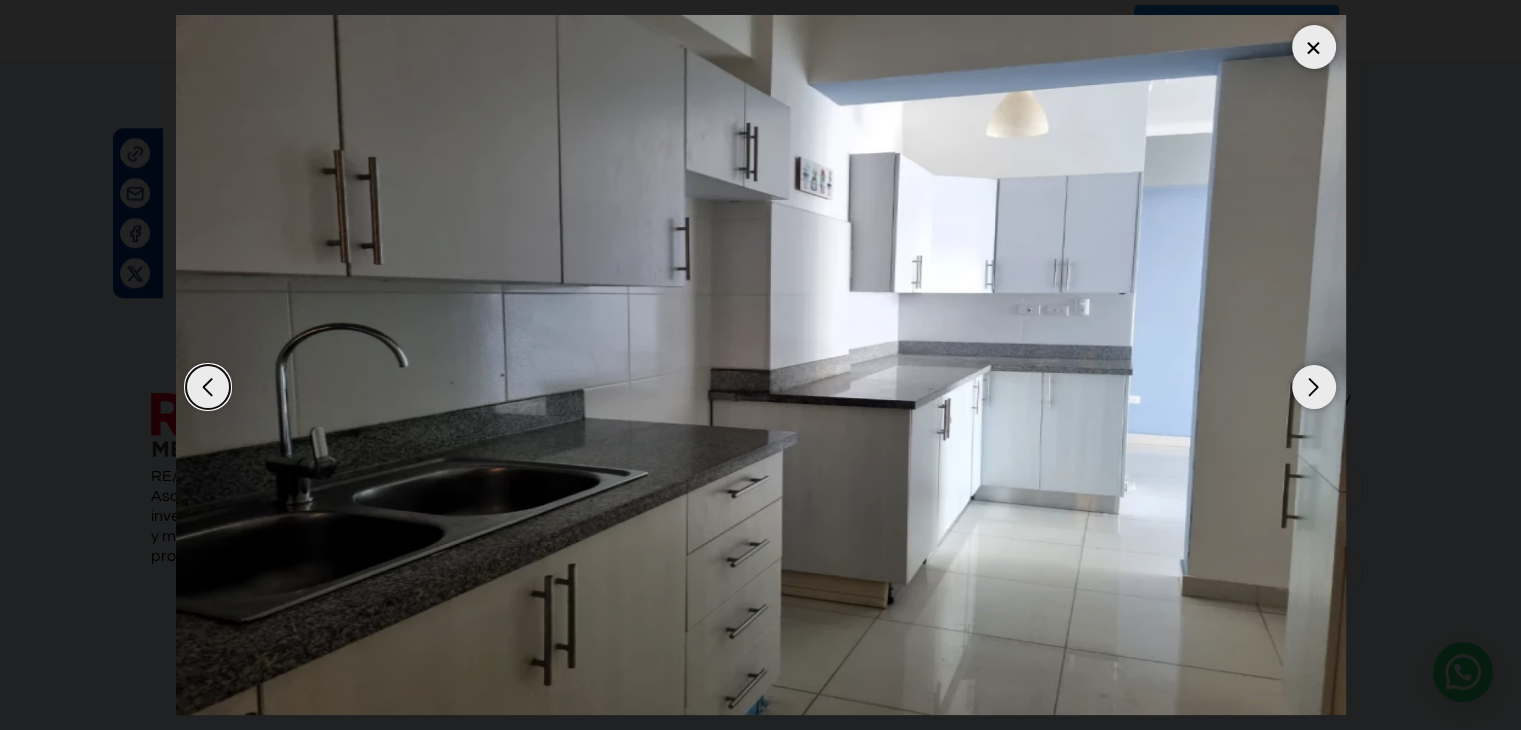 scroll, scrollTop: 1913, scrollLeft: 0, axis: vertical 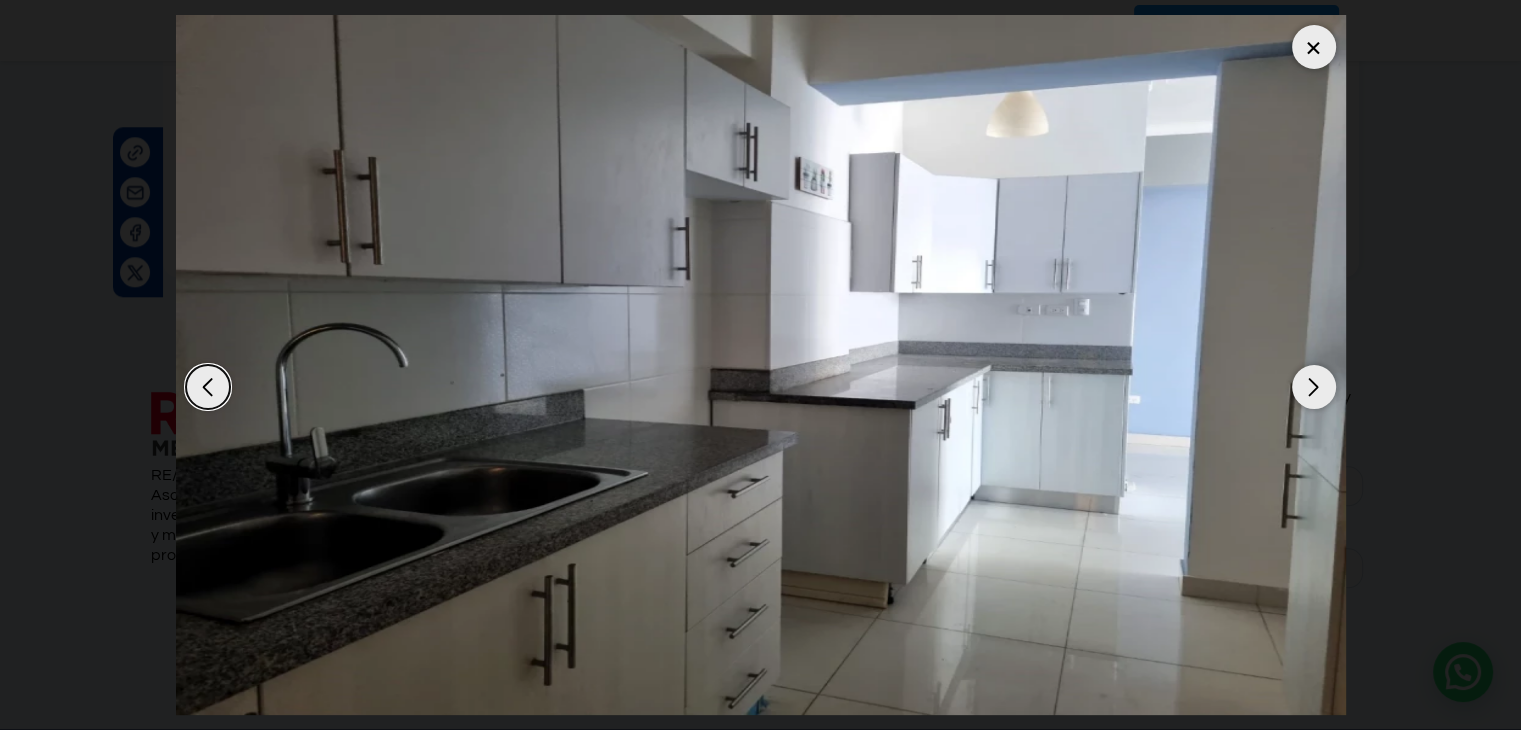 click at bounding box center (1314, 47) 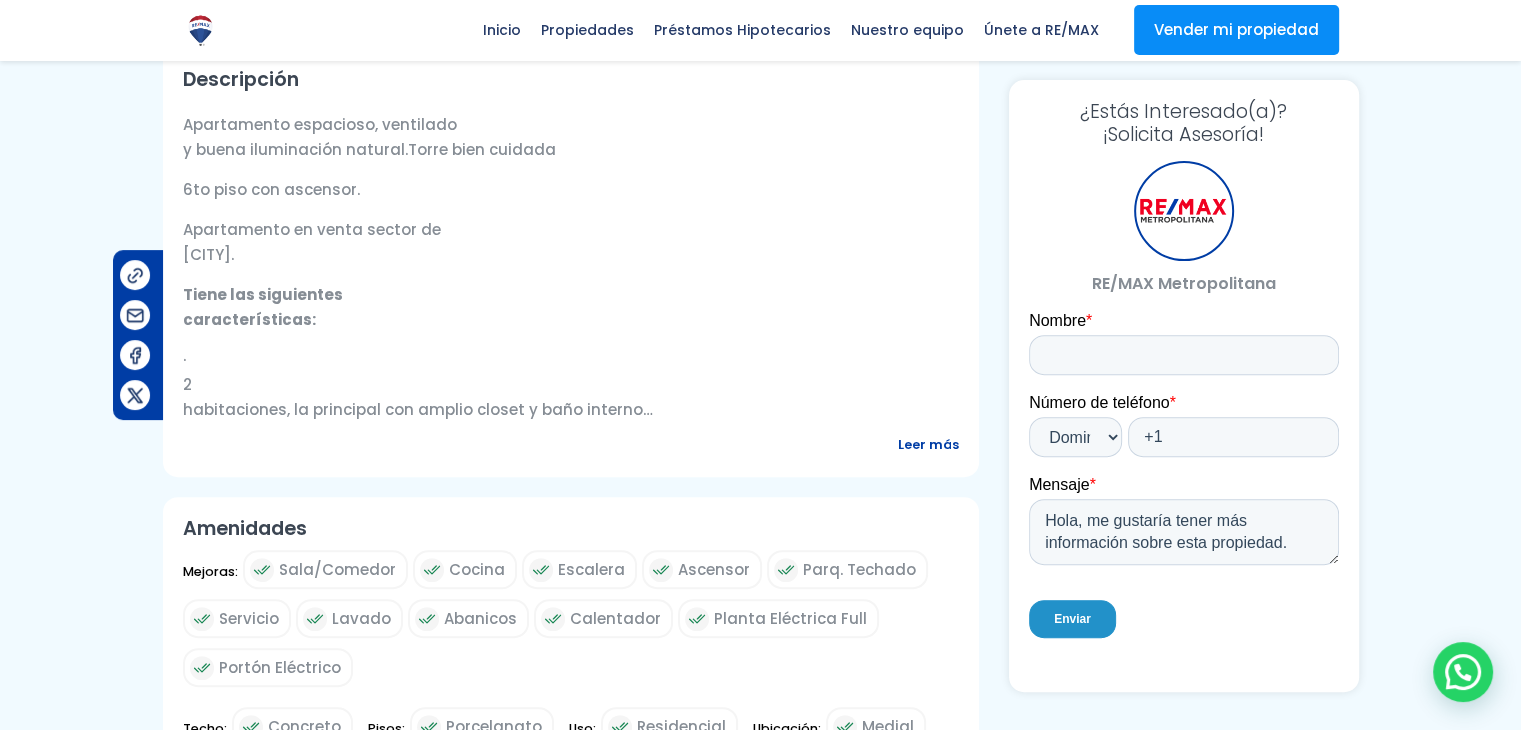scroll, scrollTop: 667, scrollLeft: 0, axis: vertical 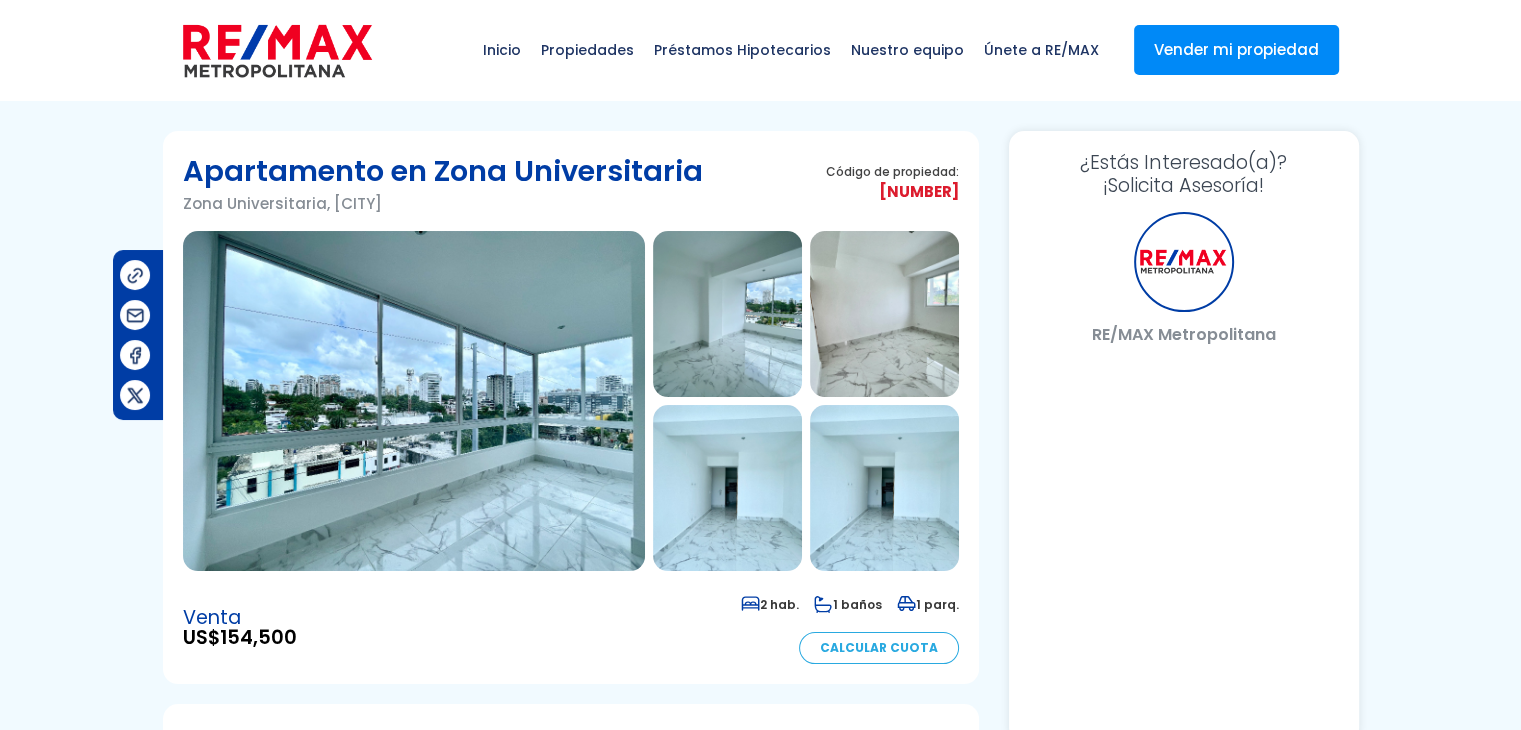 select on "DO" 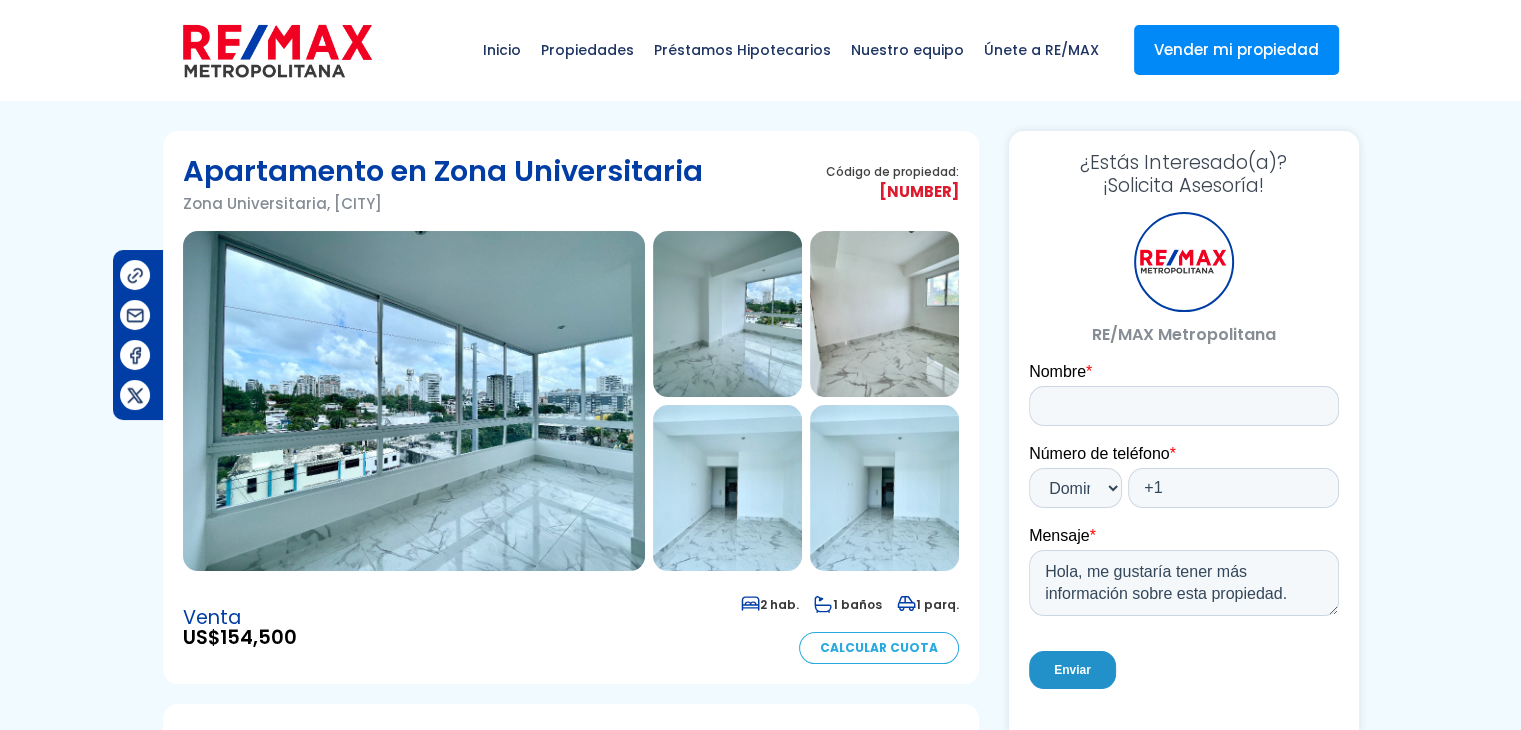 scroll, scrollTop: 0, scrollLeft: 0, axis: both 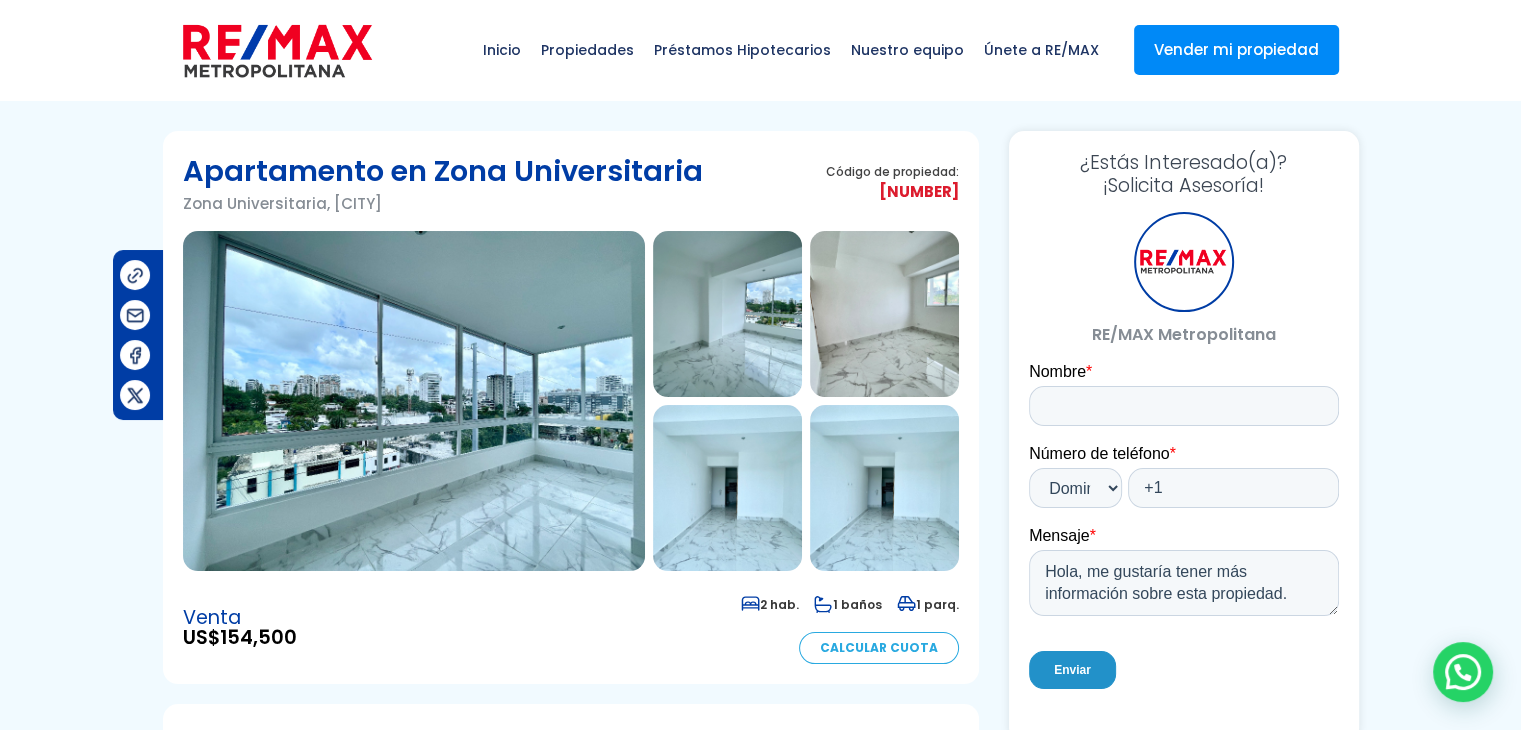 click at bounding box center [727, 314] 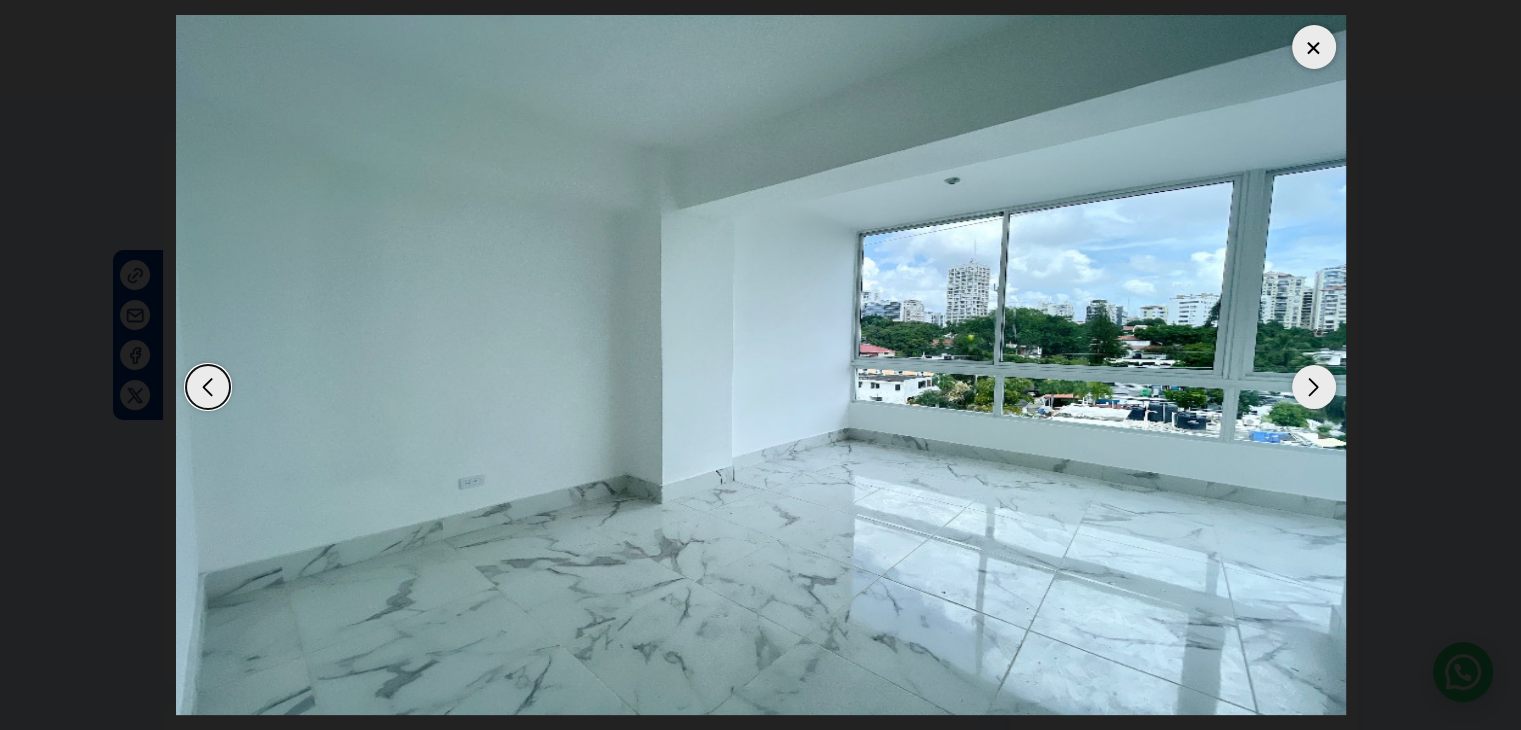 click at bounding box center [1314, 387] 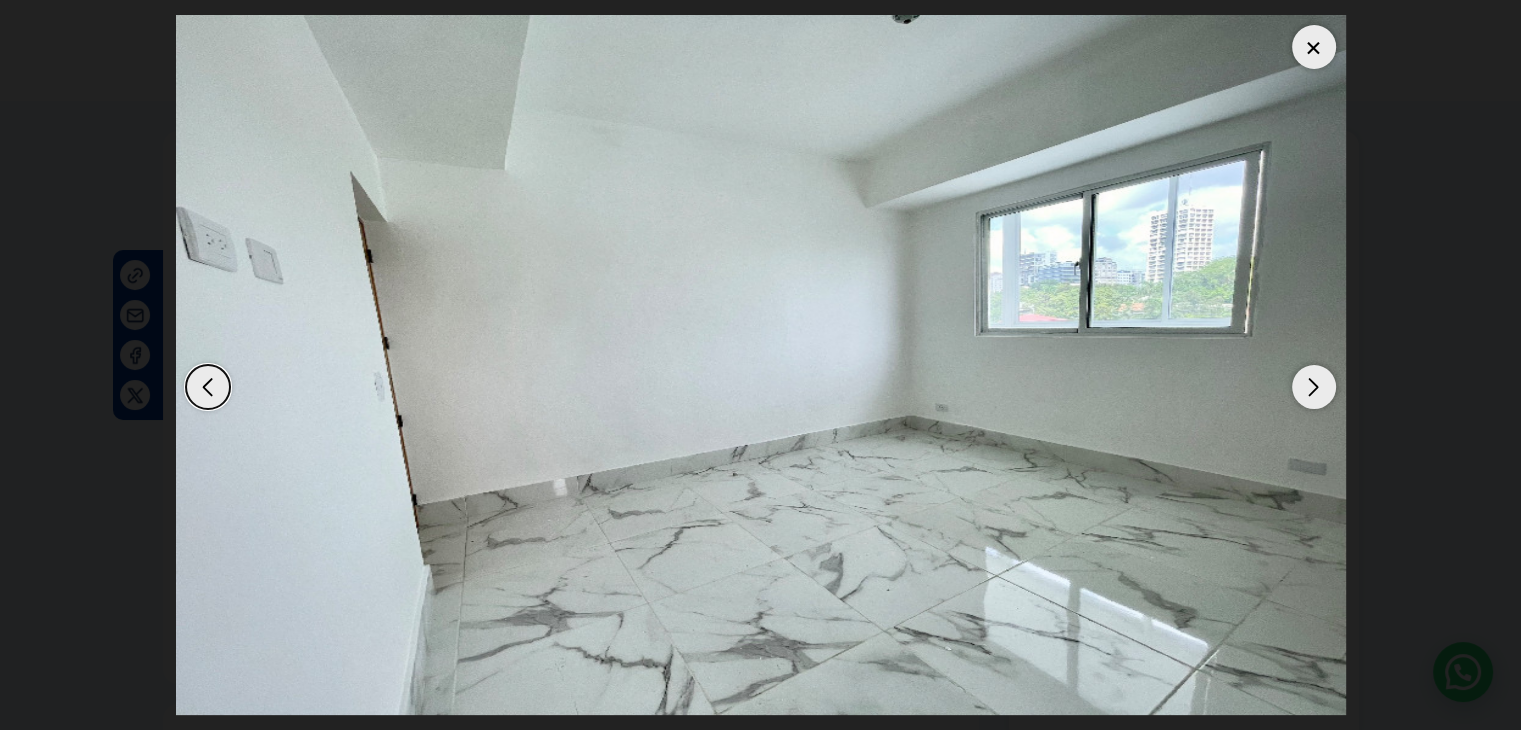 click at bounding box center [1314, 387] 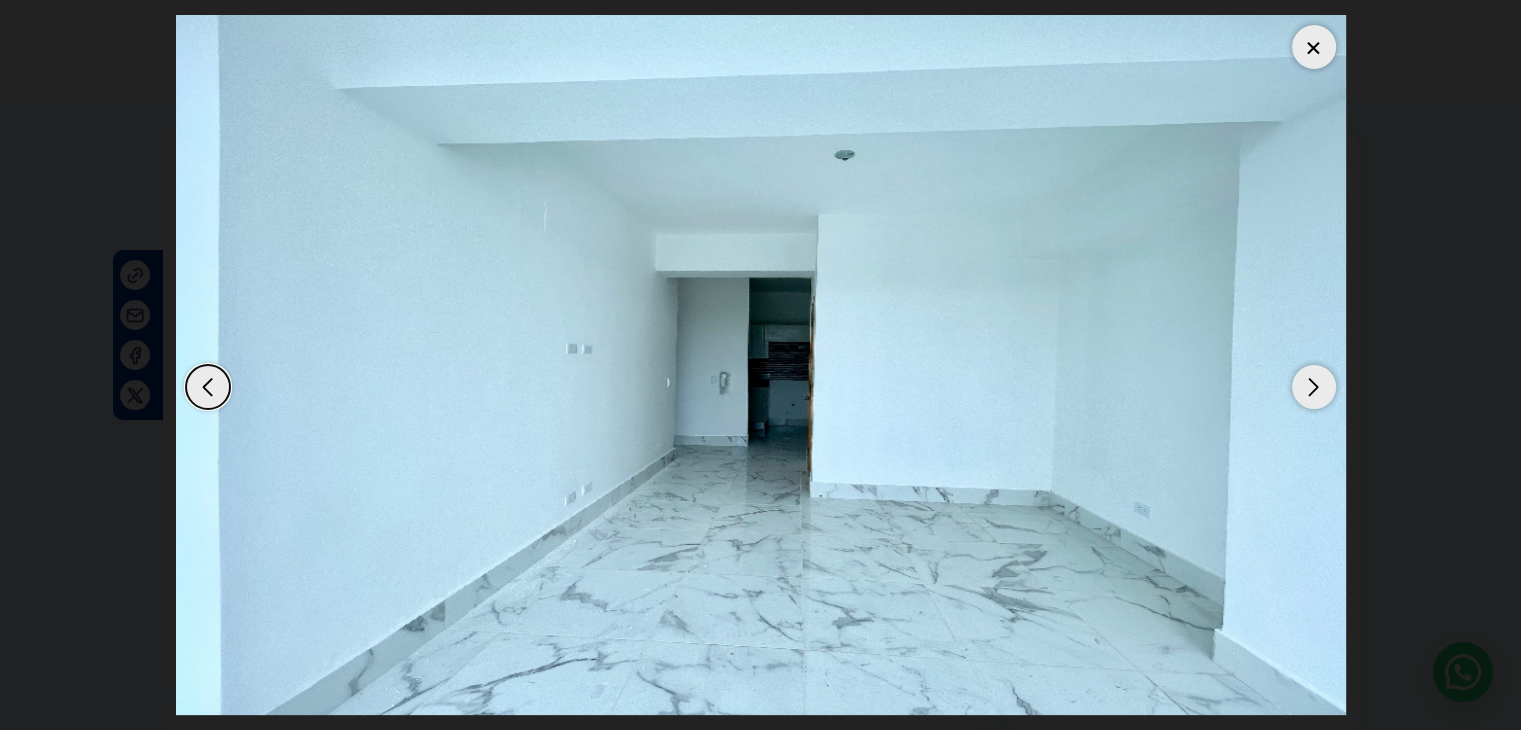 click at bounding box center [1314, 387] 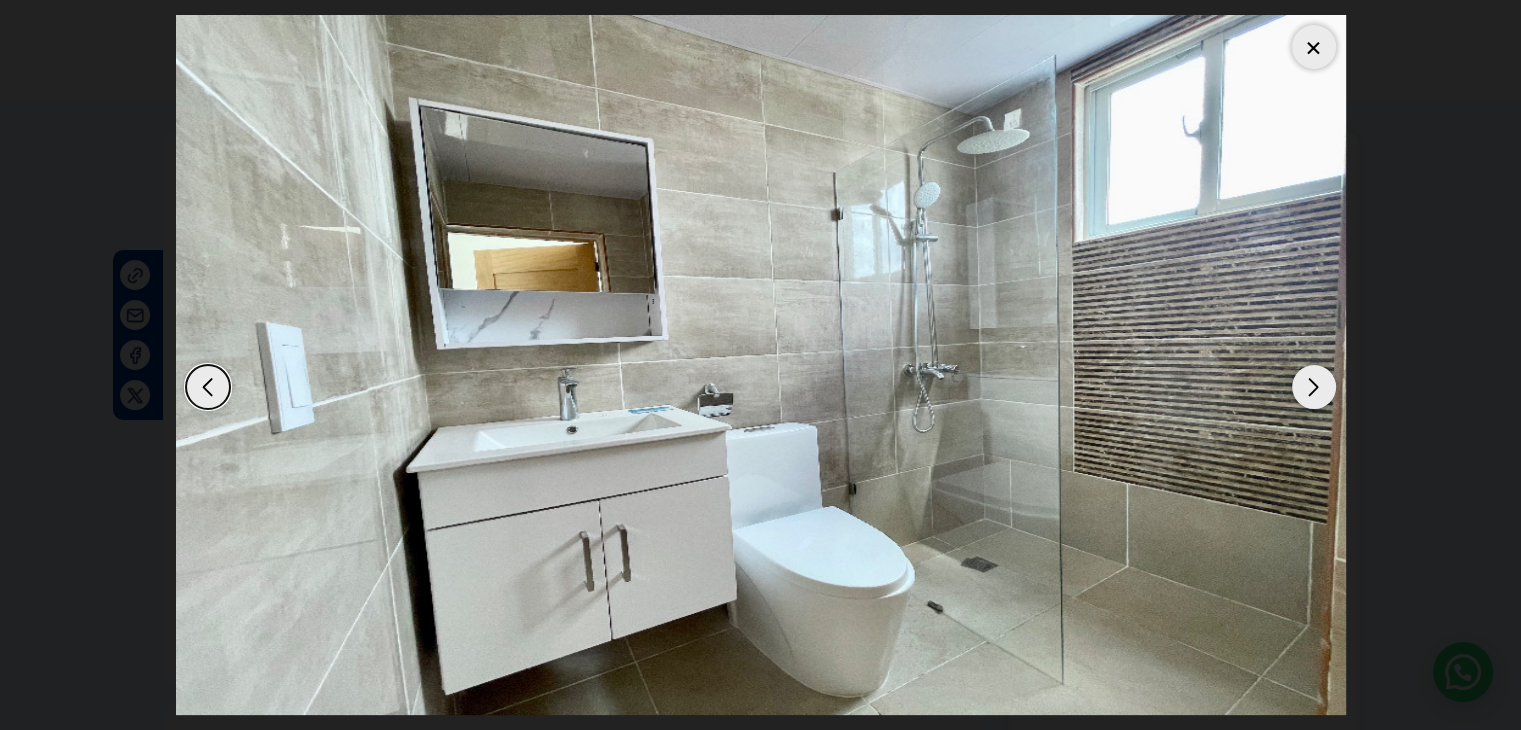 click at bounding box center (1314, 387) 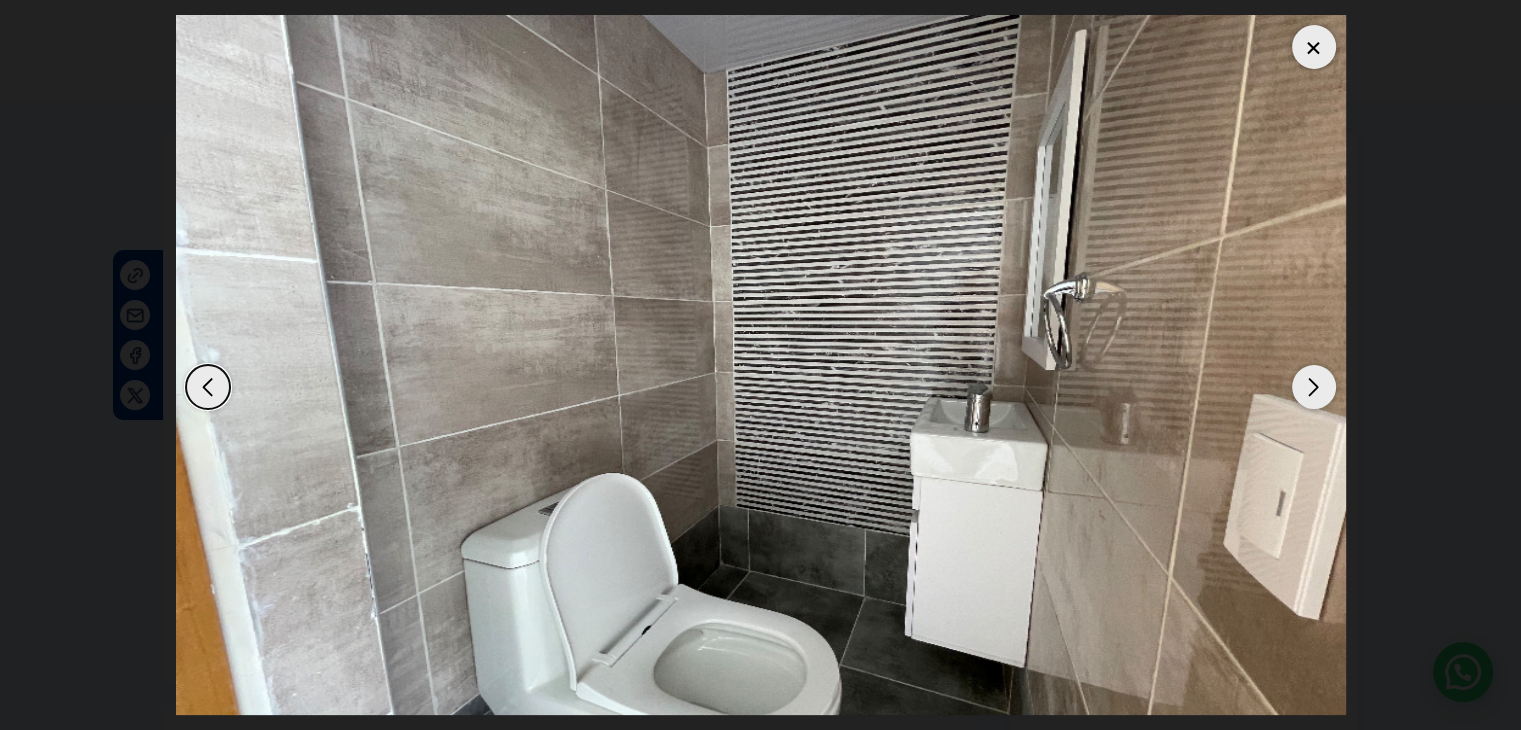 click at bounding box center [1314, 387] 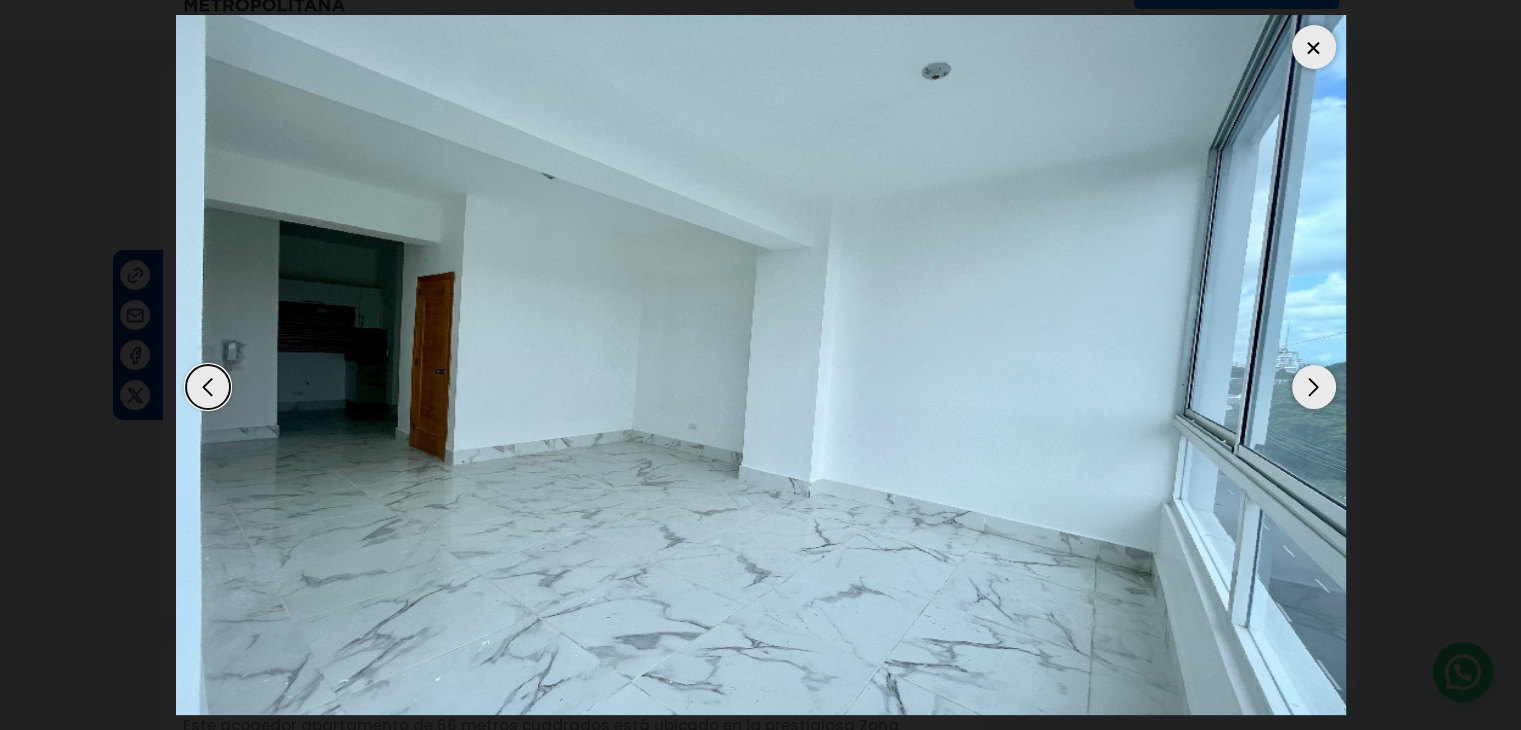 scroll, scrollTop: 86, scrollLeft: 0, axis: vertical 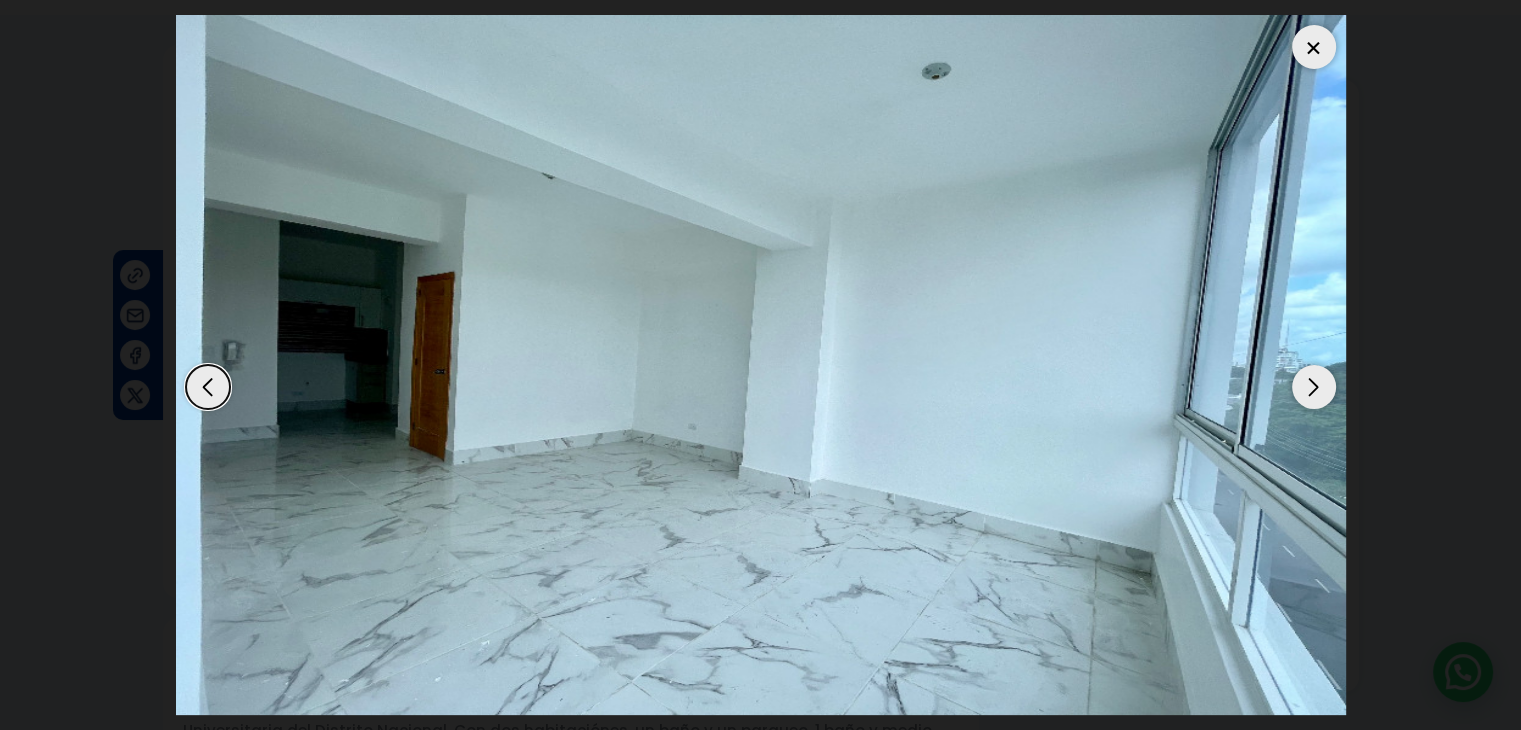 click at bounding box center (1314, 47) 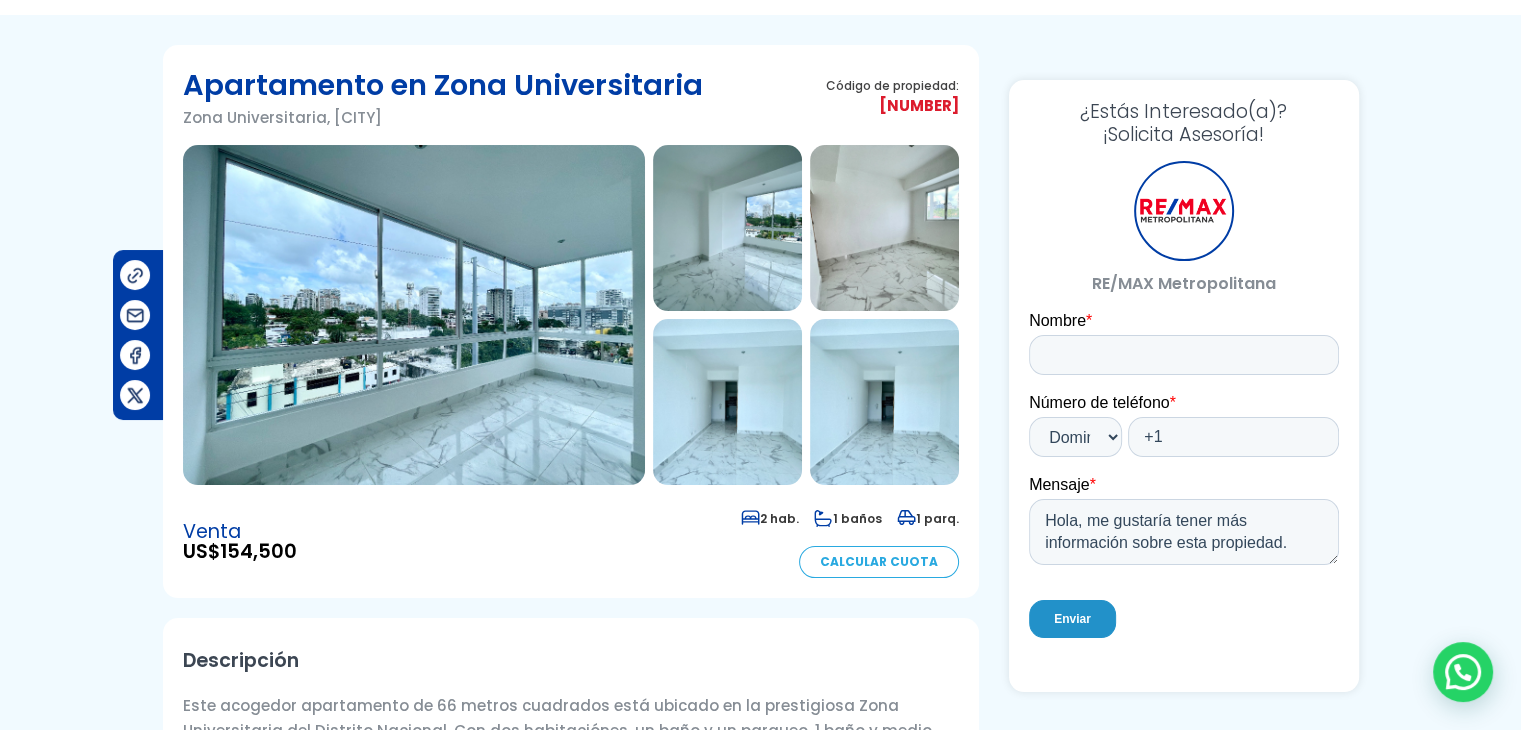 click on "Apartamento en Zona Universitaria
Zona Universitaria, [CITY], [CITY]
Código de propiedad:
[NUMBER]
Venta US$" at bounding box center (760, 1003) 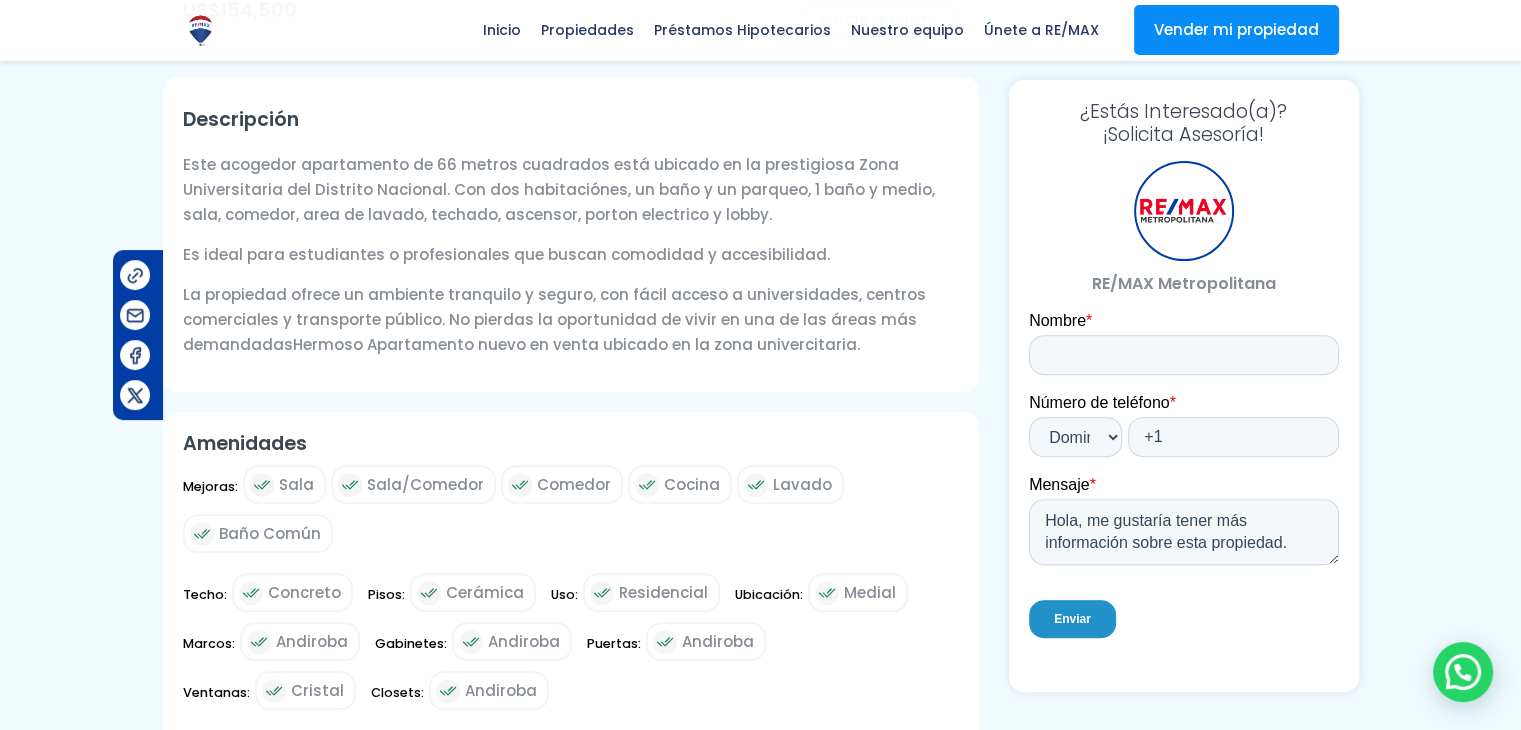 scroll, scrollTop: 680, scrollLeft: 0, axis: vertical 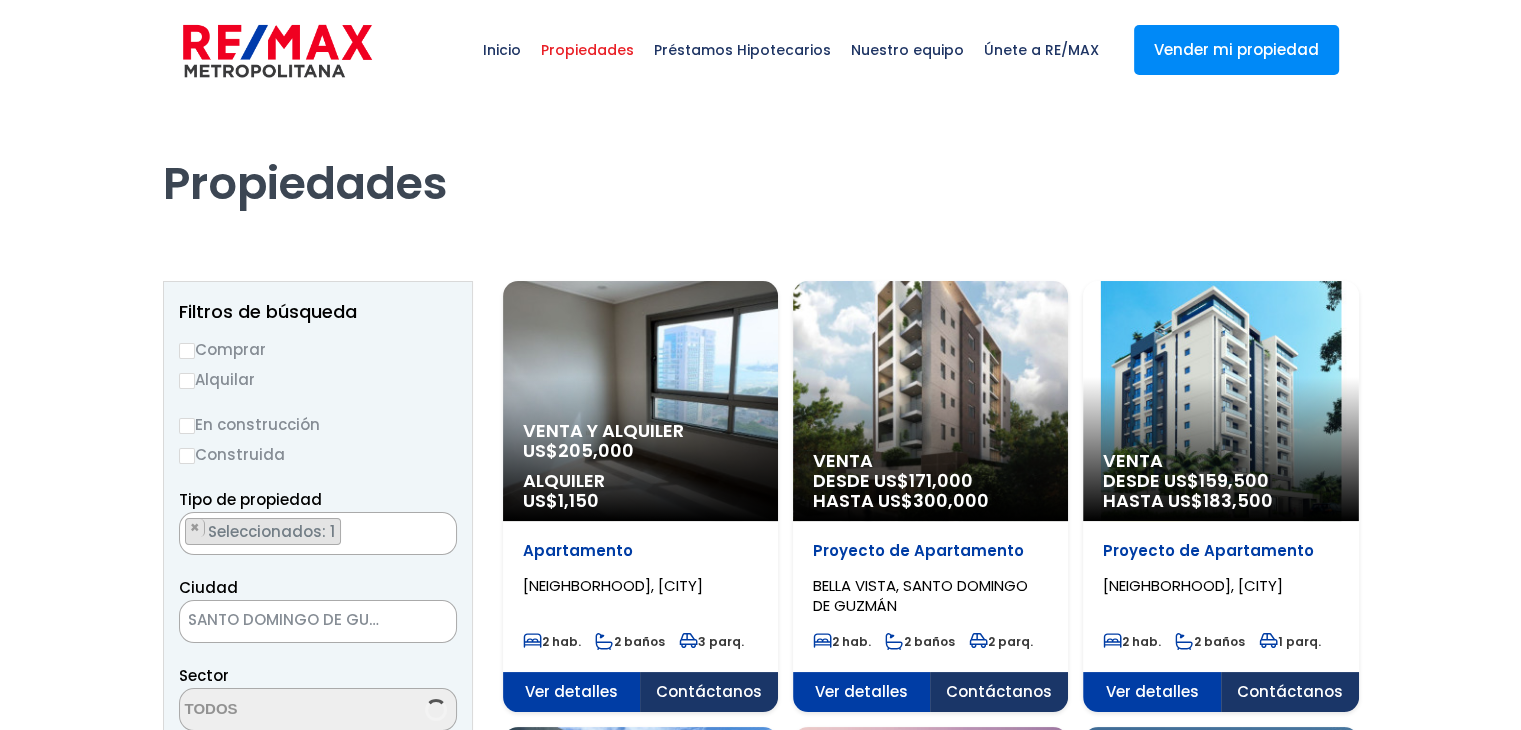 select on "150" 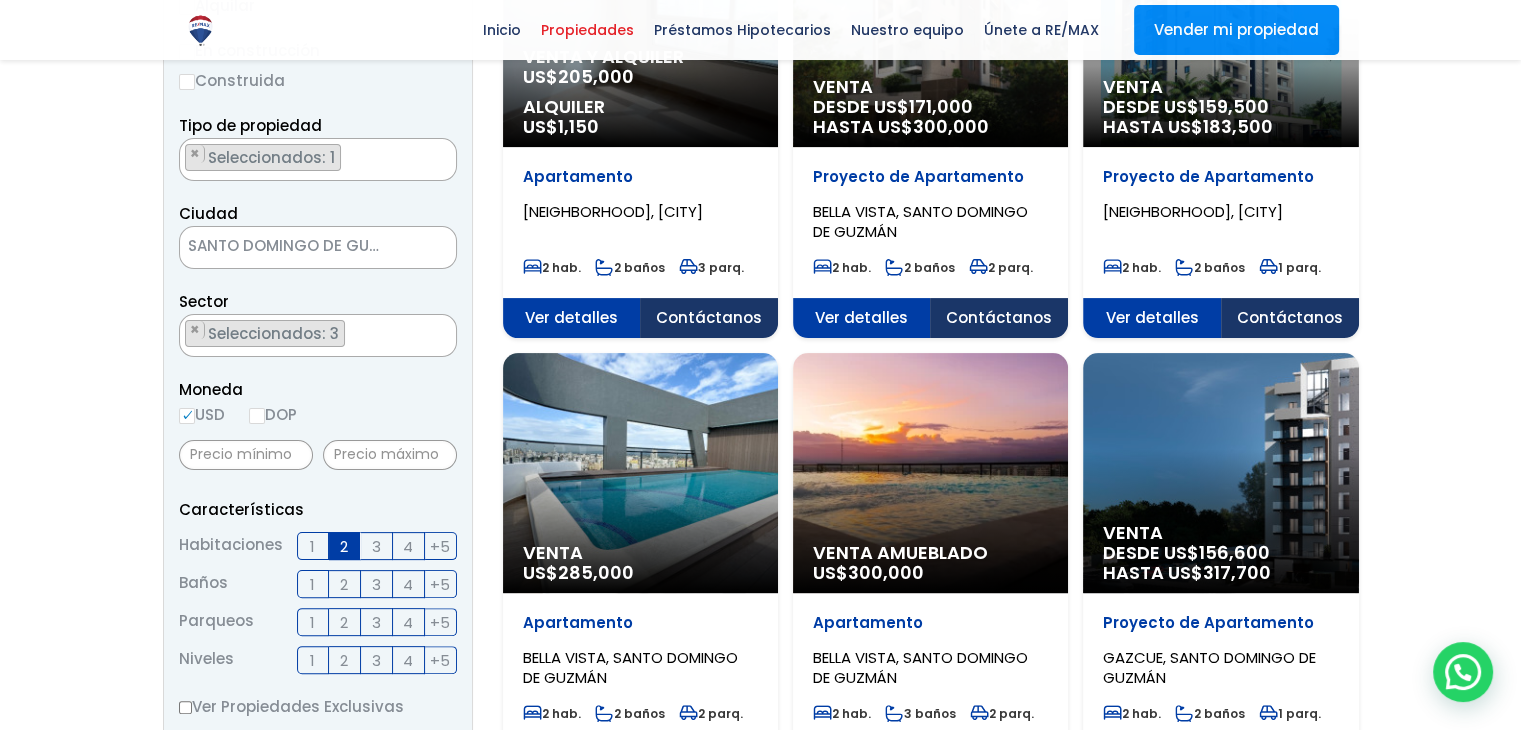 scroll, scrollTop: 386, scrollLeft: 0, axis: vertical 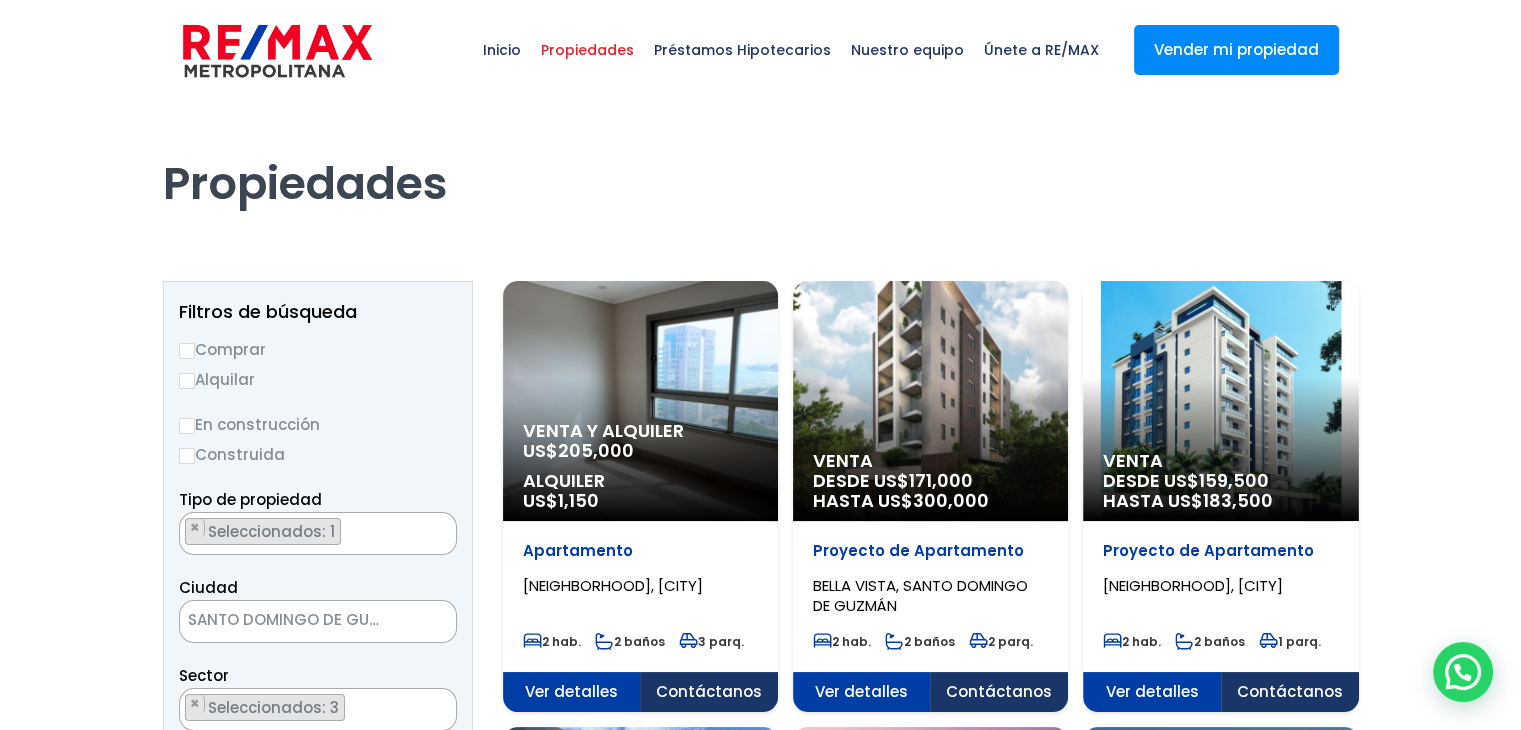 click on "Alquiler
US$  1,150" at bounding box center [640, 491] 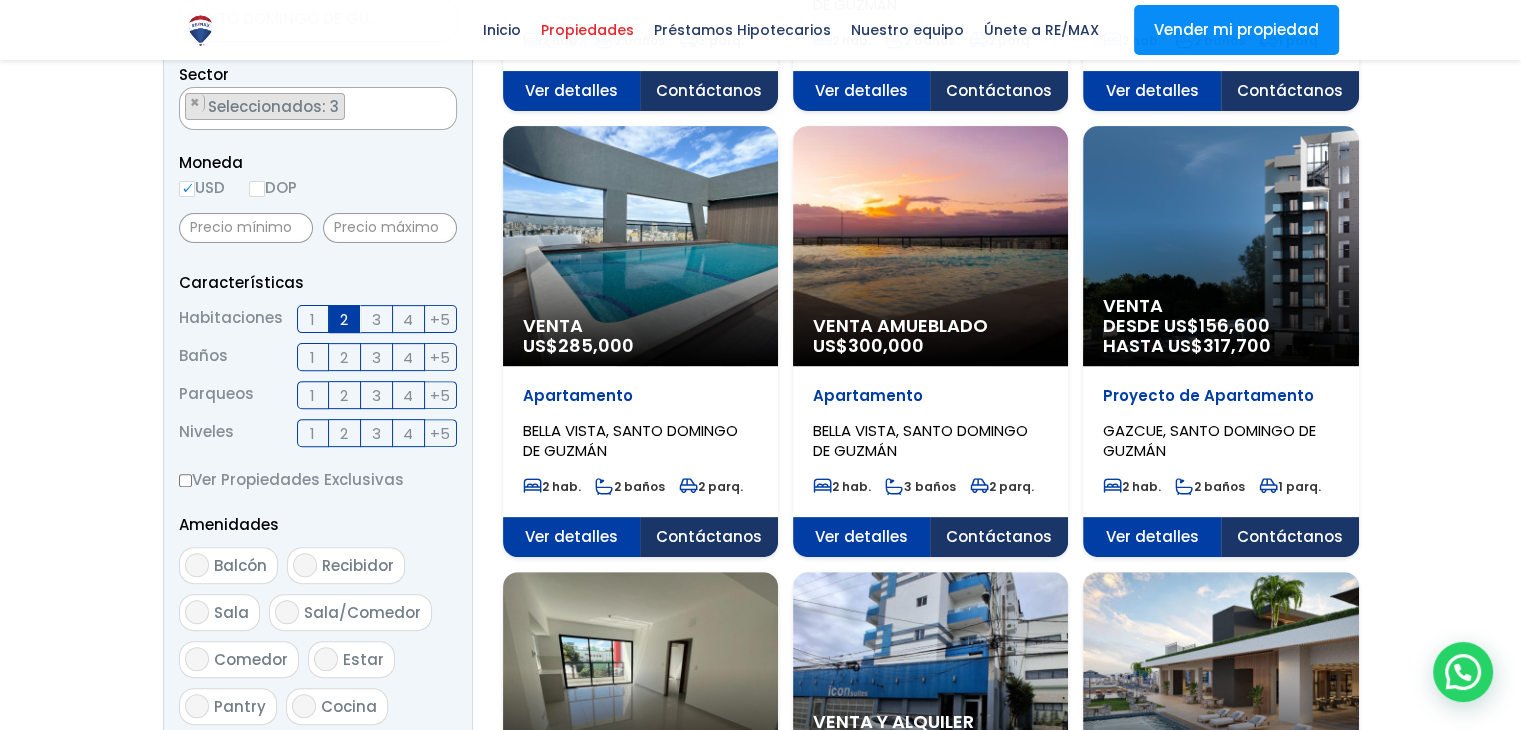 scroll, scrollTop: 680, scrollLeft: 0, axis: vertical 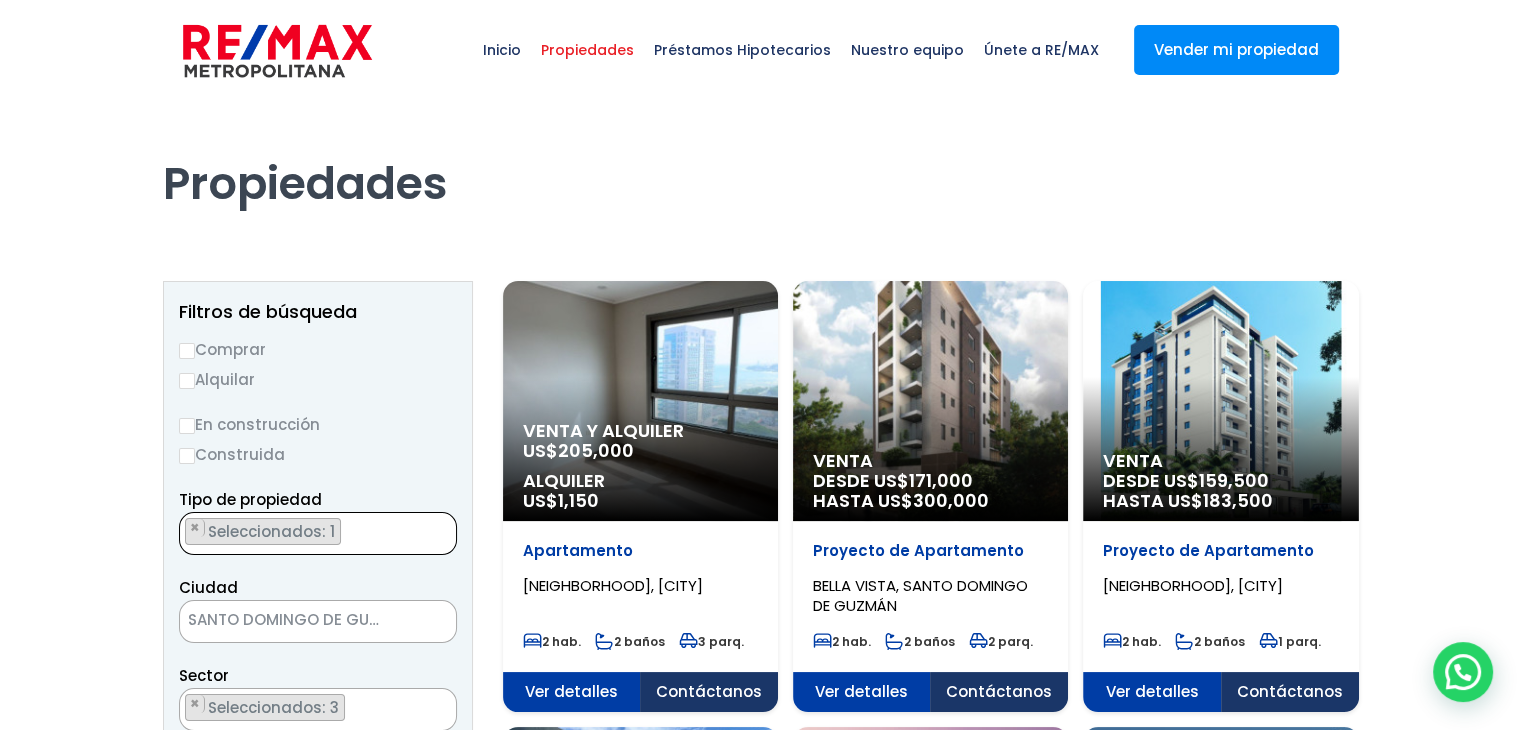 click on "× Seleccionados: 1" at bounding box center (305, 534) 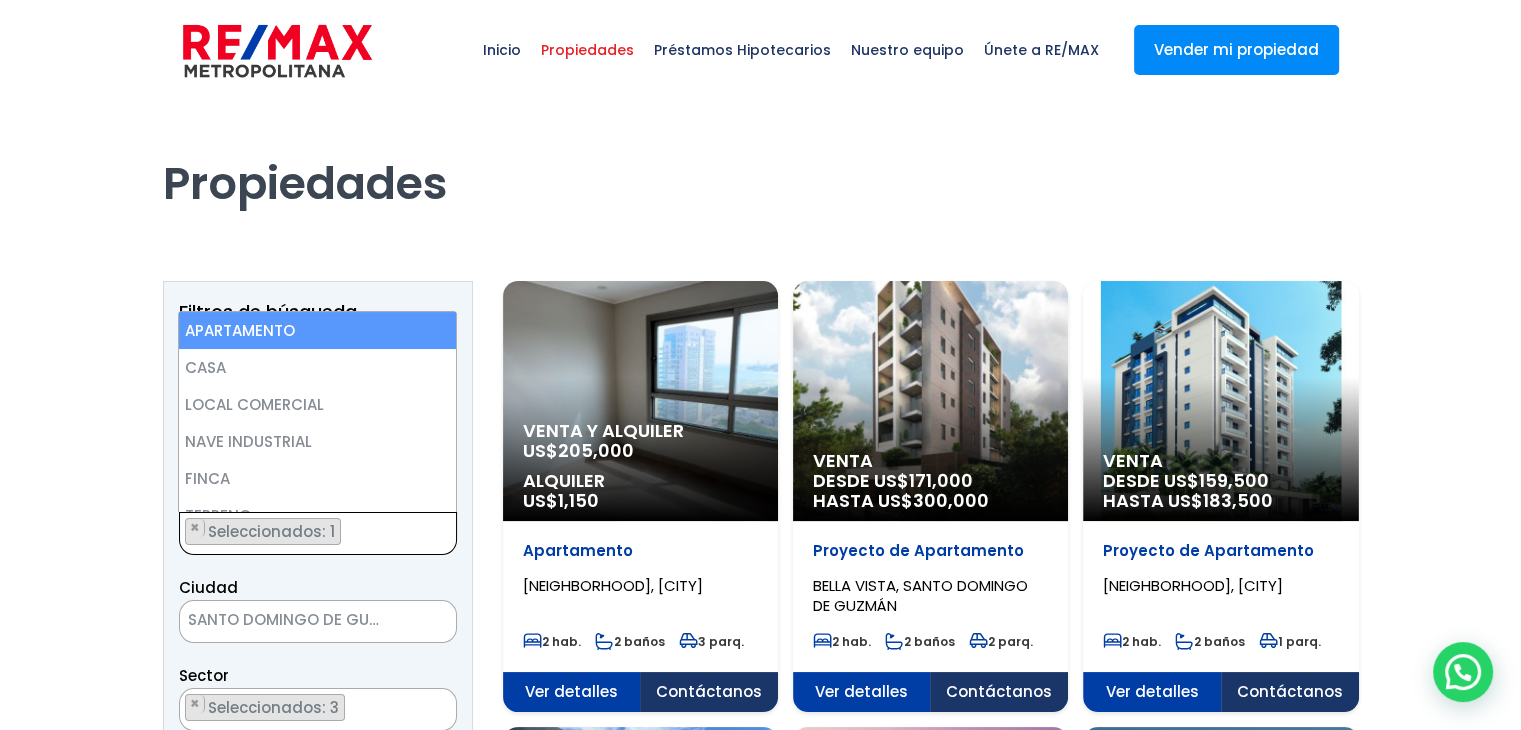 select 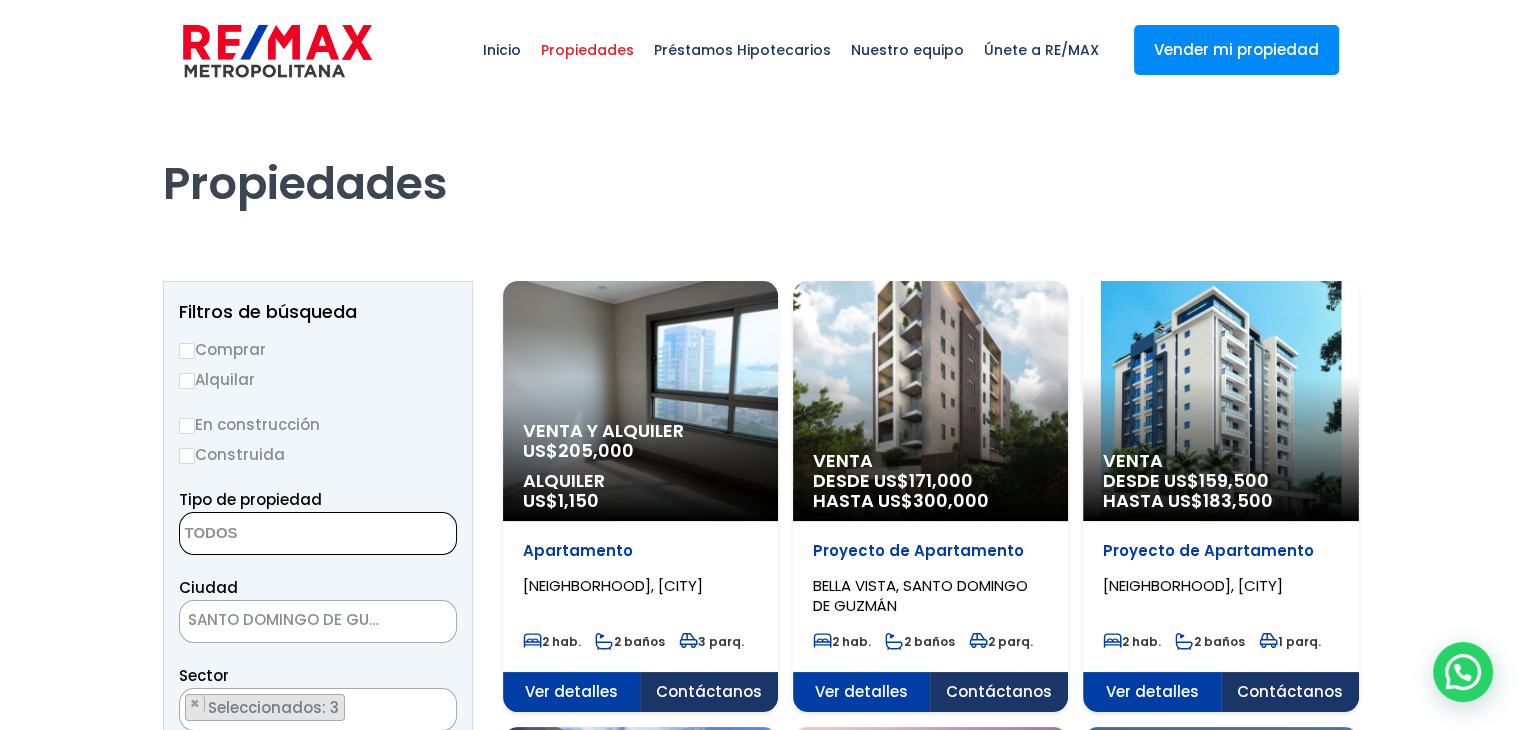 click at bounding box center [318, 533] 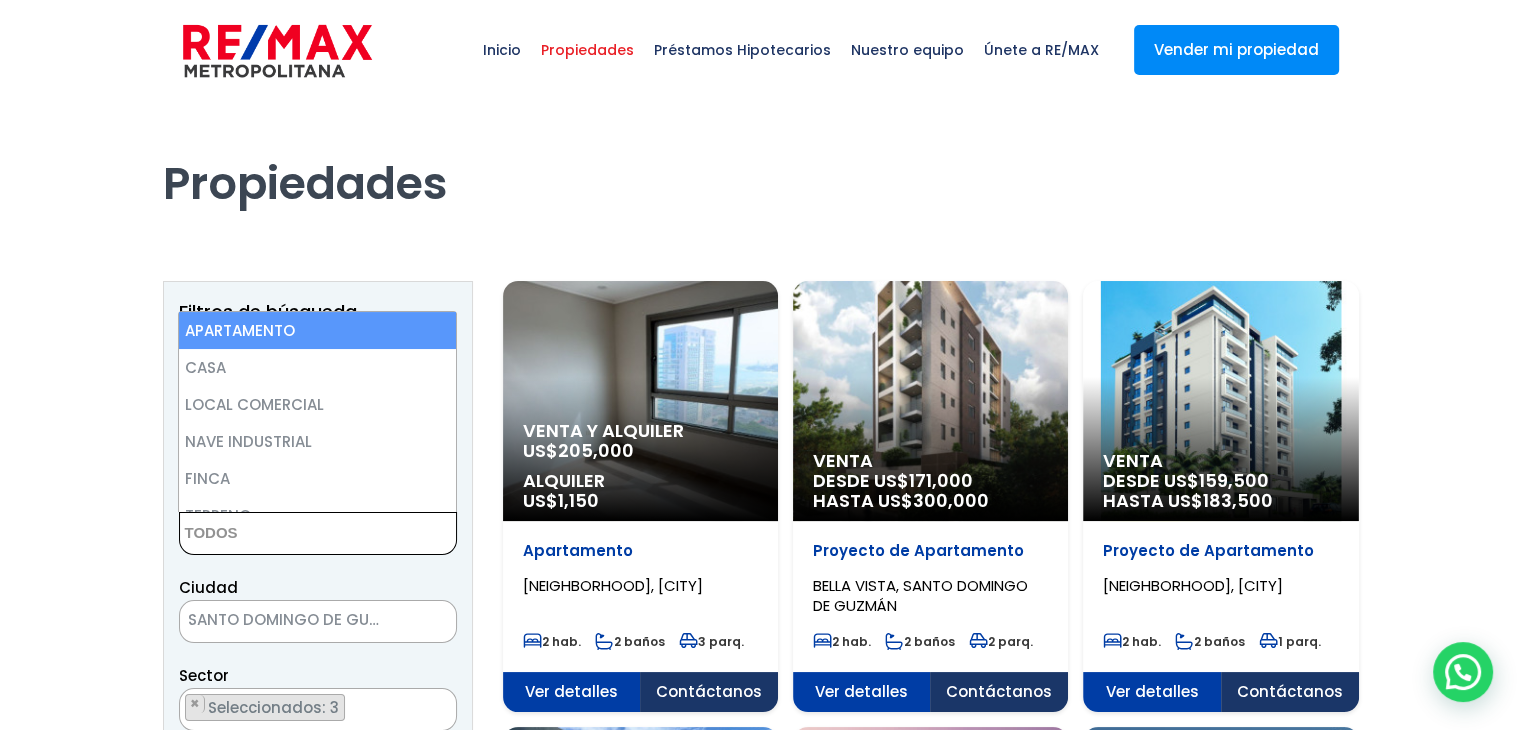click at bounding box center (318, 533) 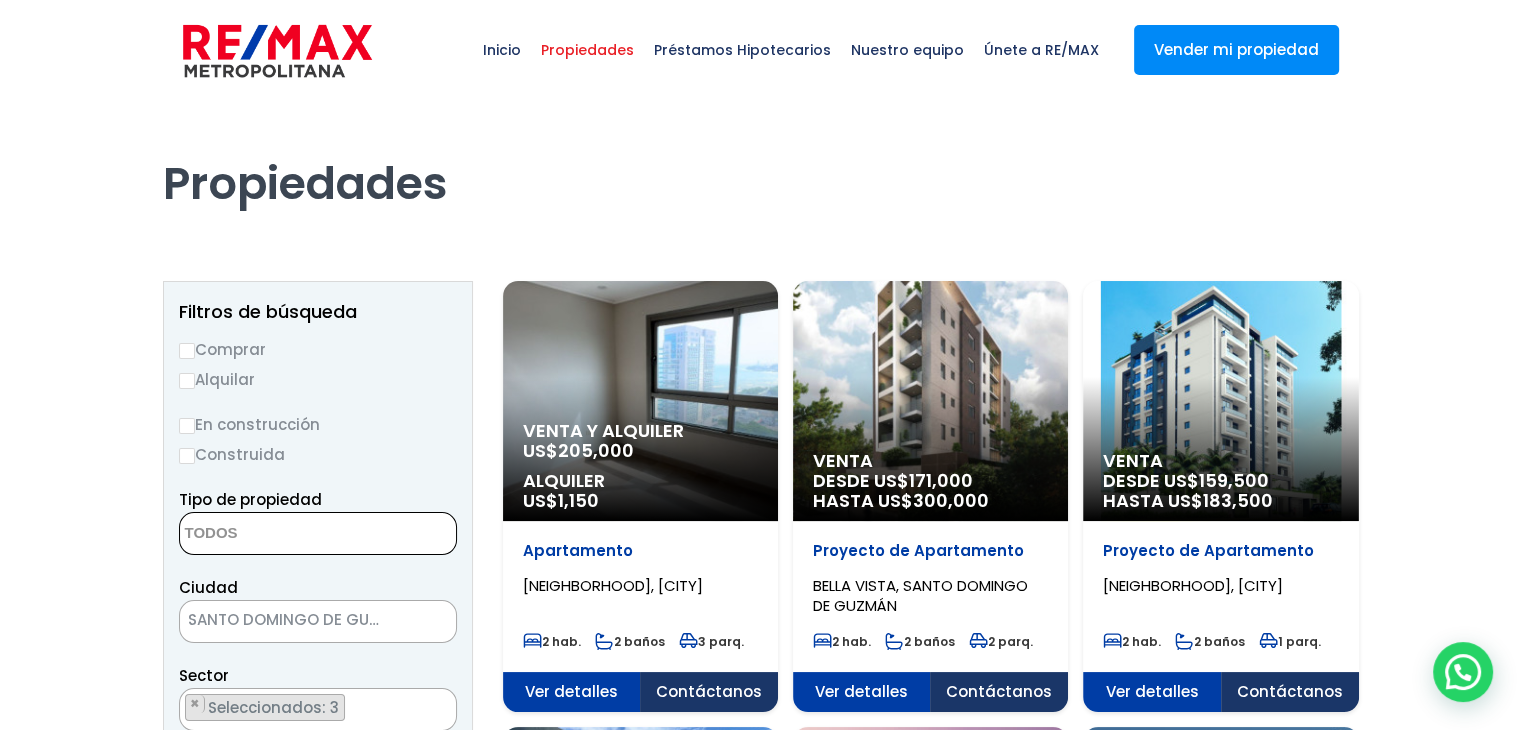 click at bounding box center (277, 534) 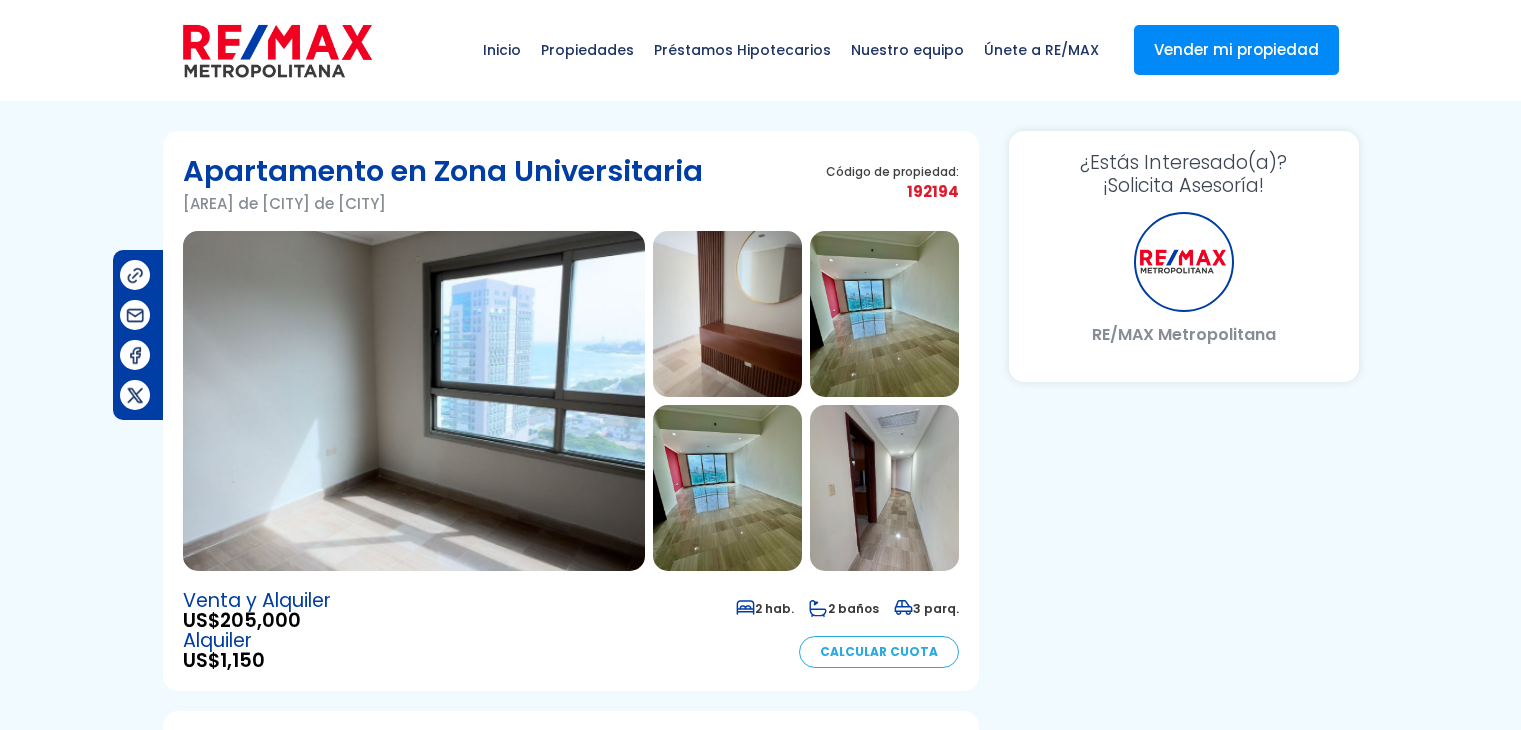 scroll, scrollTop: 0, scrollLeft: 0, axis: both 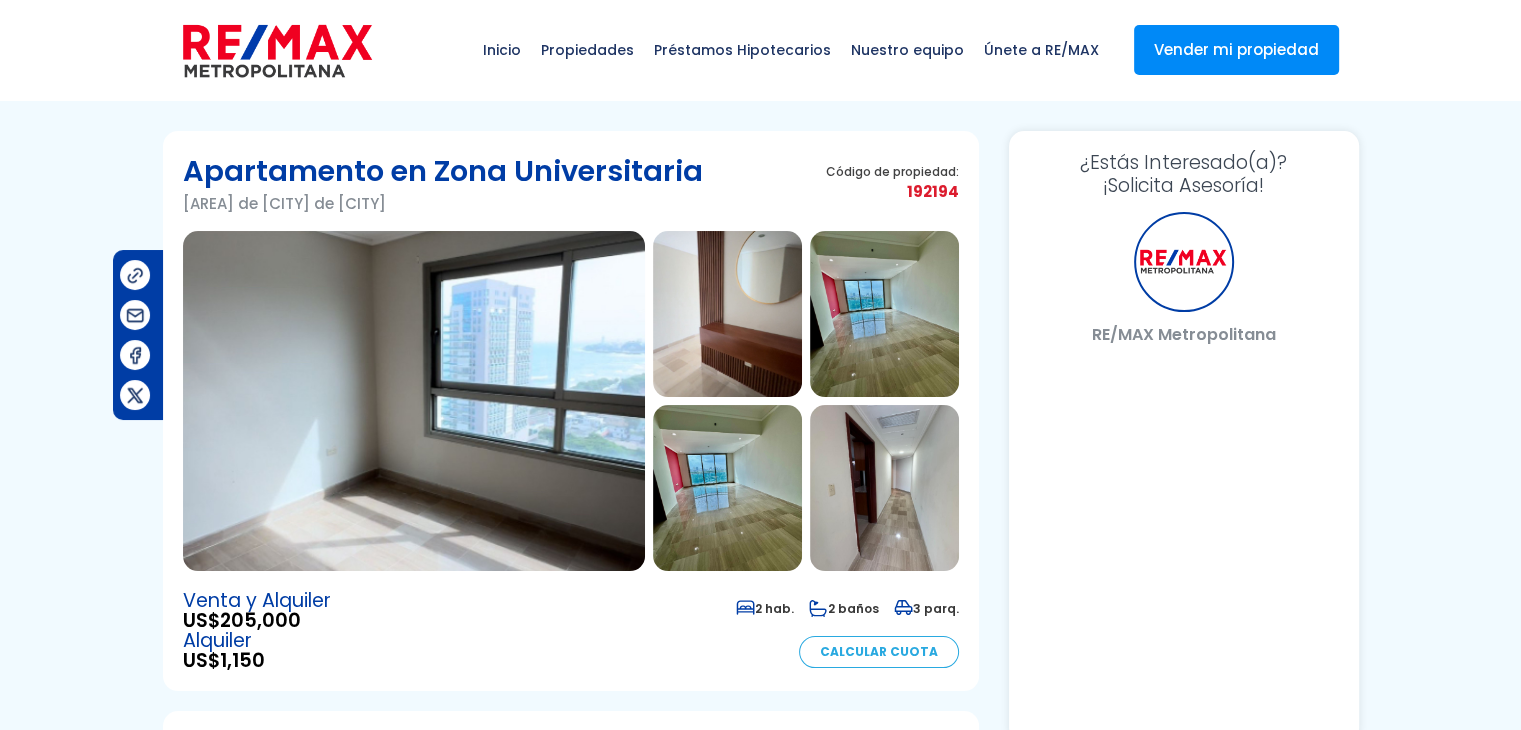 select on "DO" 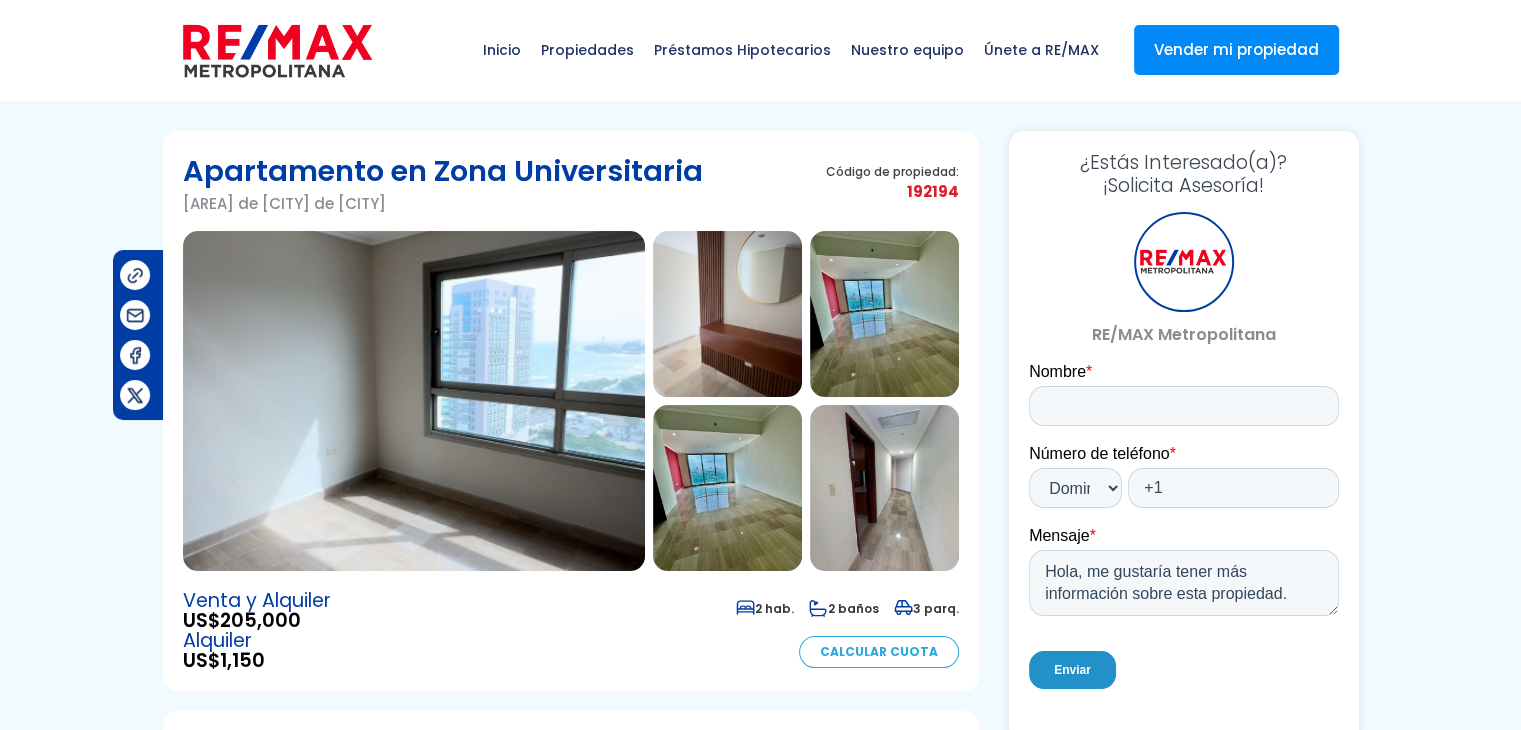 scroll, scrollTop: 0, scrollLeft: 0, axis: both 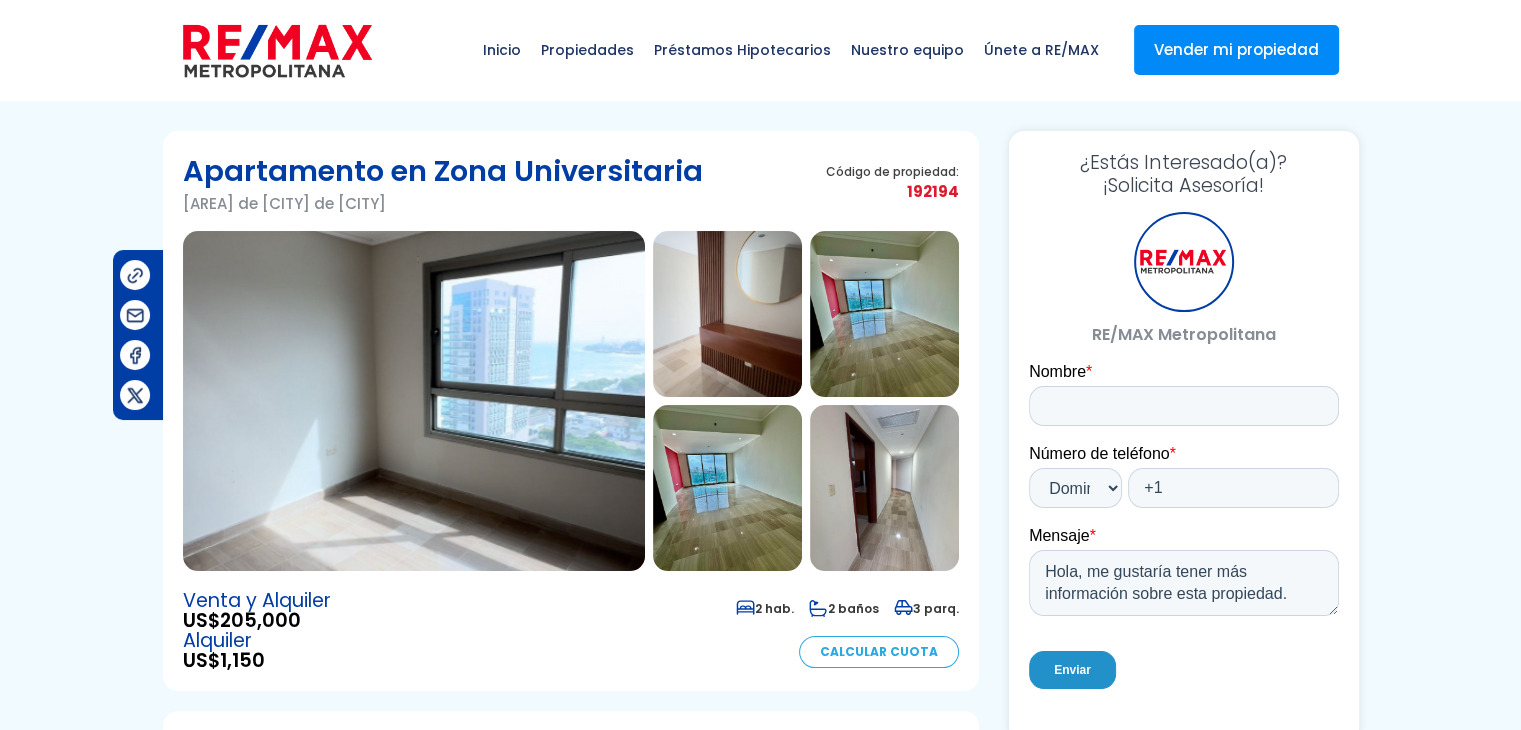 click at bounding box center [727, 314] 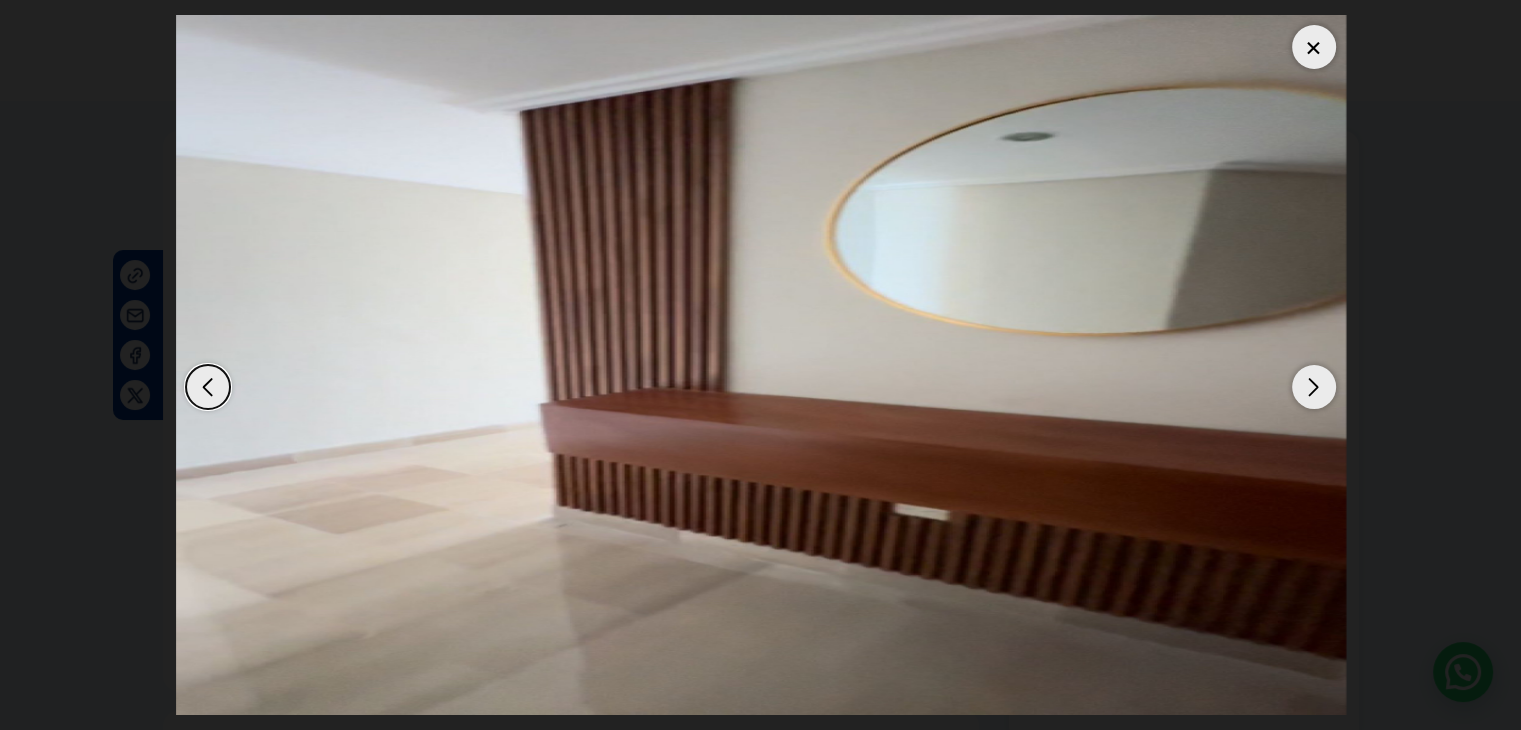 click at bounding box center (1314, 387) 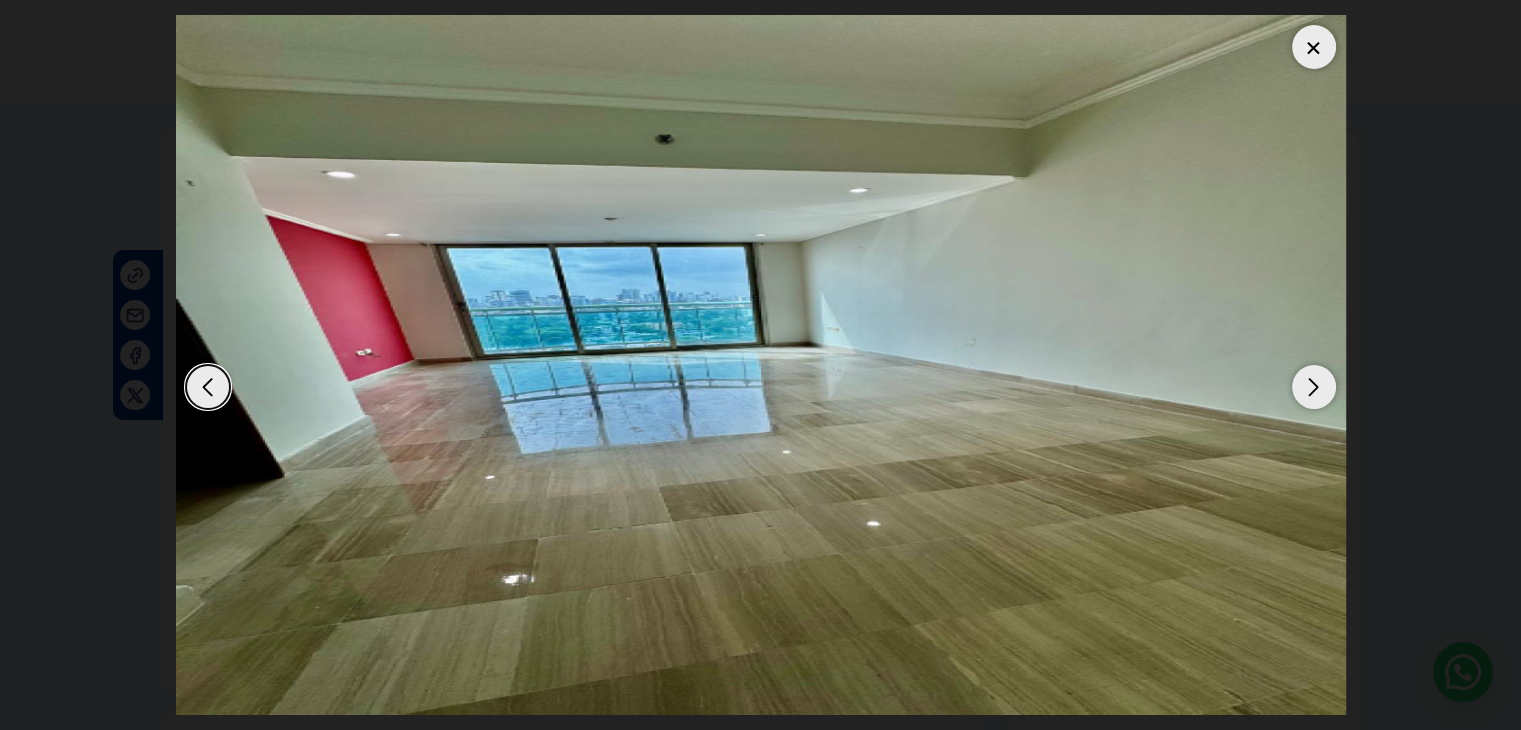 click at bounding box center (1314, 387) 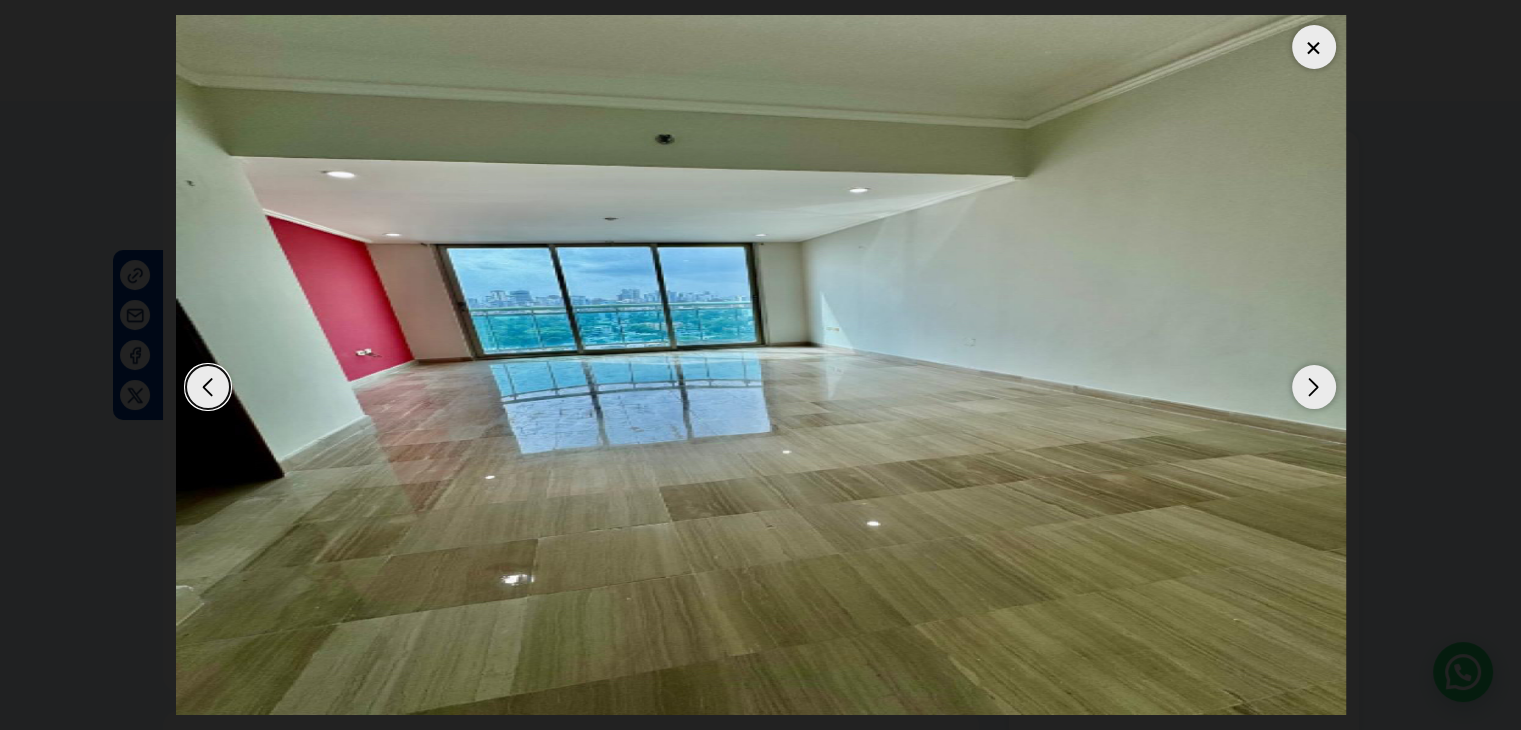 click at bounding box center (1314, 387) 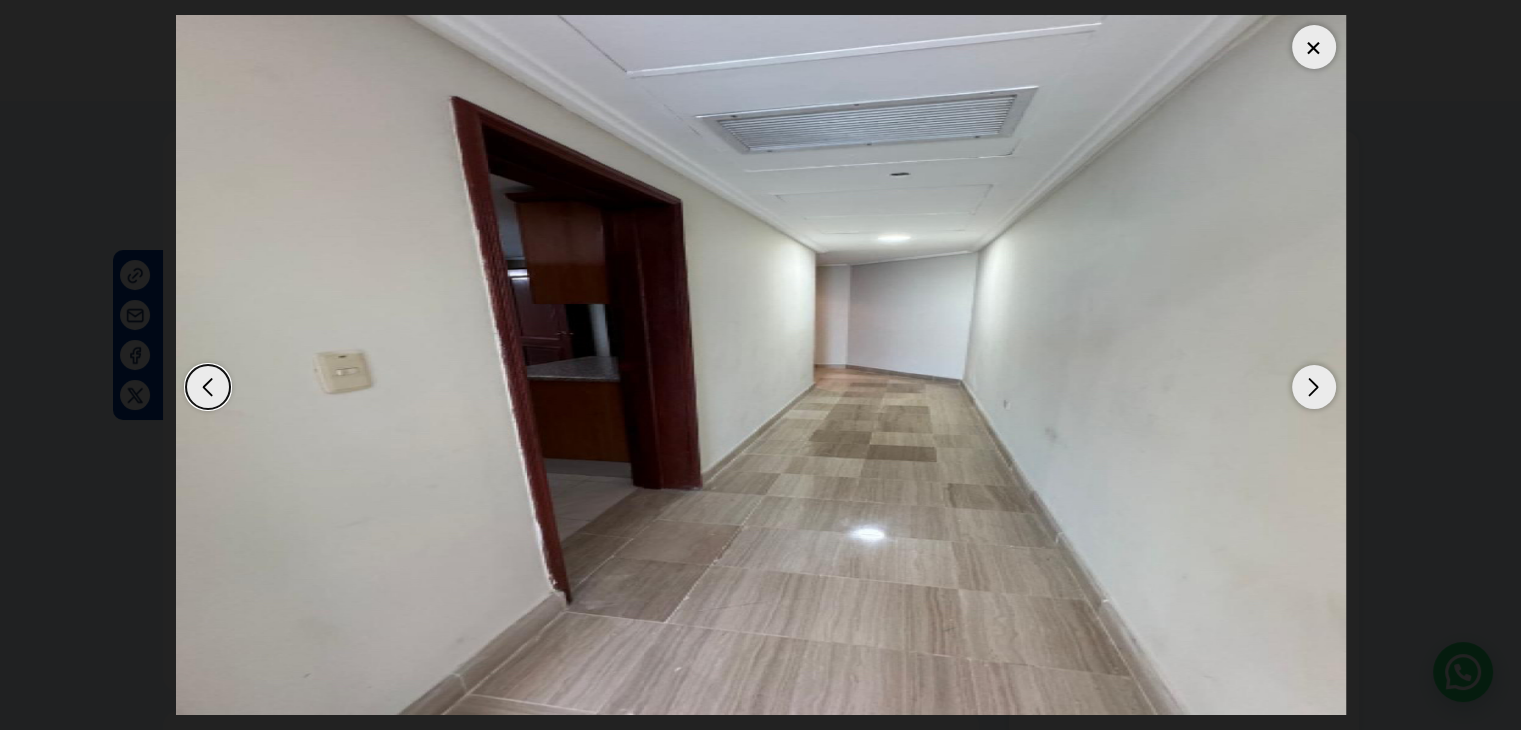 click at bounding box center (1314, 387) 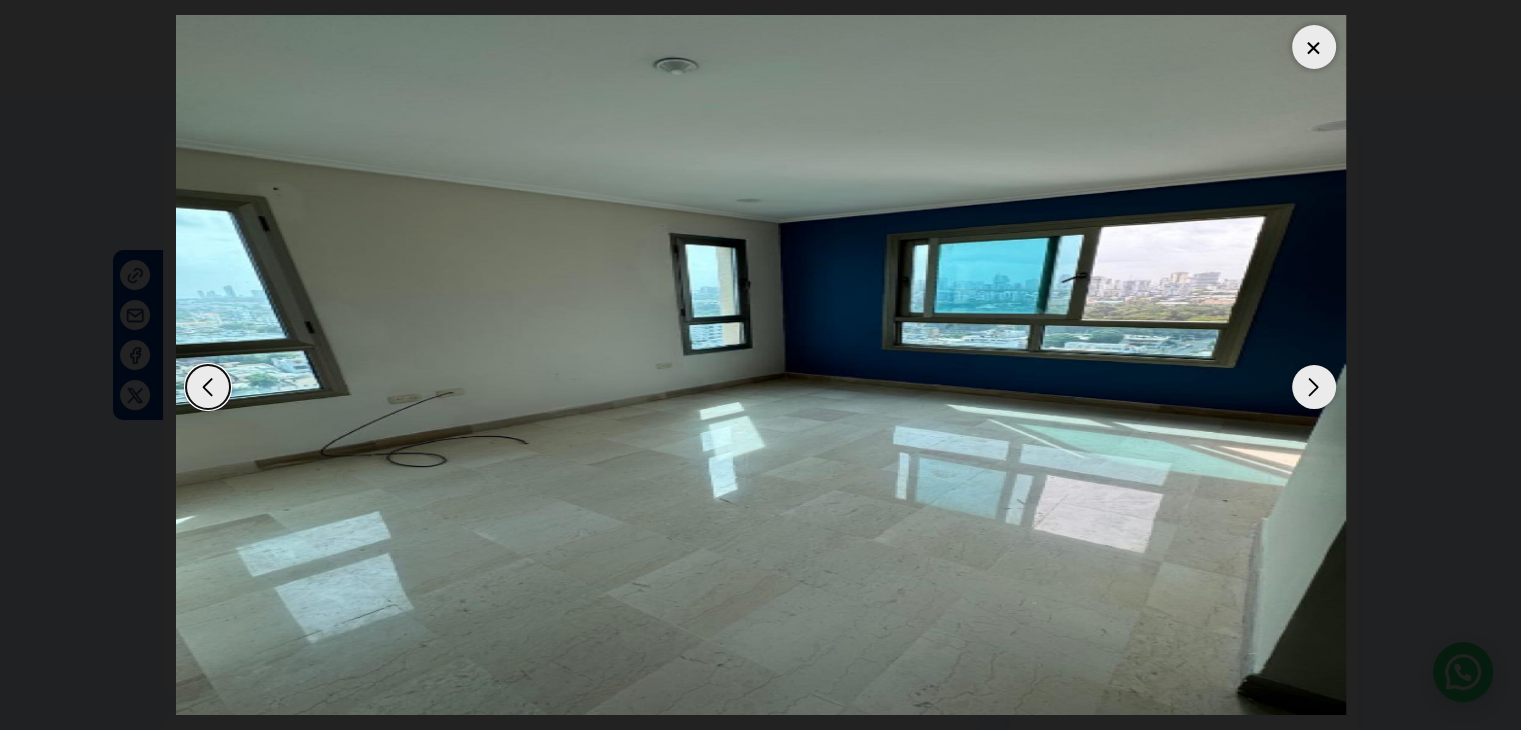 click at bounding box center (1314, 387) 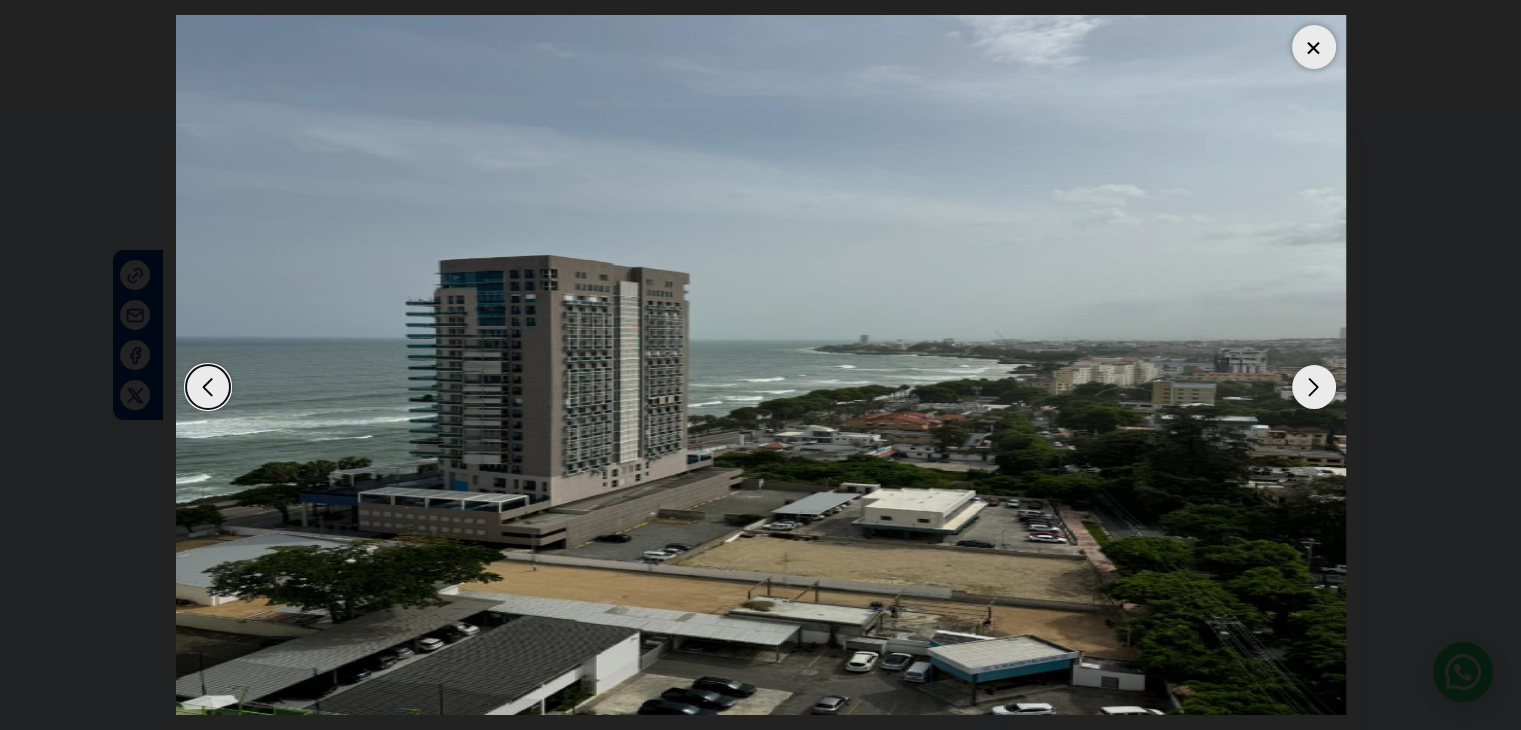 click at bounding box center [1314, 387] 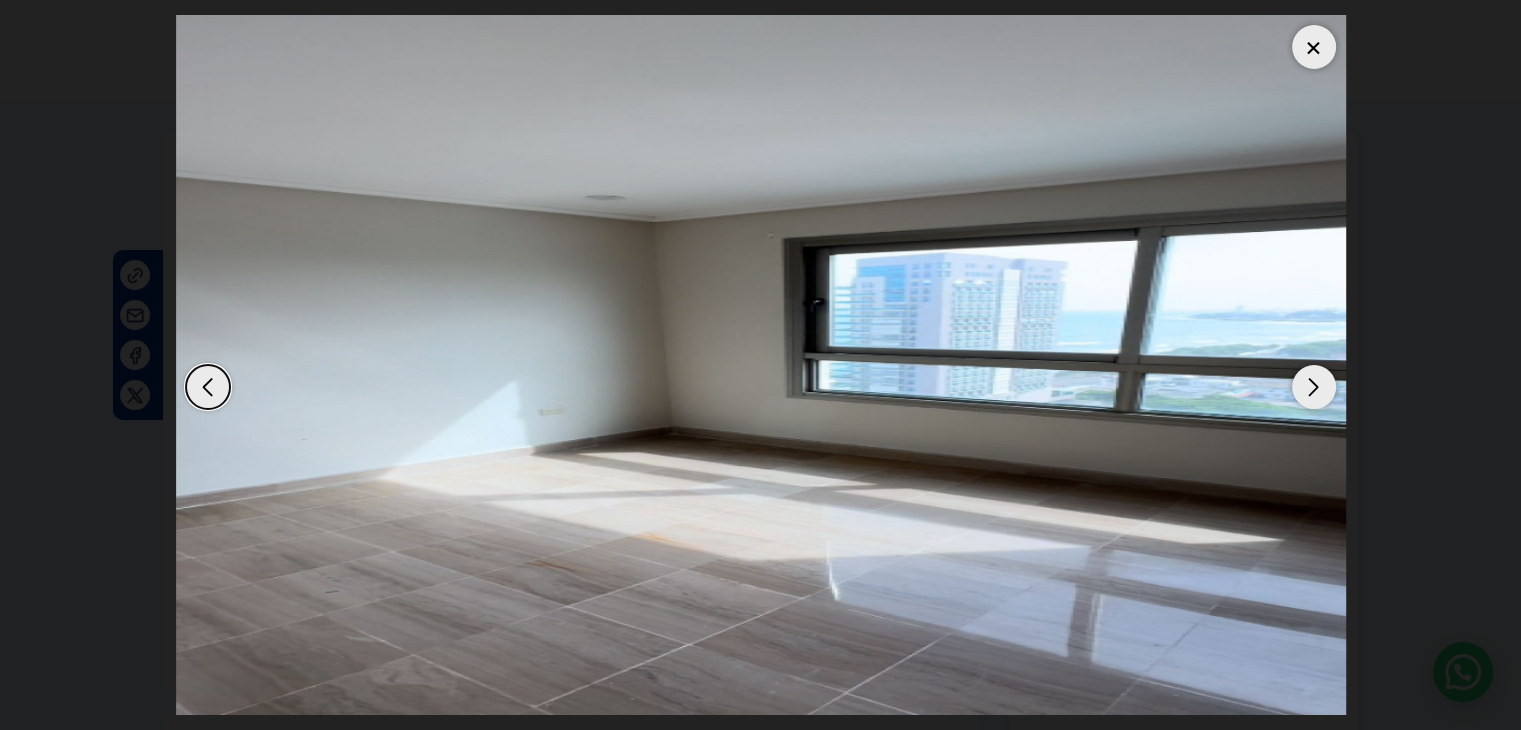 click at bounding box center [1314, 387] 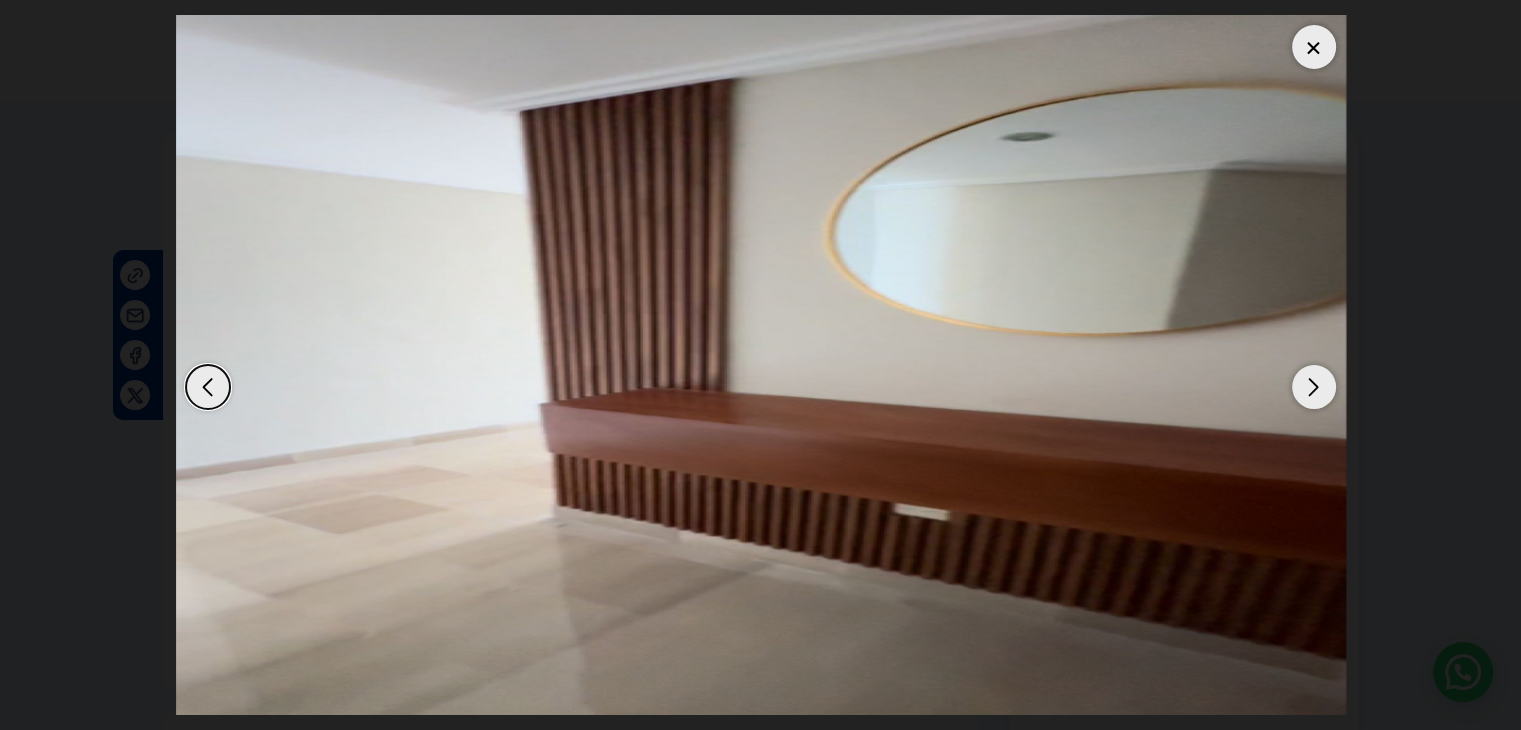 click at bounding box center (1314, 47) 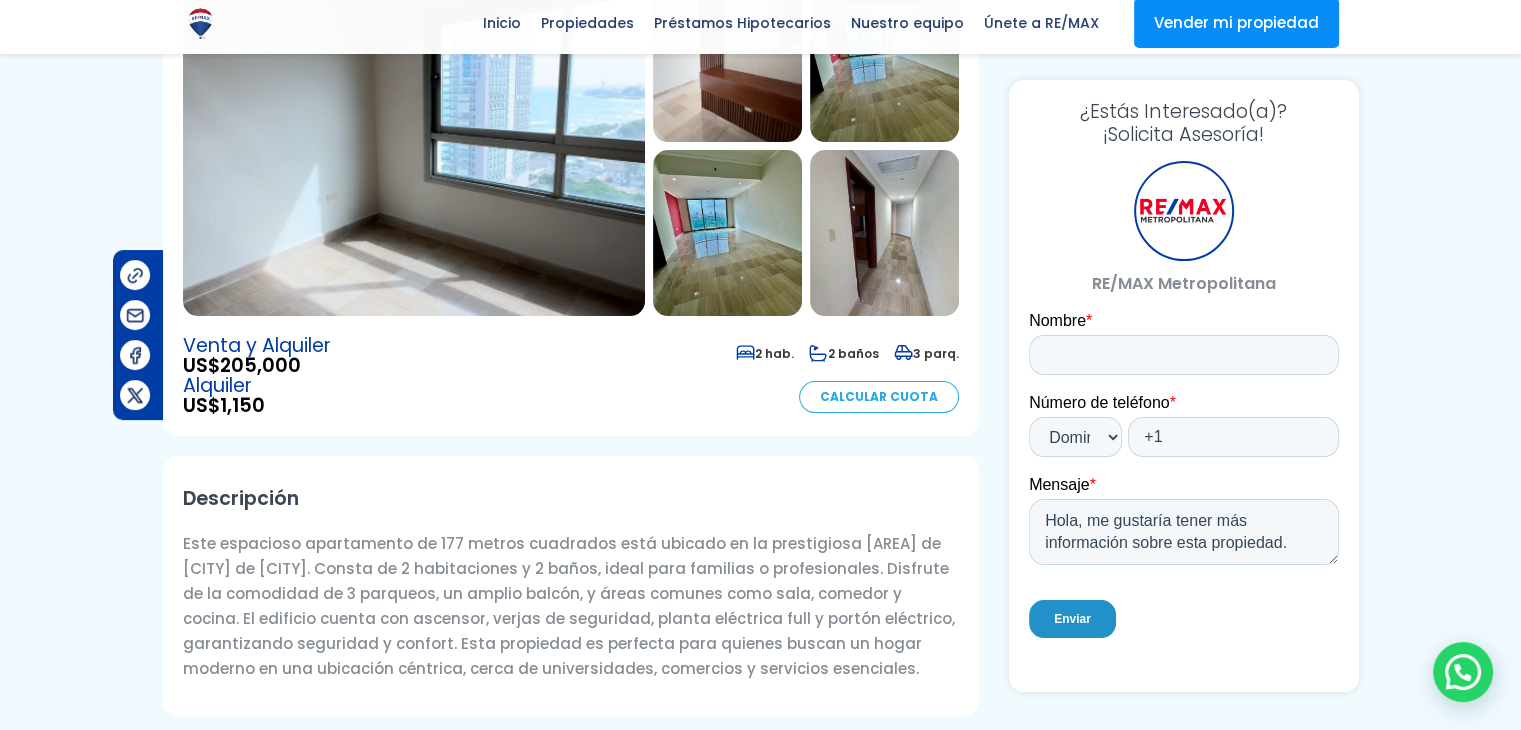 scroll, scrollTop: 306, scrollLeft: 0, axis: vertical 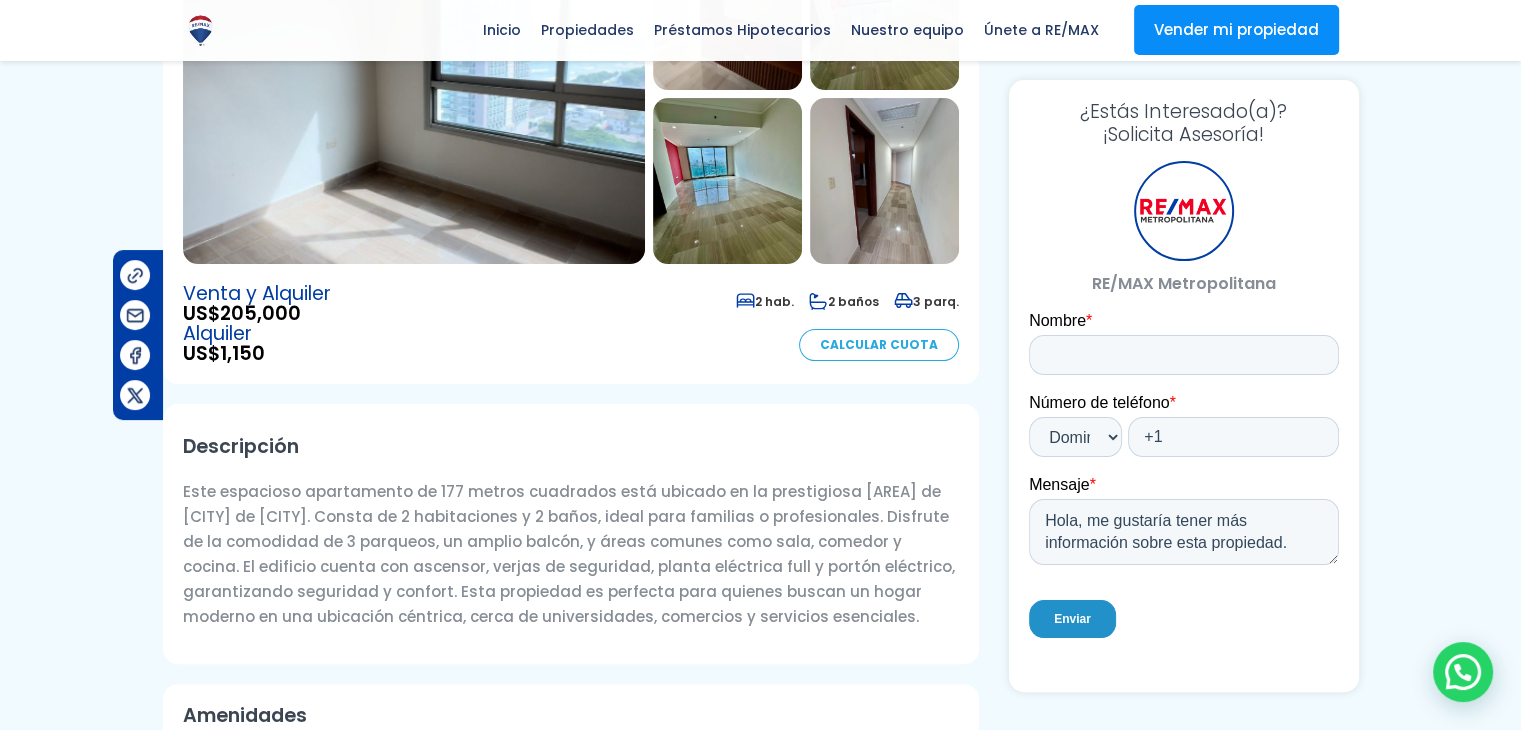 click at bounding box center (727, 181) 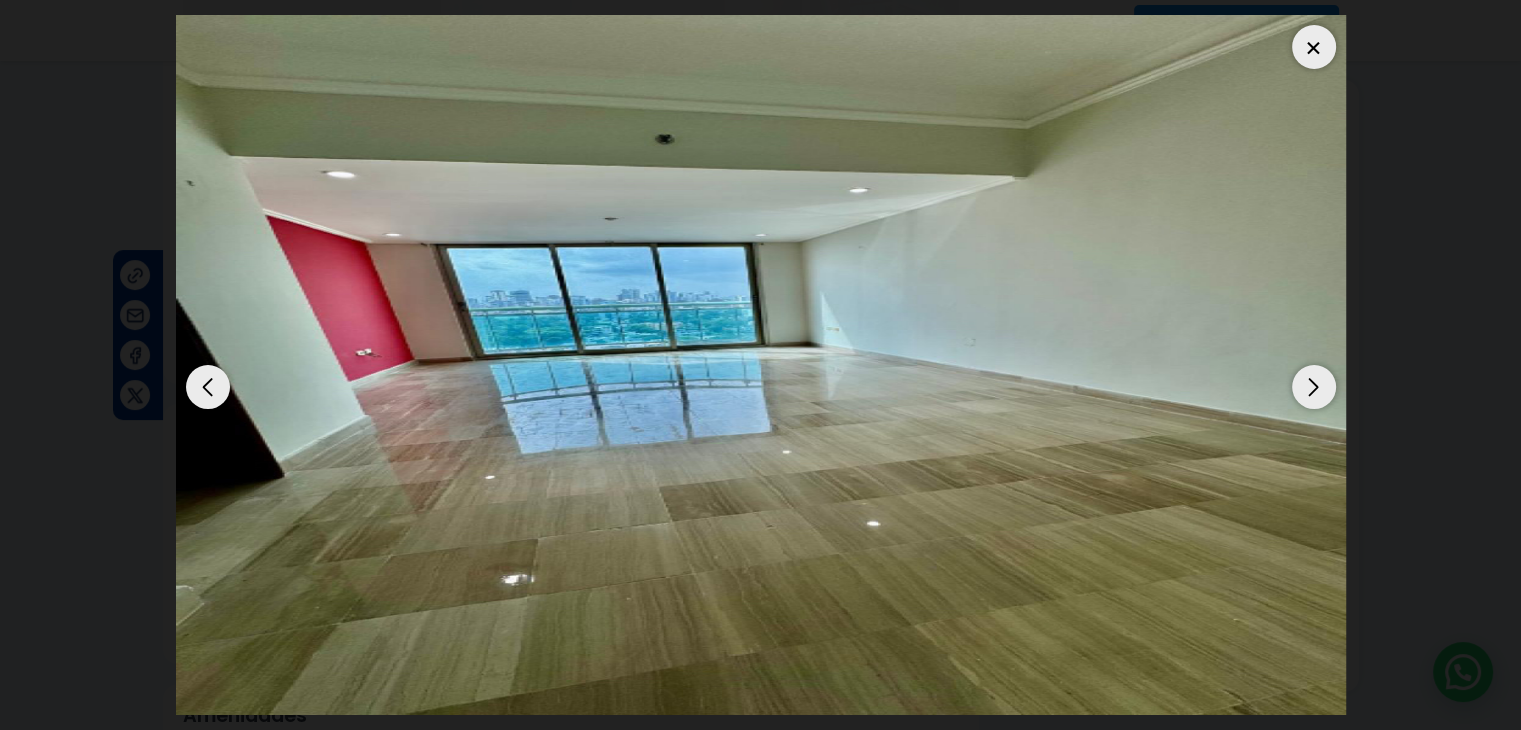 click at bounding box center [761, 365] 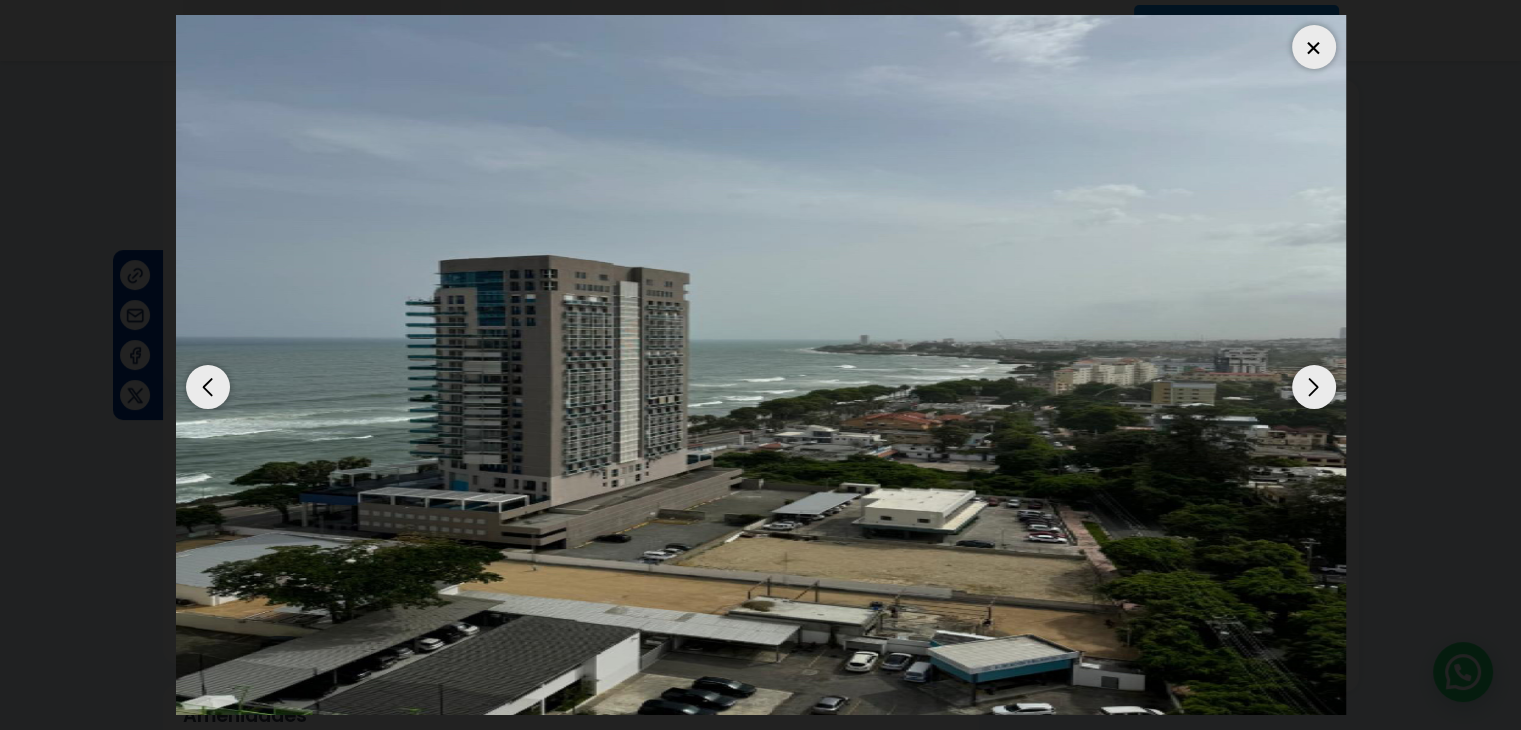 click at bounding box center (1314, 387) 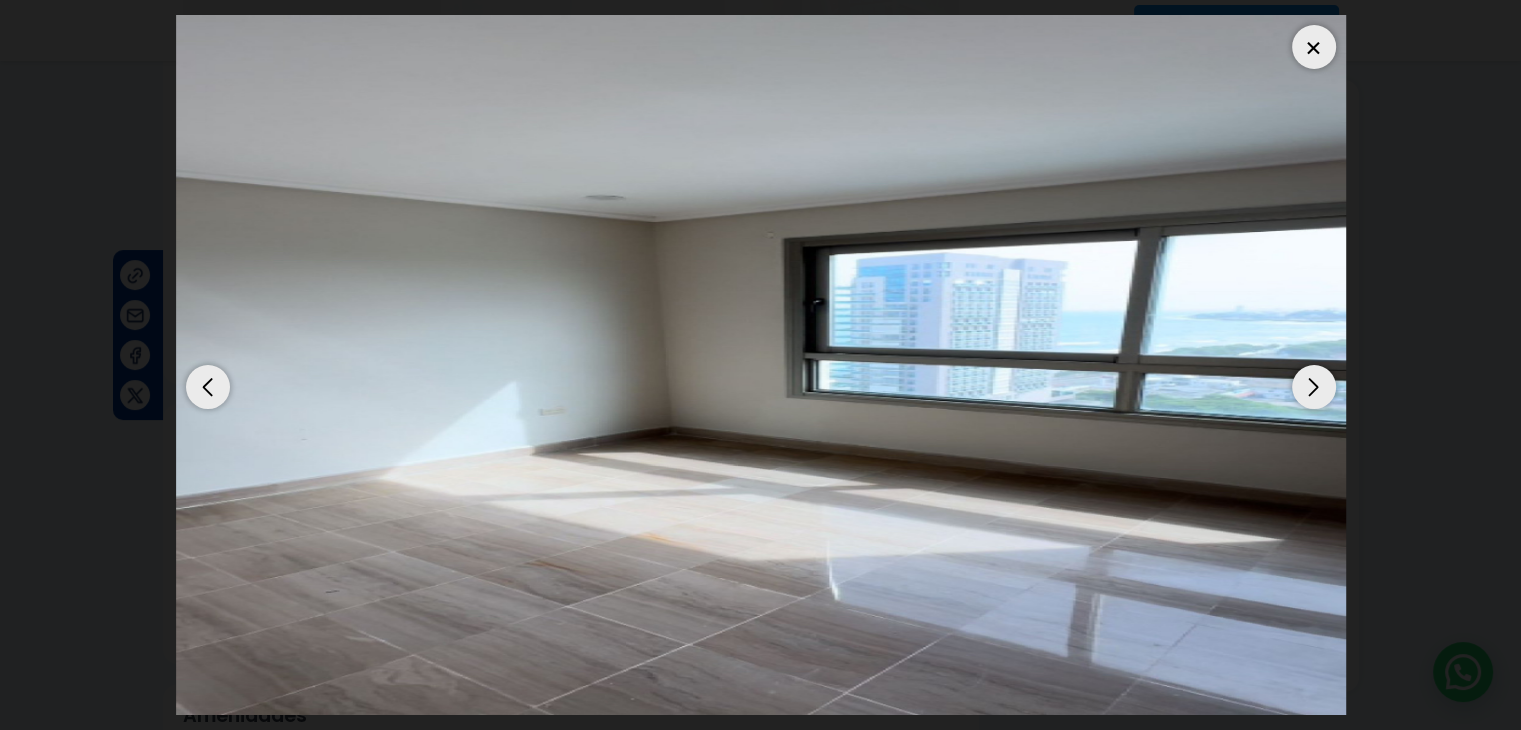 click at bounding box center (1314, 387) 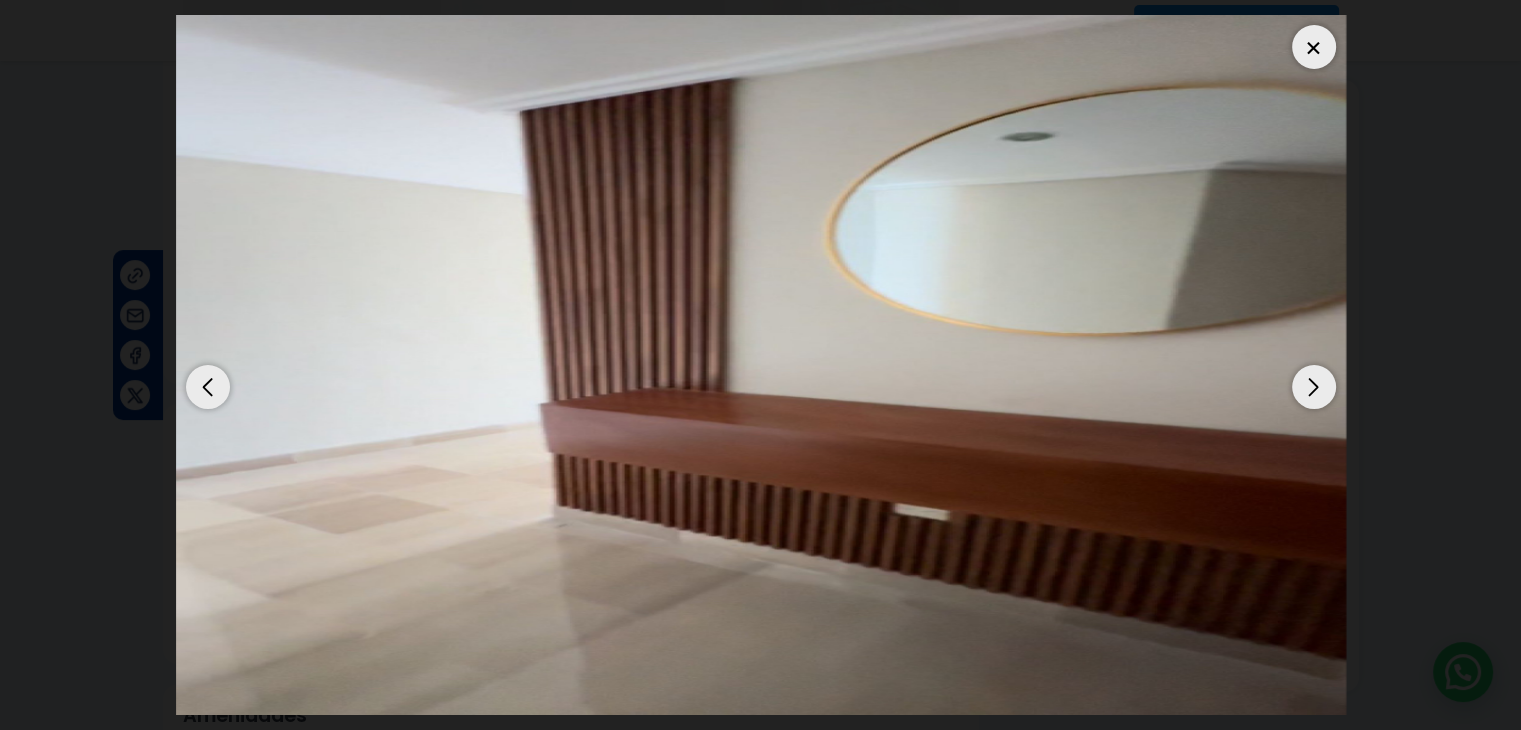 click at bounding box center (1314, 387) 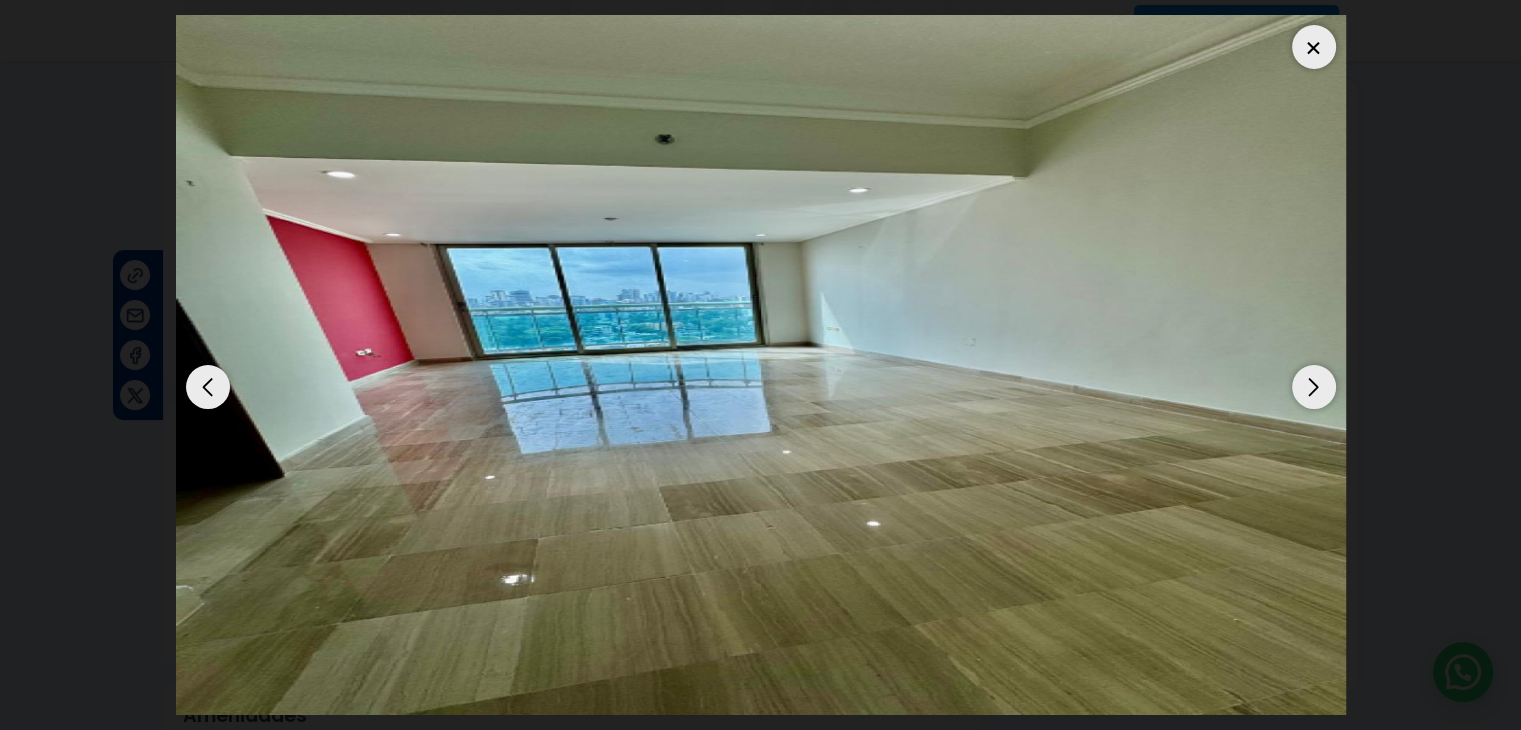 click at bounding box center (1314, 387) 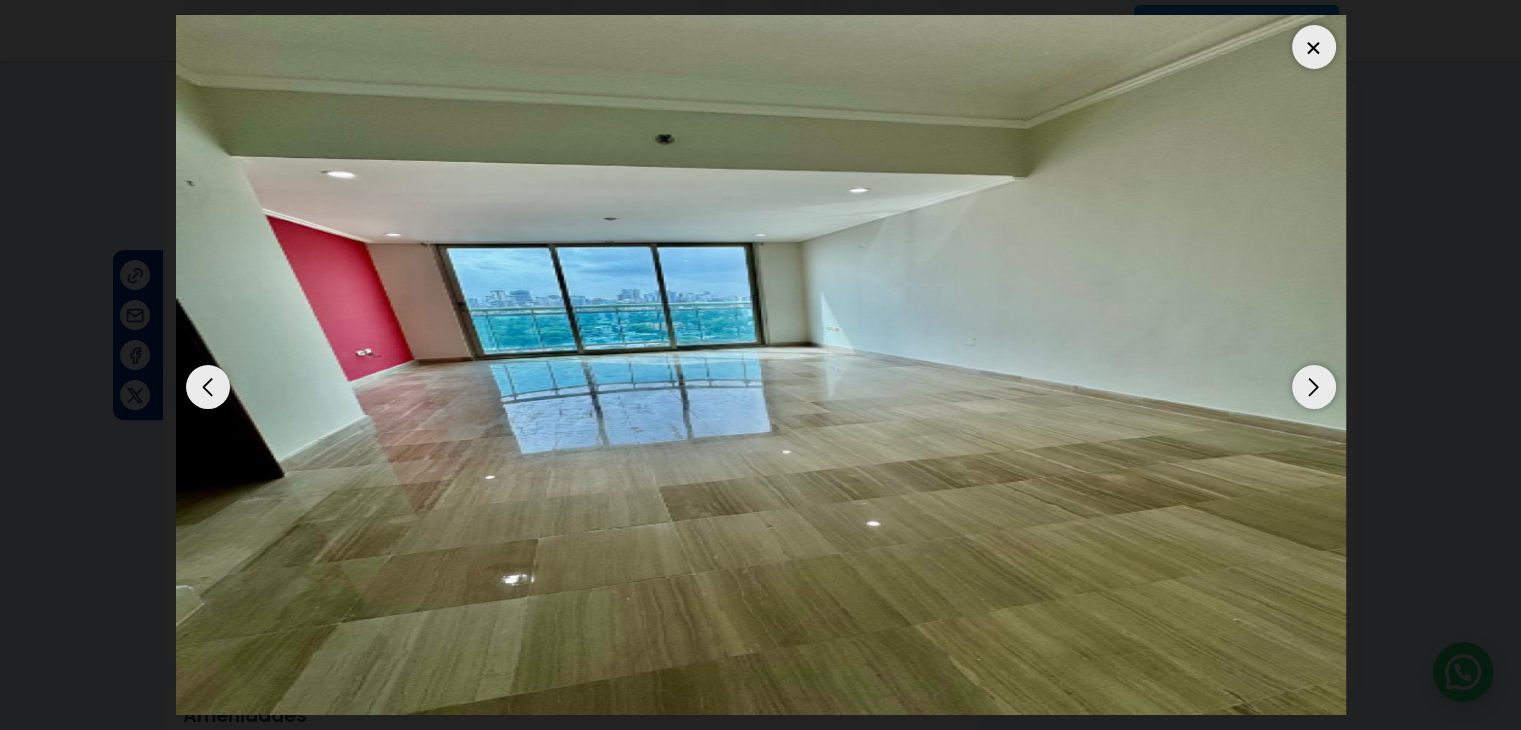 click at bounding box center [1314, 387] 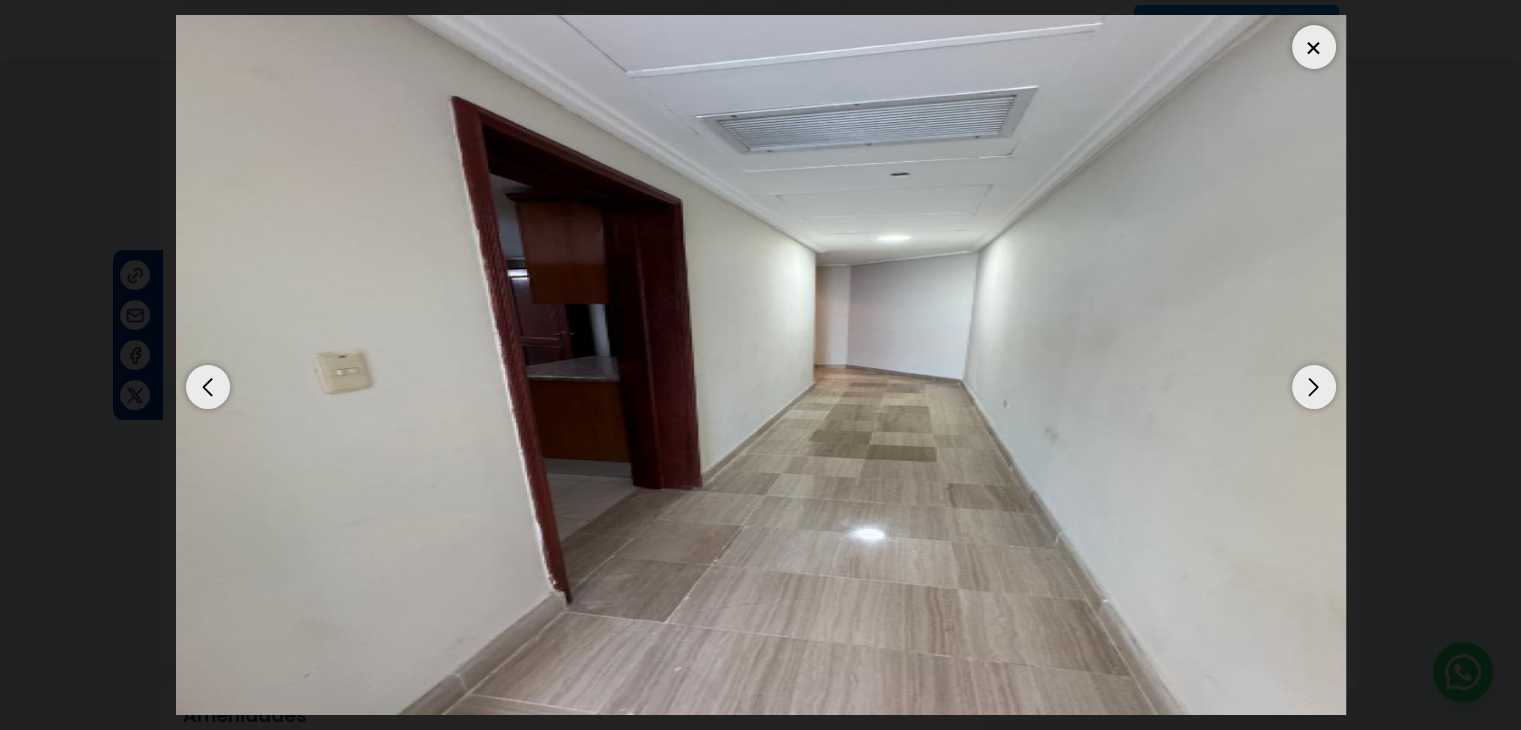 click at bounding box center (1314, 387) 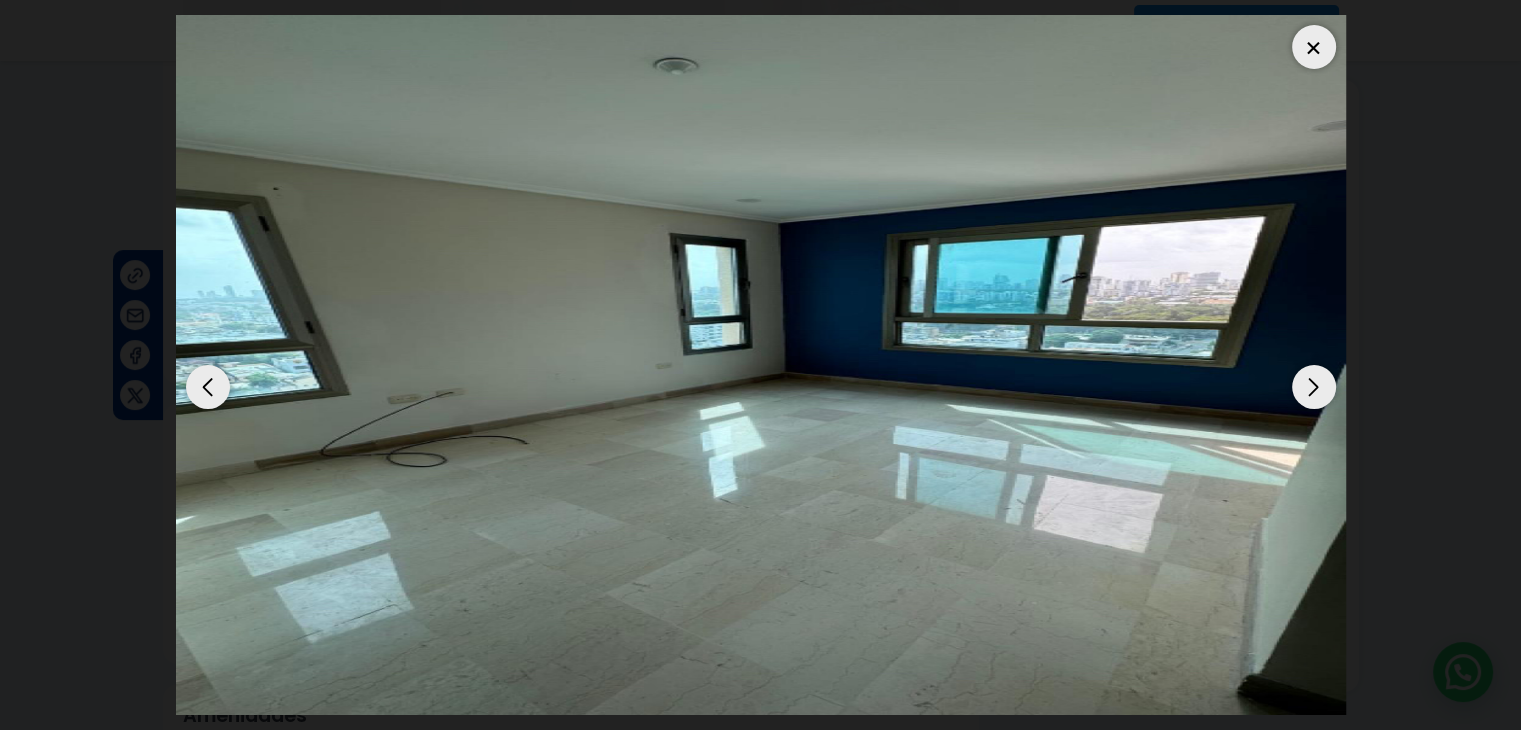 click at bounding box center [1314, 387] 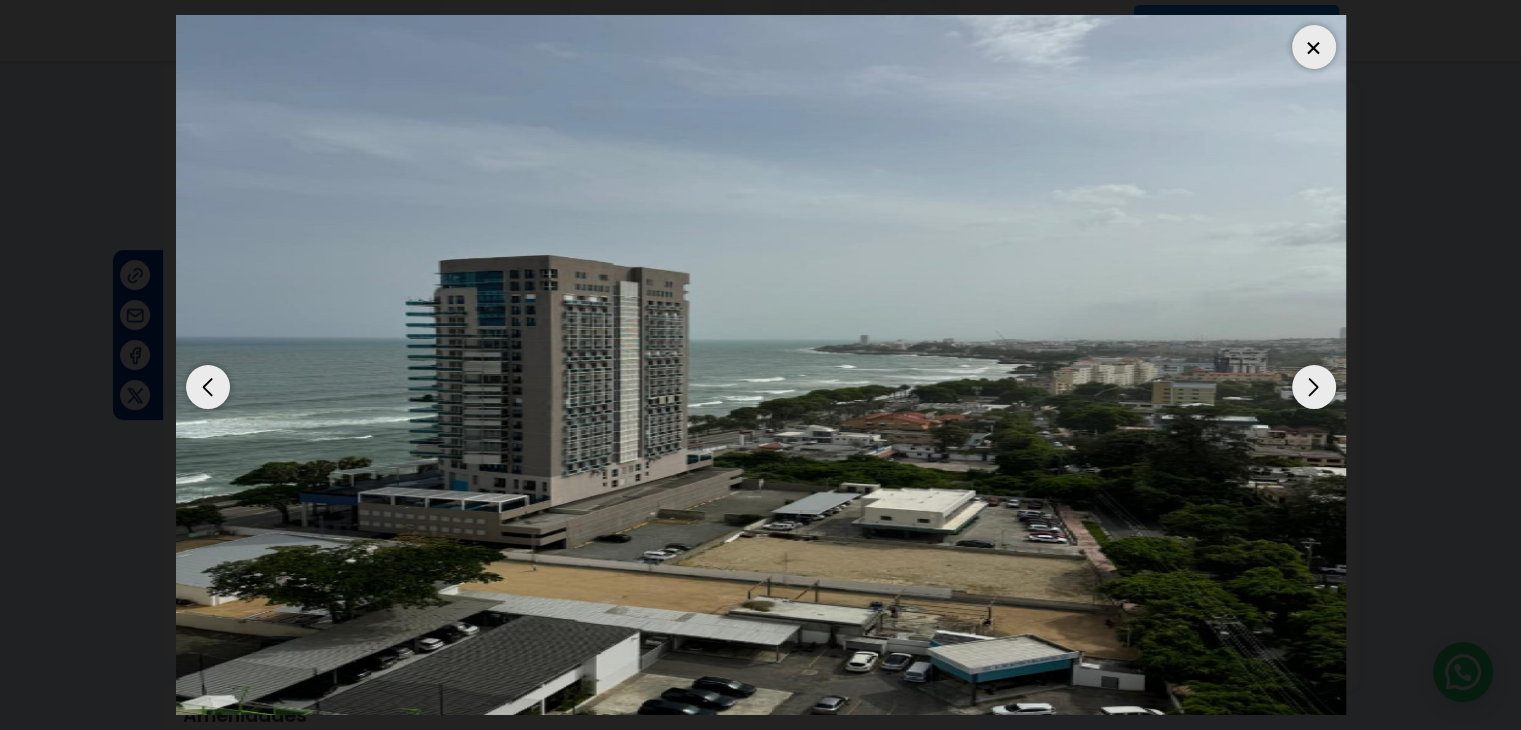 click at bounding box center (1314, 47) 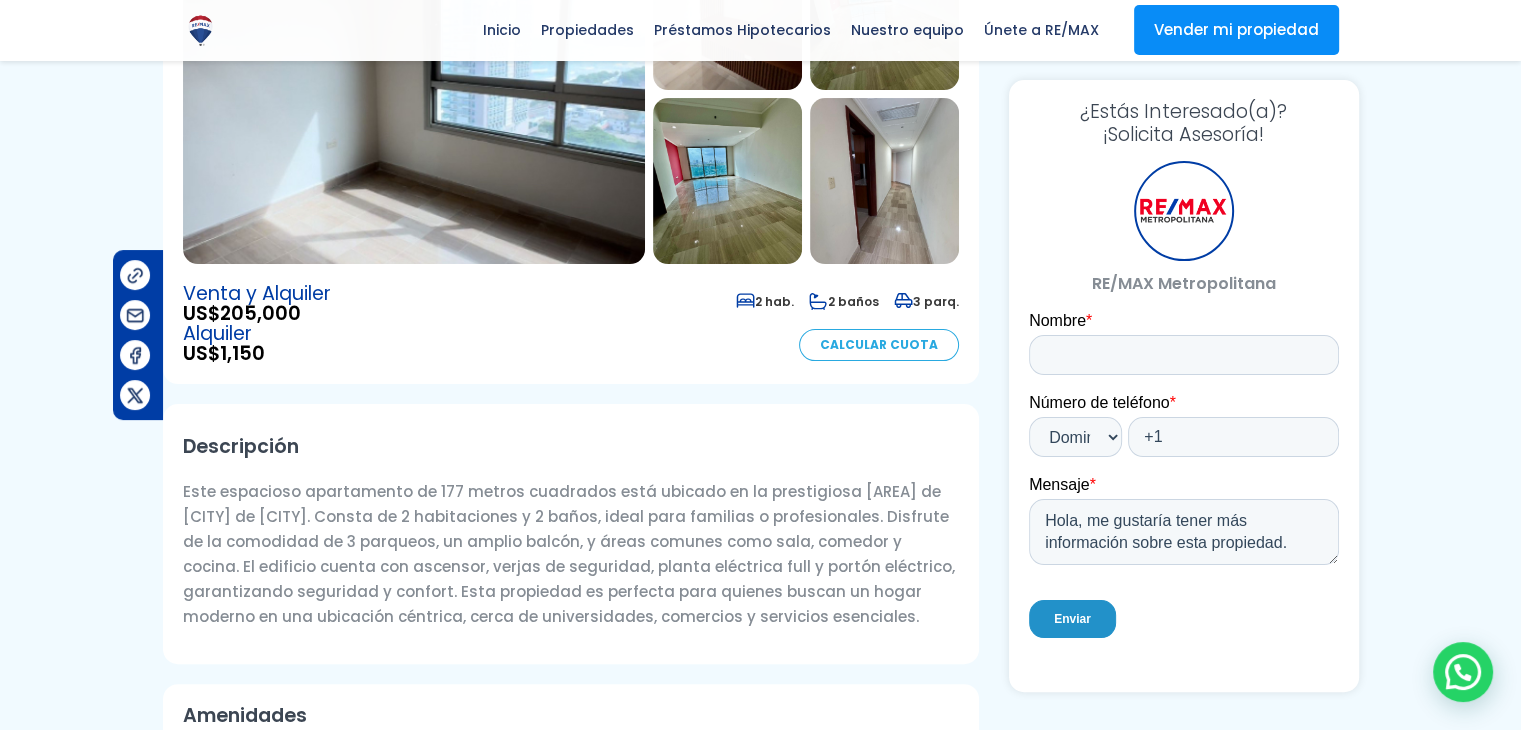 click at bounding box center [884, 181] 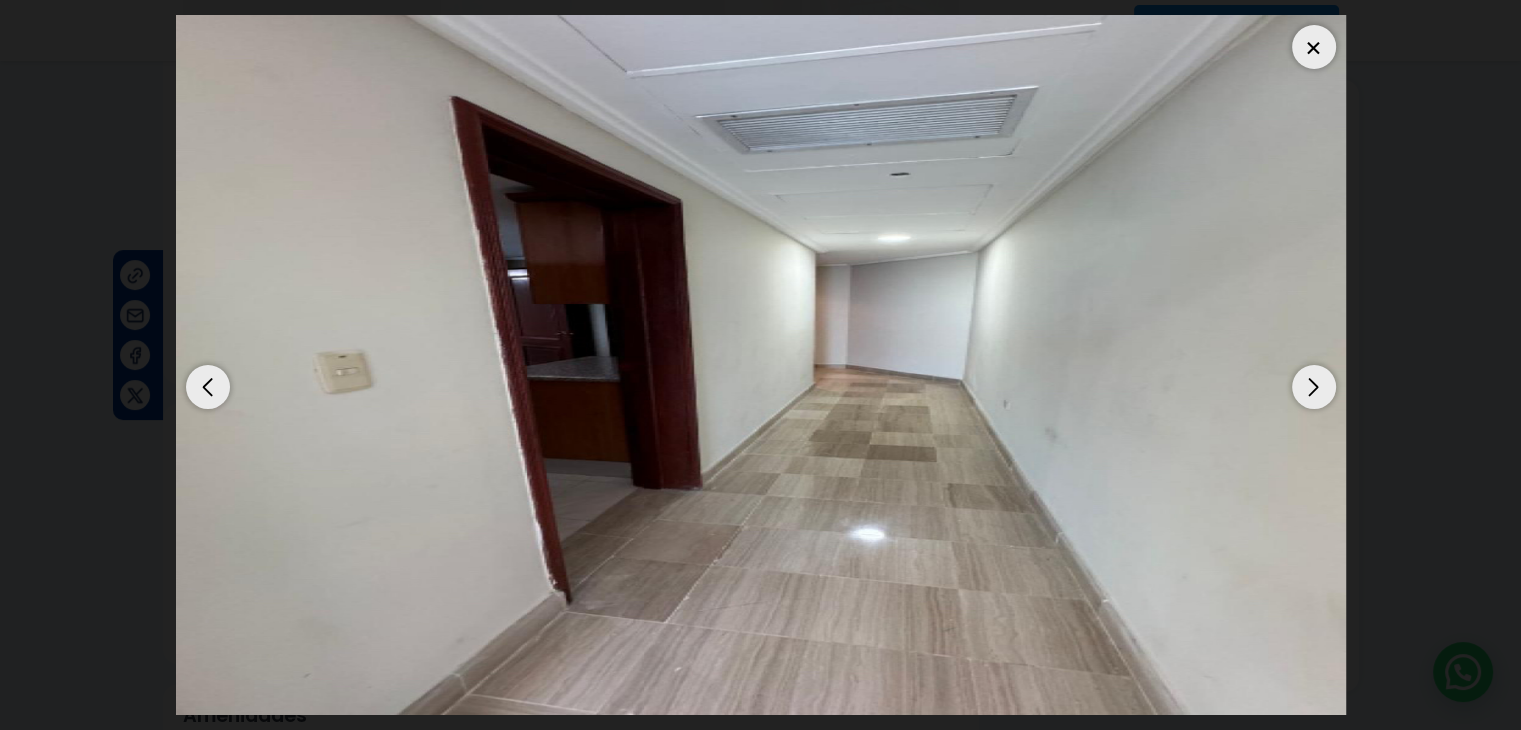 click at bounding box center [1314, 387] 